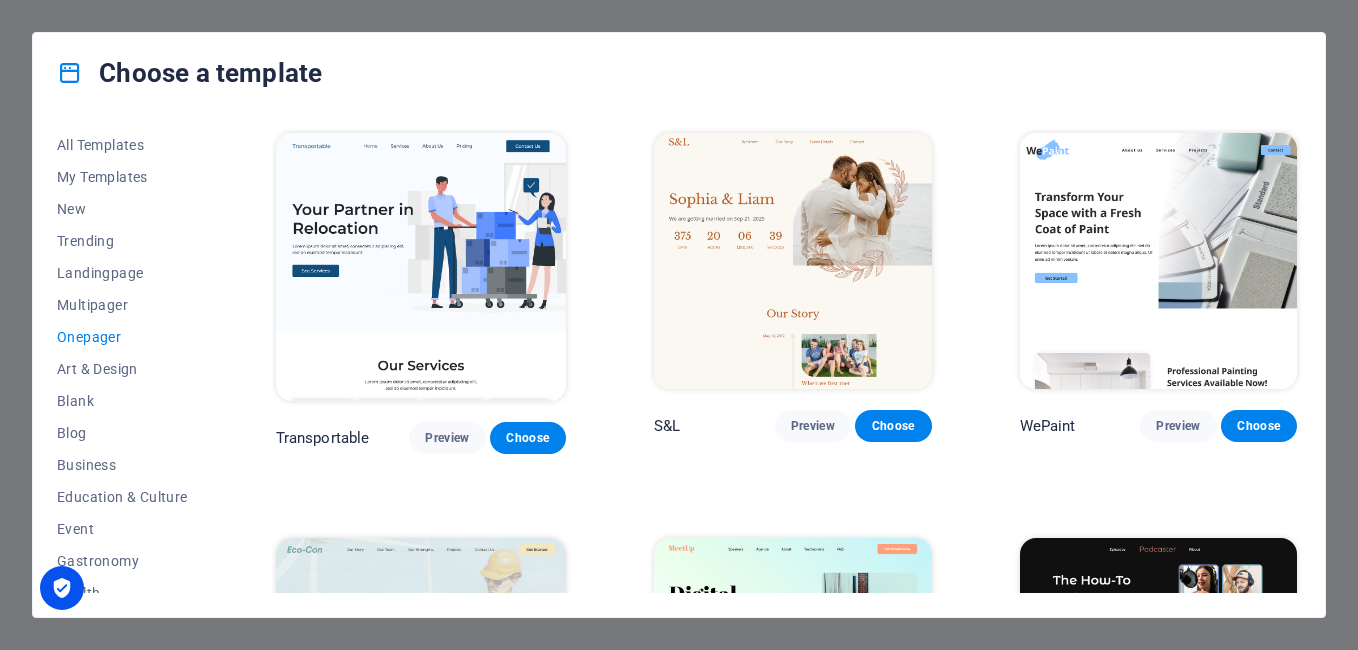 scroll, scrollTop: 0, scrollLeft: 0, axis: both 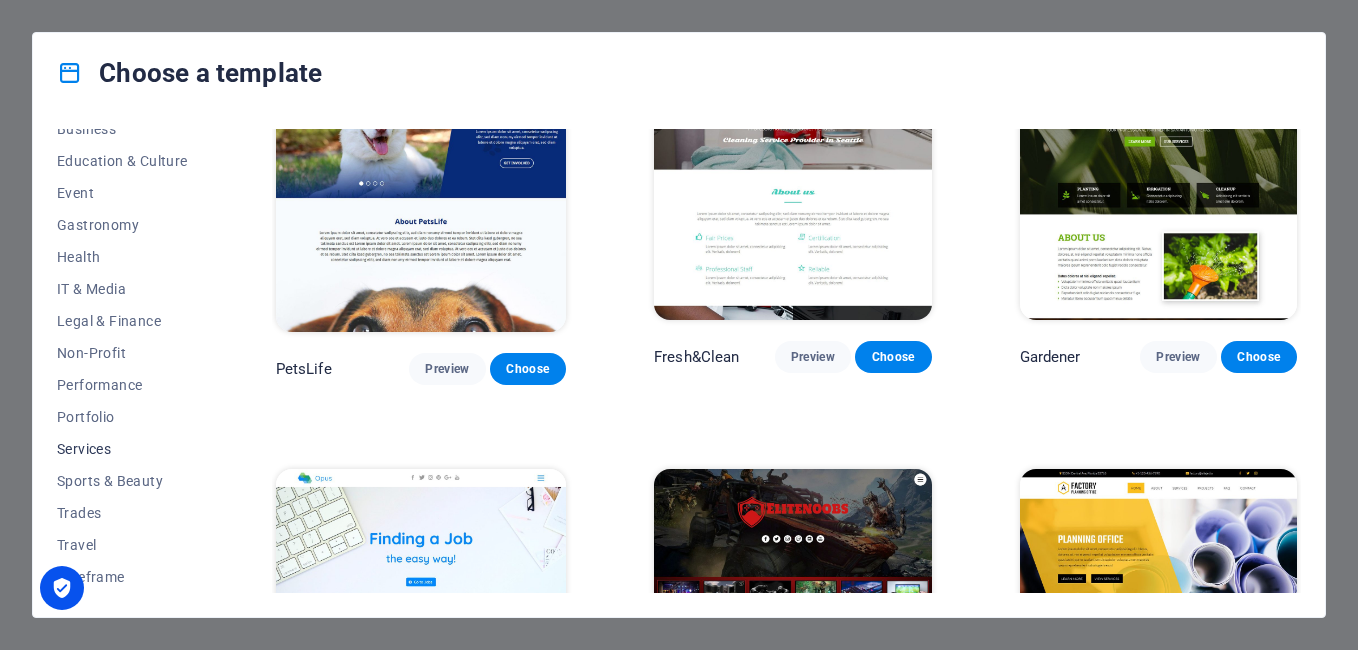 click on "Services" at bounding box center [122, 449] 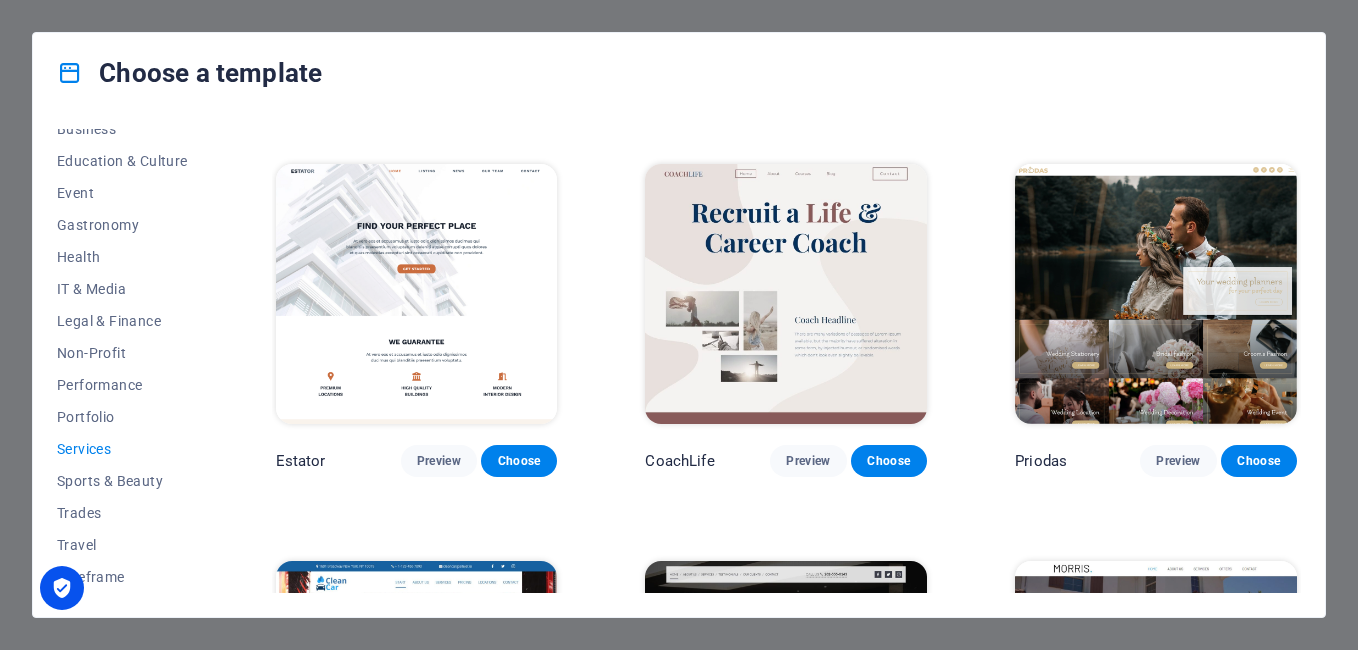 scroll, scrollTop: 489, scrollLeft: 0, axis: vertical 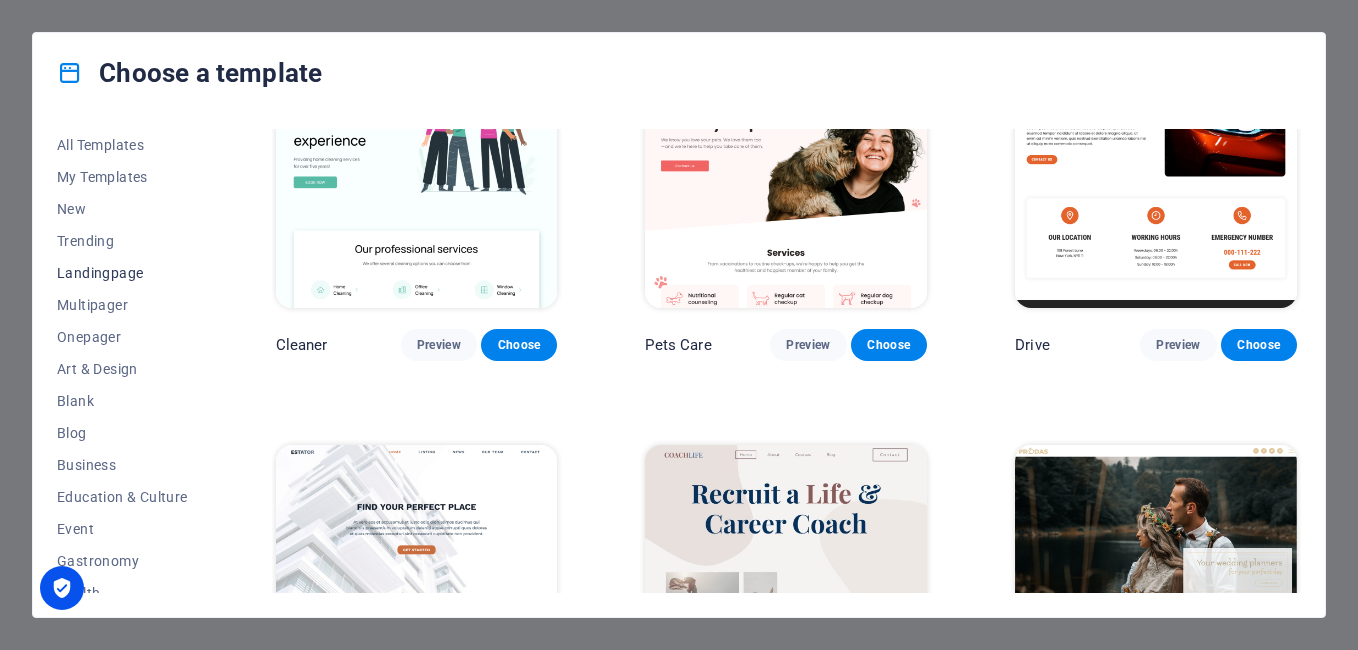 click on "Landingpage" at bounding box center (122, 273) 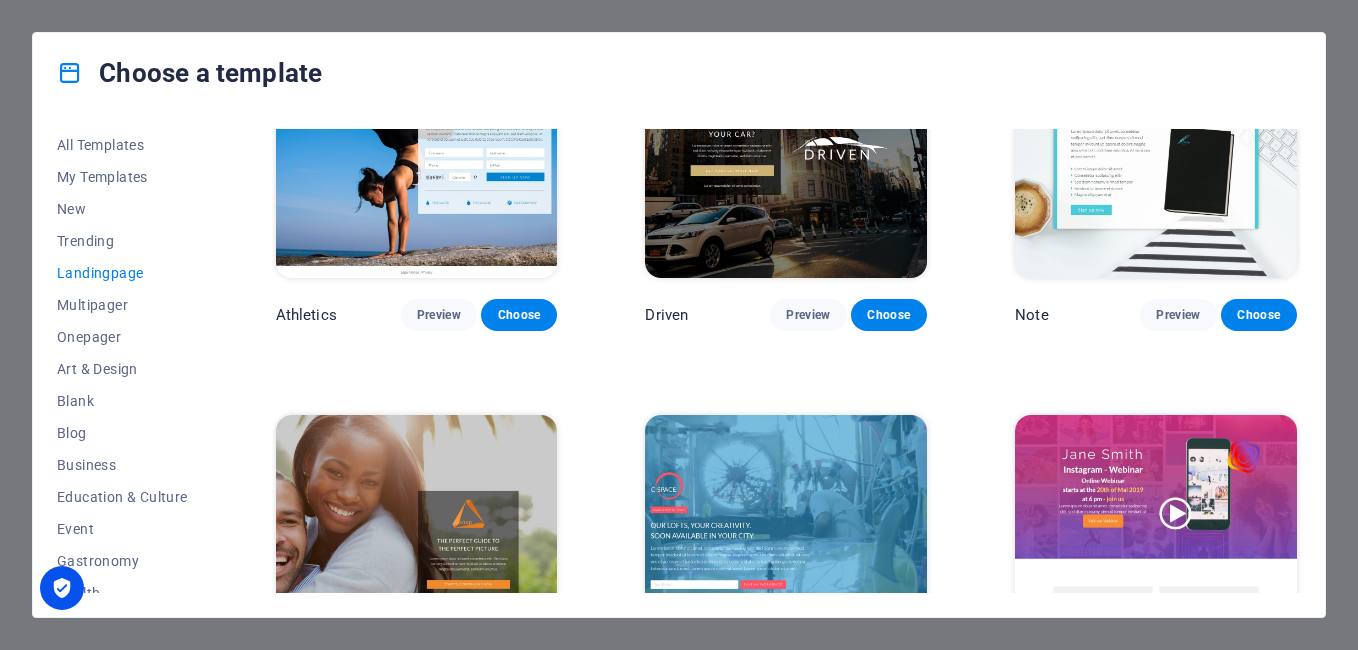 scroll, scrollTop: 1405, scrollLeft: 0, axis: vertical 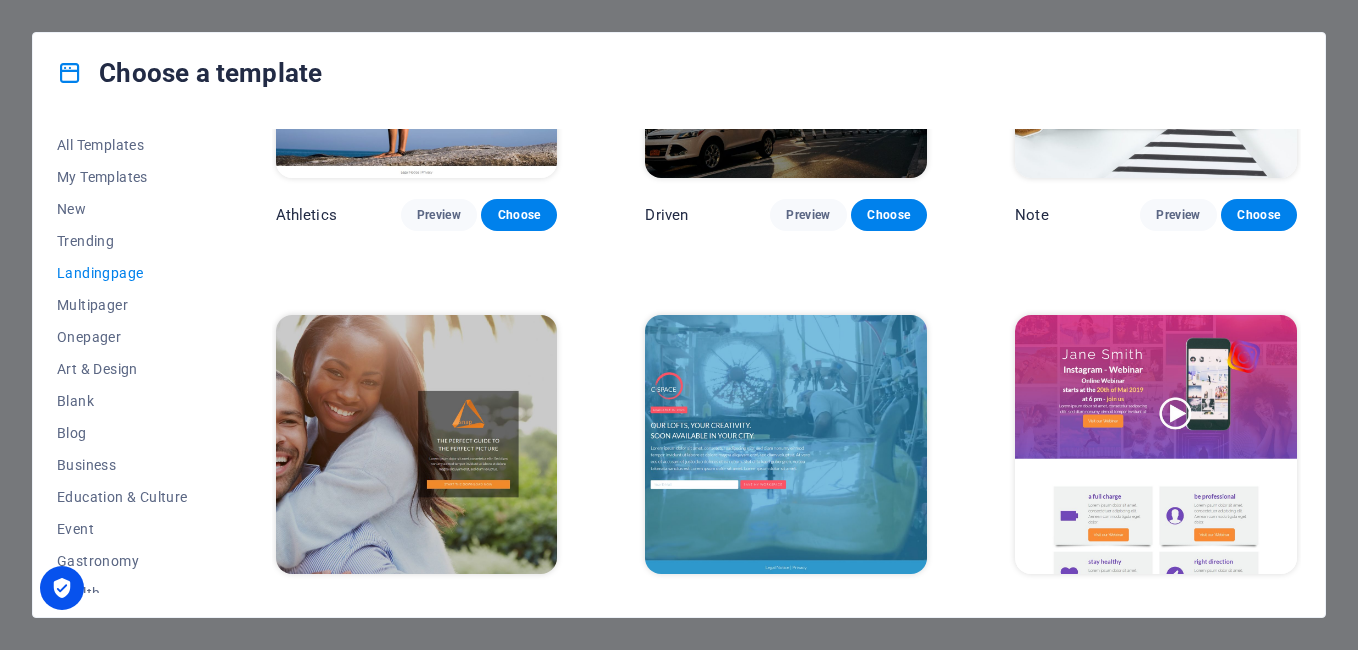 click at bounding box center (786, 445) 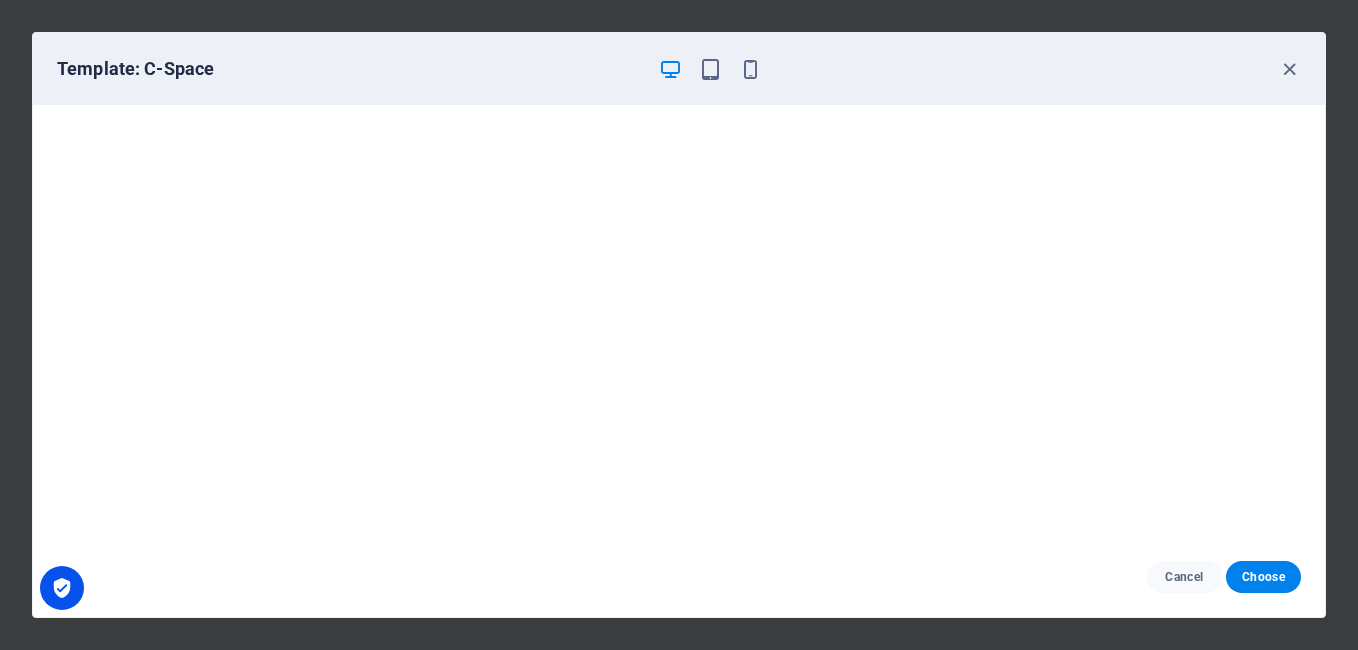 scroll, scrollTop: 5, scrollLeft: 0, axis: vertical 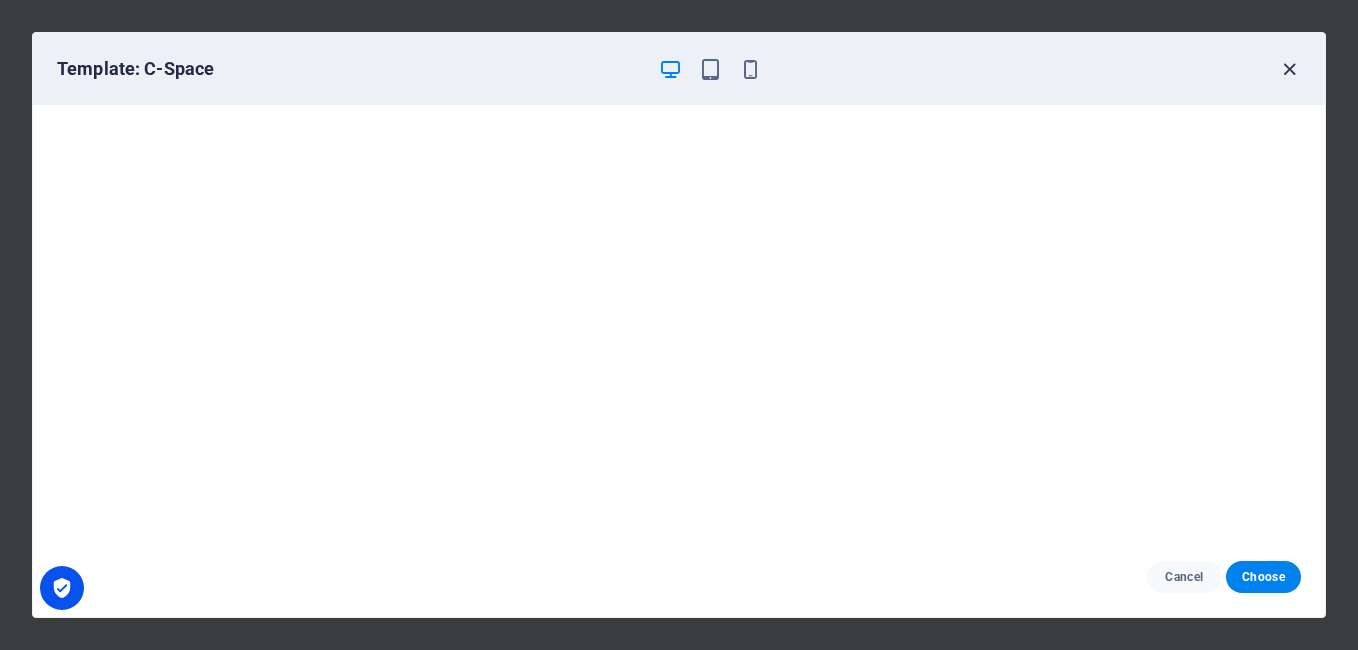 click at bounding box center (1289, 69) 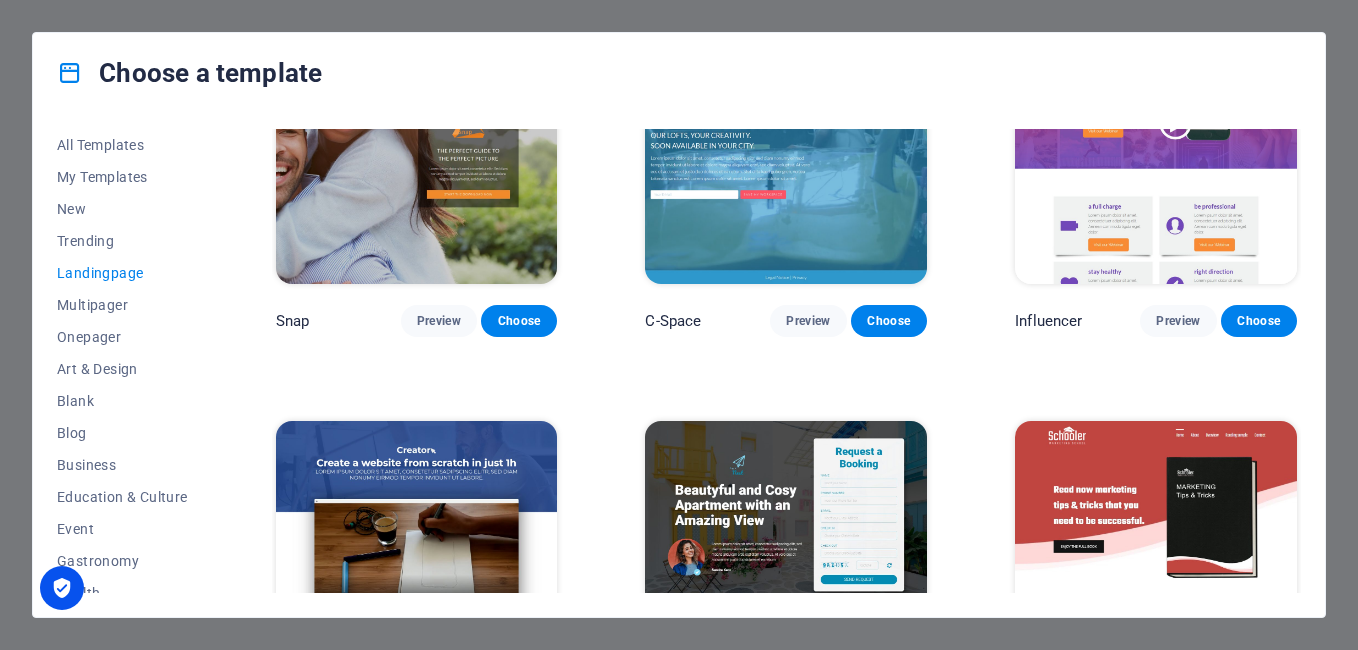 scroll, scrollTop: 1705, scrollLeft: 0, axis: vertical 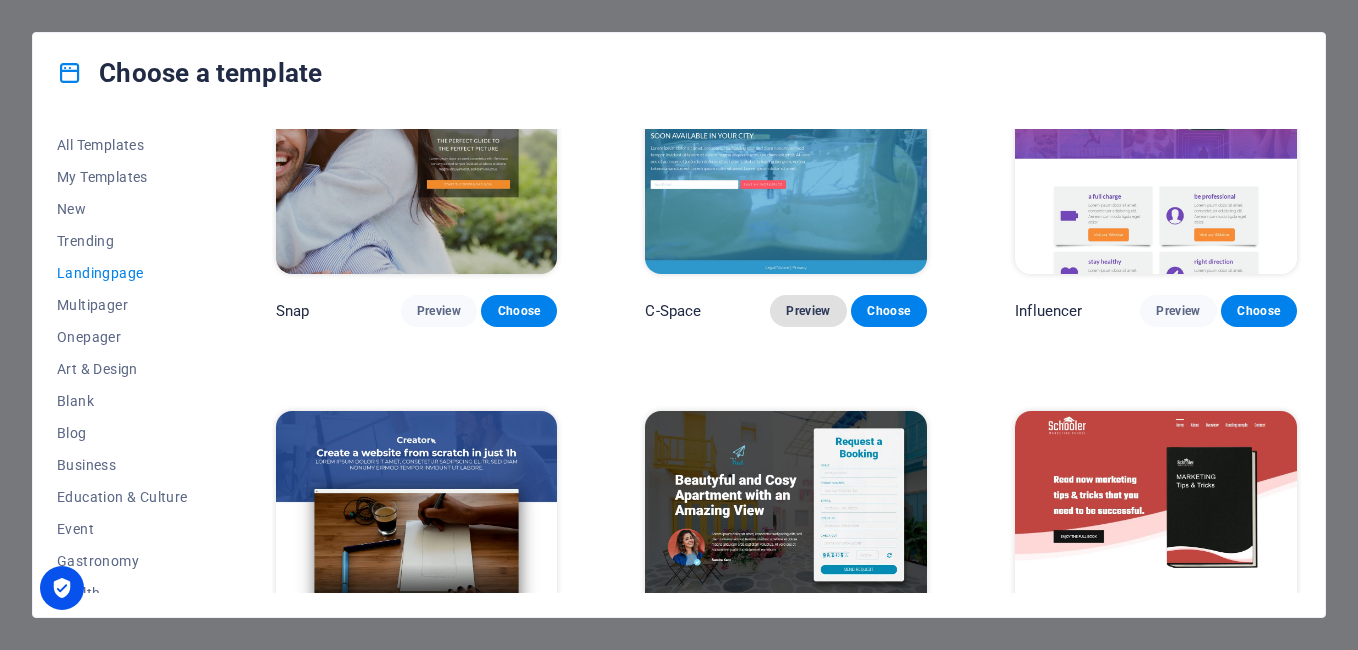 click on "Preview" at bounding box center (808, 311) 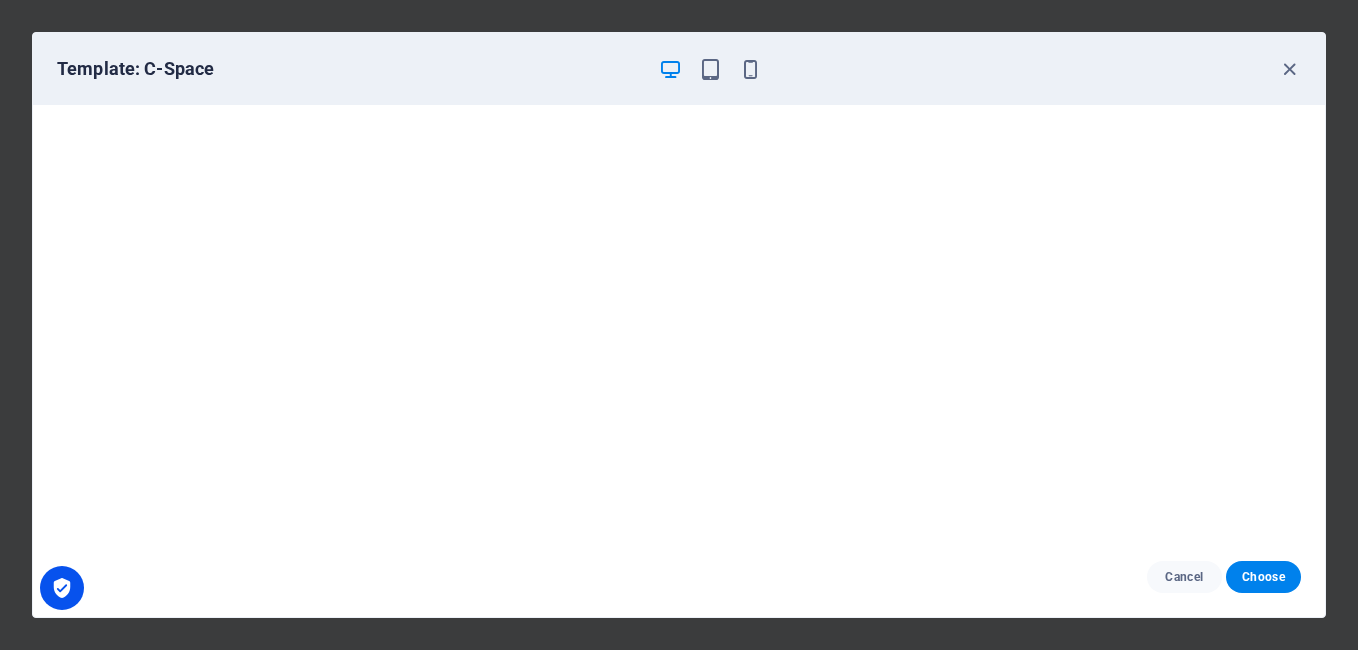 scroll, scrollTop: 5, scrollLeft: 0, axis: vertical 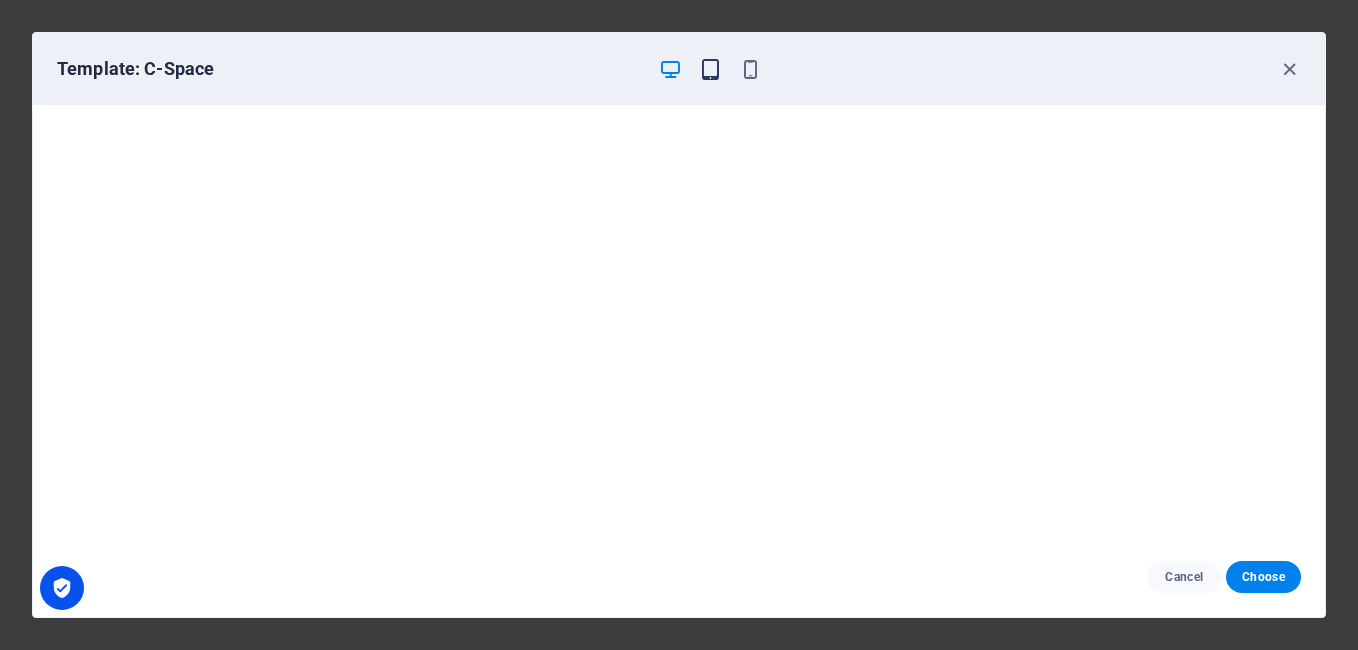 click at bounding box center (710, 69) 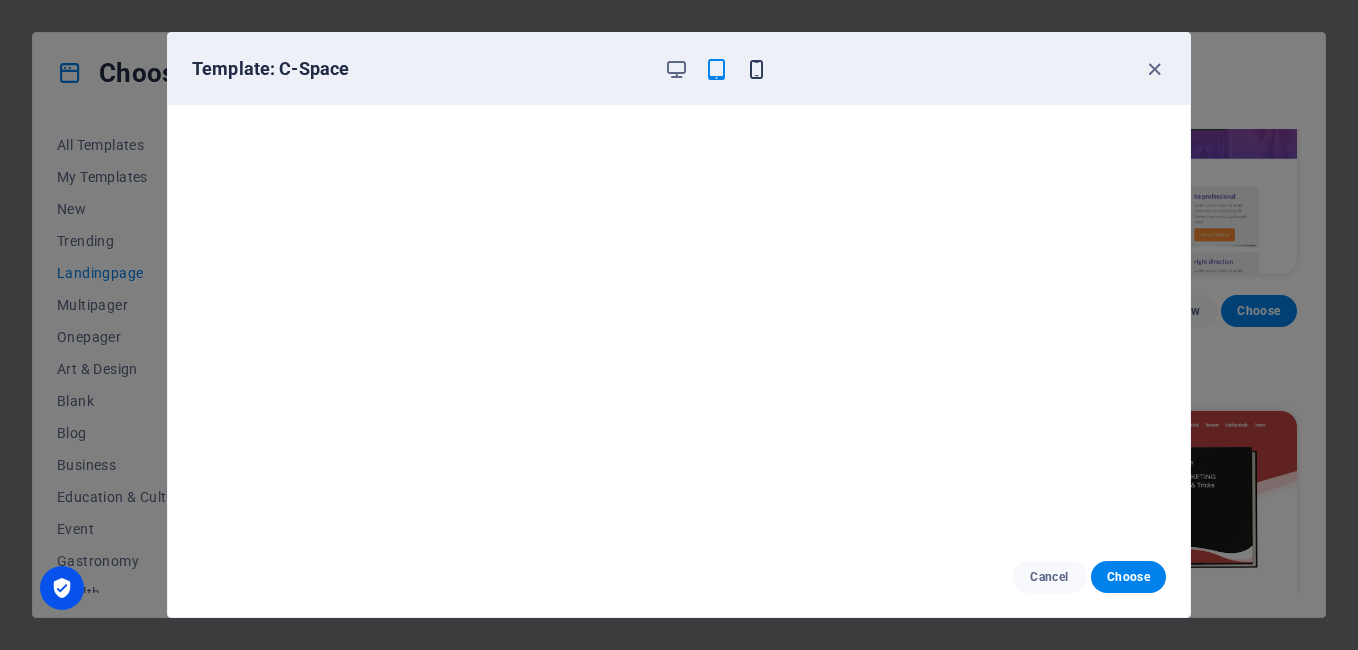 click at bounding box center [756, 69] 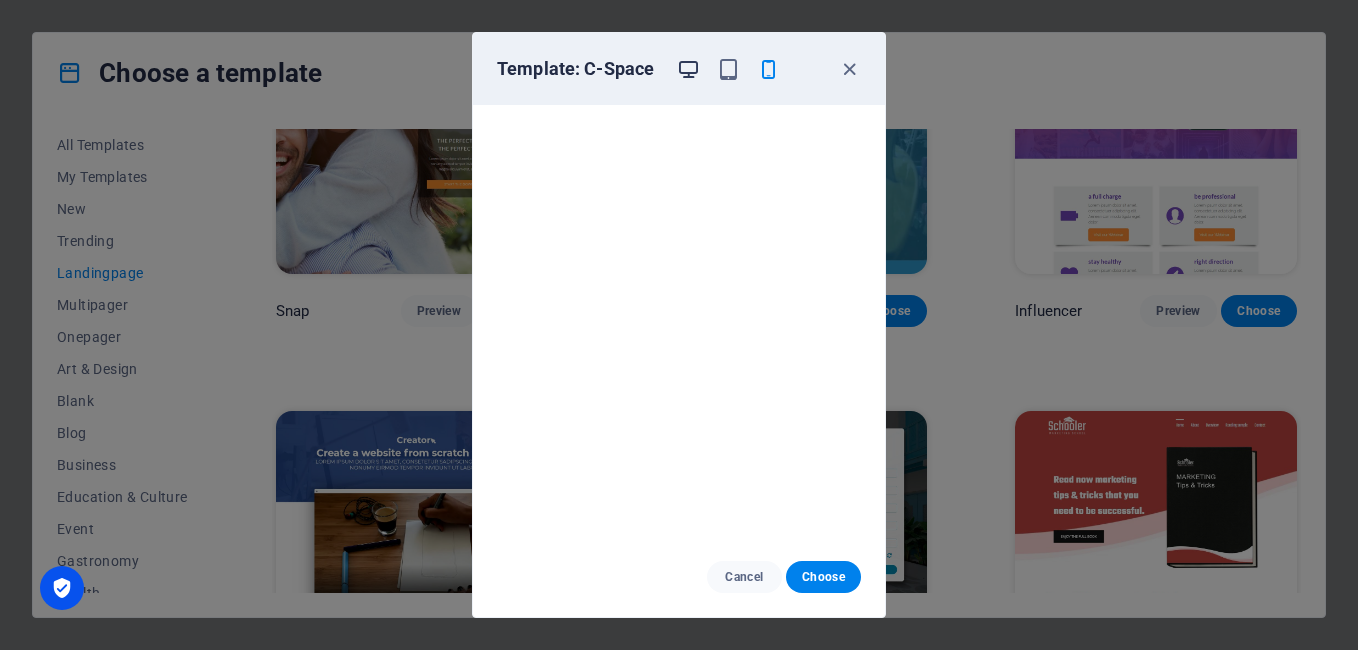 click at bounding box center [688, 69] 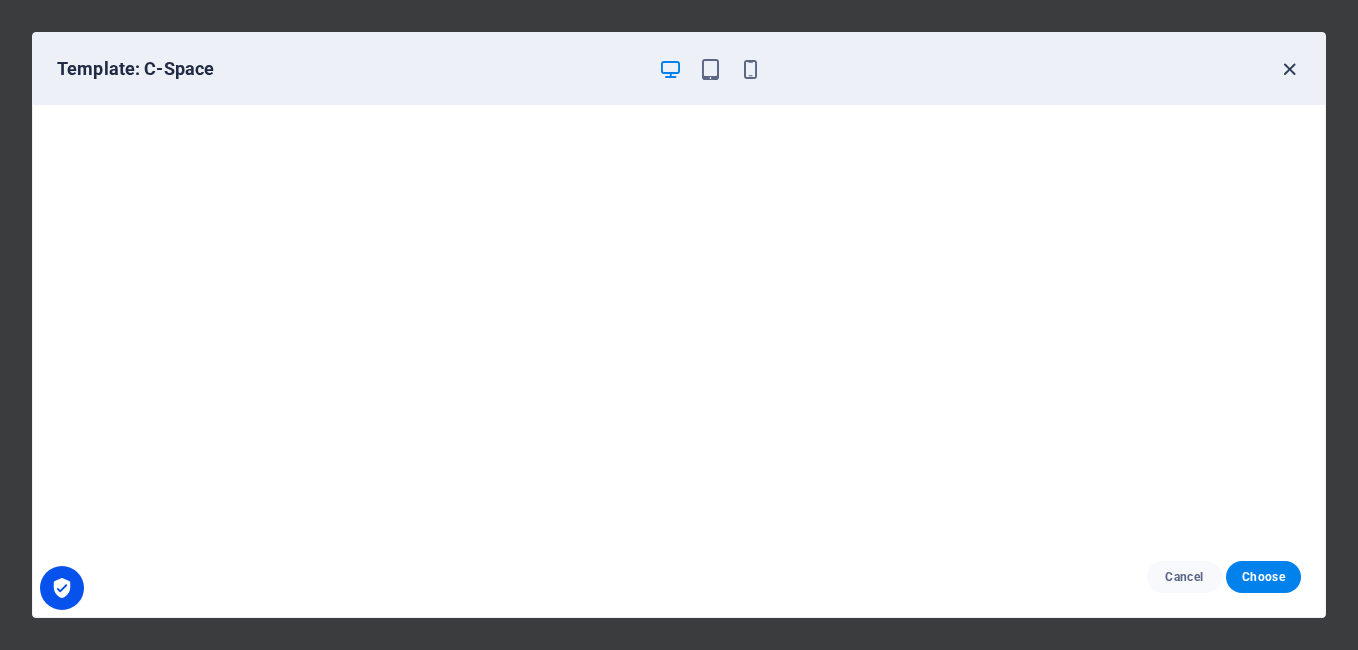 click at bounding box center [1289, 69] 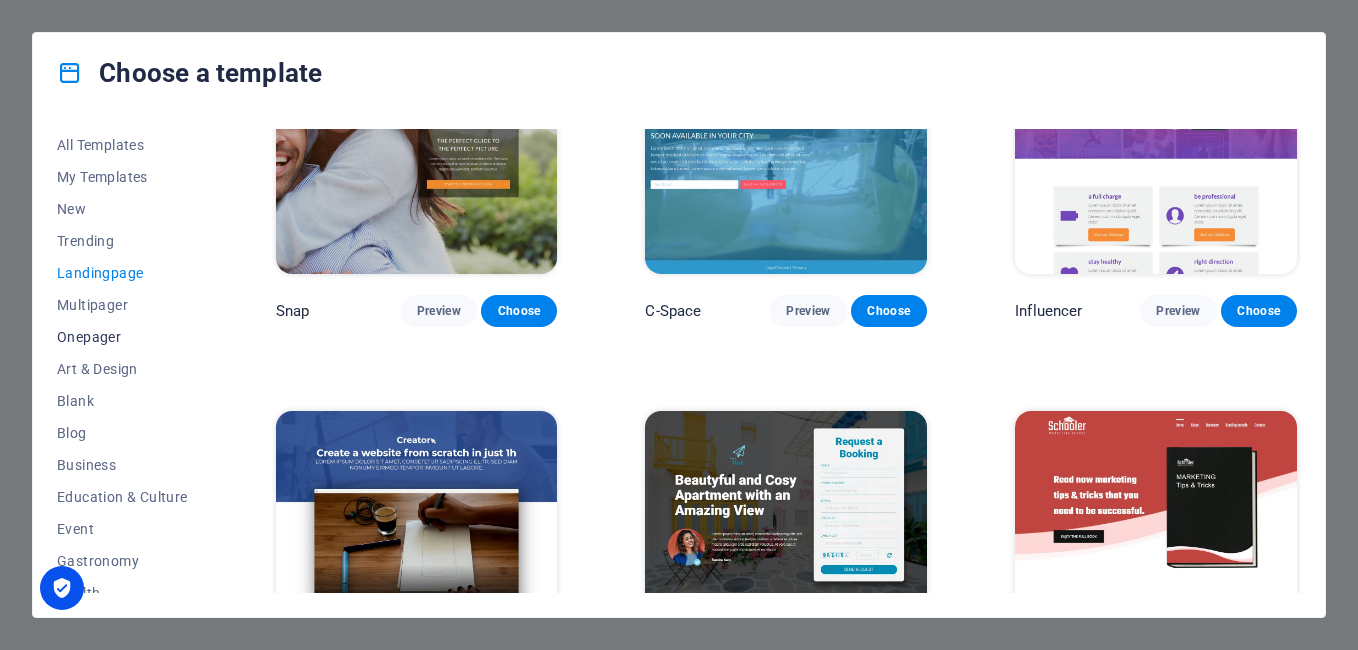 click on "Onepager" at bounding box center (122, 337) 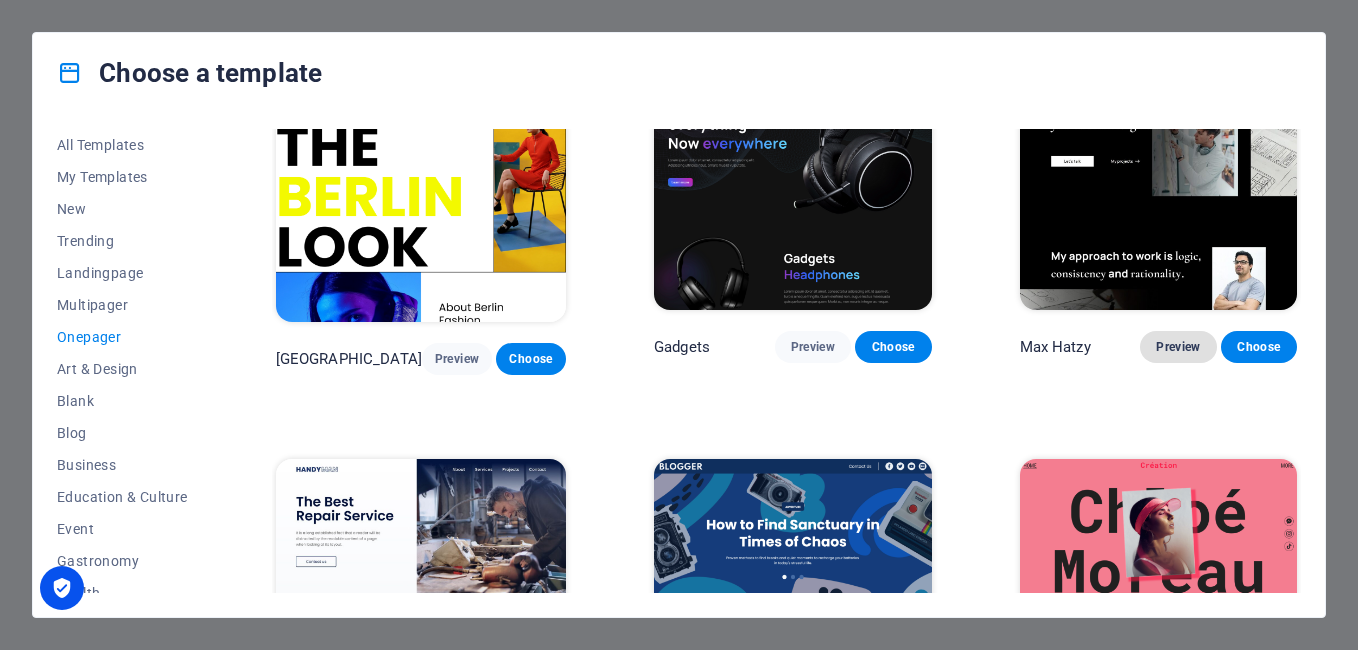 scroll, scrollTop: 1805, scrollLeft: 0, axis: vertical 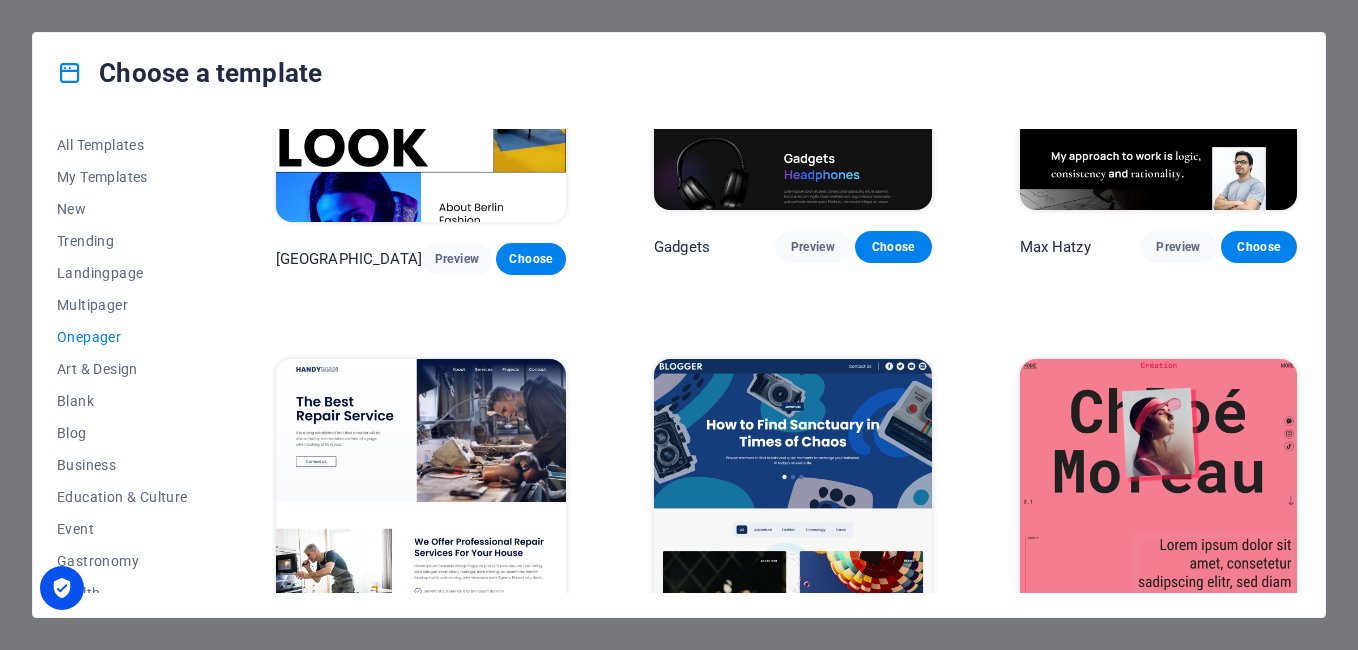 click at bounding box center [421, 493] 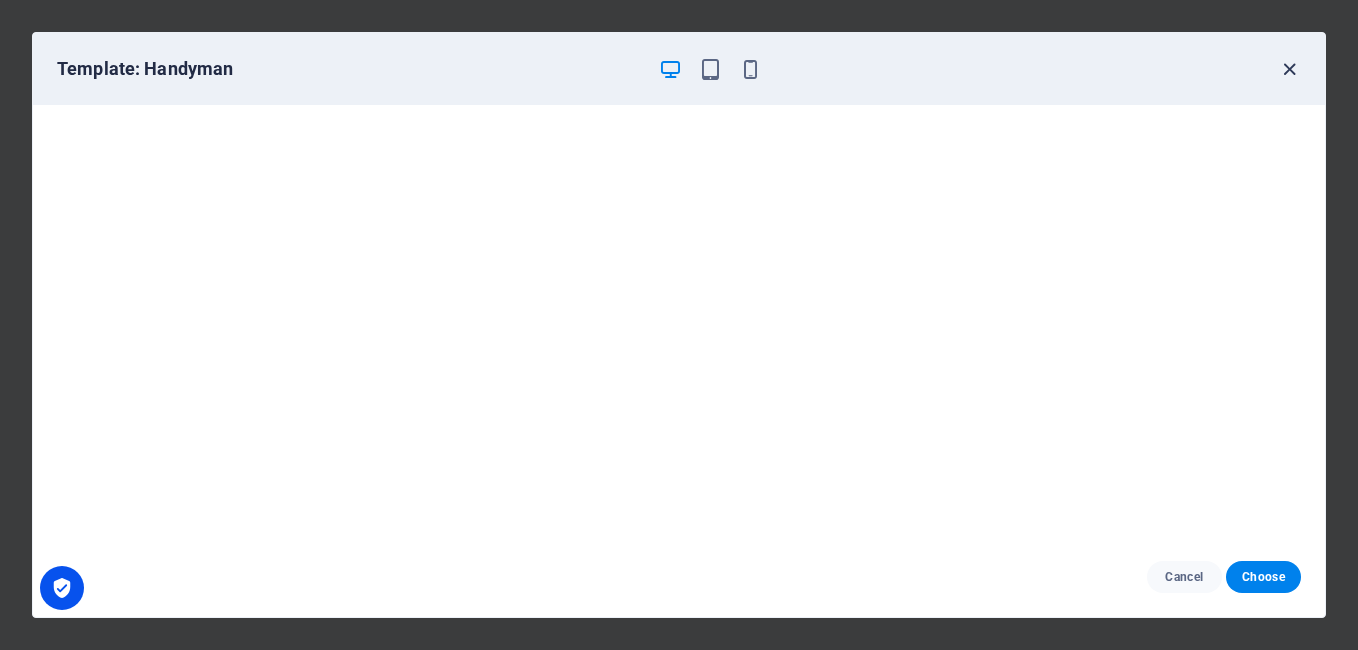 click at bounding box center [1289, 69] 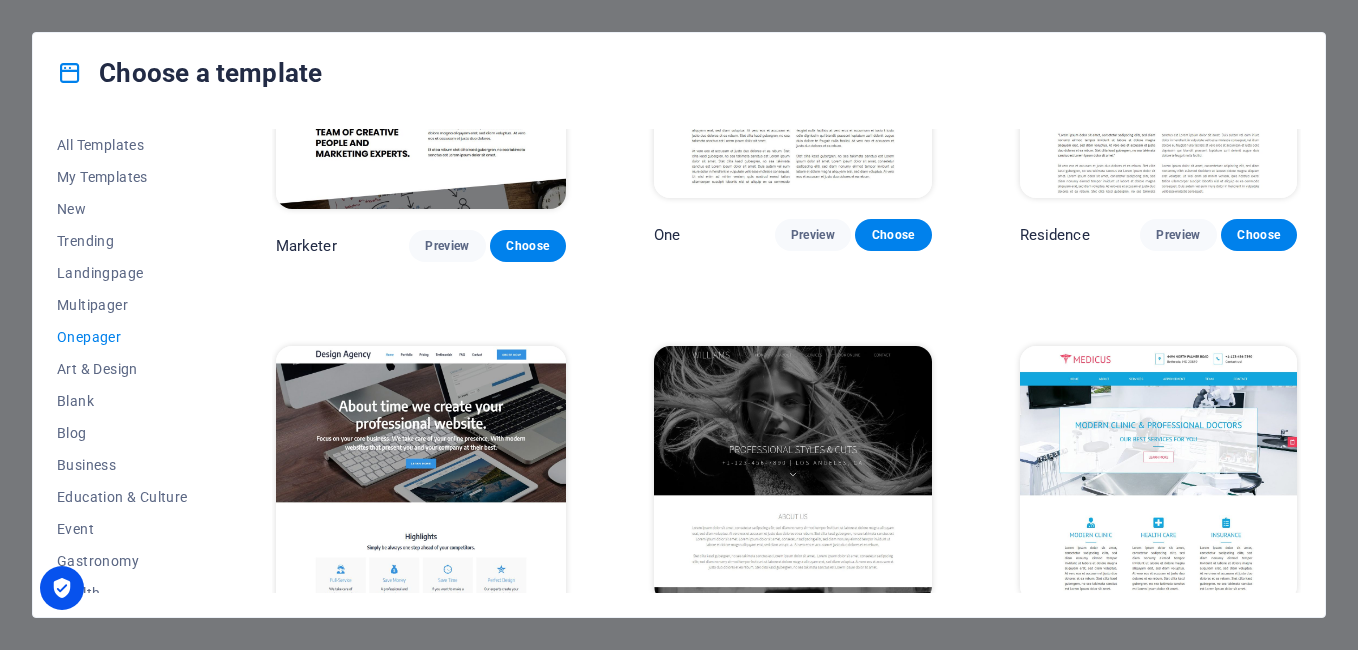 scroll, scrollTop: 8229, scrollLeft: 0, axis: vertical 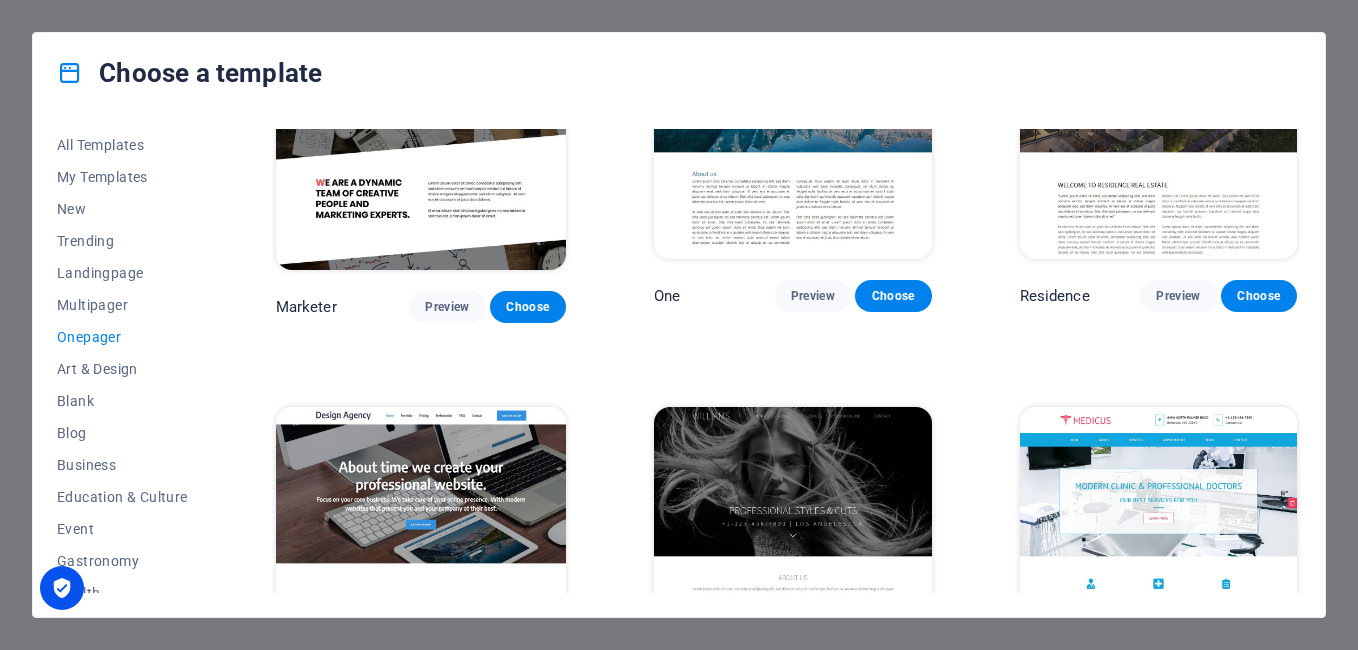 click on "Preview" at bounding box center (1178, 700) 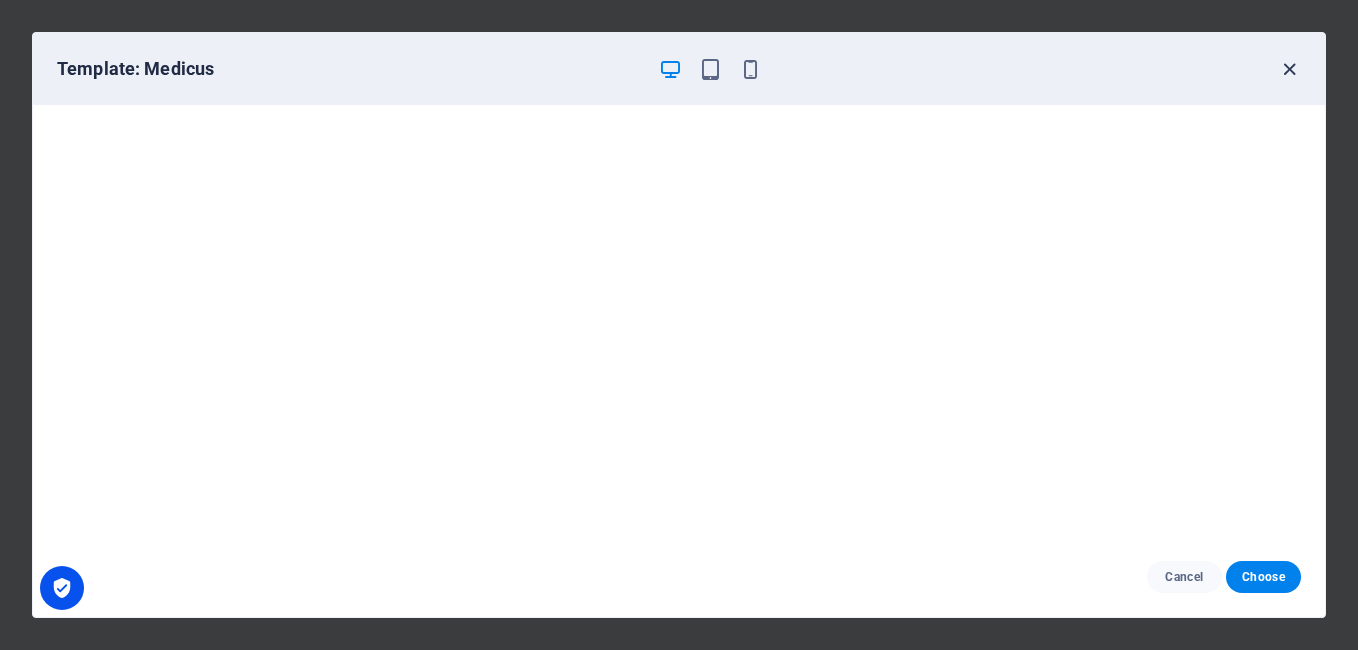 click at bounding box center (1289, 69) 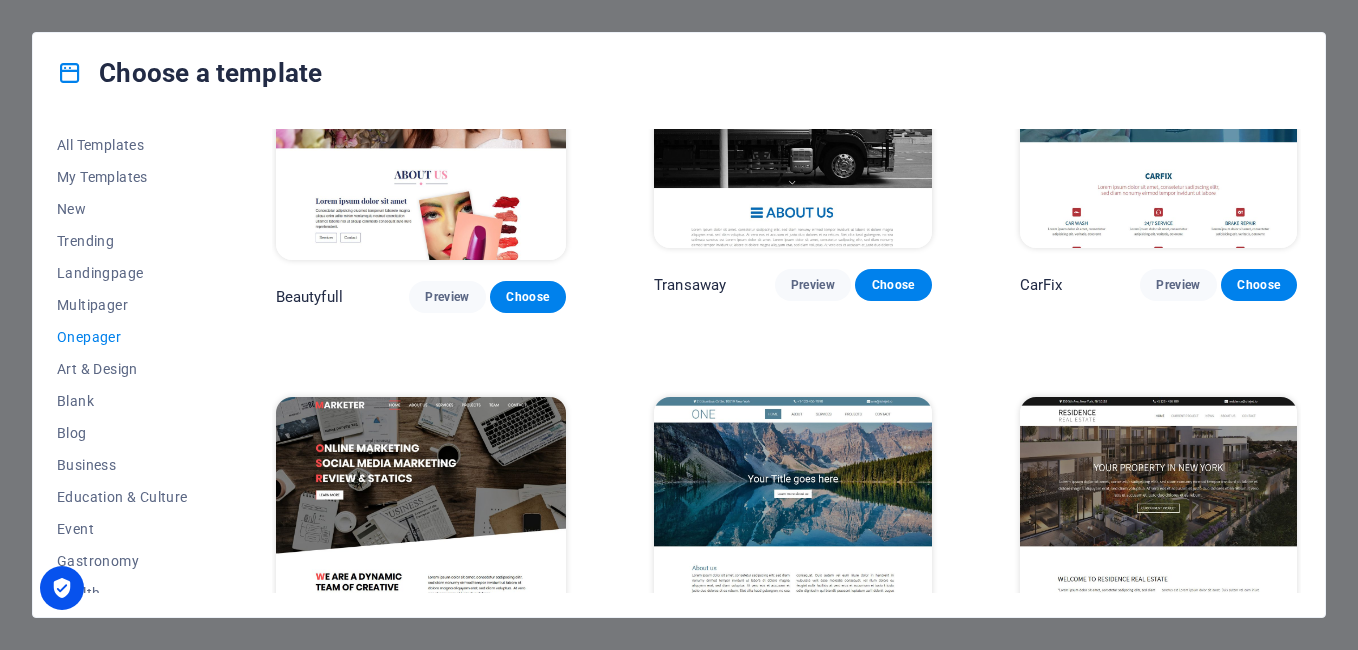scroll, scrollTop: 7829, scrollLeft: 0, axis: vertical 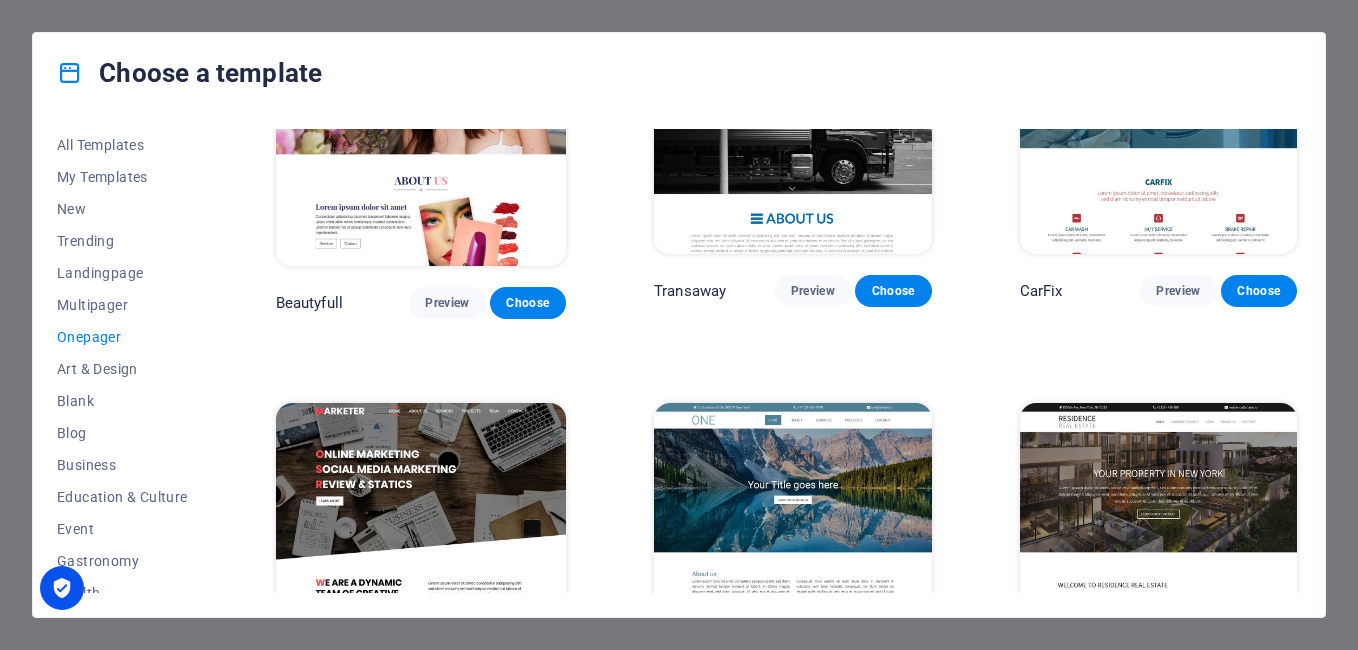 click on "Preview" at bounding box center [447, 707] 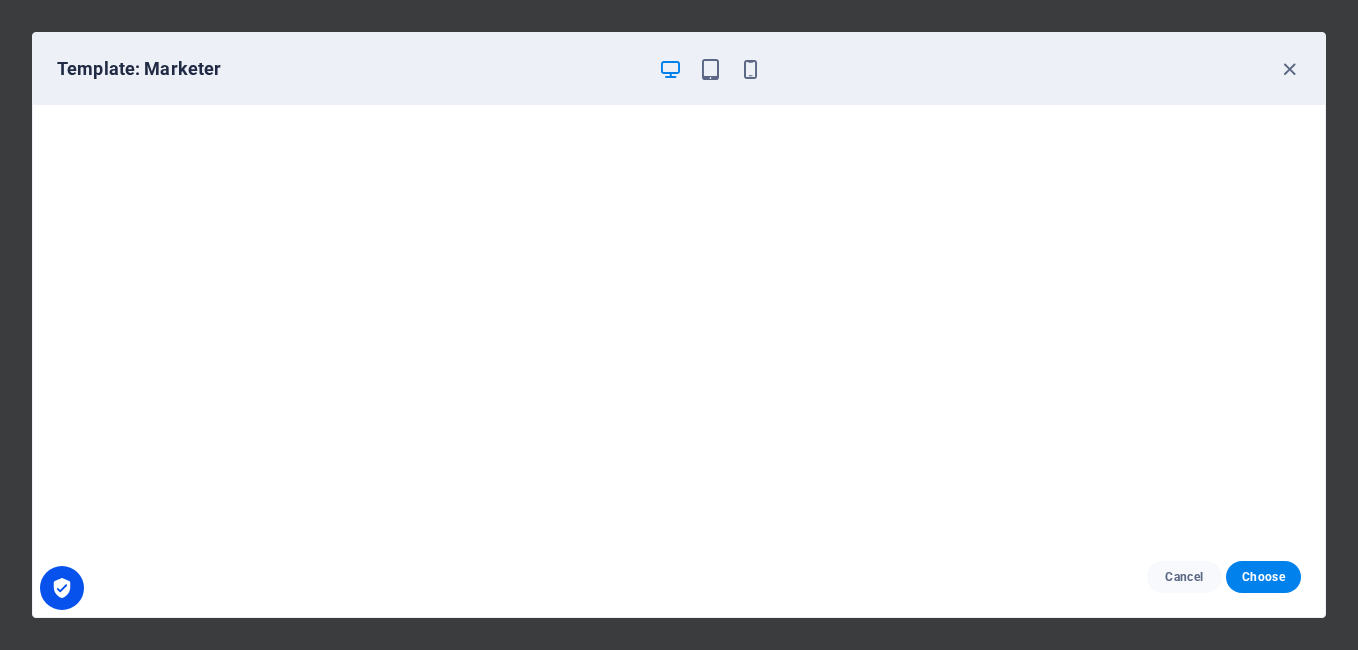 scroll, scrollTop: 5, scrollLeft: 0, axis: vertical 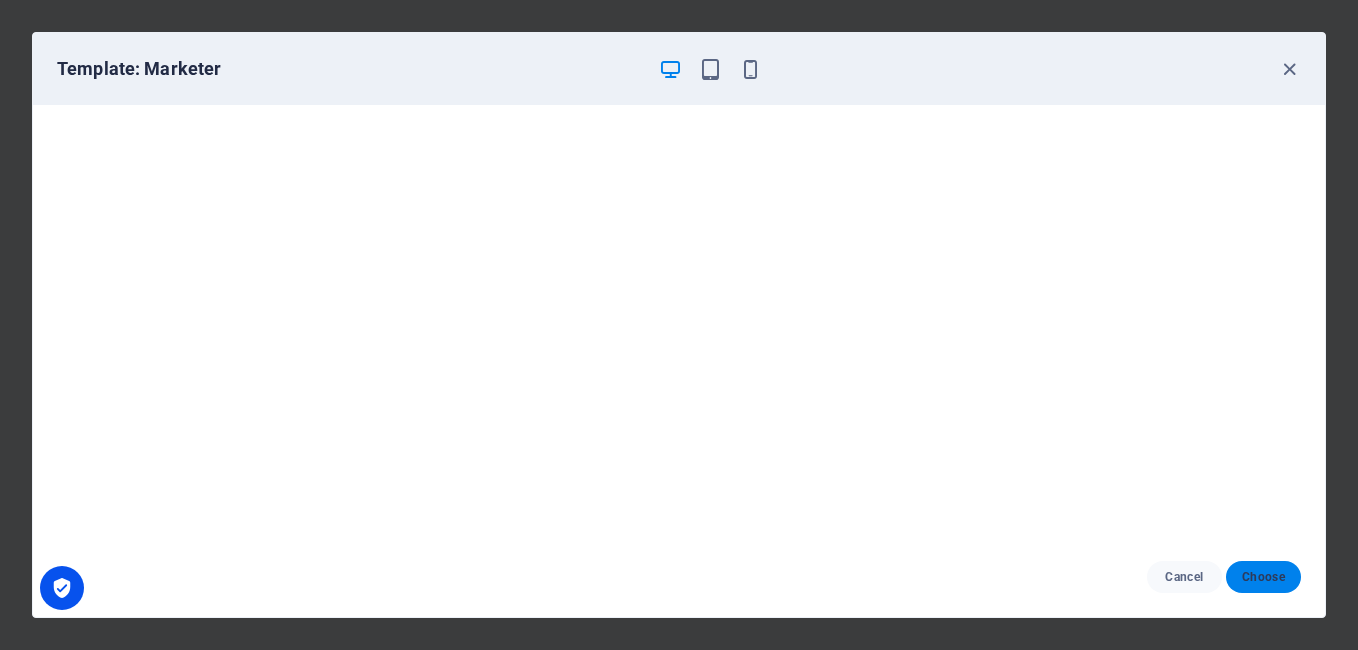 click on "Choose" at bounding box center [1263, 577] 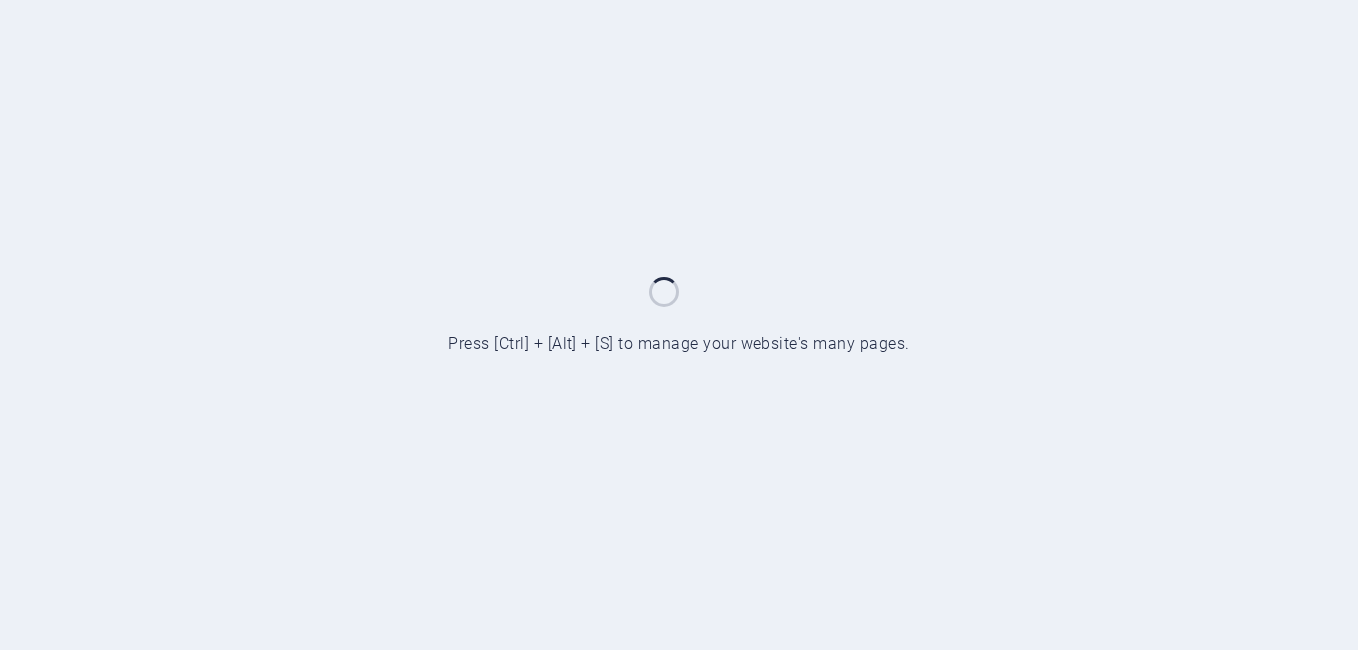 scroll, scrollTop: 0, scrollLeft: 0, axis: both 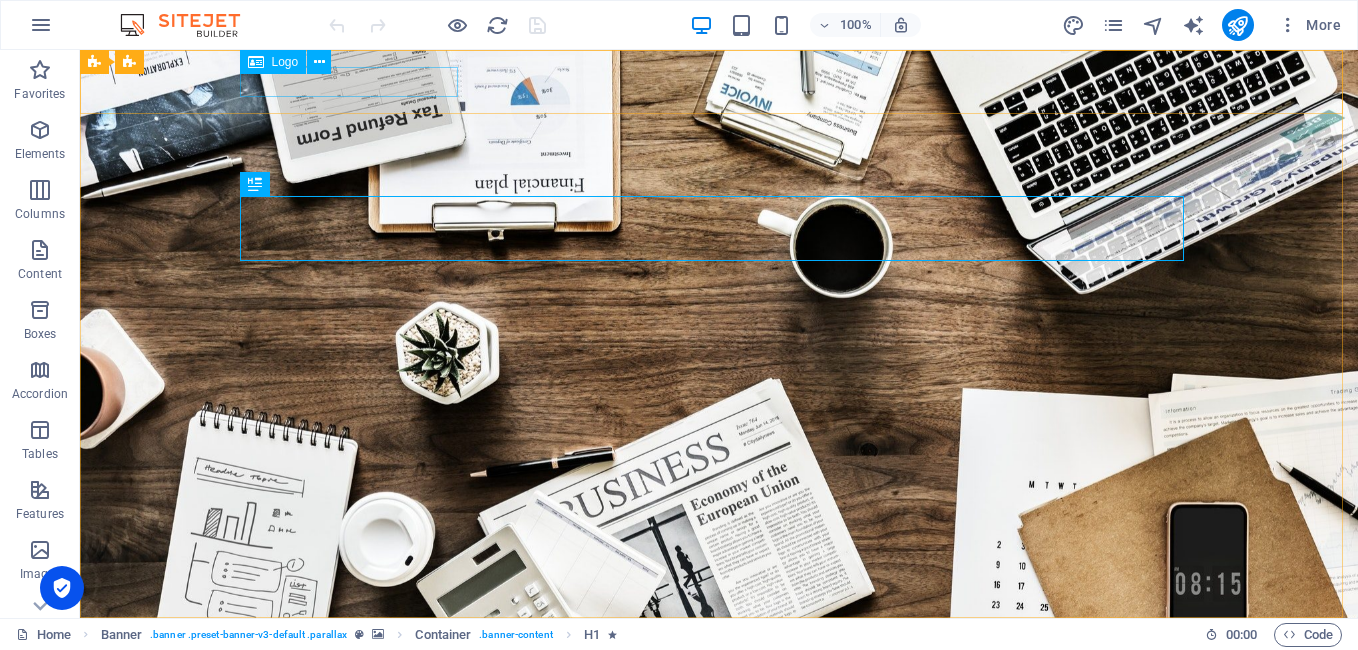 click on "Logo" at bounding box center (285, 62) 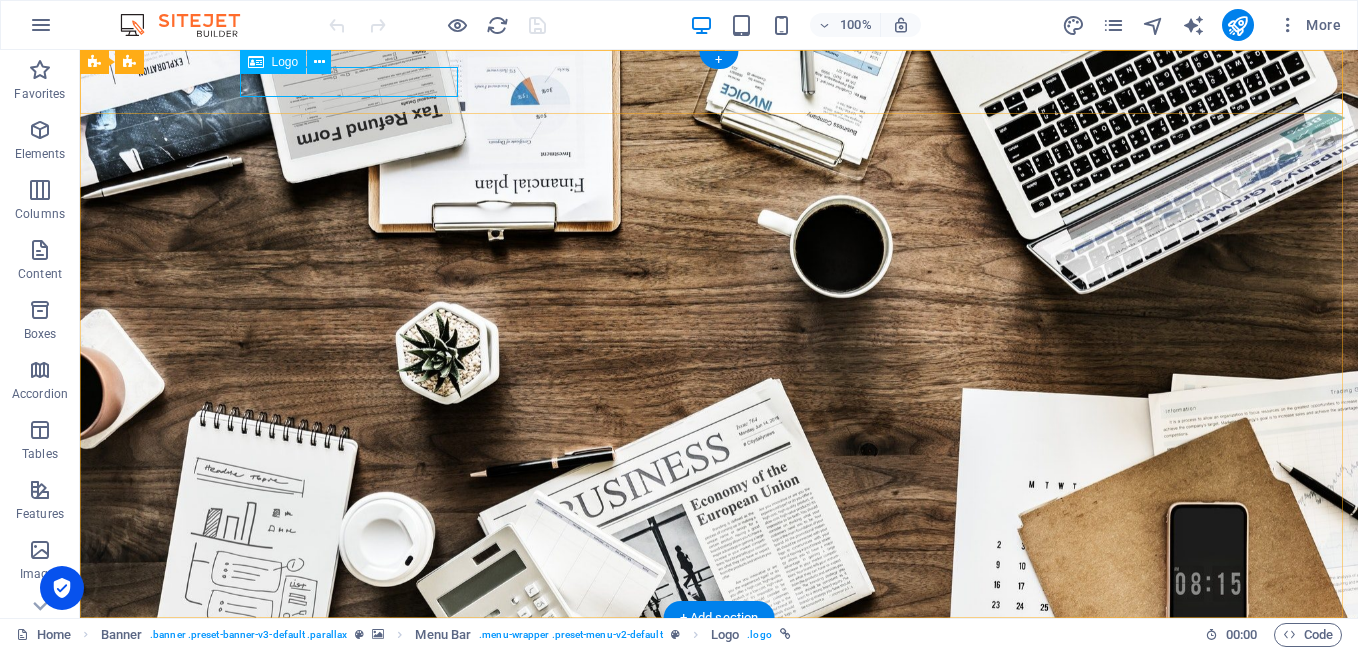 click at bounding box center [719, 649] 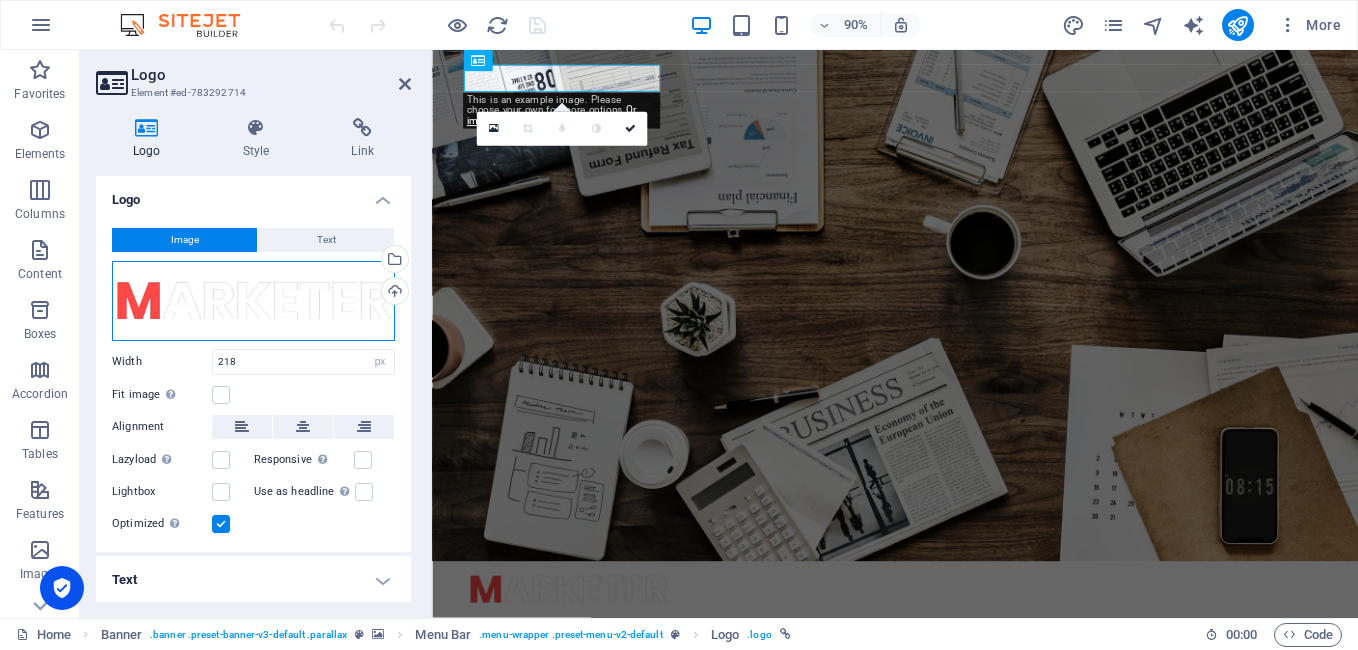 click on "Drag files here, click to choose files or select files from Files or our free stock photos & videos" at bounding box center (253, 301) 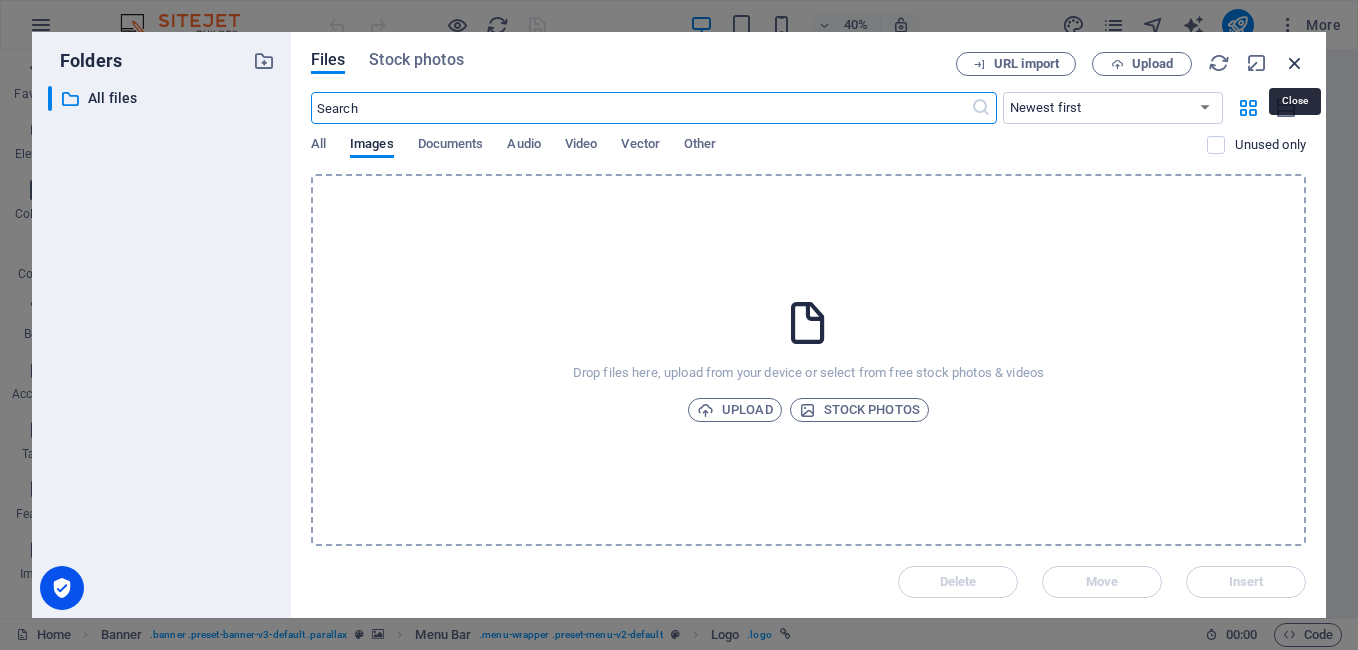 click at bounding box center [1295, 63] 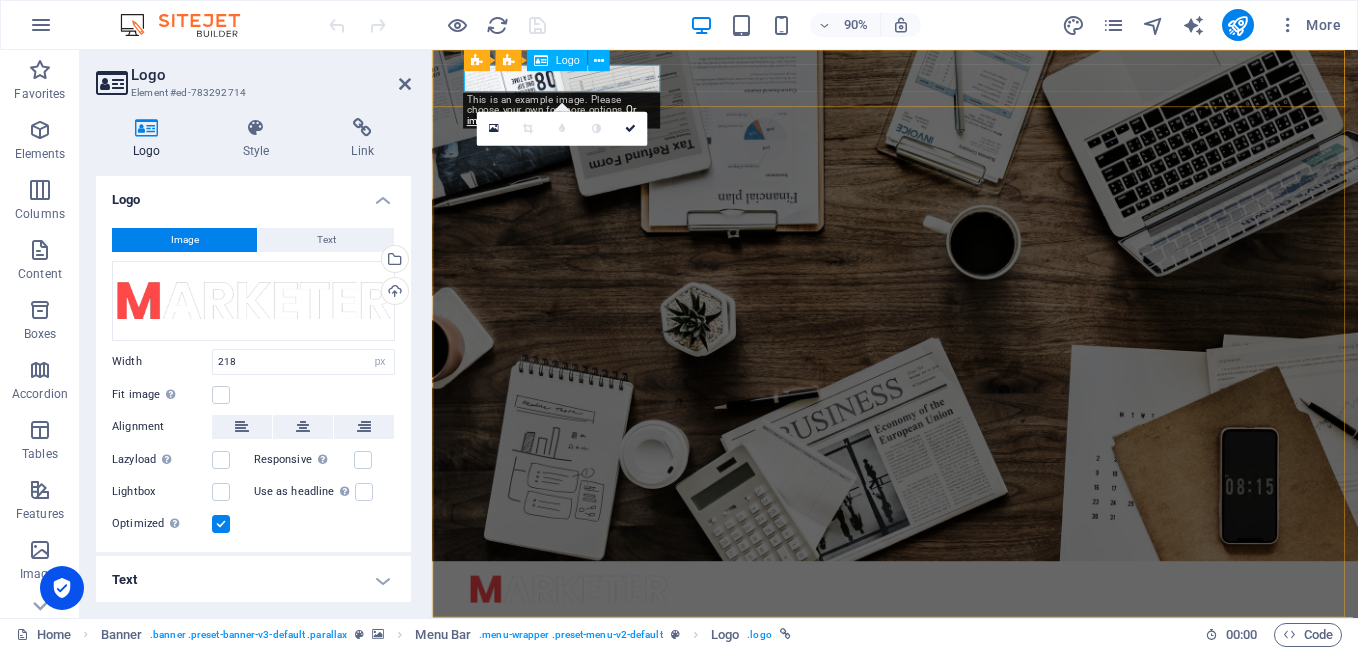 click at bounding box center [947, 649] 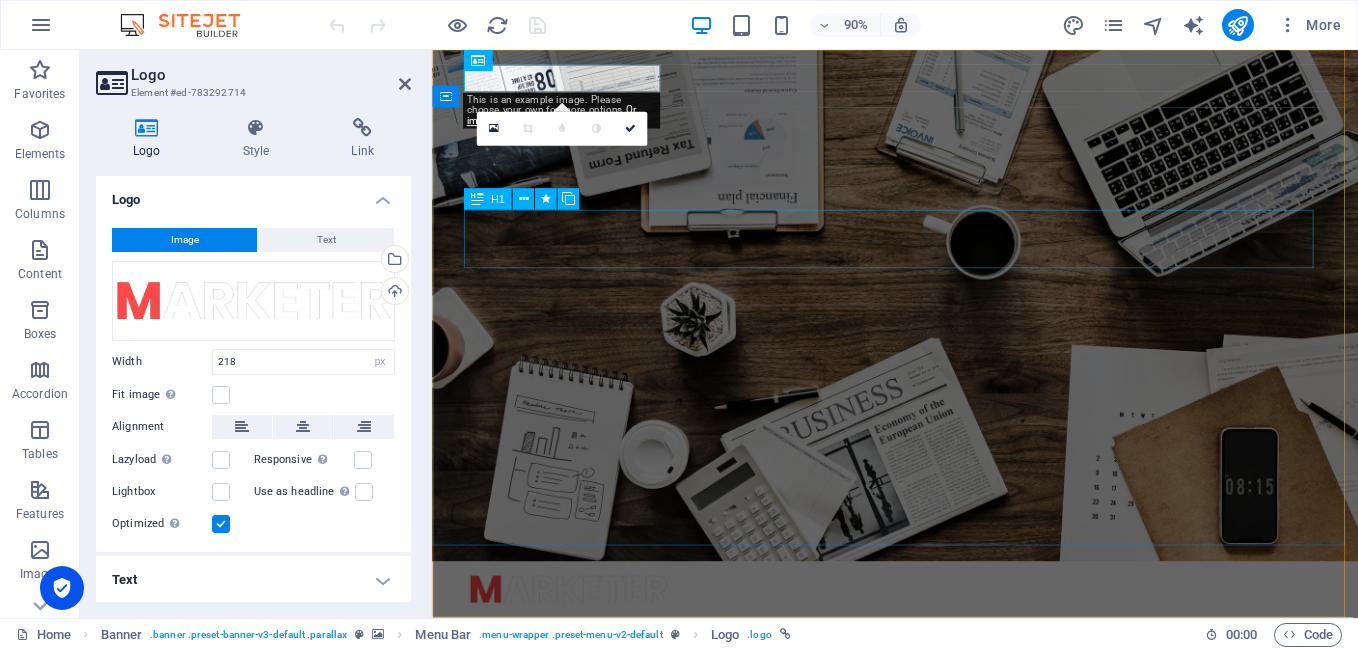 click on "O nline Marketing" at bounding box center [947, 824] 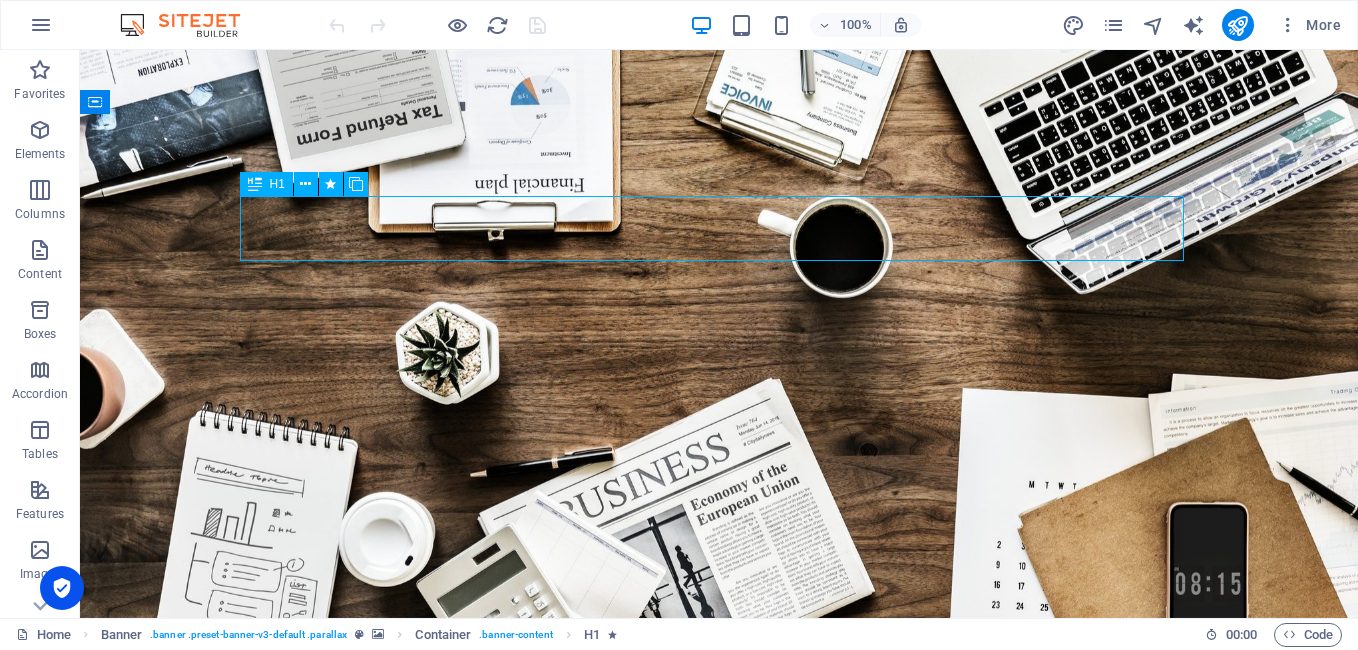 click on "O nline Marketing" at bounding box center (719, 824) 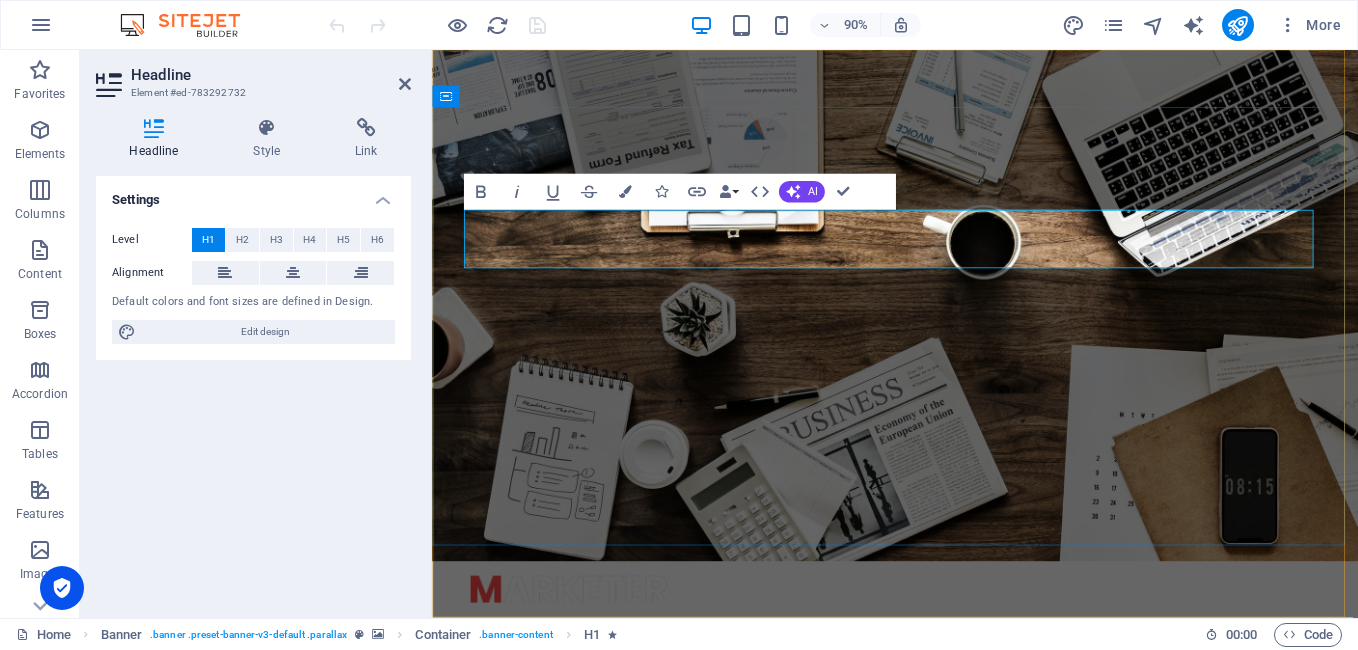 click on "nline Marketing" at bounding box center [760, 824] 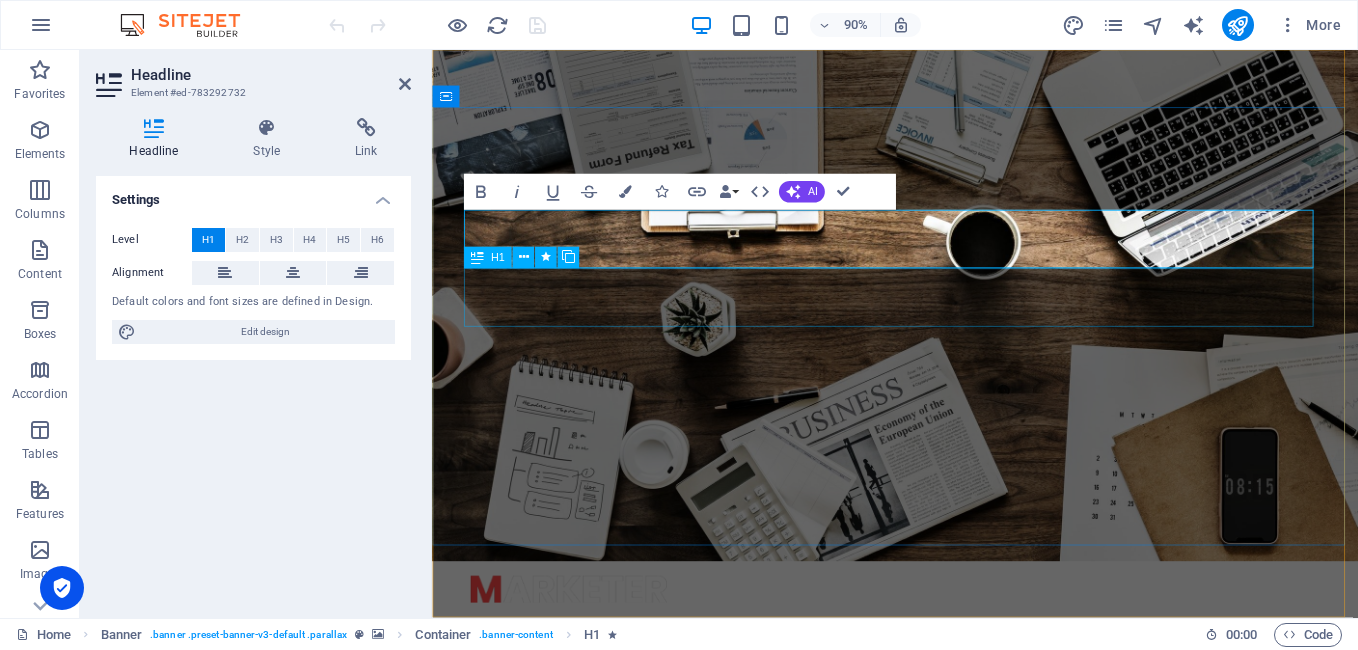 type 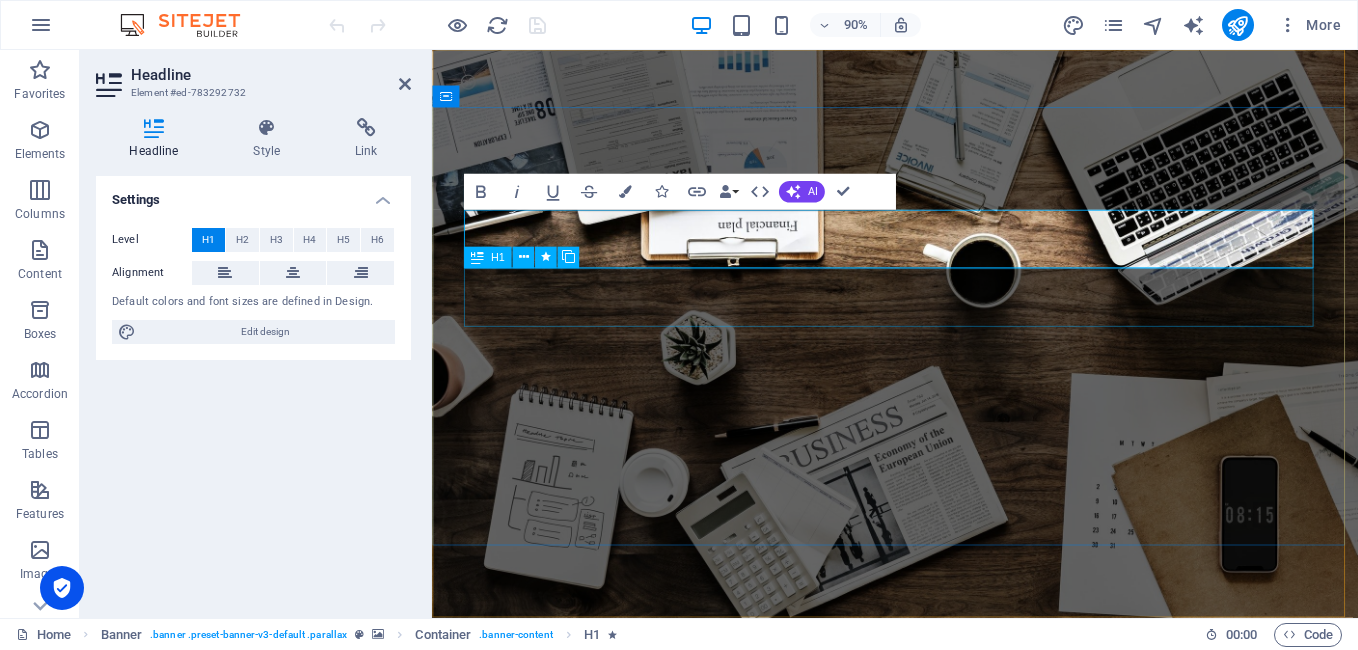 click on "S OCIAL MEDIA MARKETING" at bounding box center [947, 952] 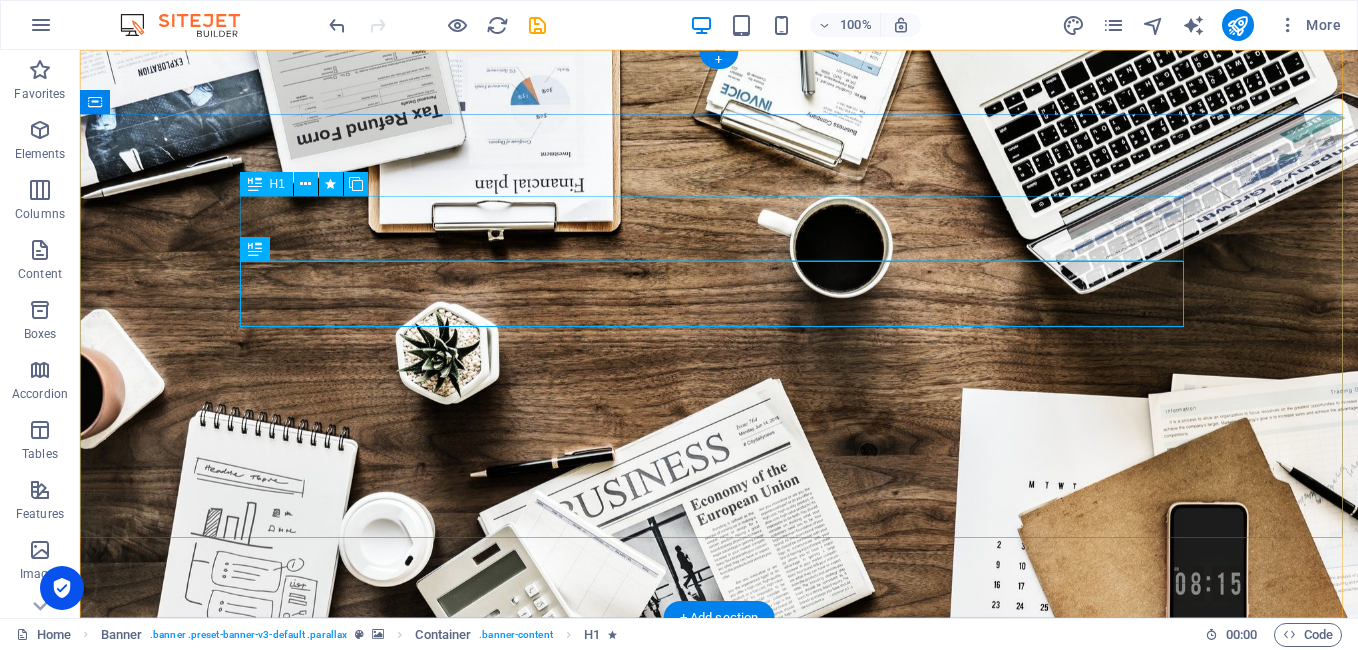 click on "peritaje vehcular" at bounding box center [719, 824] 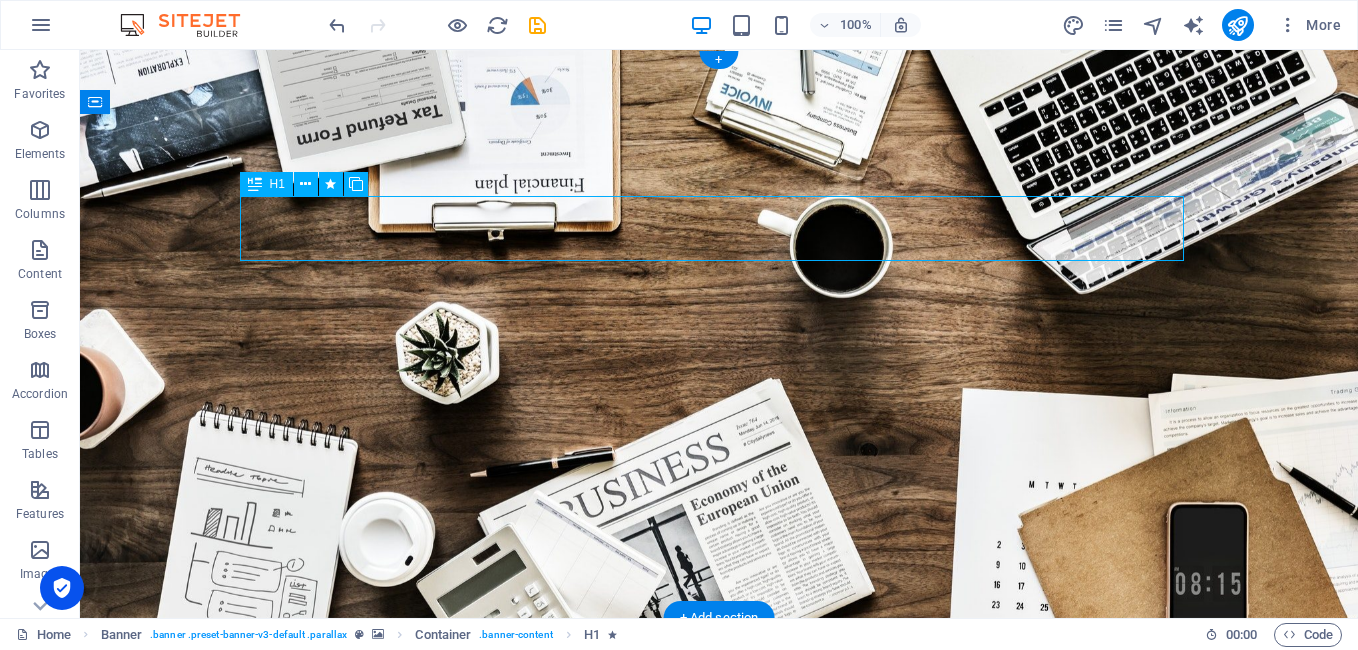 click on "peritaje vehcular" at bounding box center [719, 824] 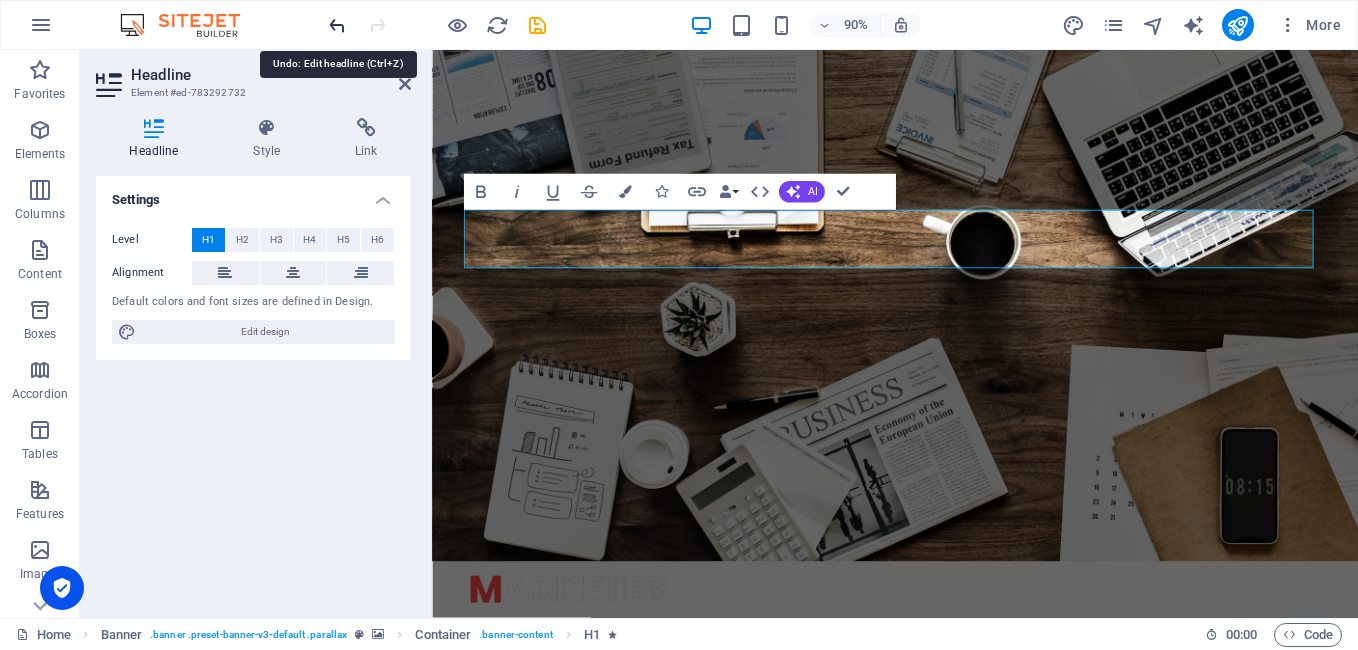 click at bounding box center (337, 25) 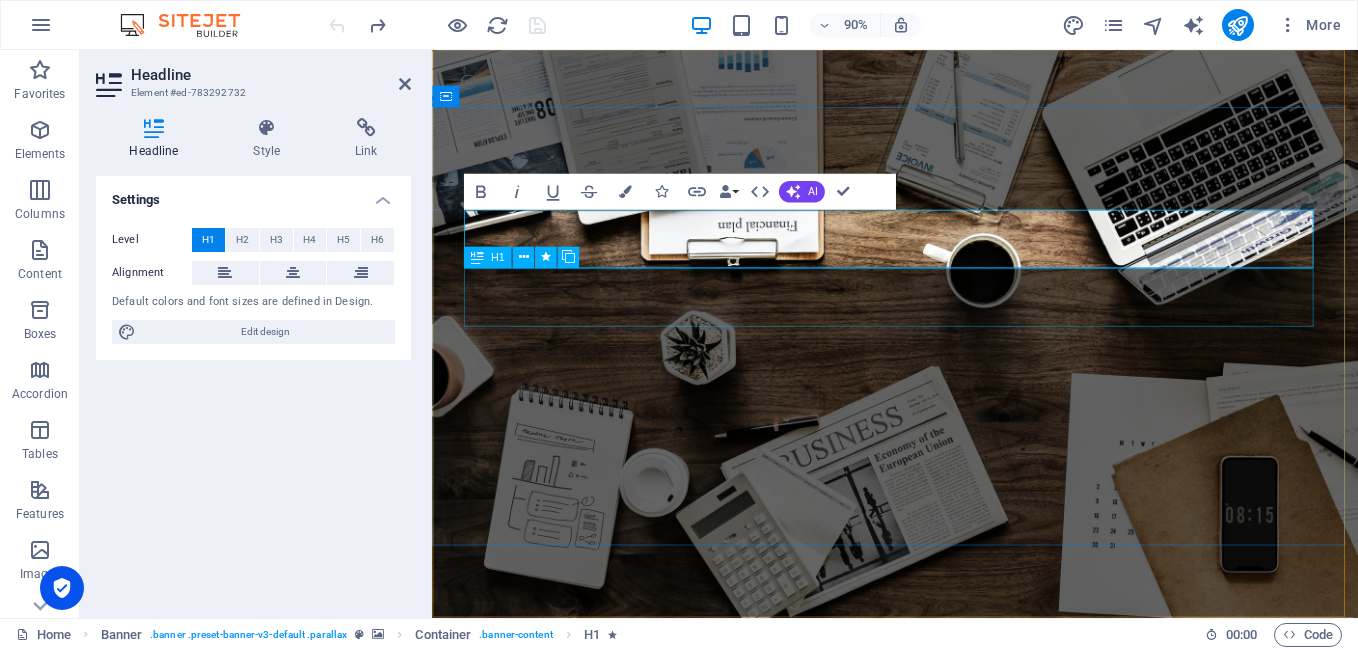 click on "R EVIEW & STATISTICS" at bounding box center [947, 1018] 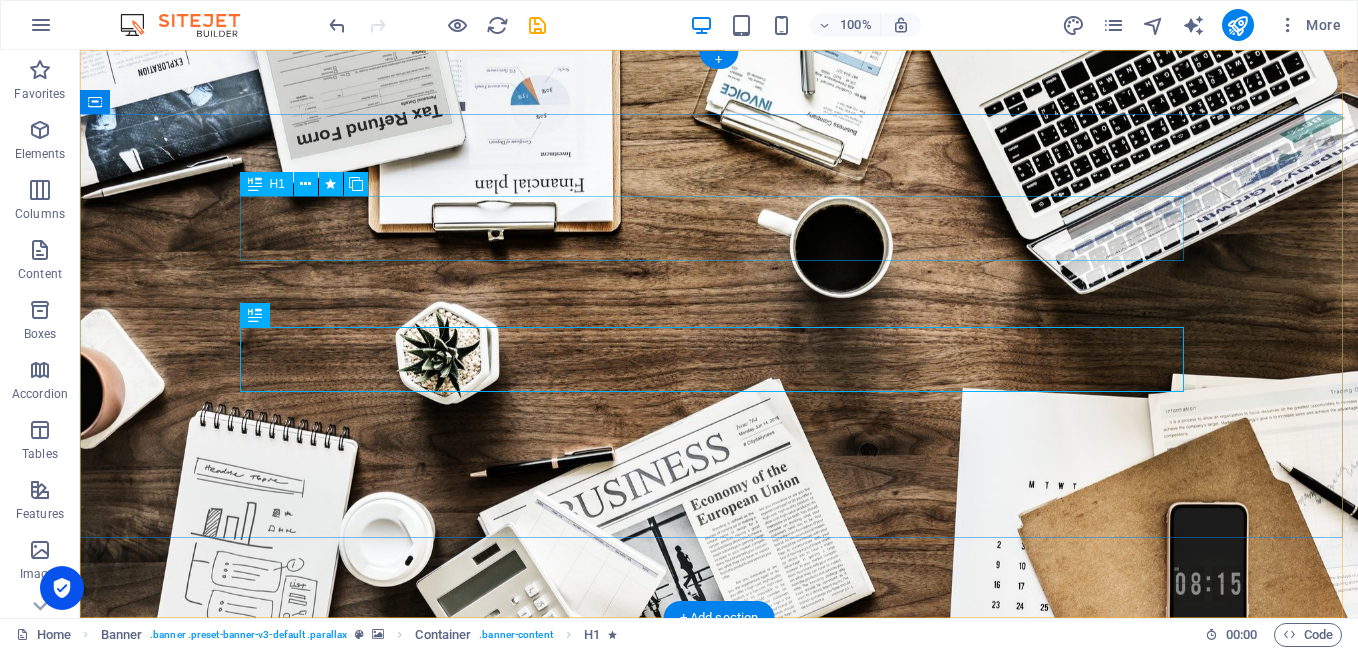 click on "O nline Marketing" at bounding box center (719, 824) 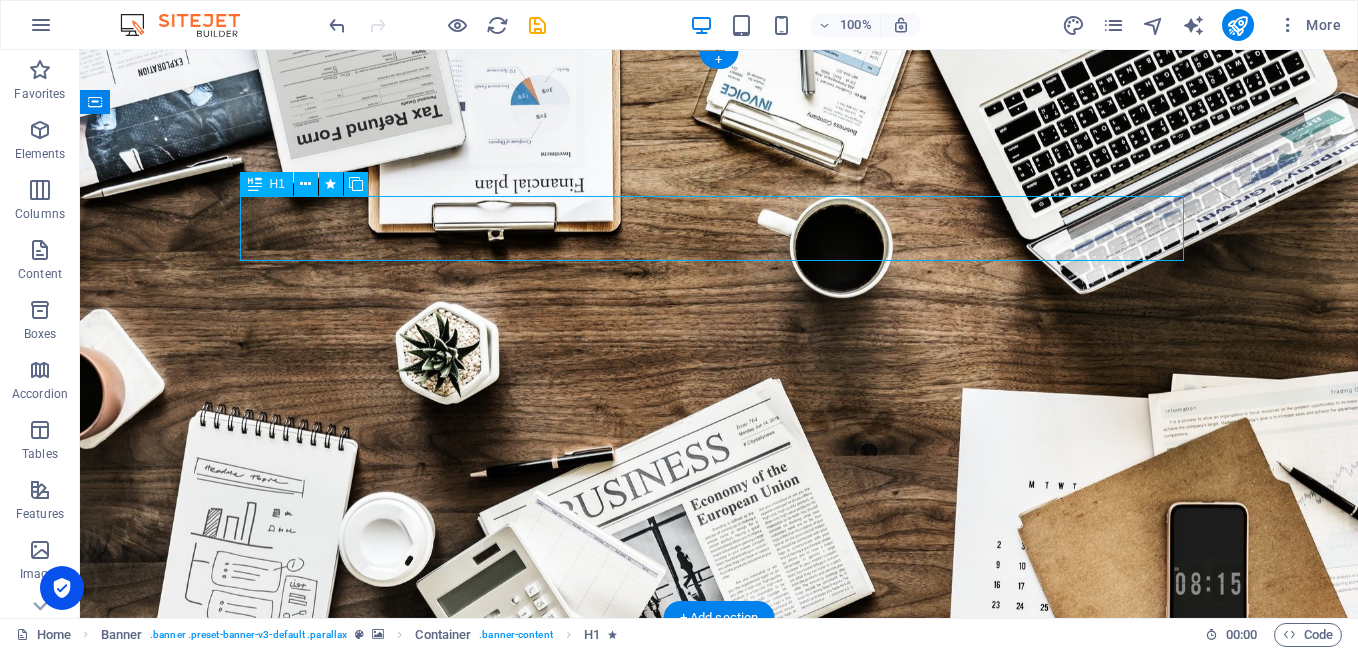 click on "O nline Marketing" at bounding box center (719, 824) 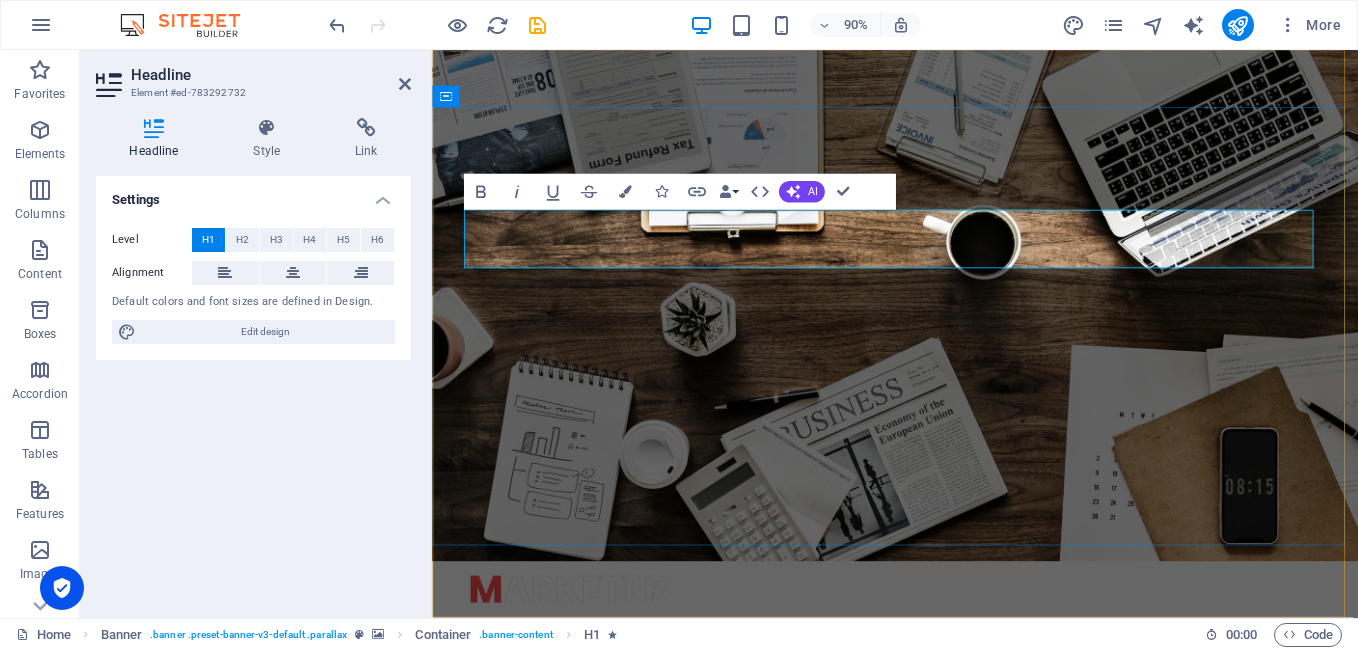 click on "nline Marketing" at bounding box center (760, 824) 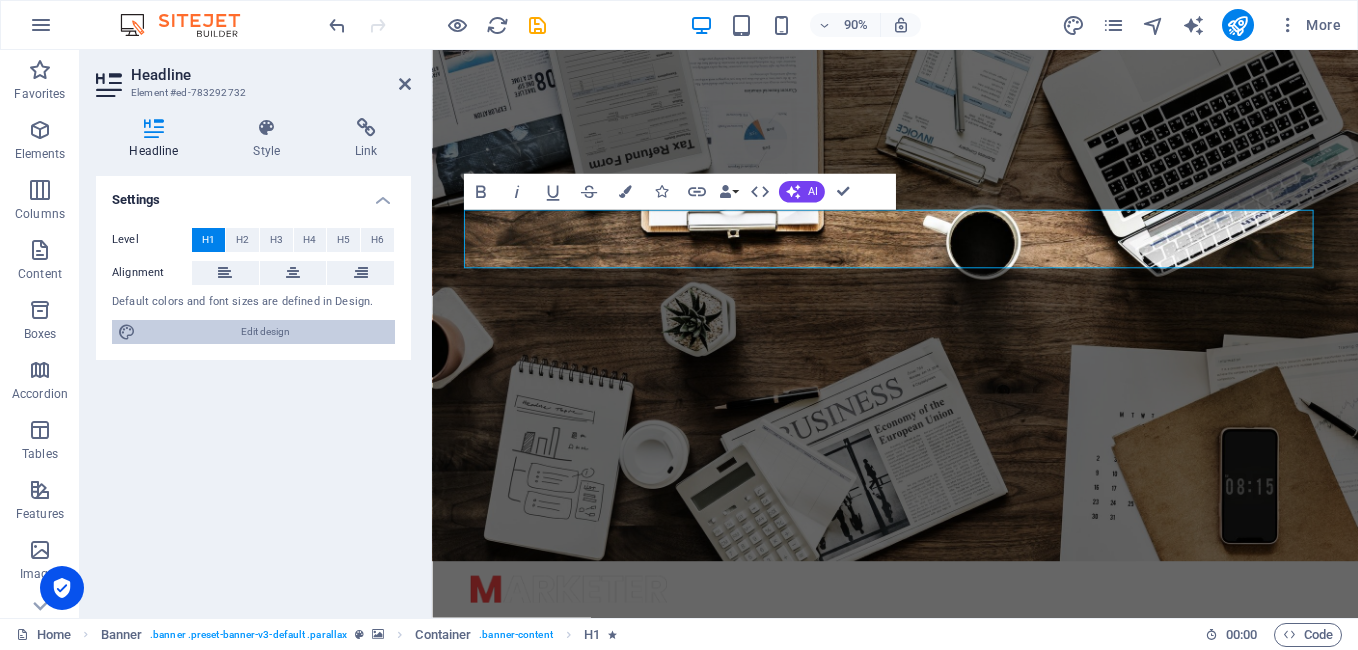 click on "Edit design" at bounding box center [265, 332] 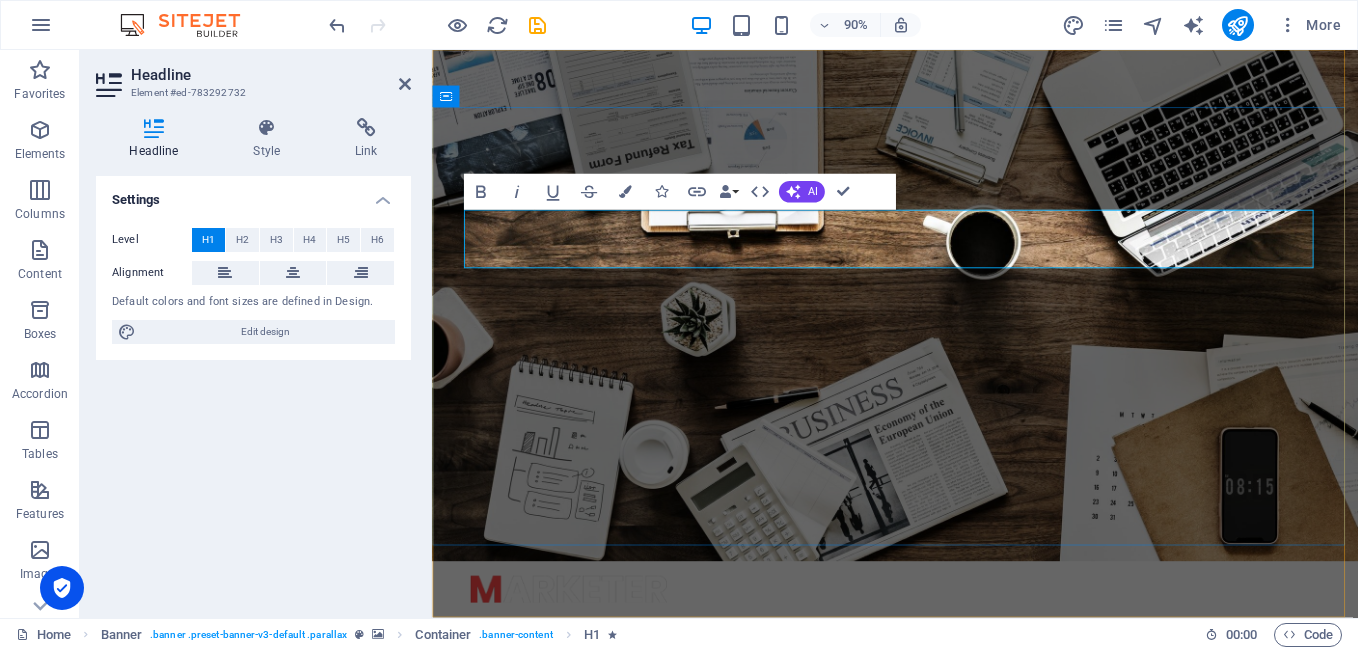 click on "nline Marketing" at bounding box center (760, 824) 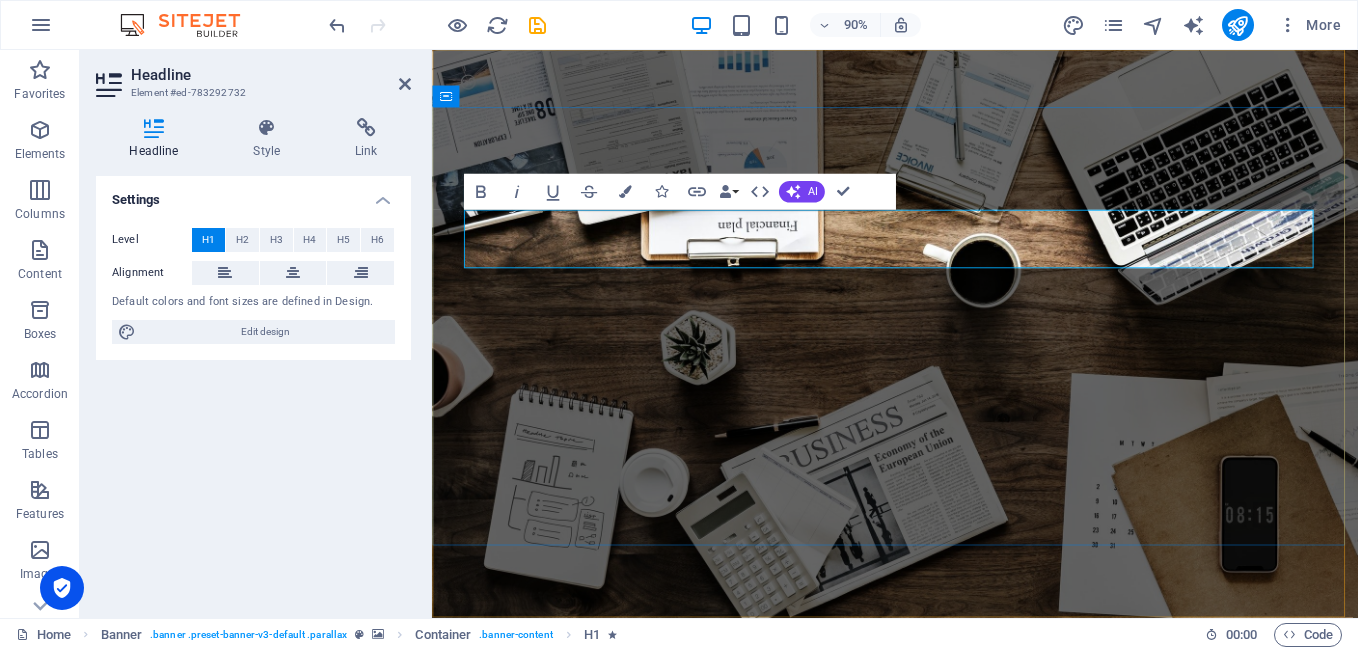 type 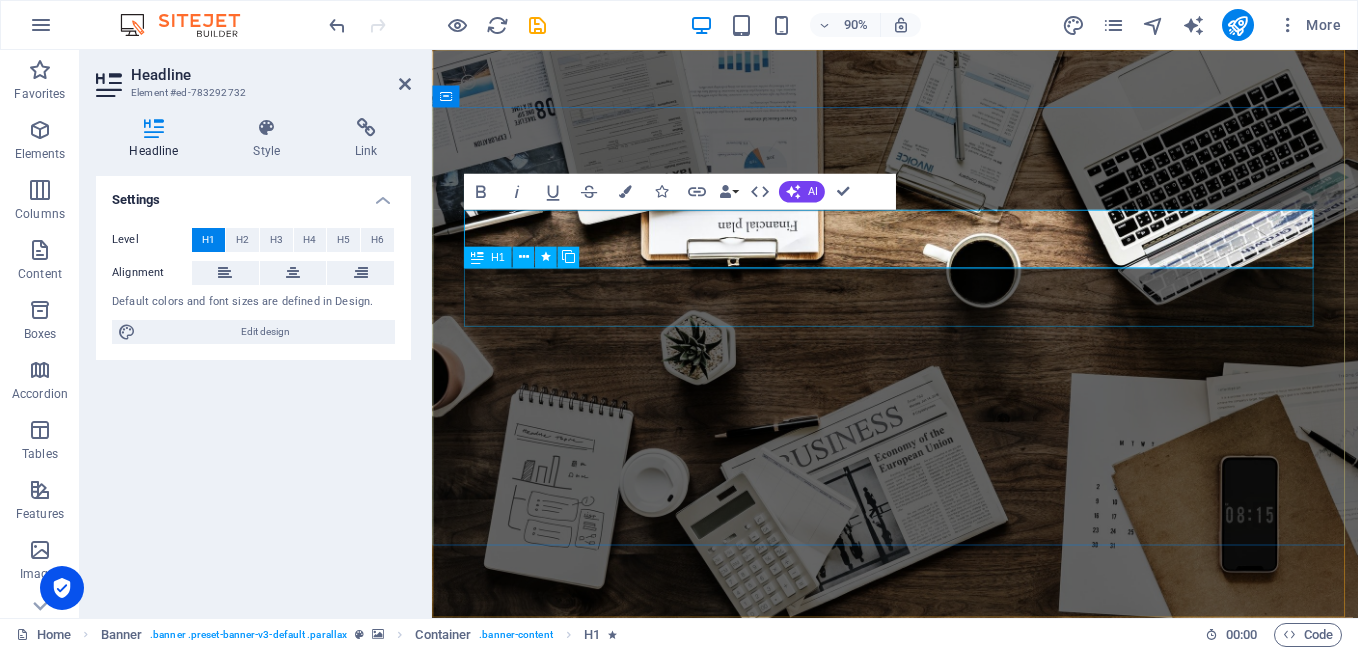 click on "S OCIAL MEDIA MARKETING" at bounding box center [947, 952] 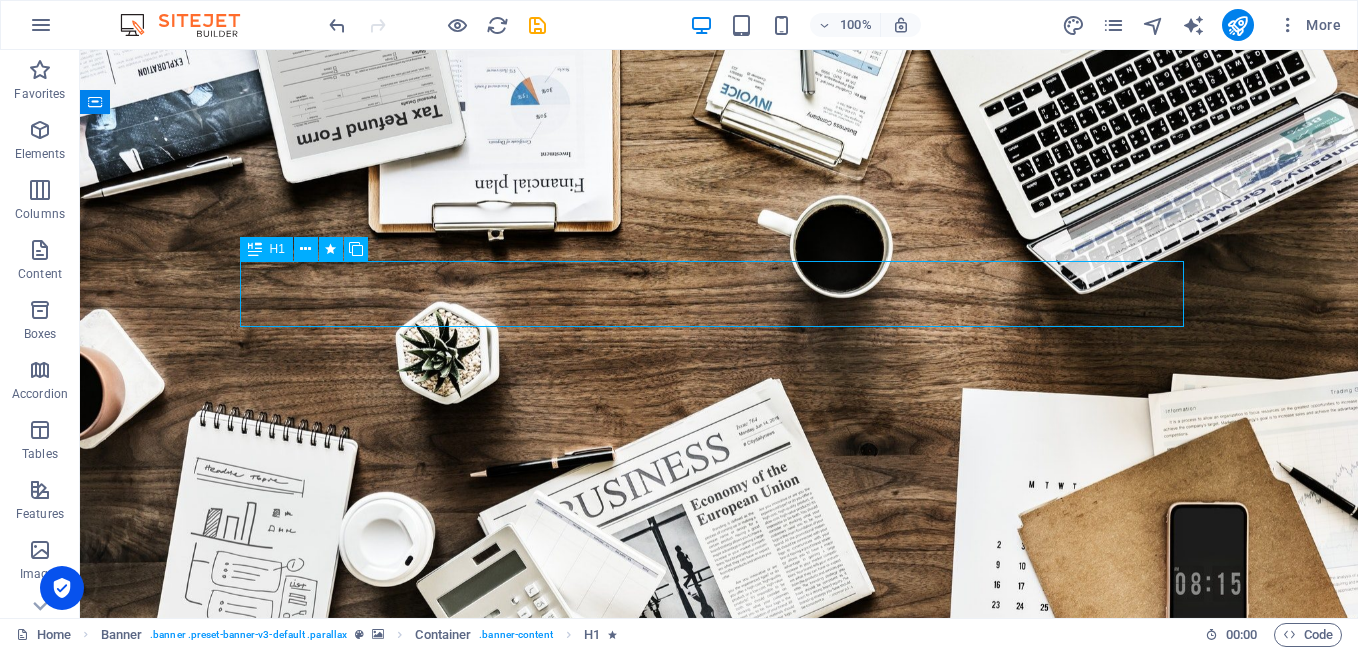 click on "S OCIAL MEDIA MARKETING" at bounding box center [719, 889] 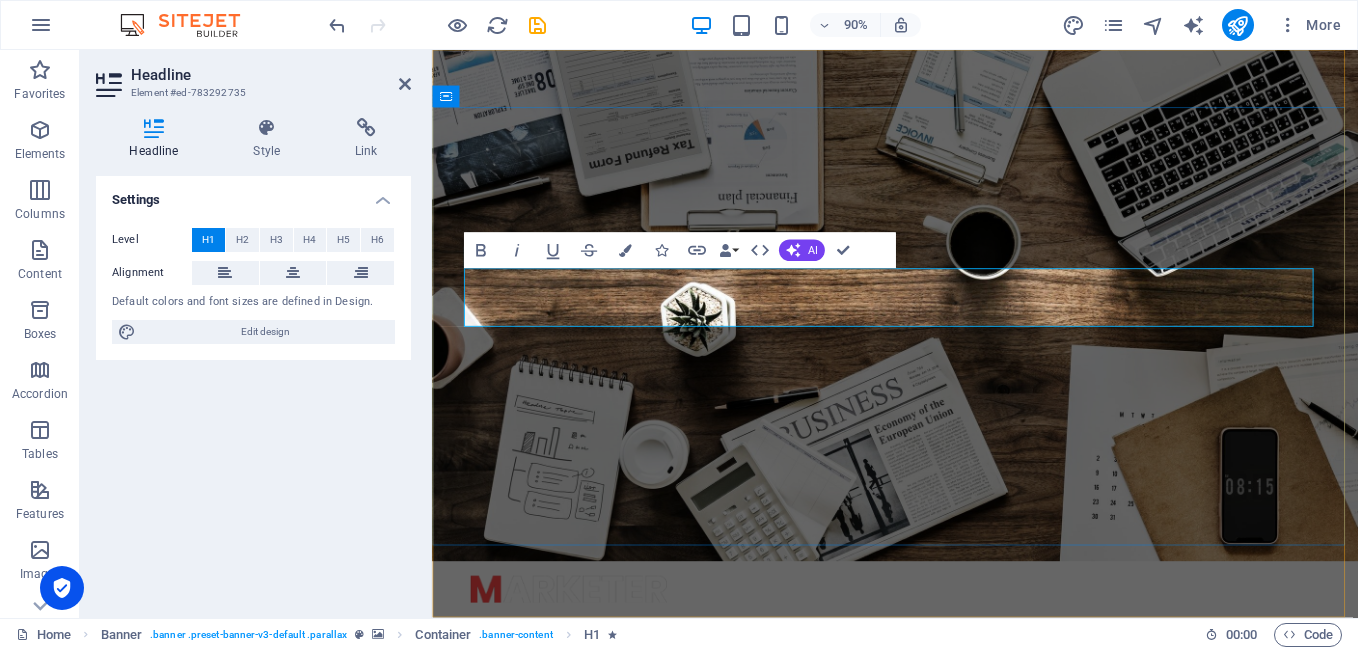 click on "OCIAL MEDIA MARKETING" at bounding box center [851, 889] 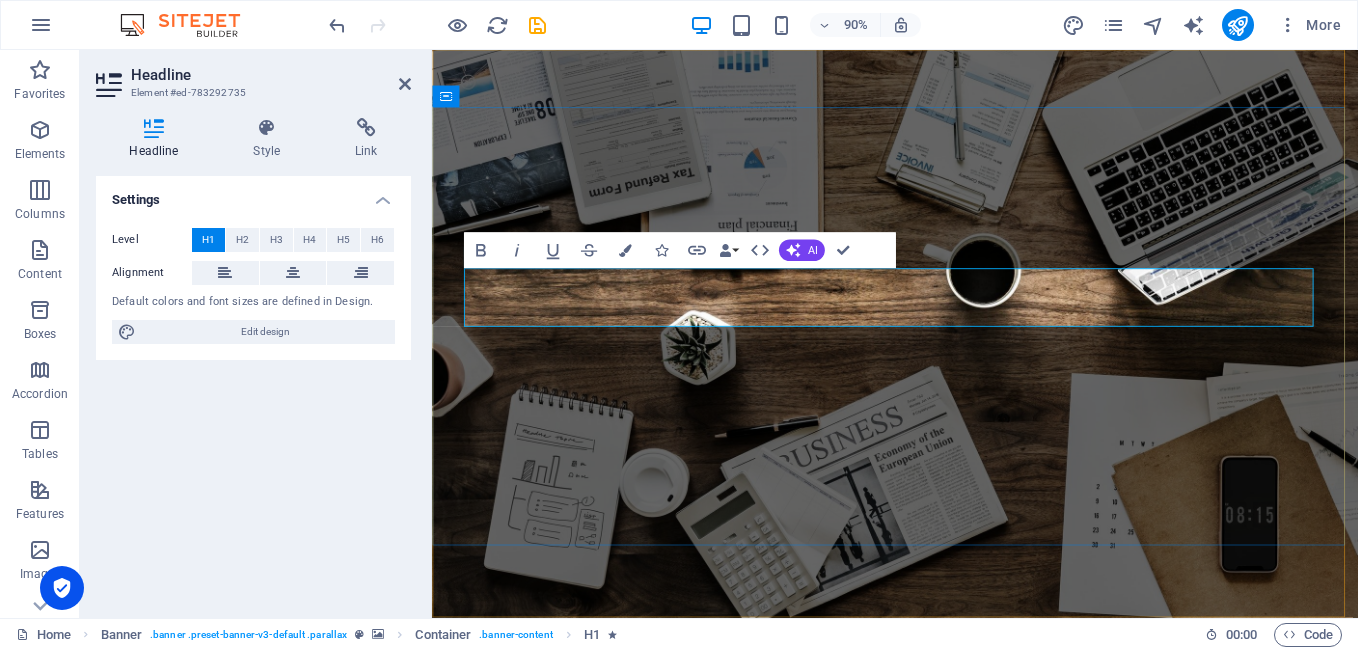 click on "porte" at bounding box center (594, 952) 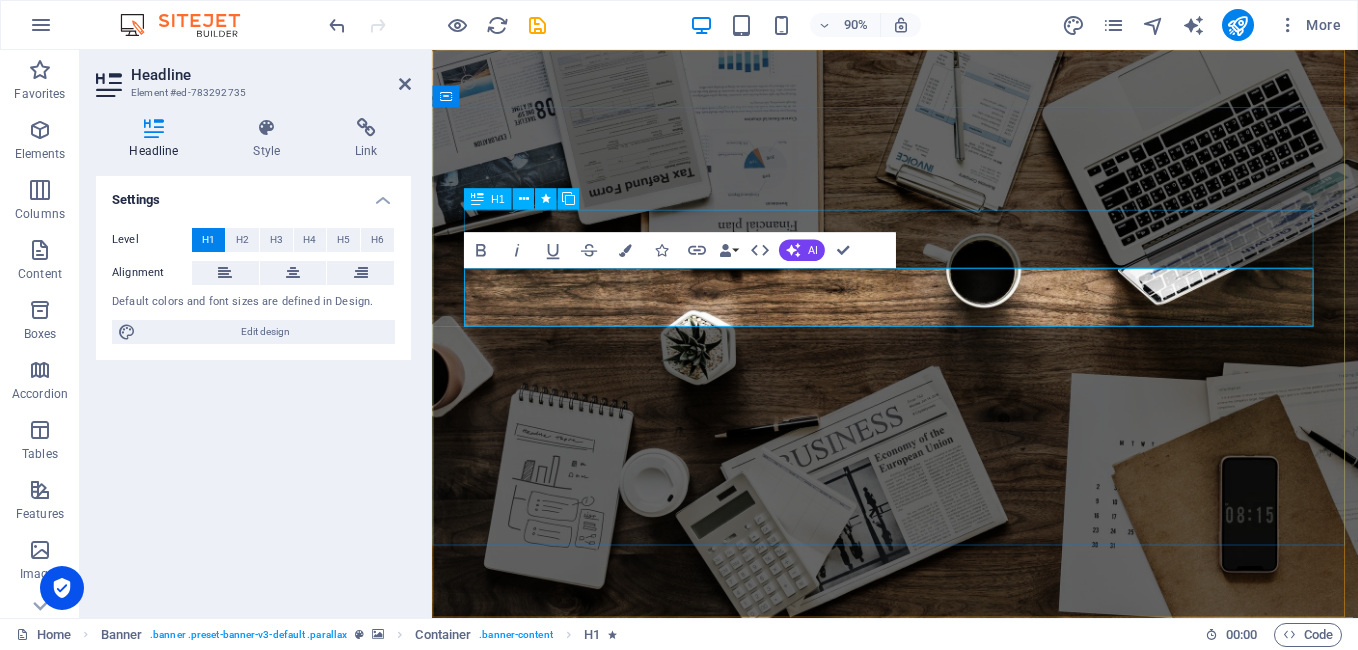 click on "P eritaje vehicular" at bounding box center [947, 887] 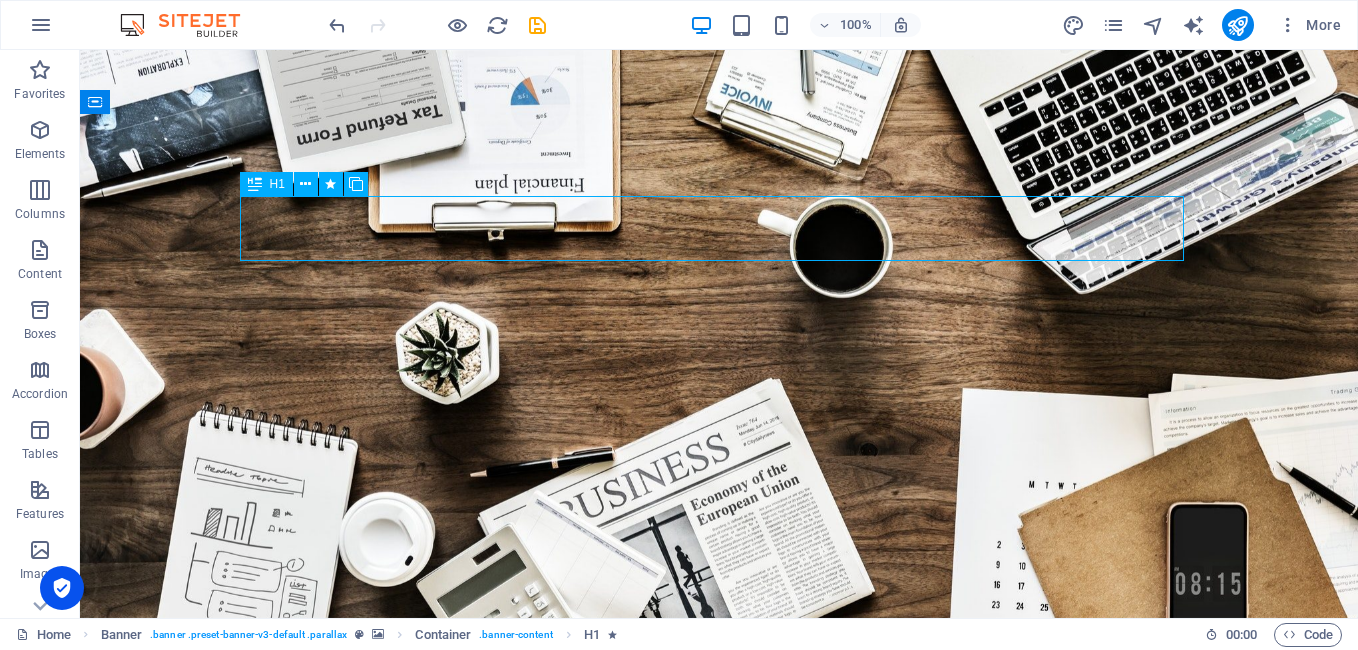 click on "P eritaje vehicular" at bounding box center (719, 824) 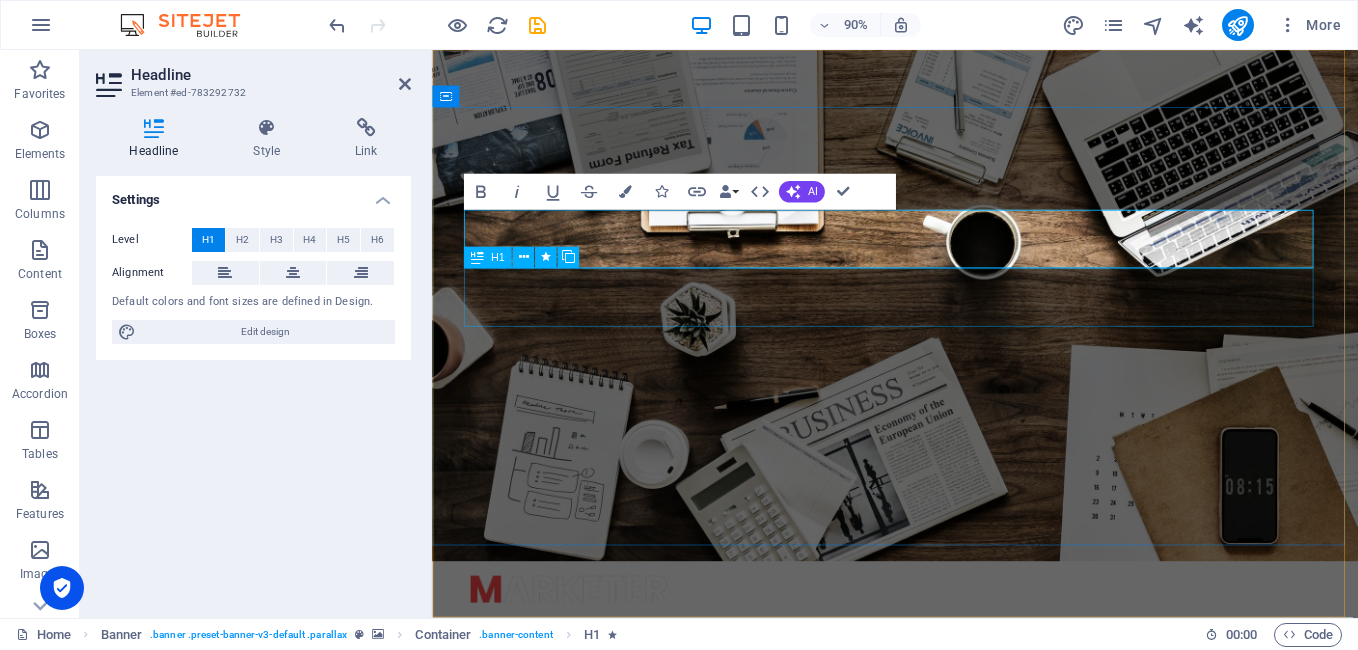 click on "S oporte tecnico" at bounding box center (947, 889) 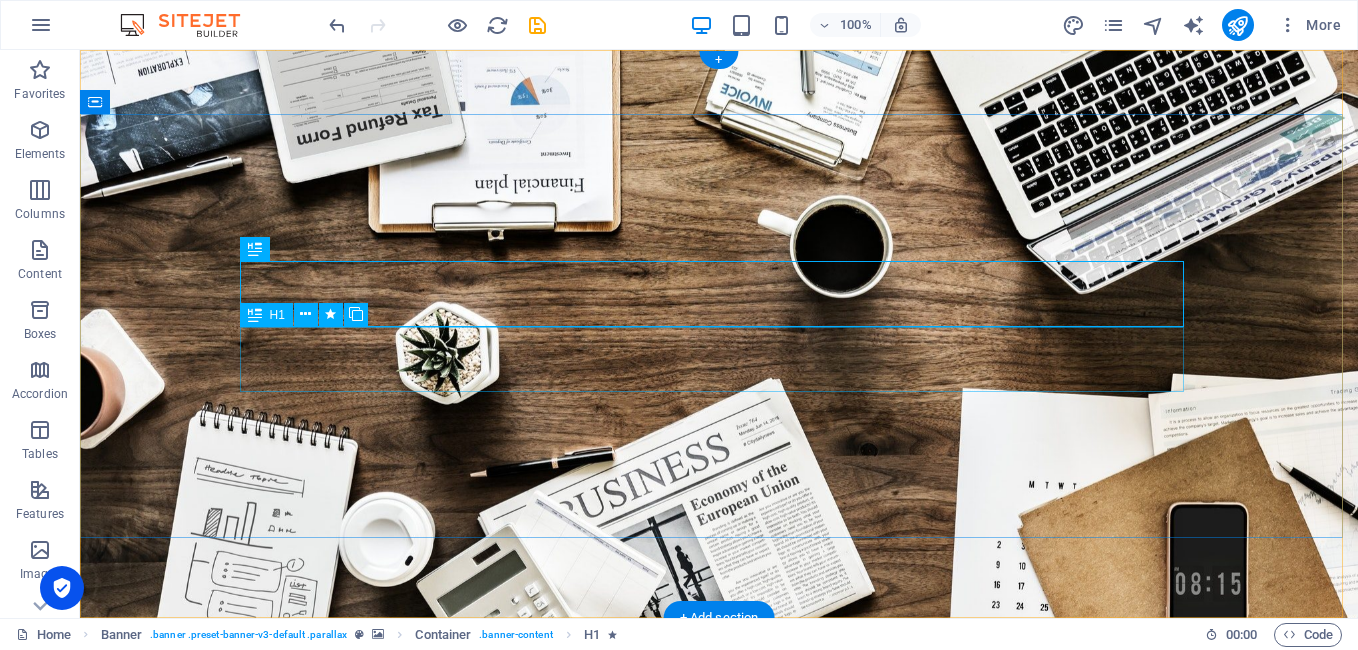 click on "R EVIEW & STATISTICS" at bounding box center [719, 955] 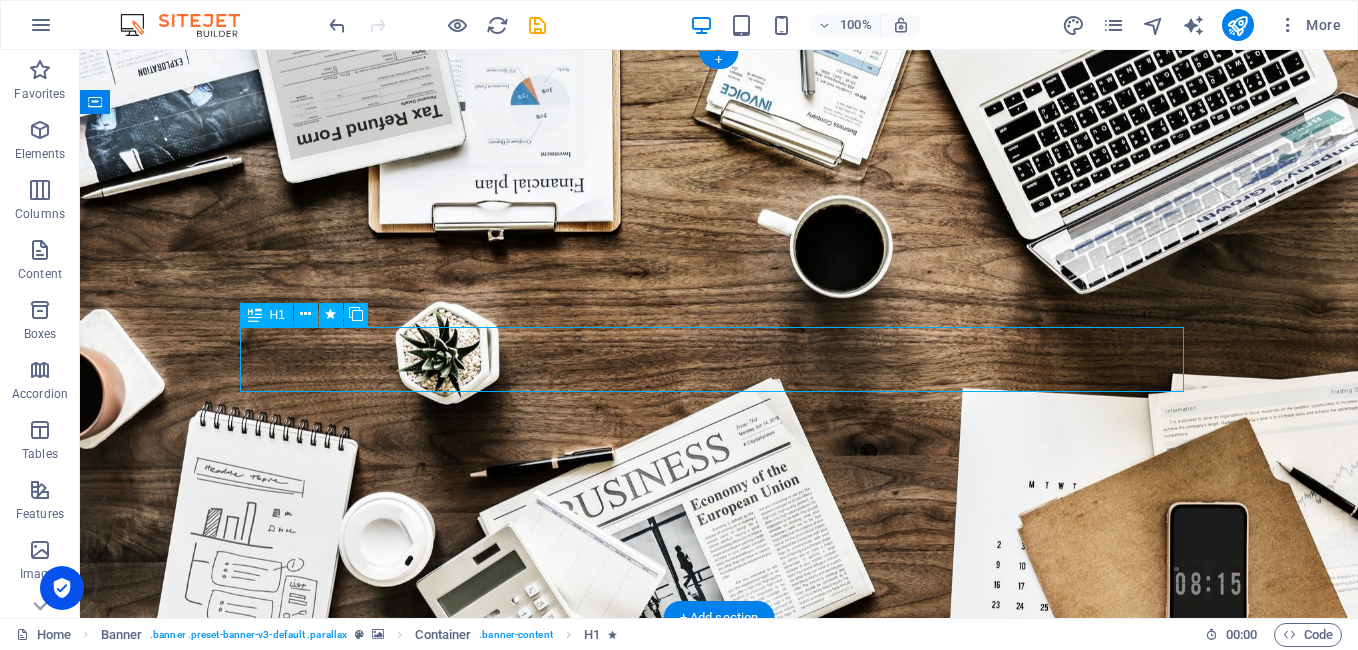 click on "R EVIEW & STATISTICS" at bounding box center [719, 955] 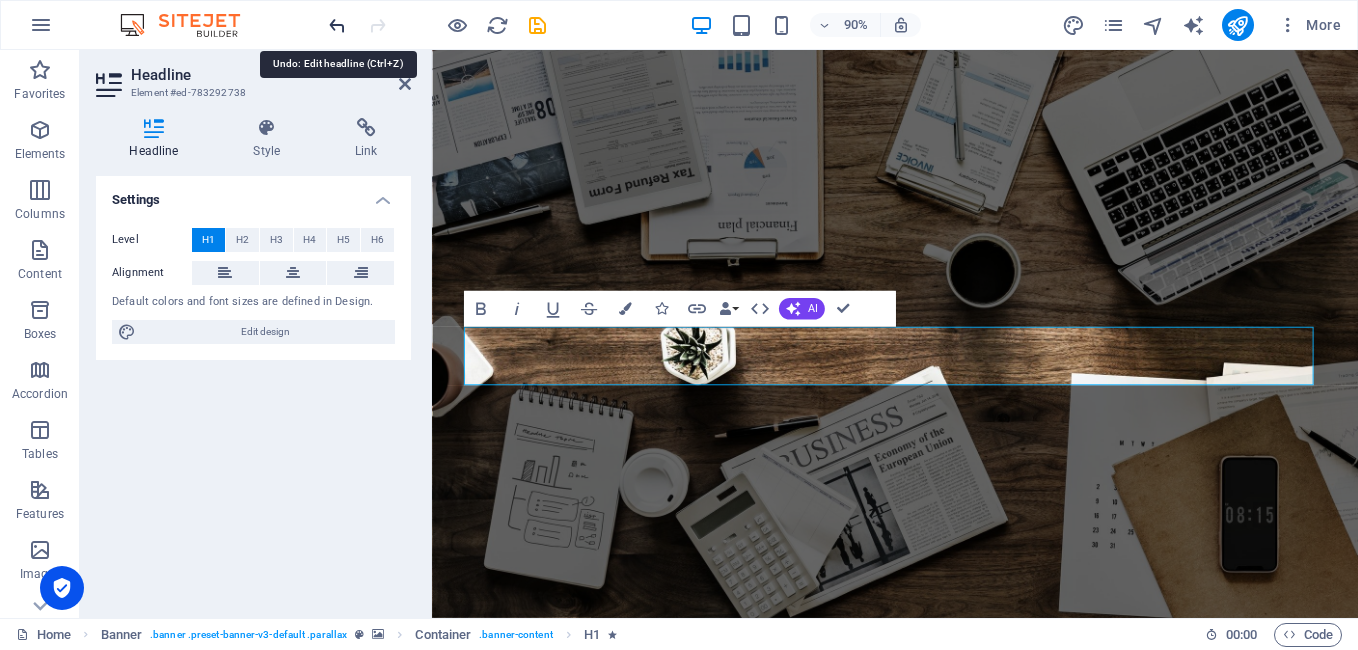 click at bounding box center (337, 25) 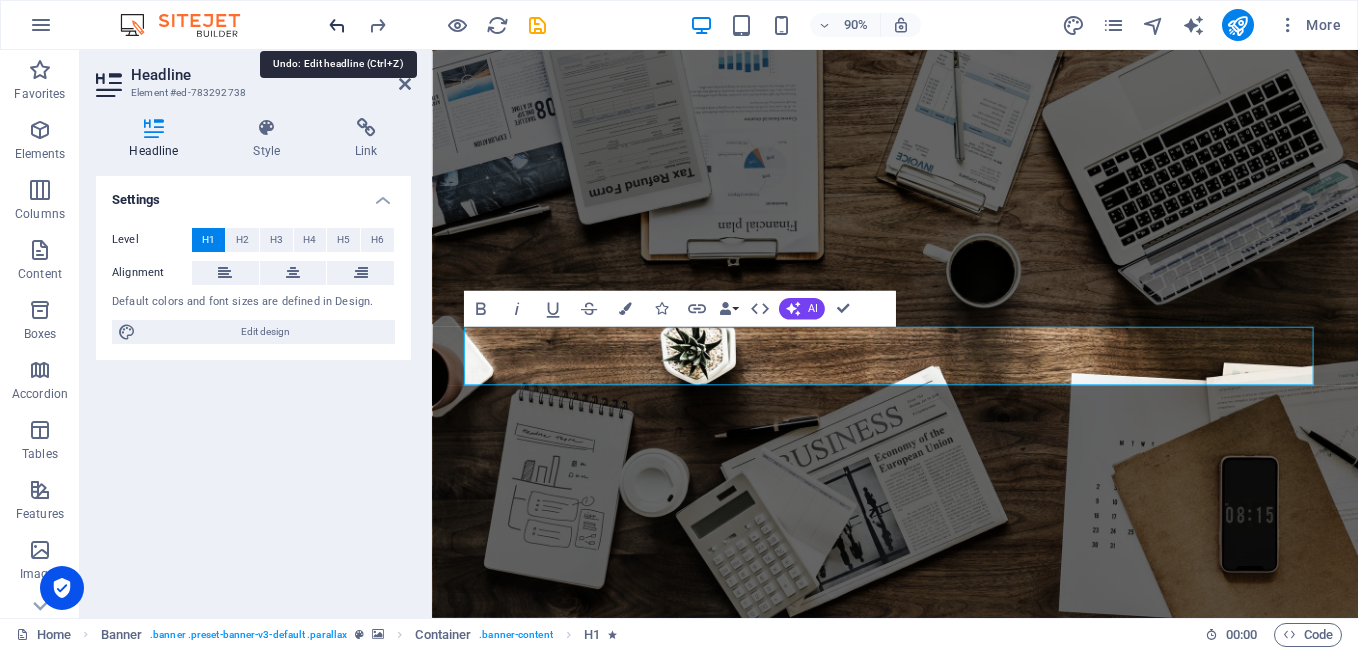 click at bounding box center [337, 25] 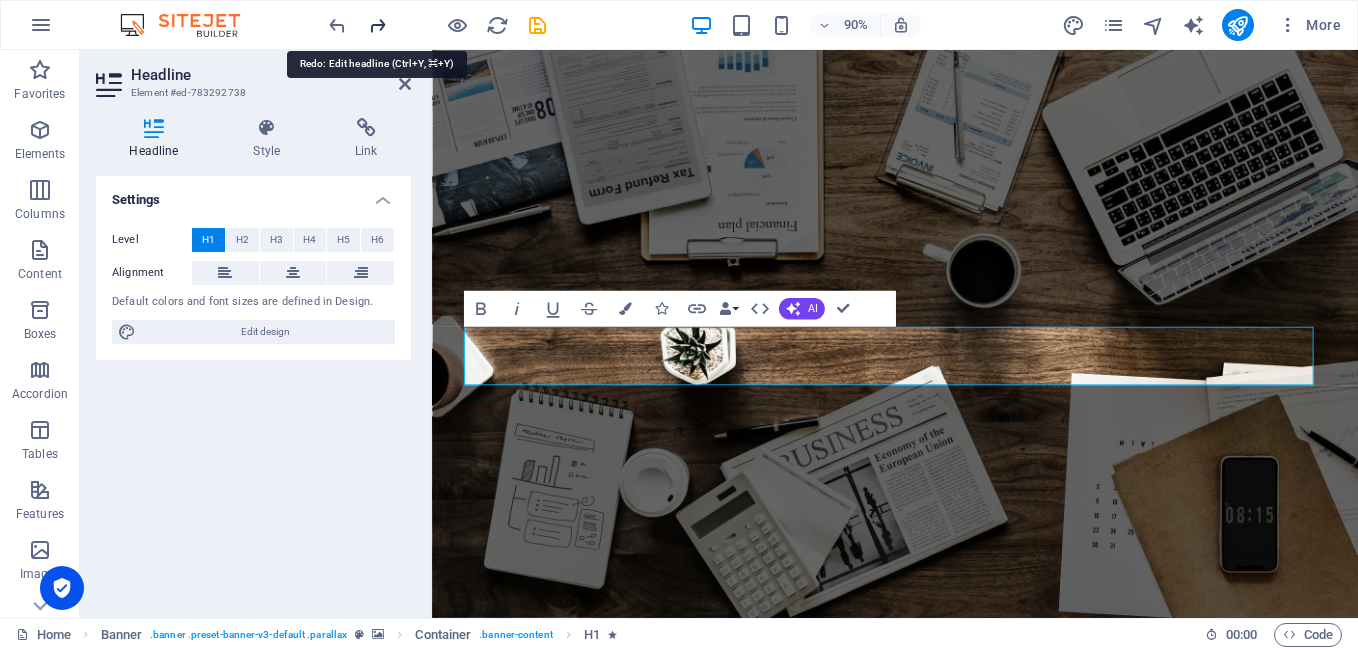 click at bounding box center (377, 25) 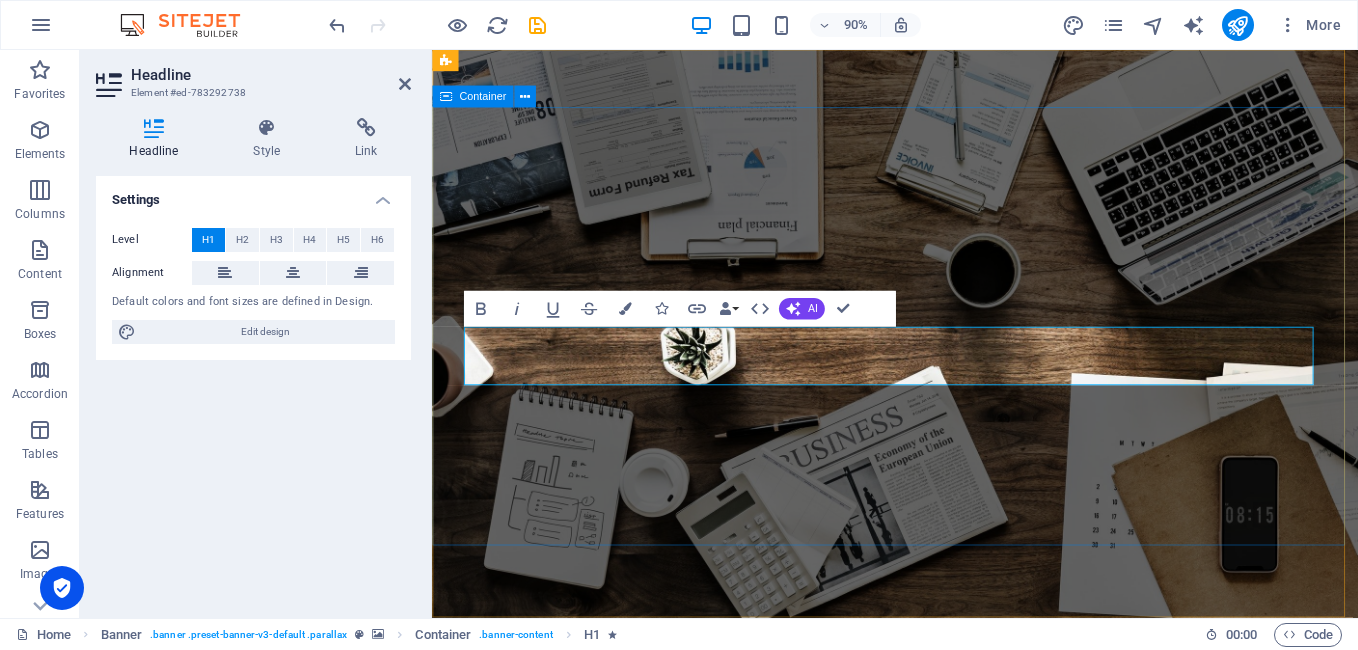 click on "P eritaje vehicular S oporte tecnico REVIEW & STATISTICS Learn more" at bounding box center [946, 985] 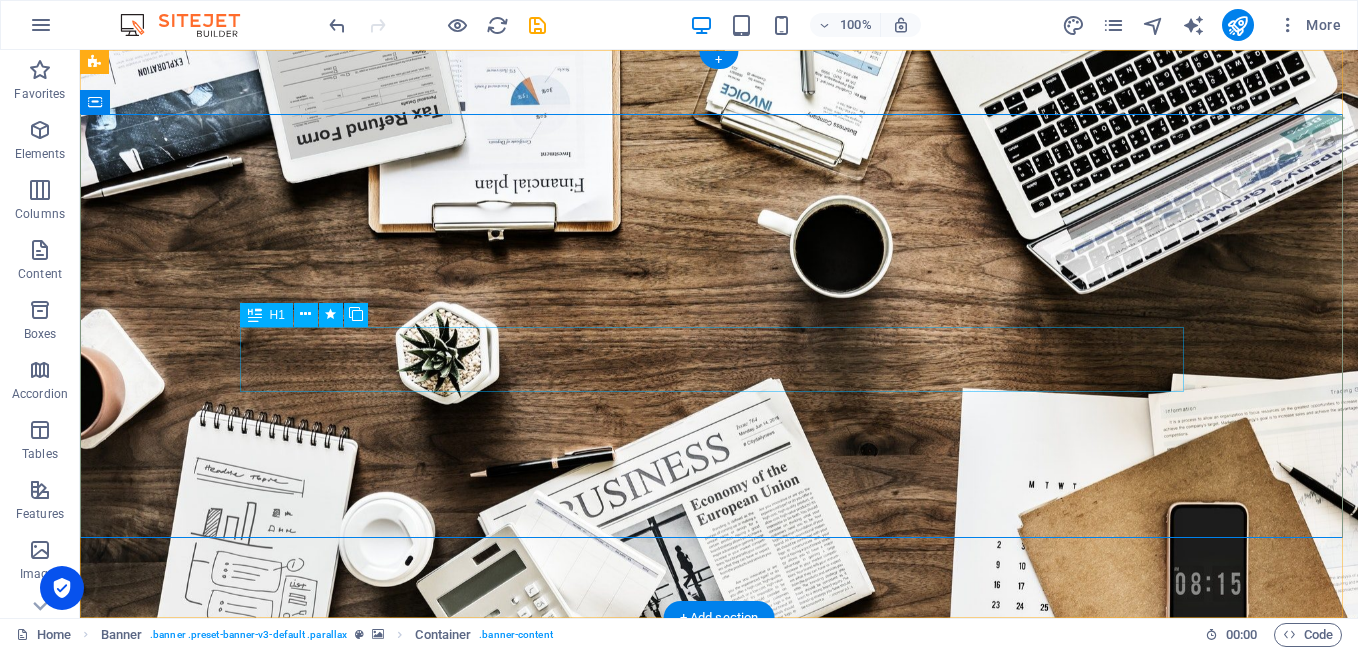 click on "REVIEW & STATISTICS" at bounding box center [719, 955] 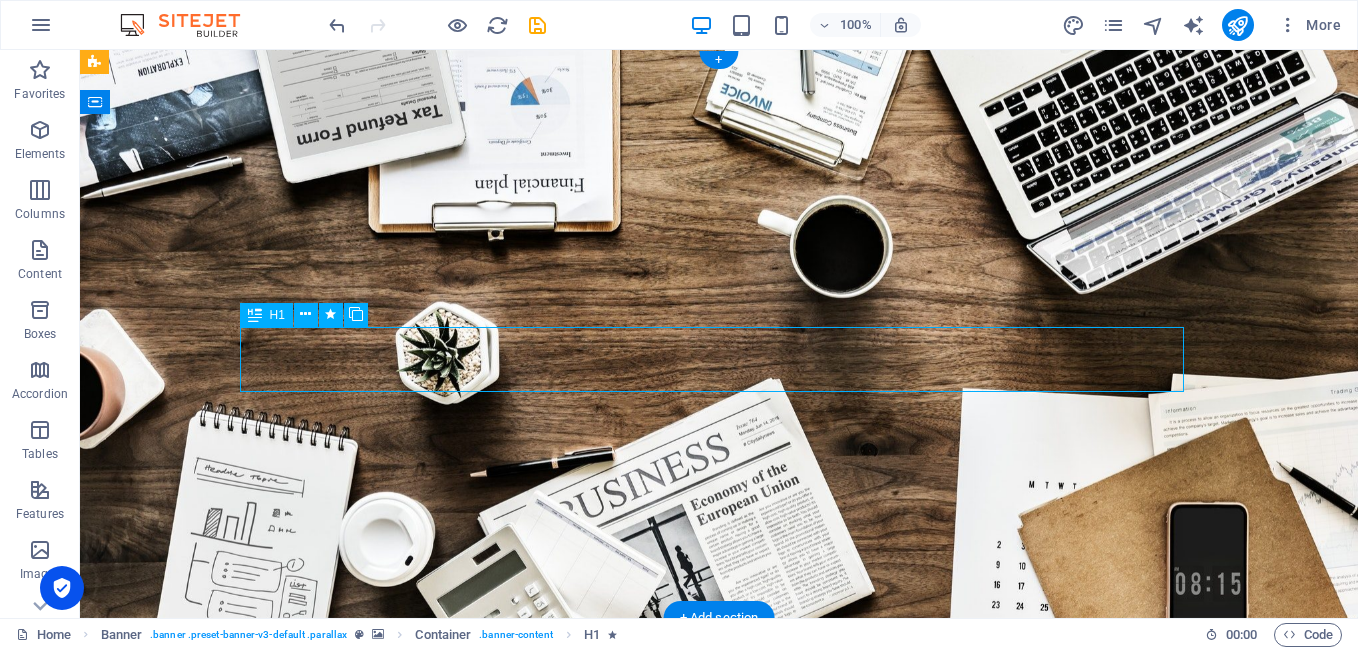 click on "REVIEW & STATISTICS" at bounding box center [719, 955] 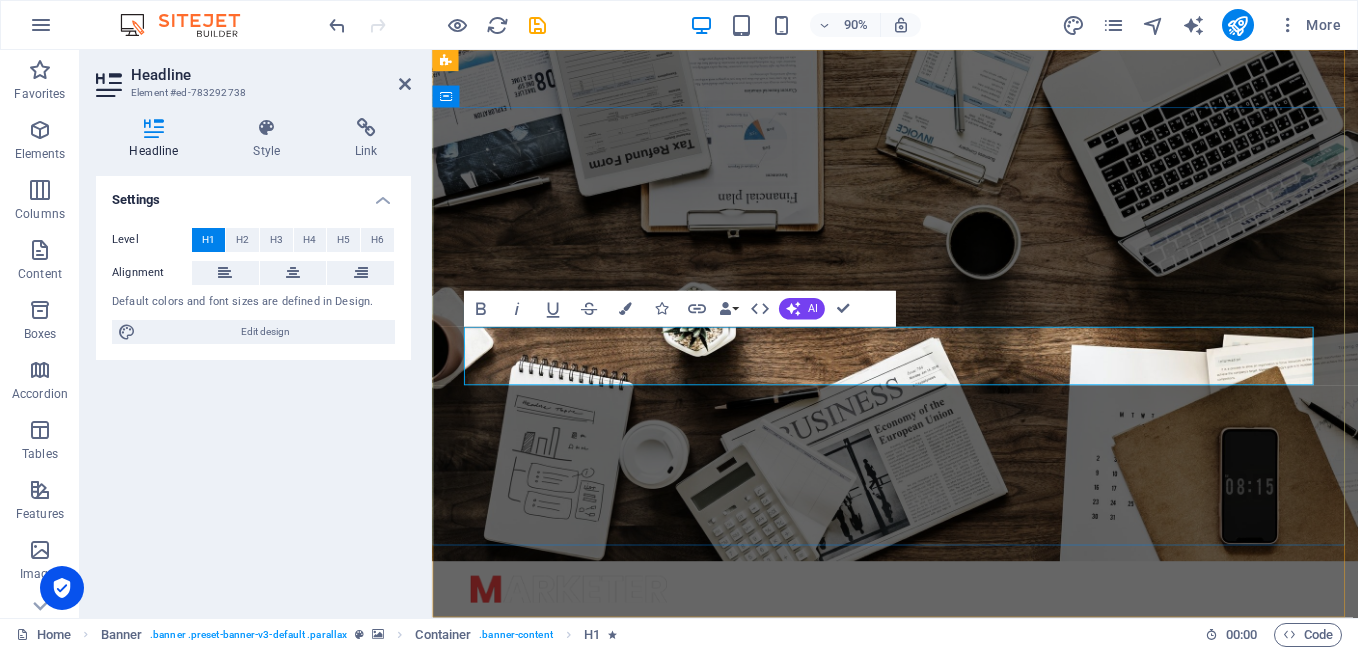 type 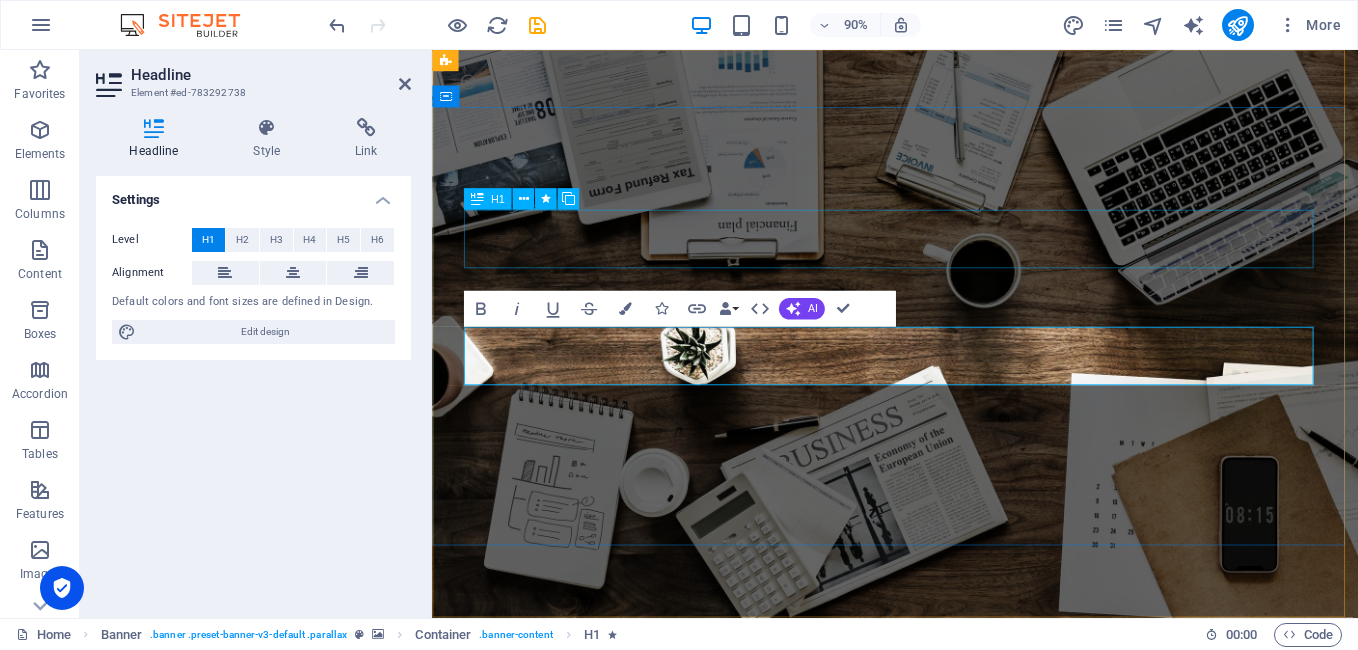 click on "P eritaje vehicular" at bounding box center (947, 887) 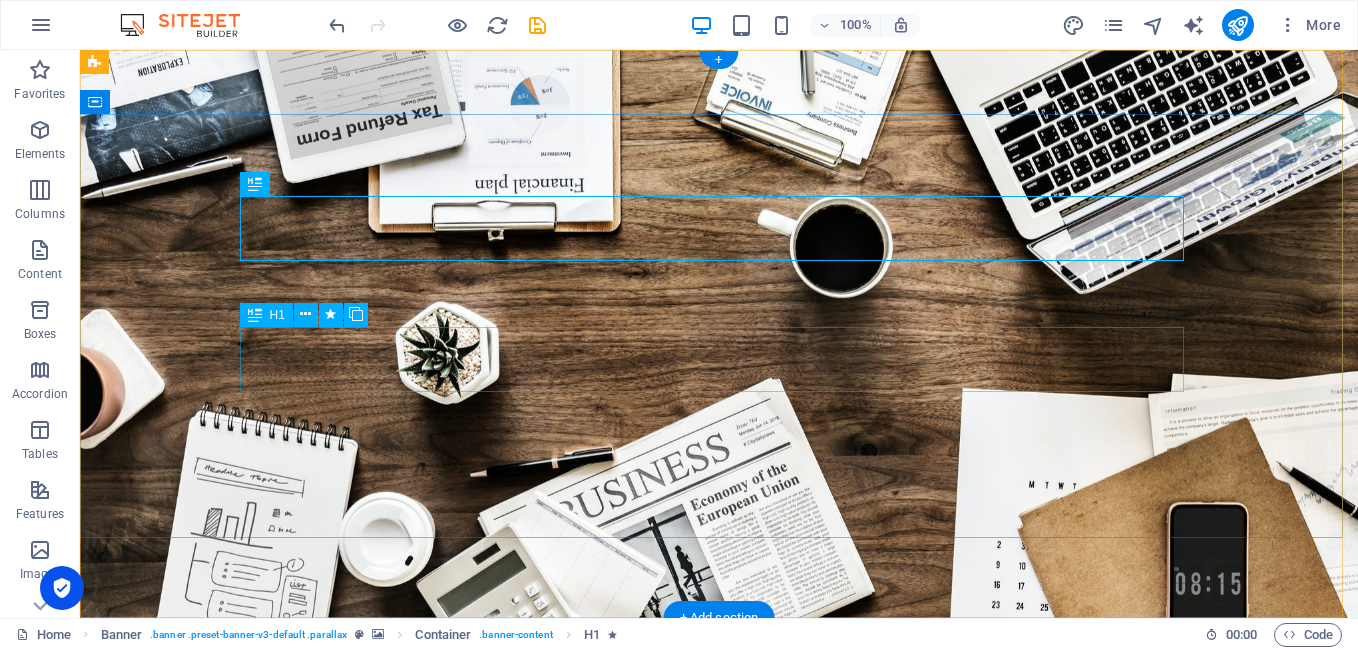click on "cotiza ya..." at bounding box center [719, 955] 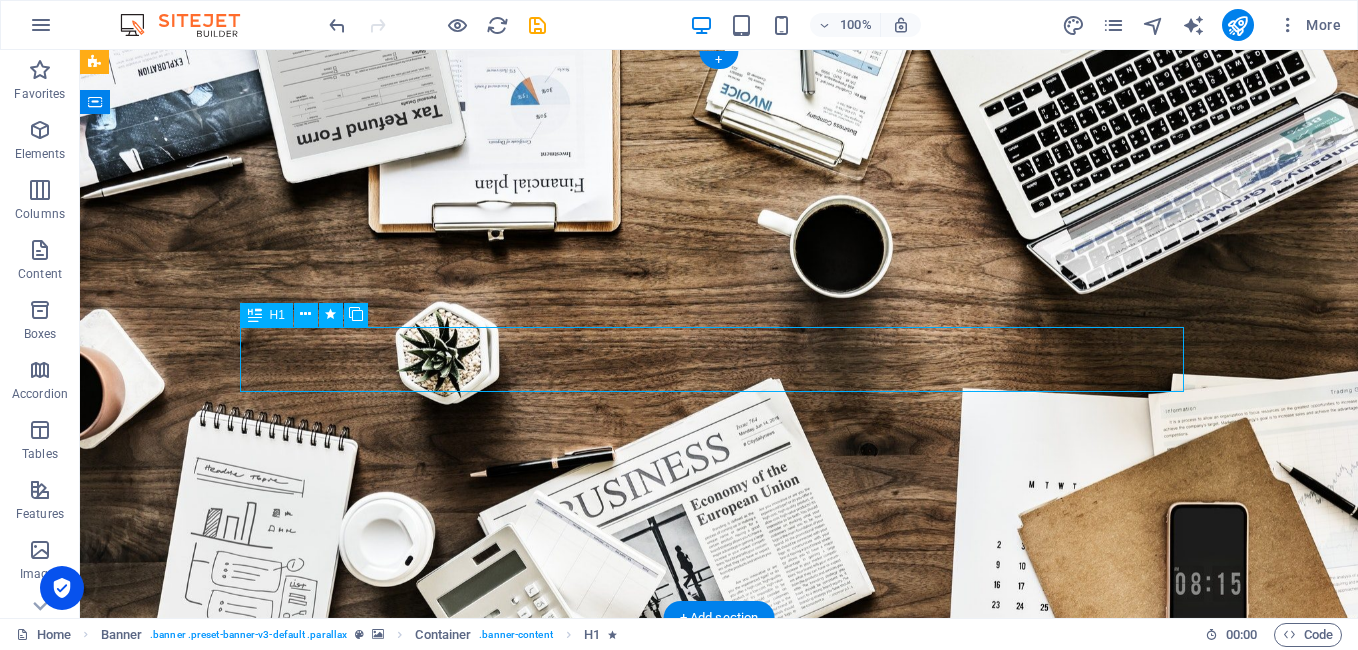 click on "cotiza ya..." at bounding box center [719, 955] 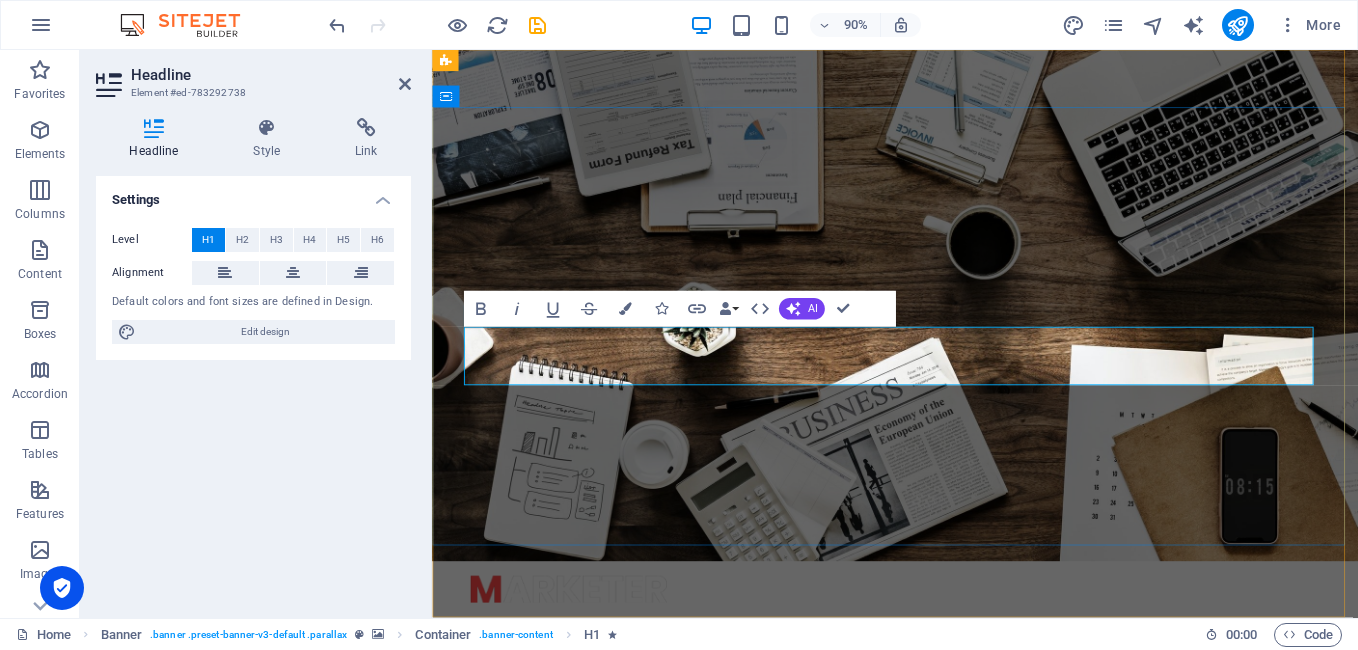 click on "cotiza ya..." at bounding box center [645, 955] 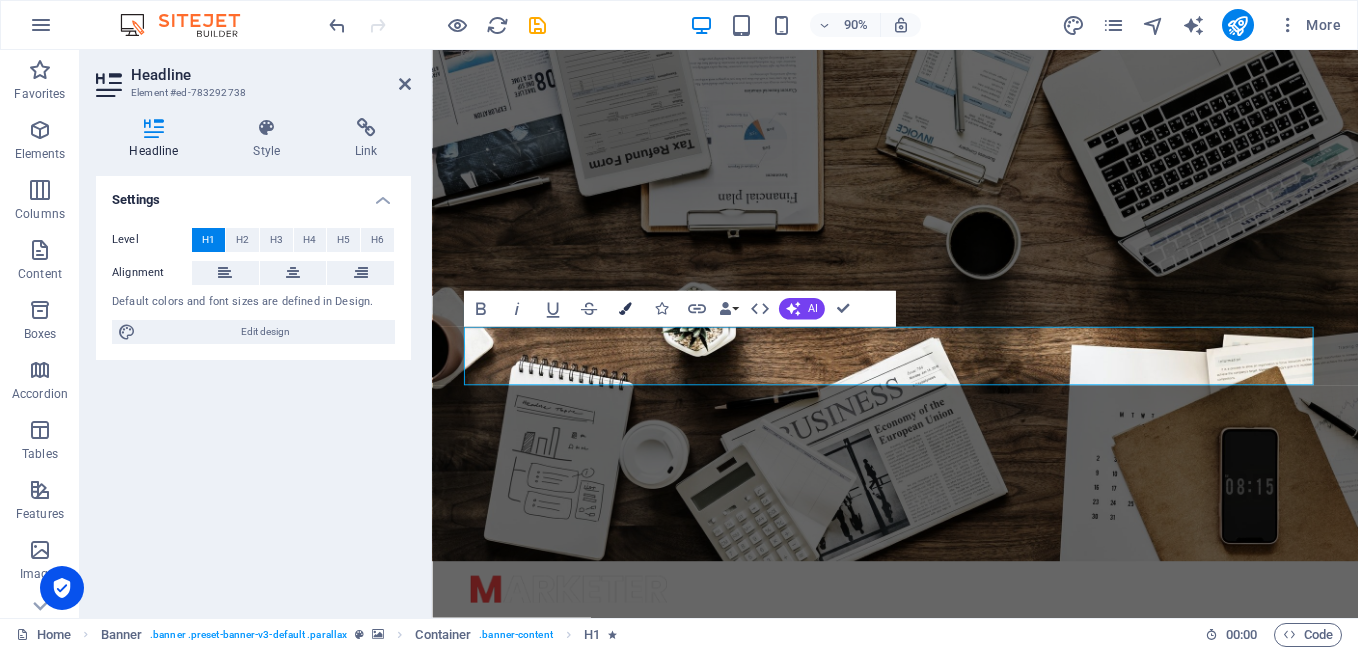 click at bounding box center [624, 309] 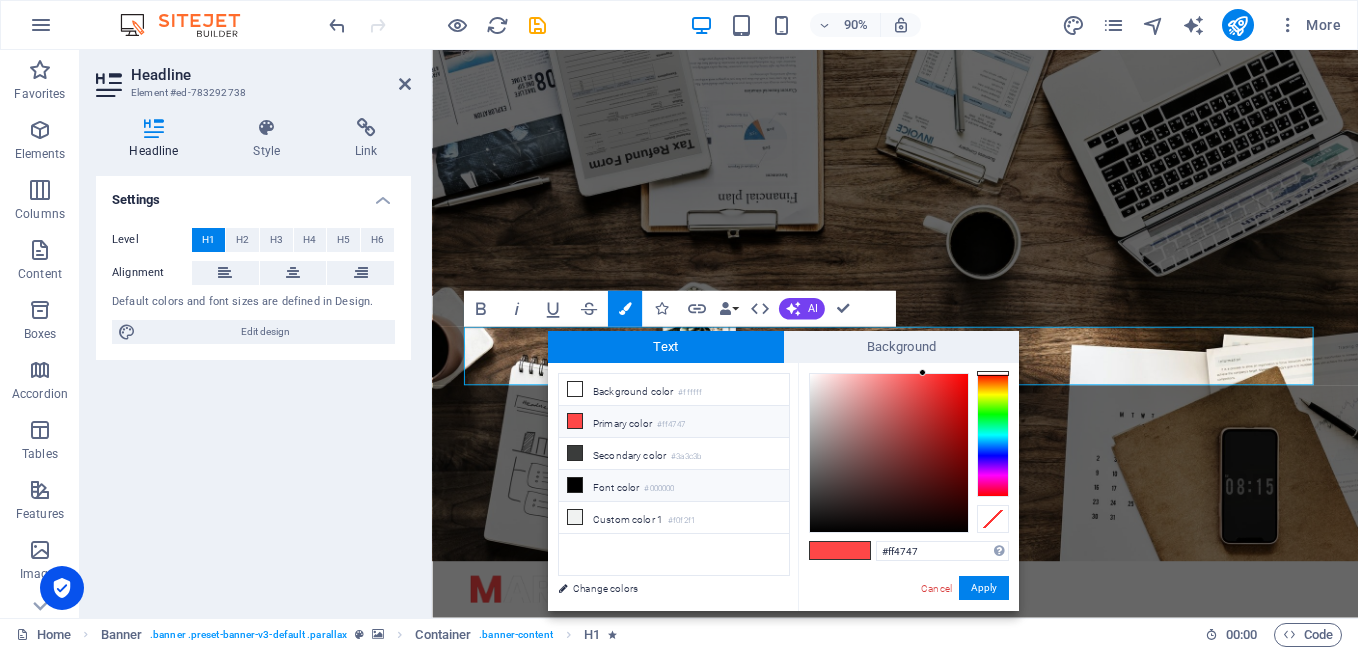 click at bounding box center [575, 485] 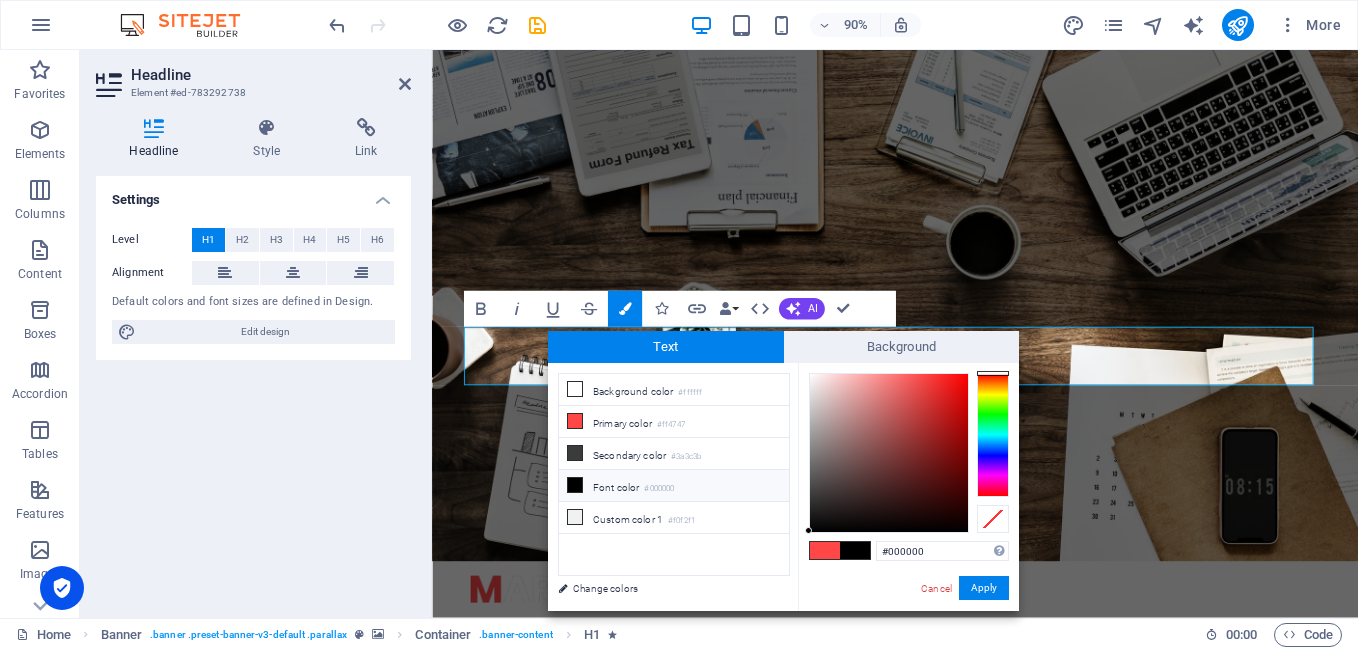 click at bounding box center [575, 485] 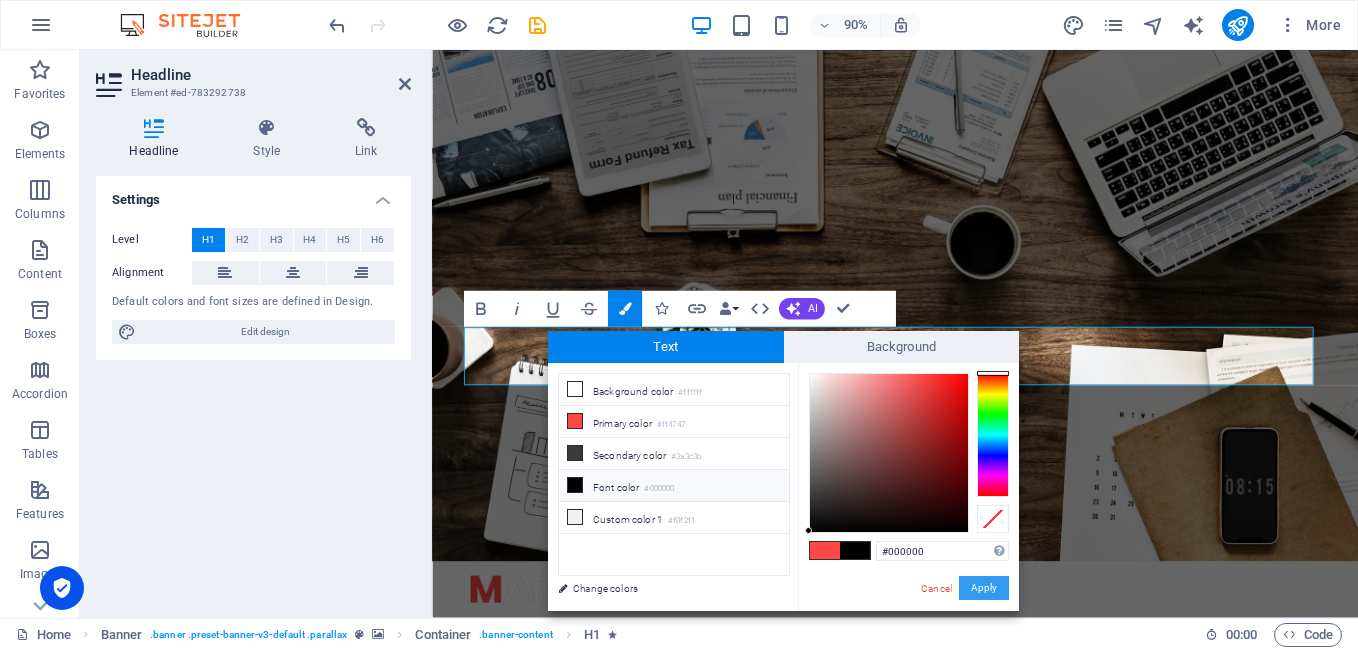 click on "Apply" at bounding box center [984, 588] 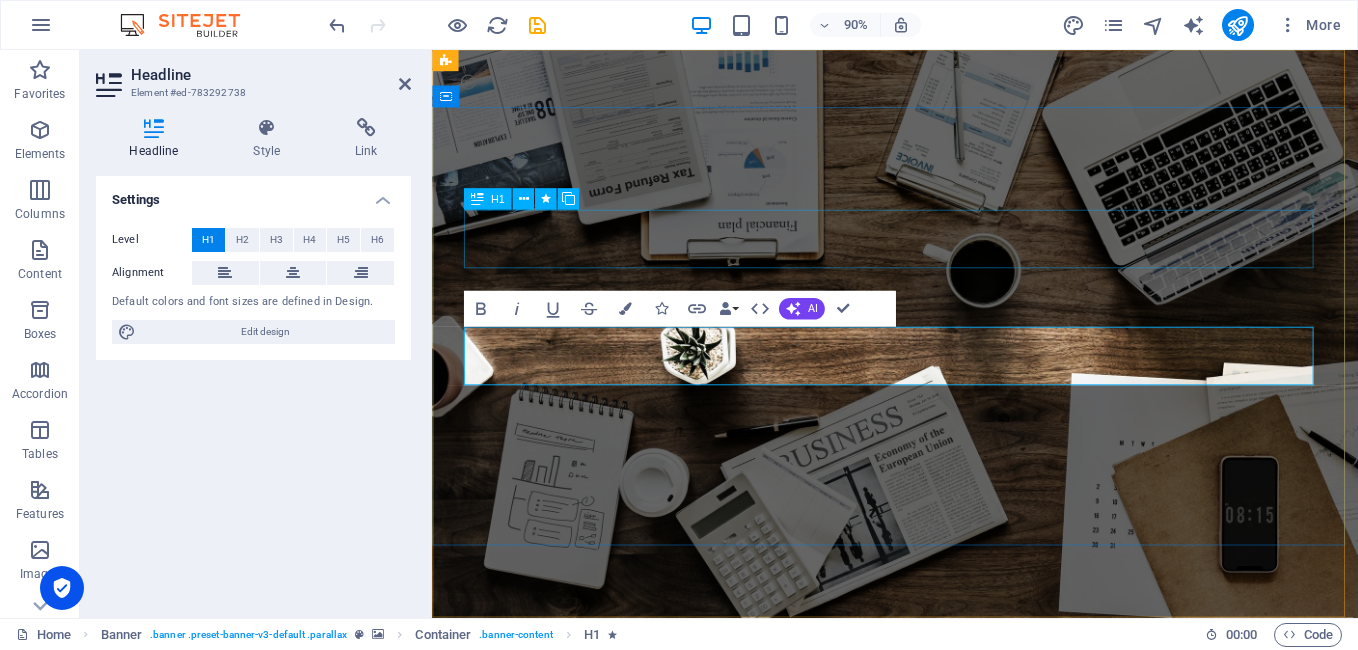 click on "P eritaje vehicular" at bounding box center [947, 887] 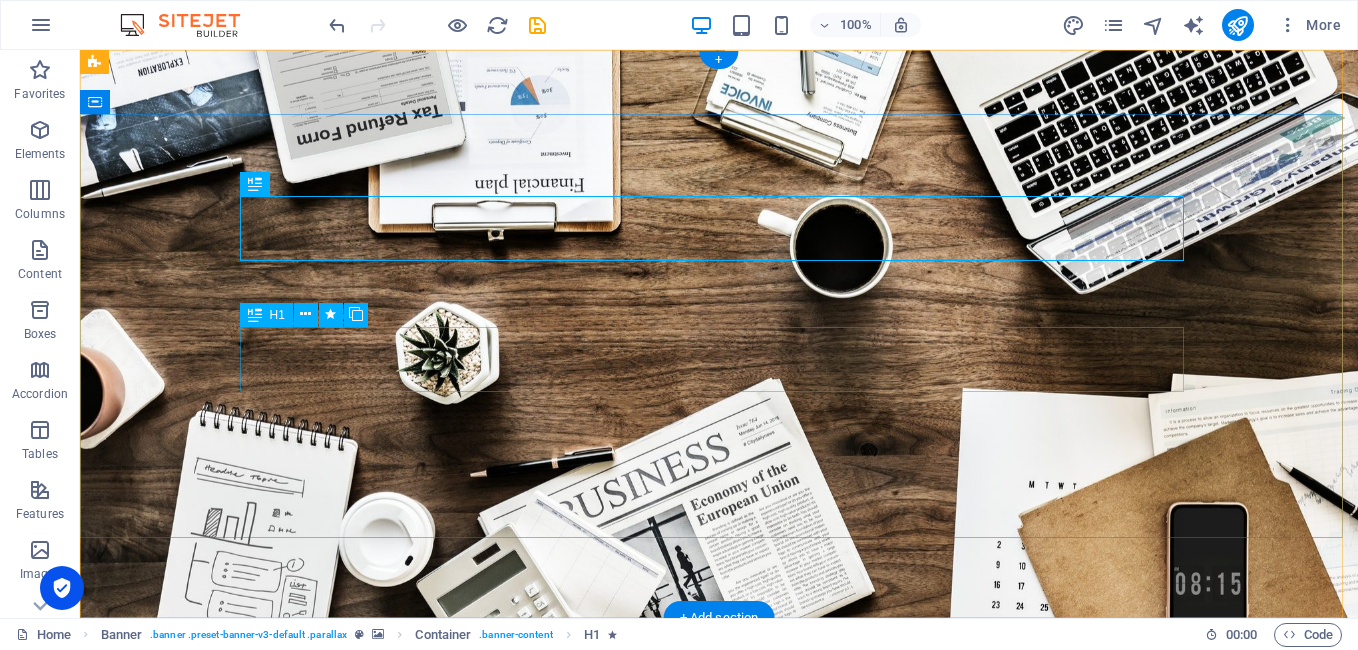 click on "c otiza ya ..." at bounding box center [719, 955] 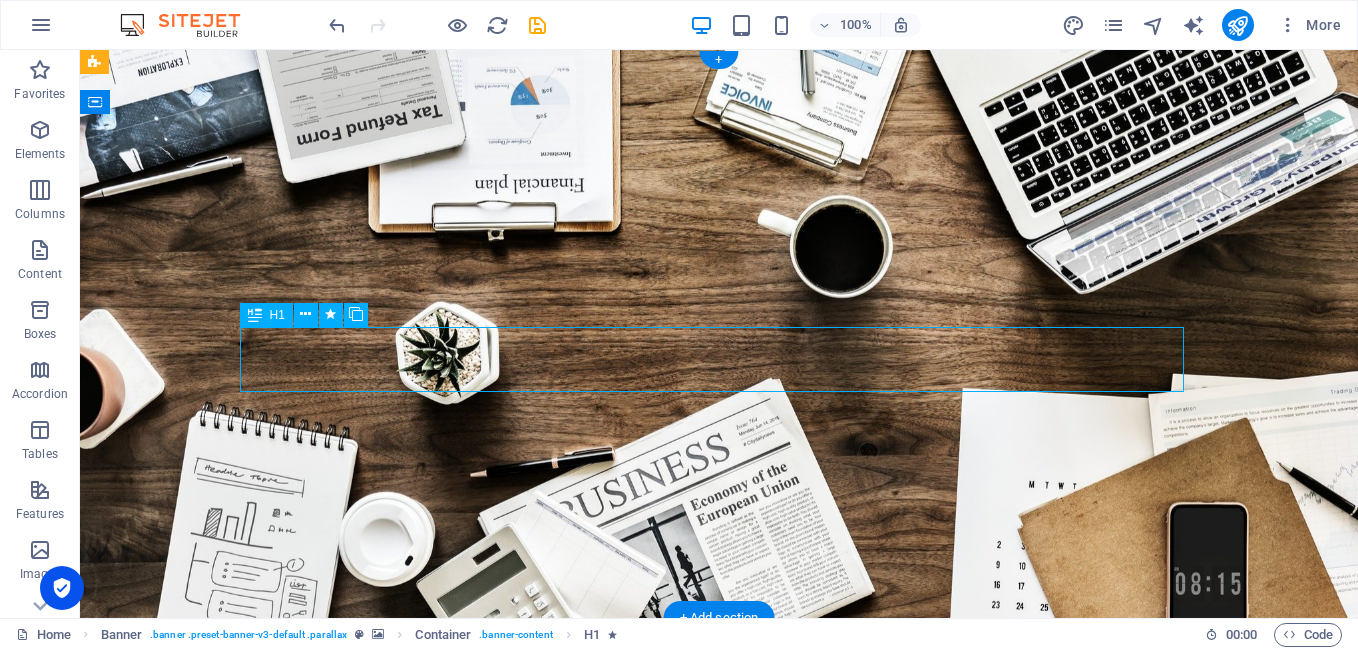 click on "c otiza ya ..." at bounding box center (719, 955) 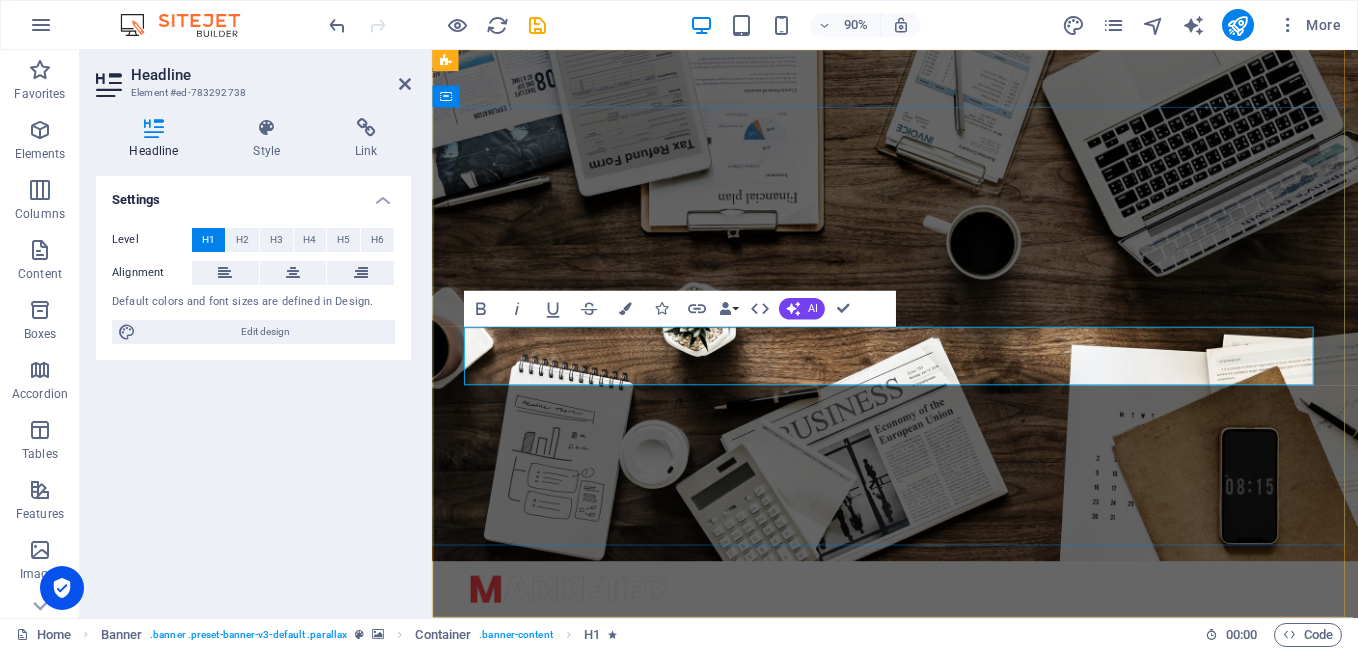 click on "[PERSON_NAME]" at bounding box center [752, 955] 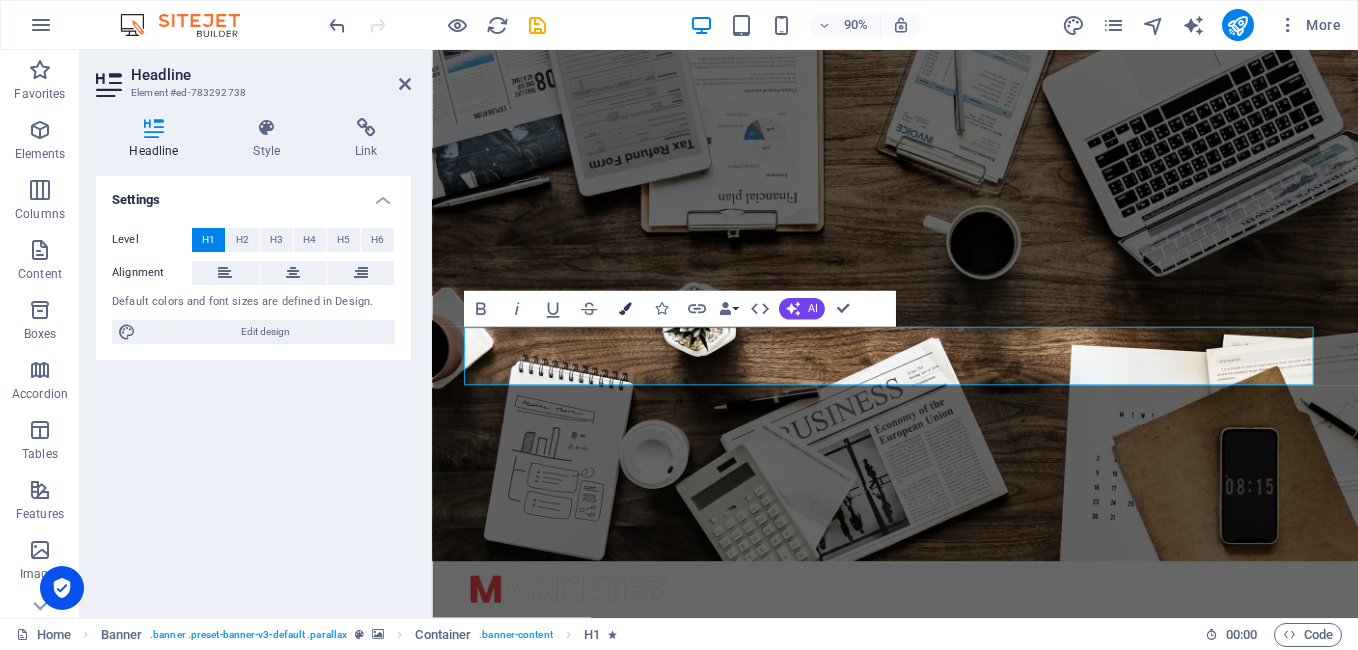 click at bounding box center (624, 309) 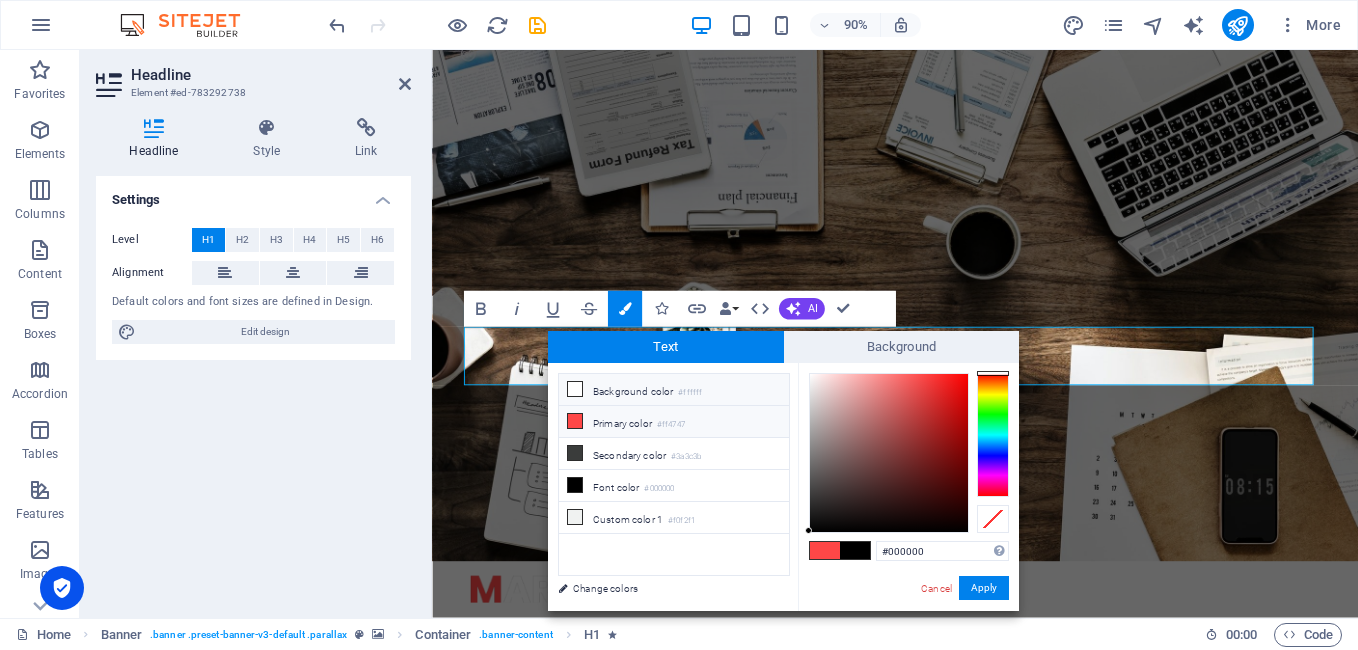 click on "Background color
#ffffff" at bounding box center [674, 390] 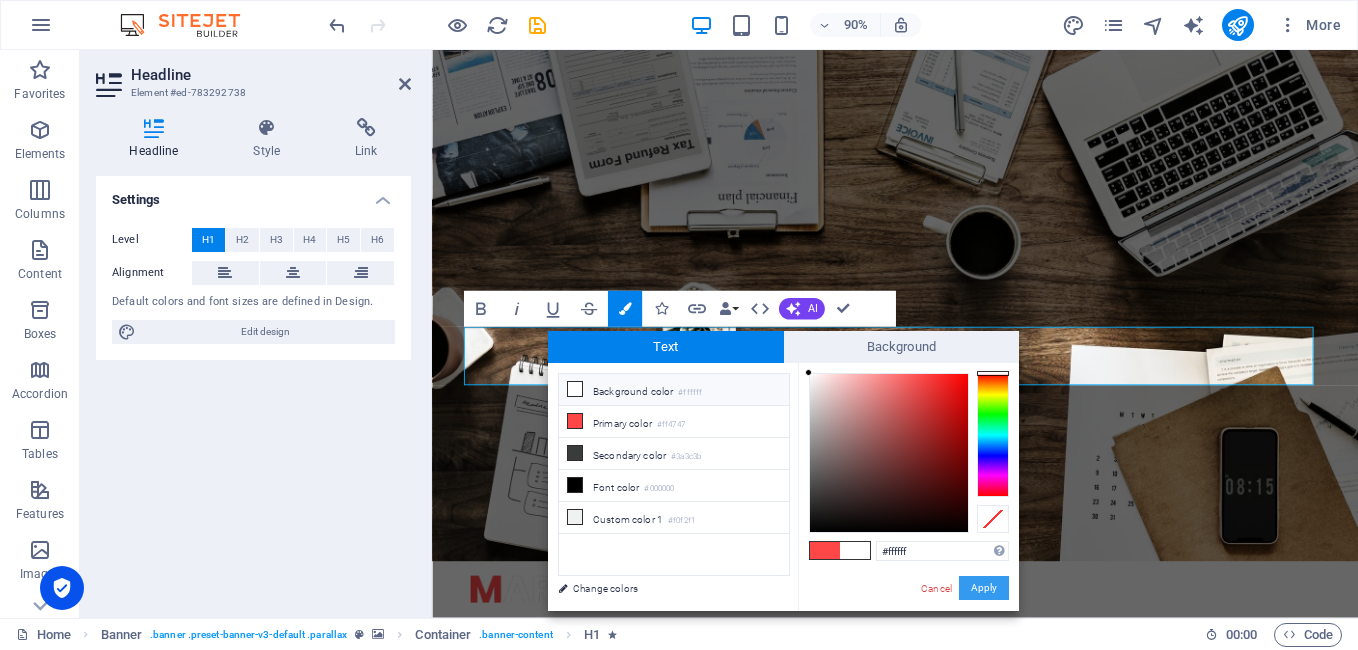 click on "Apply" at bounding box center (984, 588) 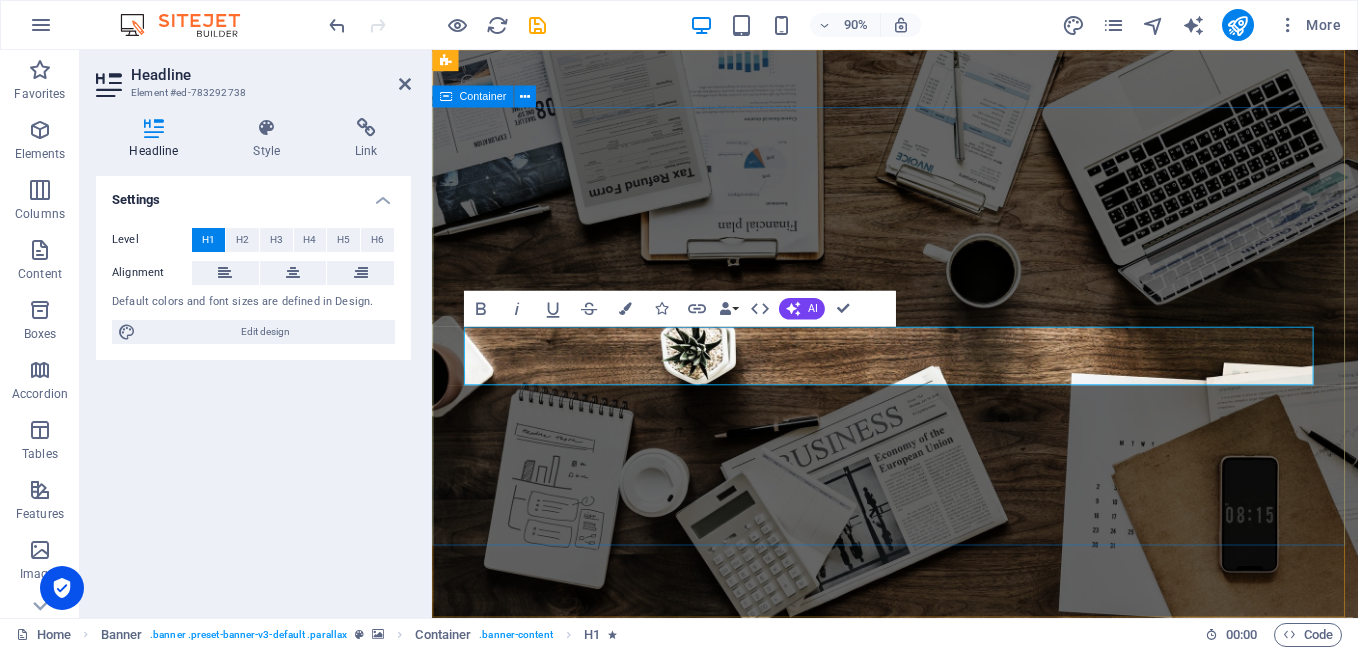 click on "P eritaje vehicular S oporte tecnico c otiza ya ... Learn more" at bounding box center (946, 985) 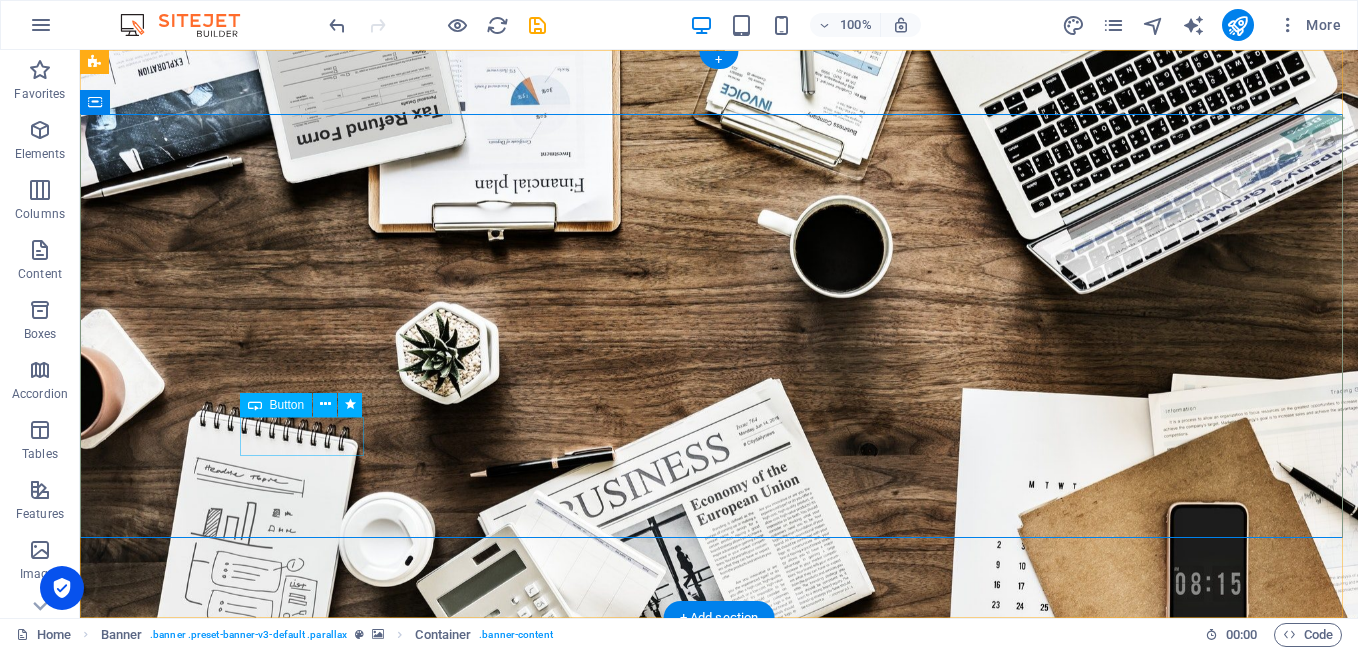click on "Learn more" at bounding box center [719, 1032] 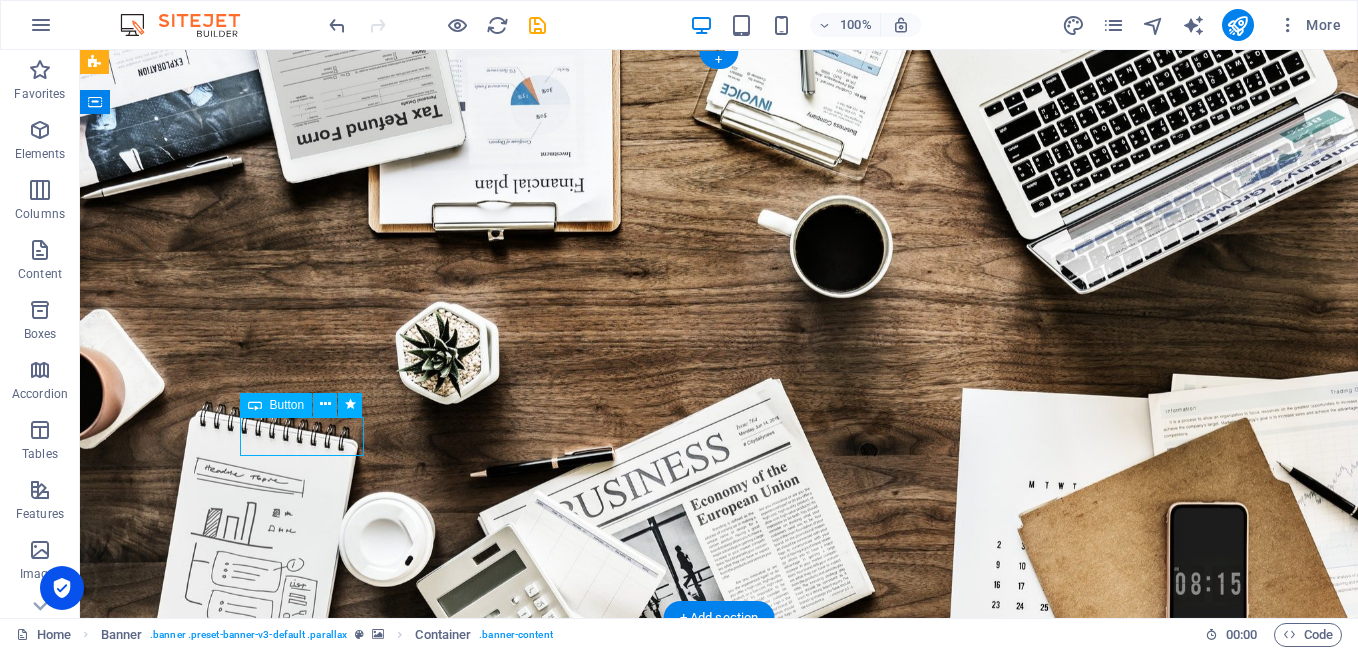 click on "Learn more" at bounding box center [719, 1032] 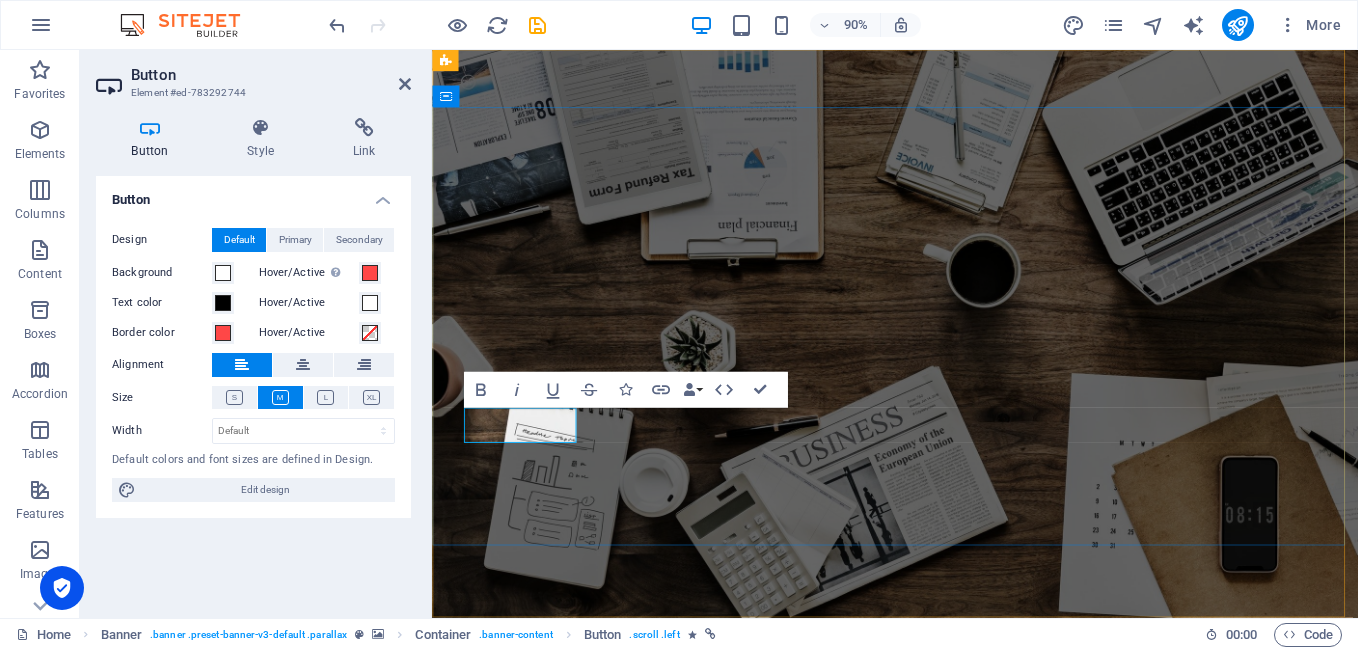 type 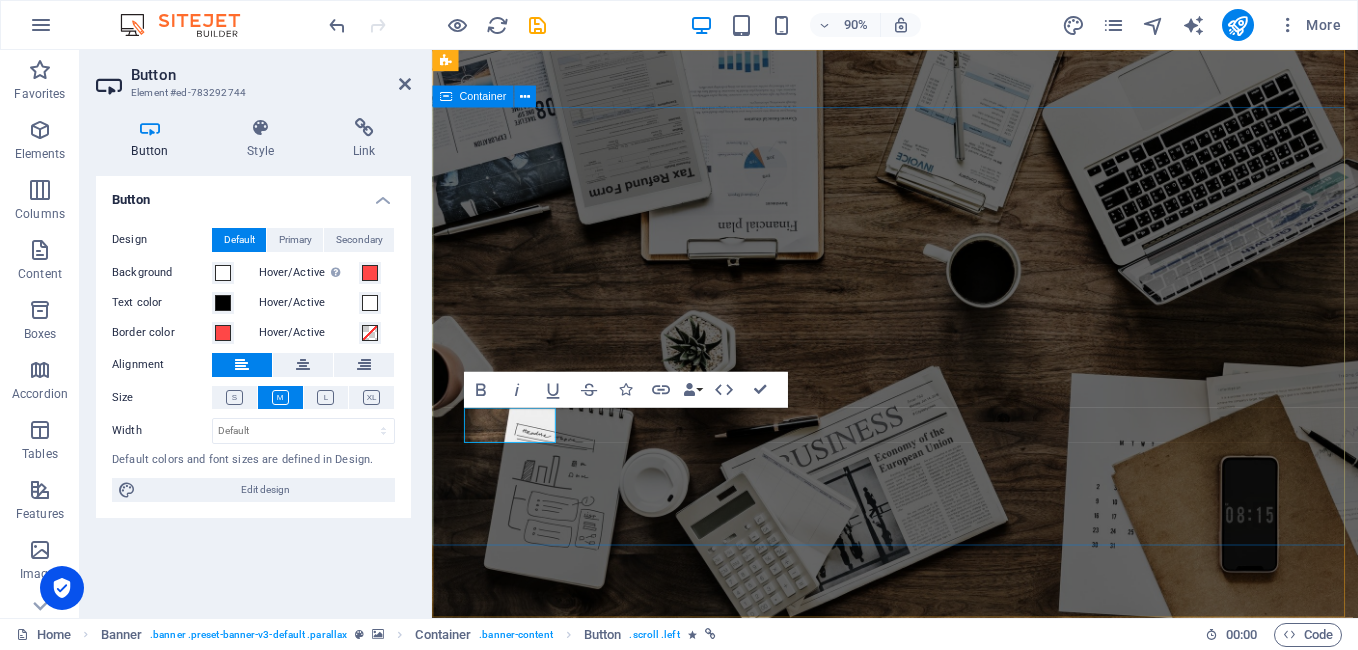 click on "P eritaje vehicular S oporte tecnico c otiza ya ... lEER MAS" at bounding box center [946, 985] 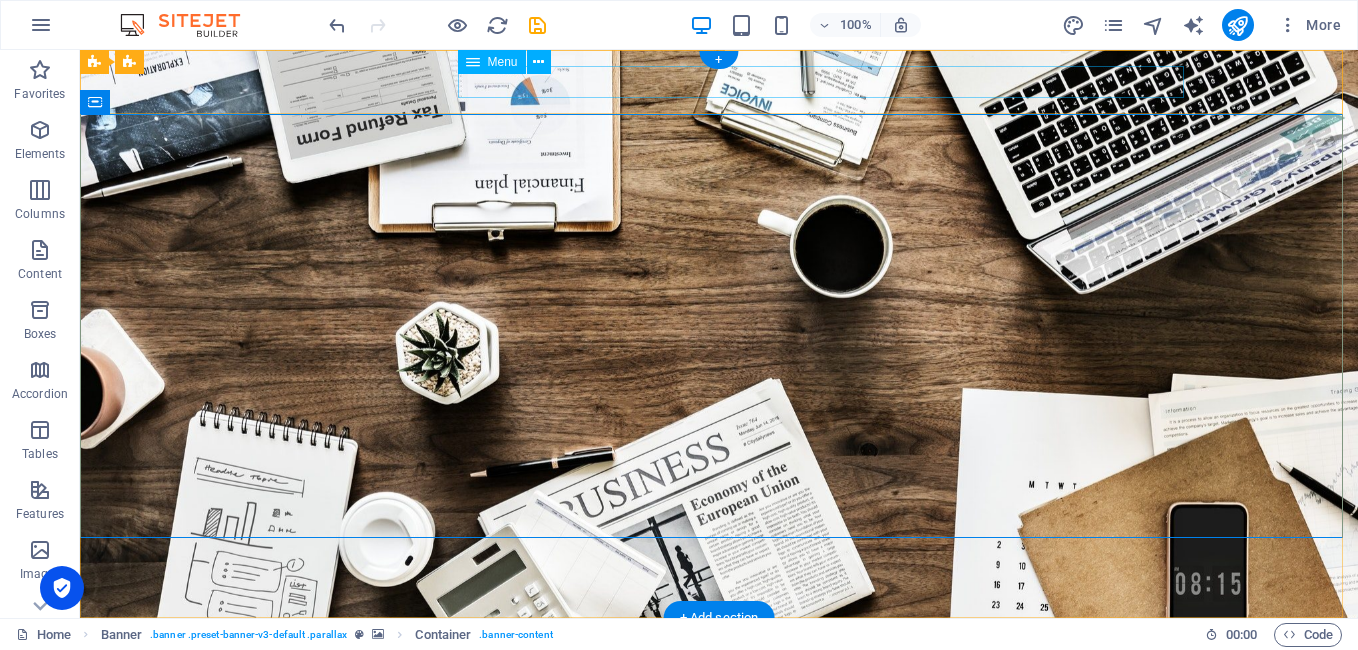 click on "Home About us Services Projects Team Contact" at bounding box center [719, 680] 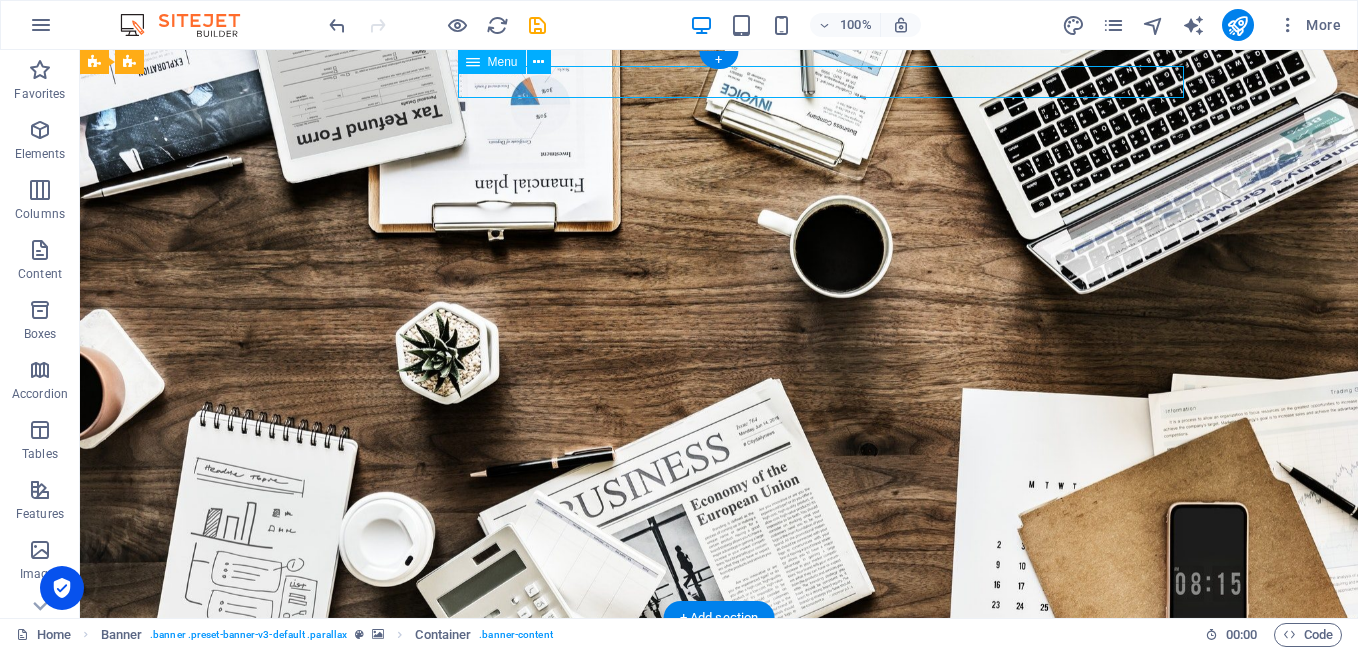 click on "Home About us Services Projects Team Contact" at bounding box center [719, 680] 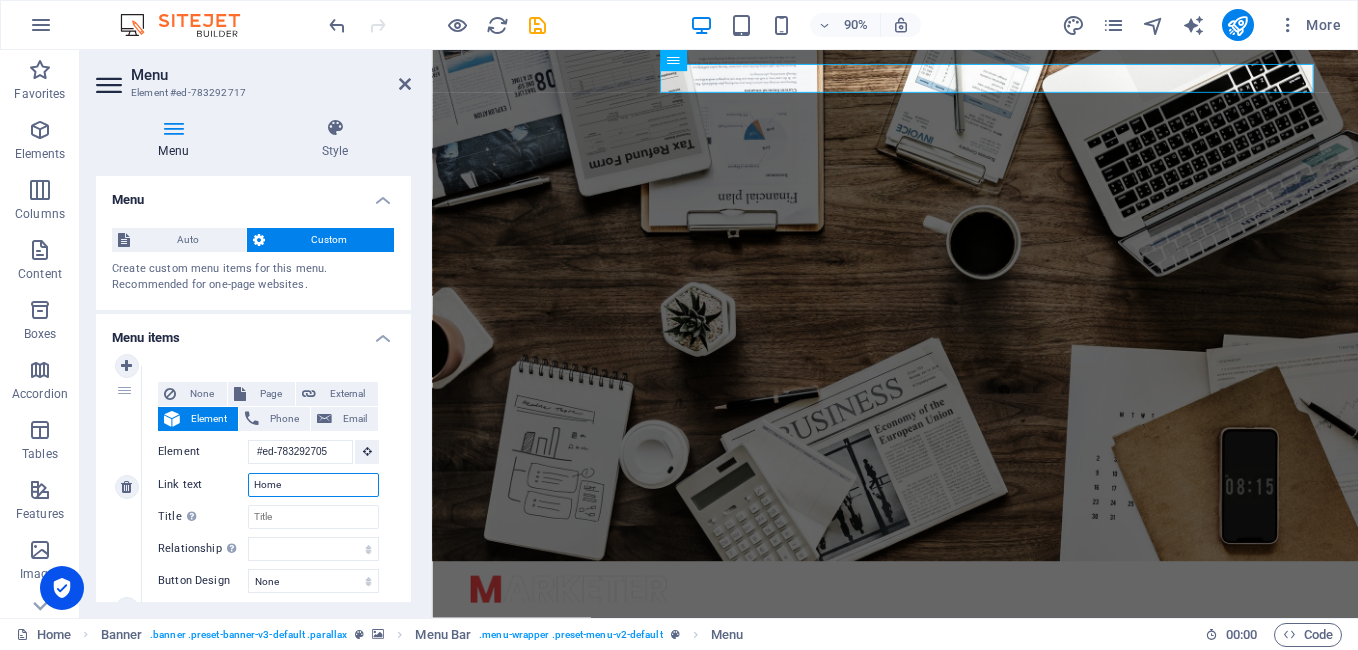 drag, startPoint x: 292, startPoint y: 489, endPoint x: 248, endPoint y: 482, distance: 44.553337 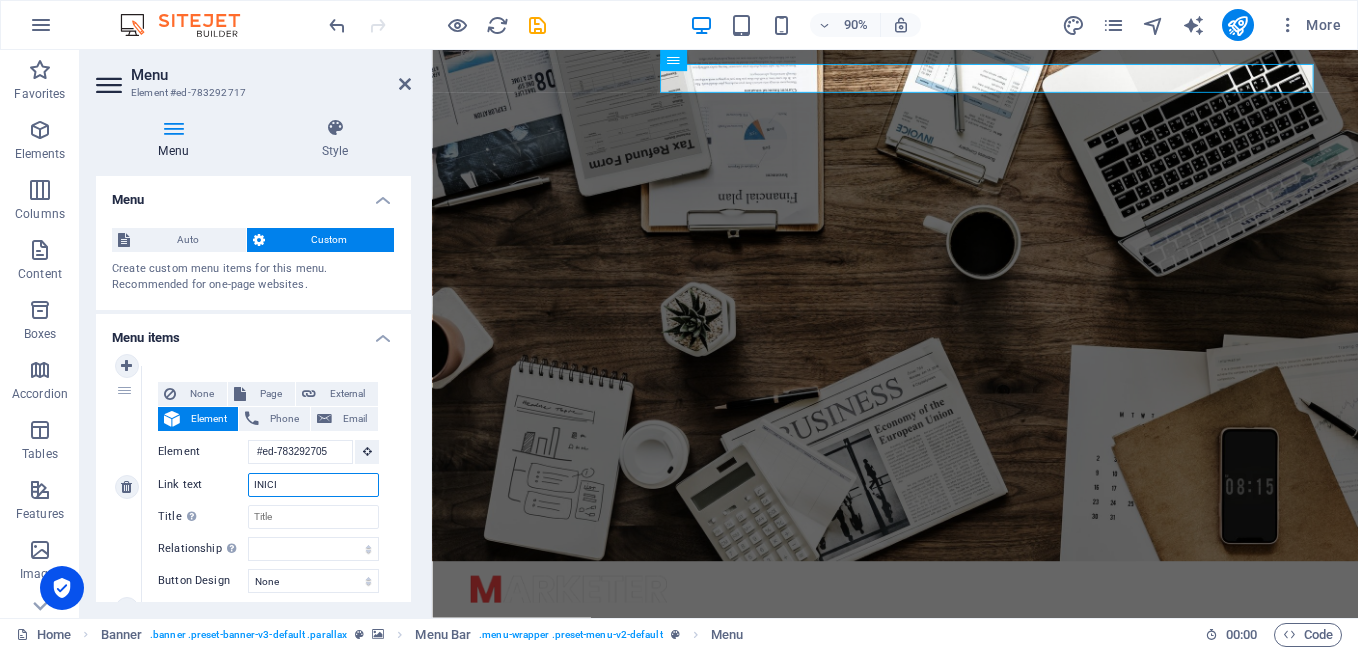 type on "INICIO" 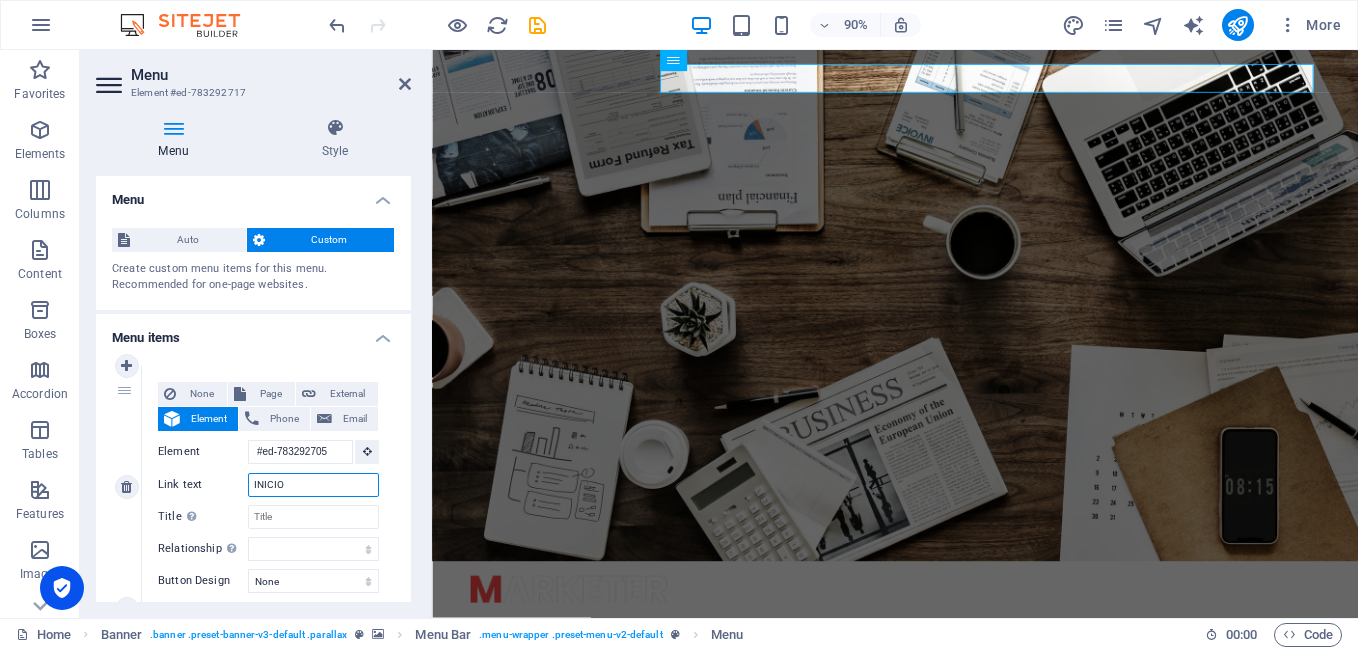 select 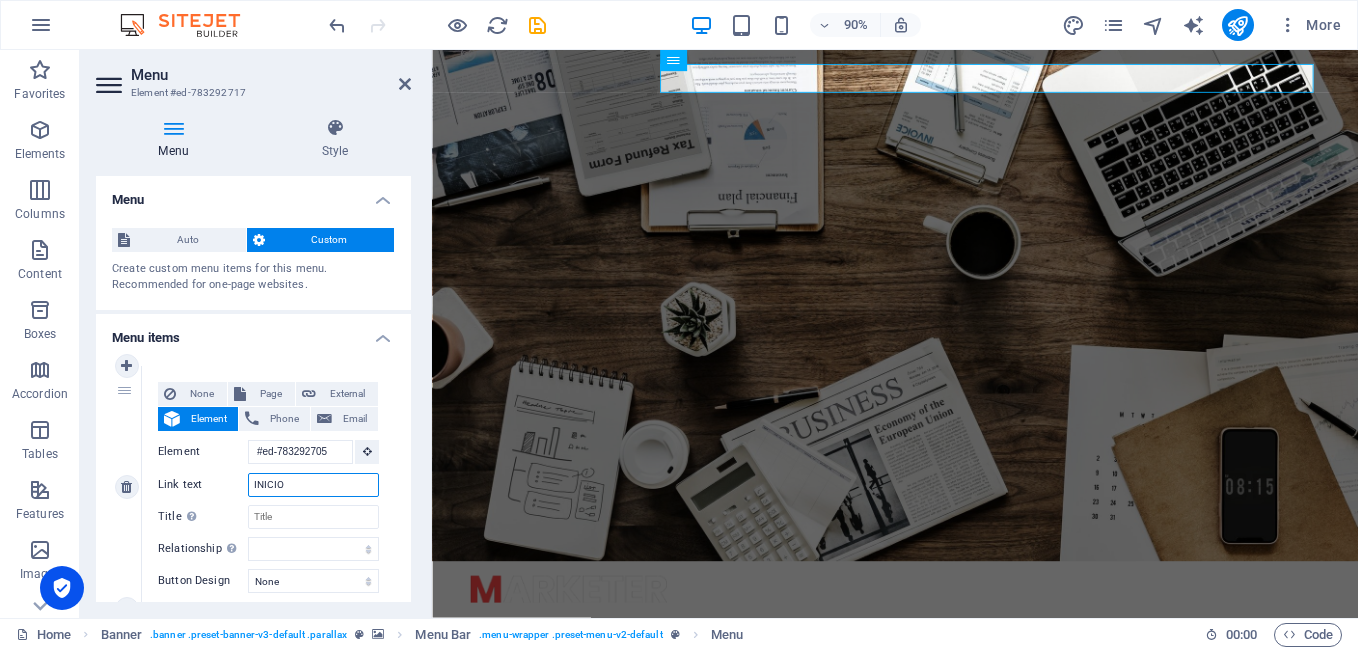 select 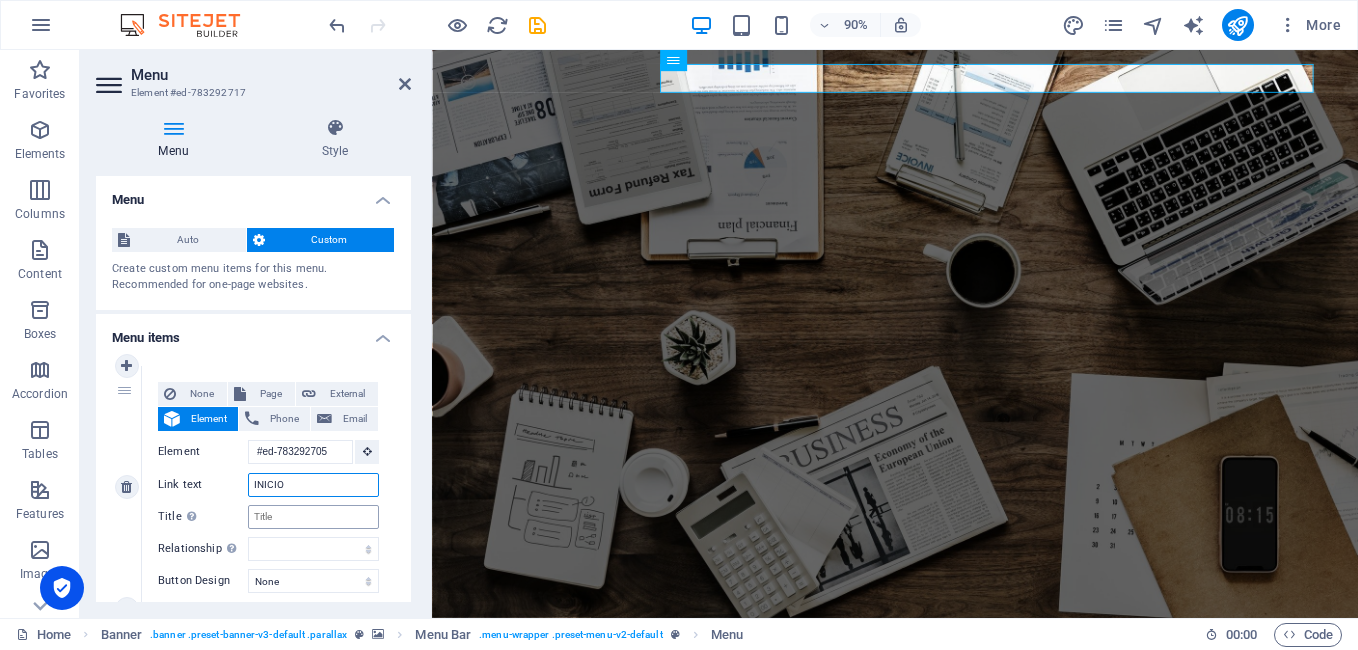 type on "INICIO" 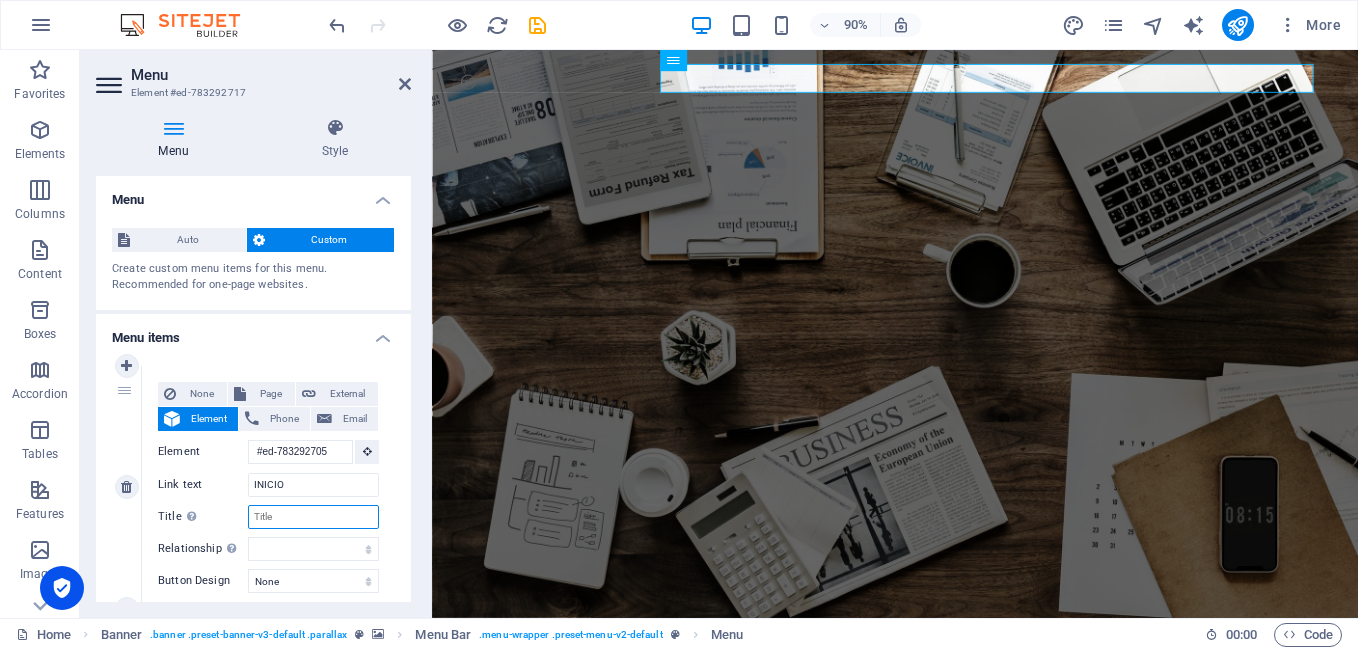 click on "Title Additional link description, should not be the same as the link text. The title is most often shown as a tooltip text when the mouse moves over the element. Leave empty if uncertain." at bounding box center (313, 517) 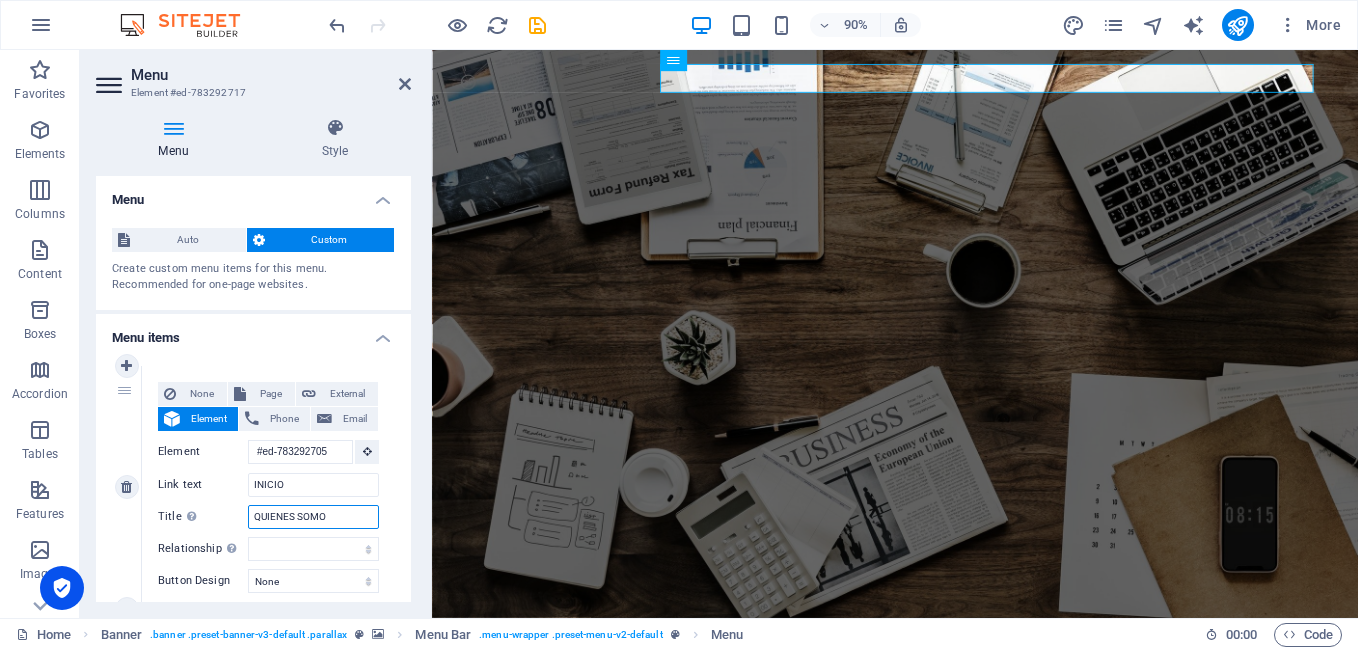 type on "QUIENES SOMOS" 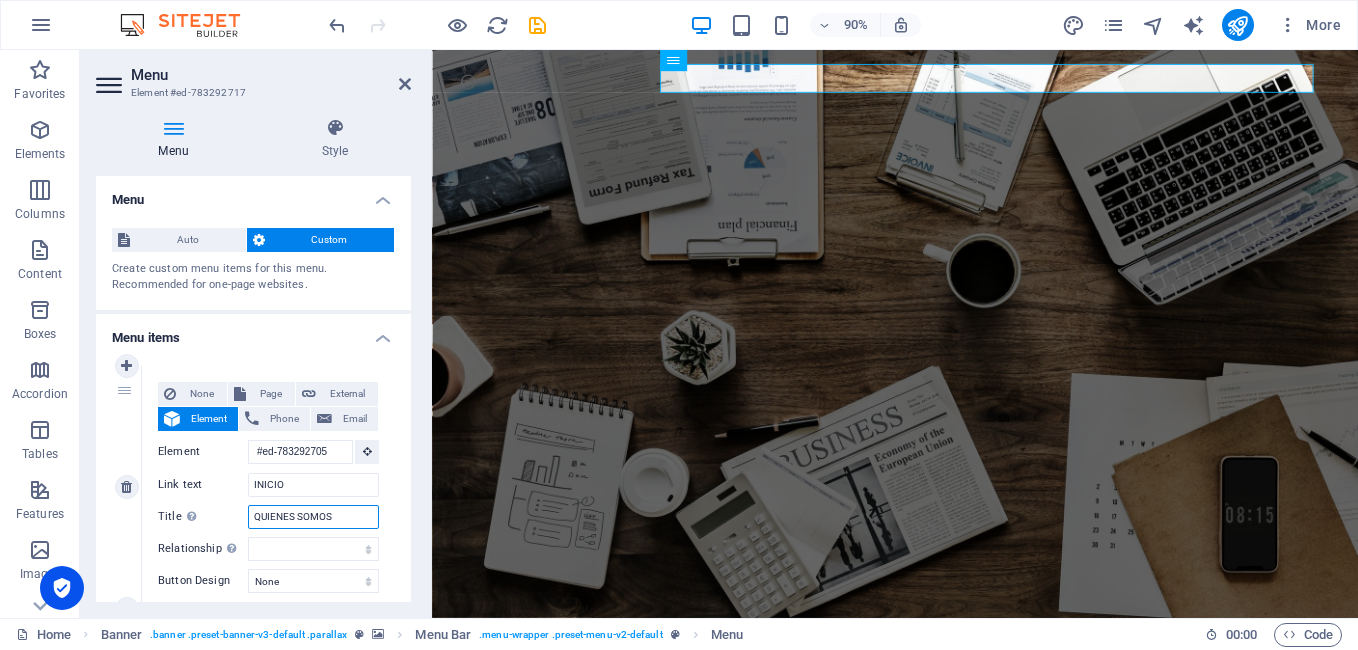select 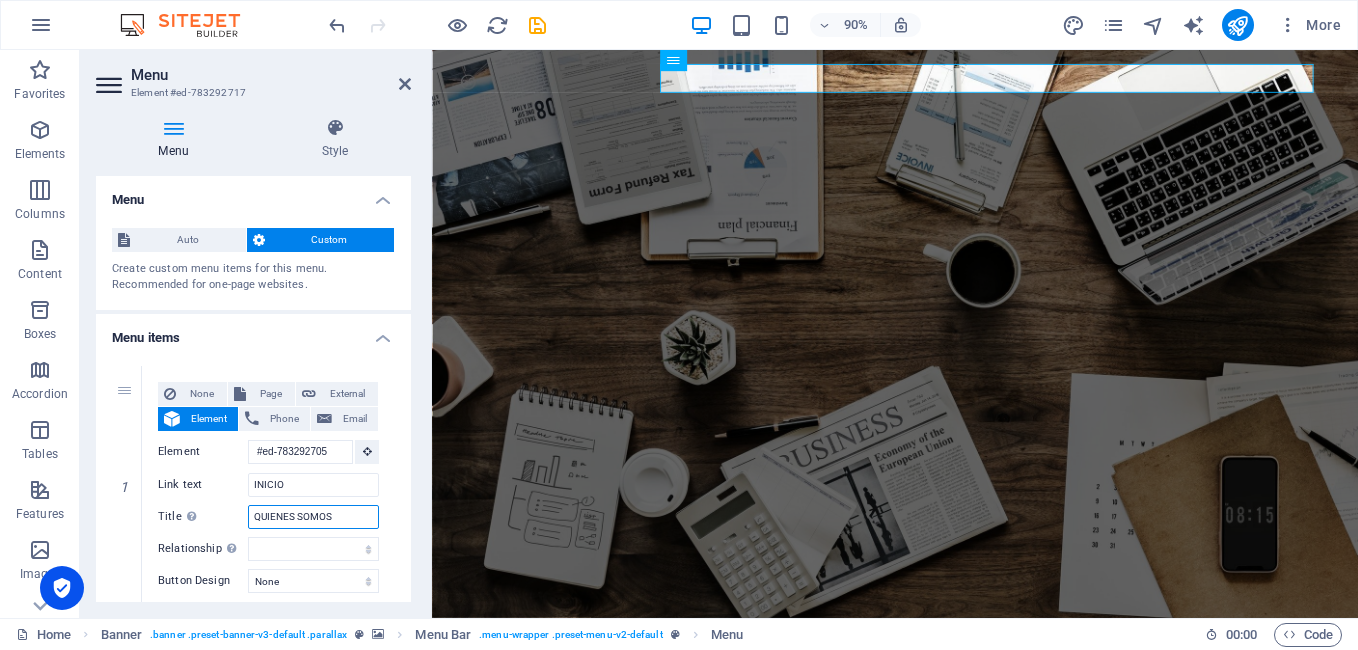 type on "QUIENES SOMOS" 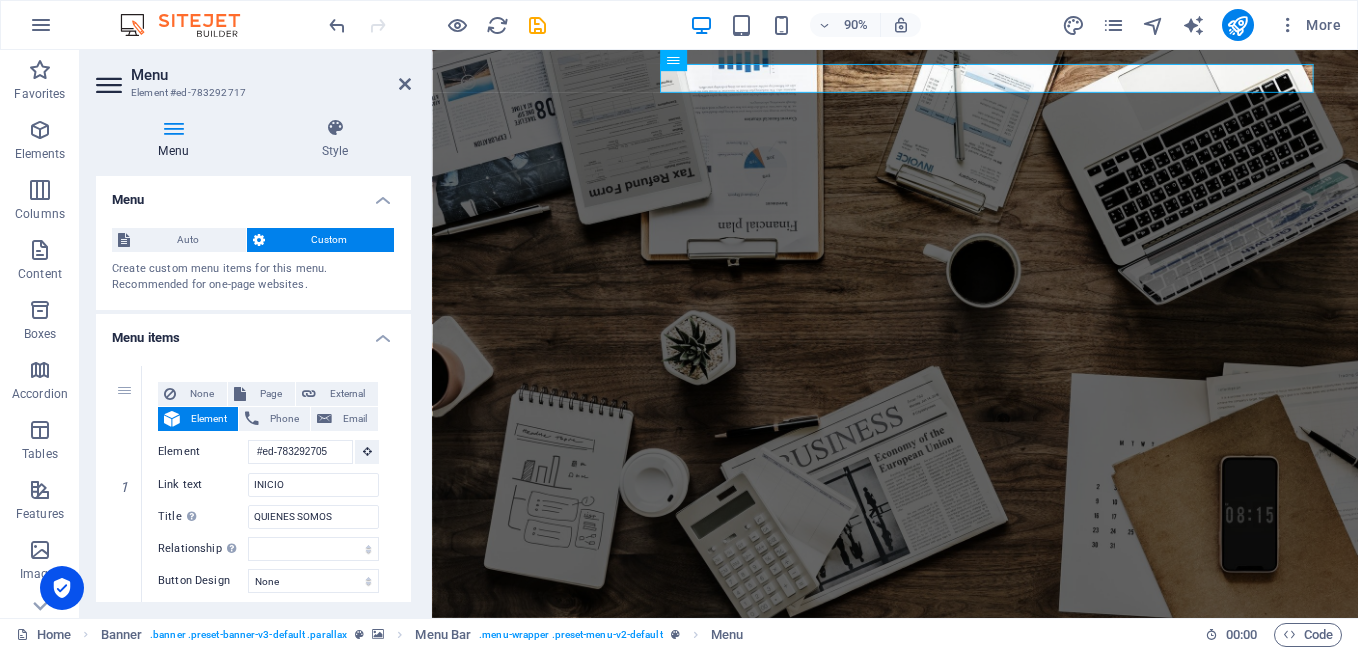 click on "1 None Page External Element Phone Email Page Home Subpage Legal Notice Privacy Element #ed-783292705
URL Phone Email Link text INICIO Link target New tab Same tab Overlay Title Additional link description, should not be the same as the link text. The title is most often shown as a tooltip text when the mouse moves over the element. Leave empty if uncertain. QUIENES SOMOS Relationship Sets the  relationship of this link to the link target . For example, the value "nofollow" instructs search engines not to follow the link. Can be left empty. alternate author bookmark external help license next nofollow noreferrer noopener prev search tag Button Design None Default Primary Secondary 2 None Page External Element Phone Email Page Home Subpage Legal Notice Privacy Element #ed-783293107
URL Phone Email Link text About us Link target New tab Same tab Overlay Title Relationship Sets the  relationship of this link to the link target alternate author bookmark external tag" at bounding box center (253, 1097) 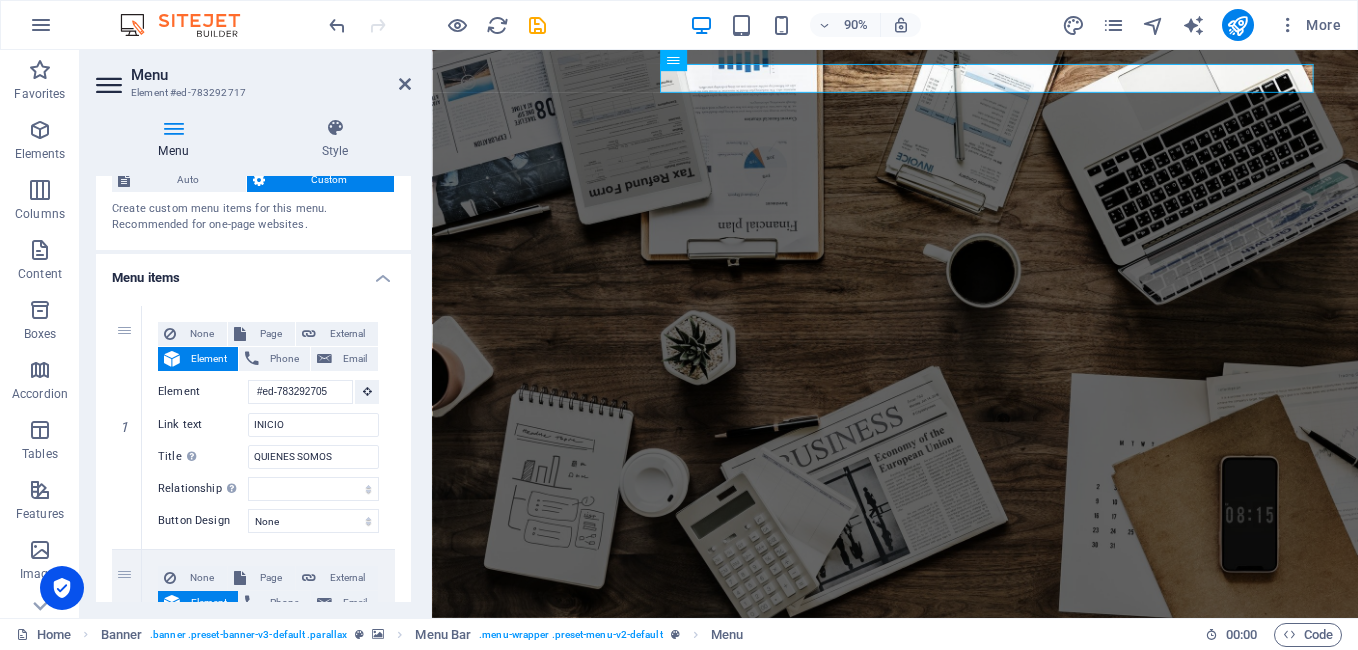 scroll, scrollTop: 100, scrollLeft: 0, axis: vertical 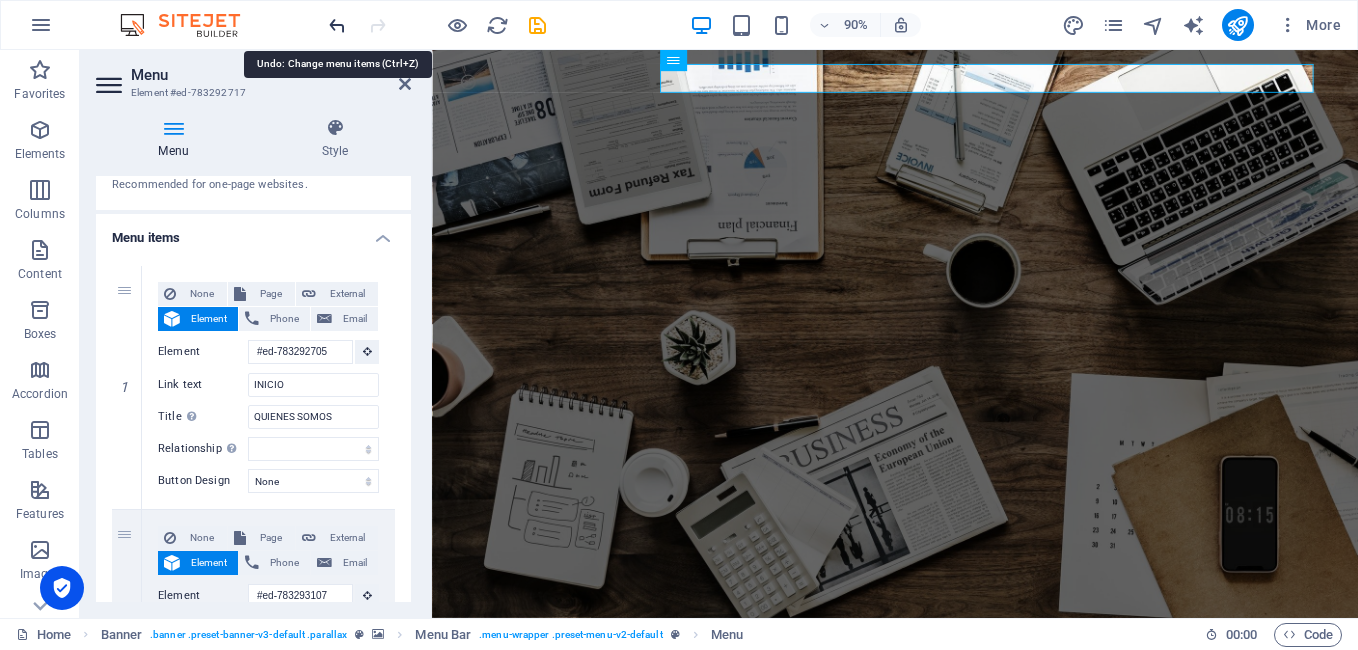 click at bounding box center [337, 25] 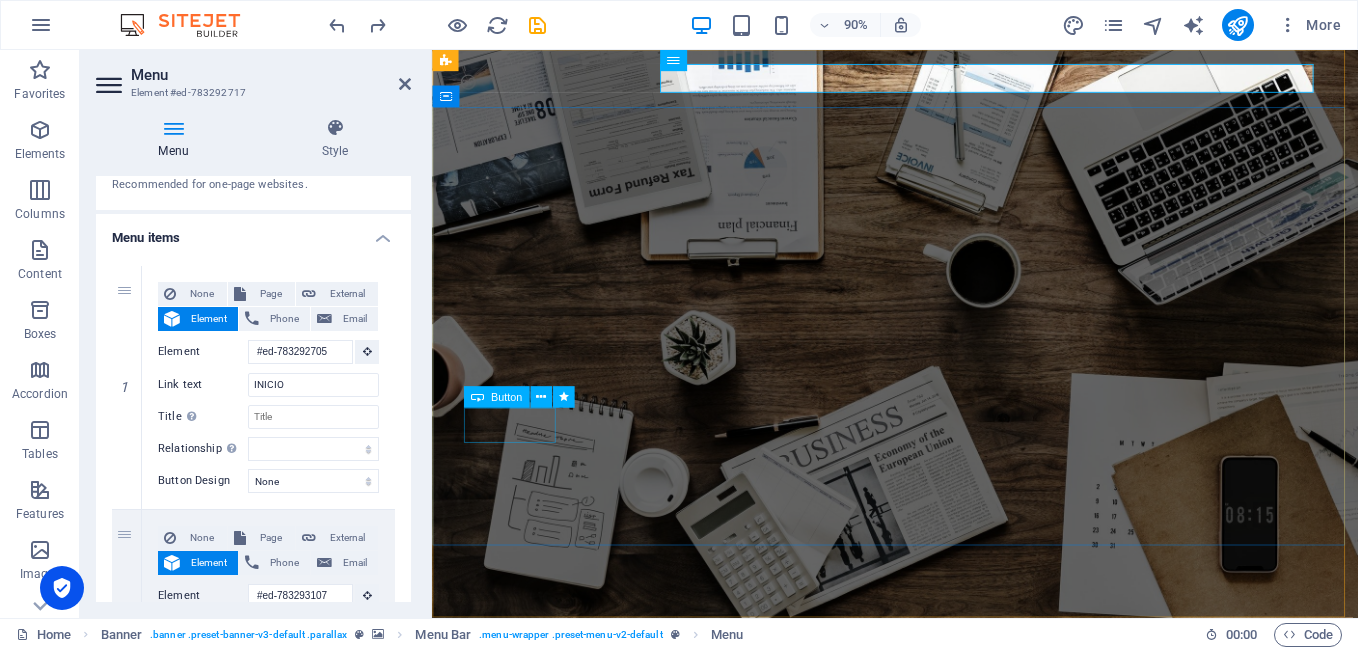 click on "[PERSON_NAME]" at bounding box center (947, 1095) 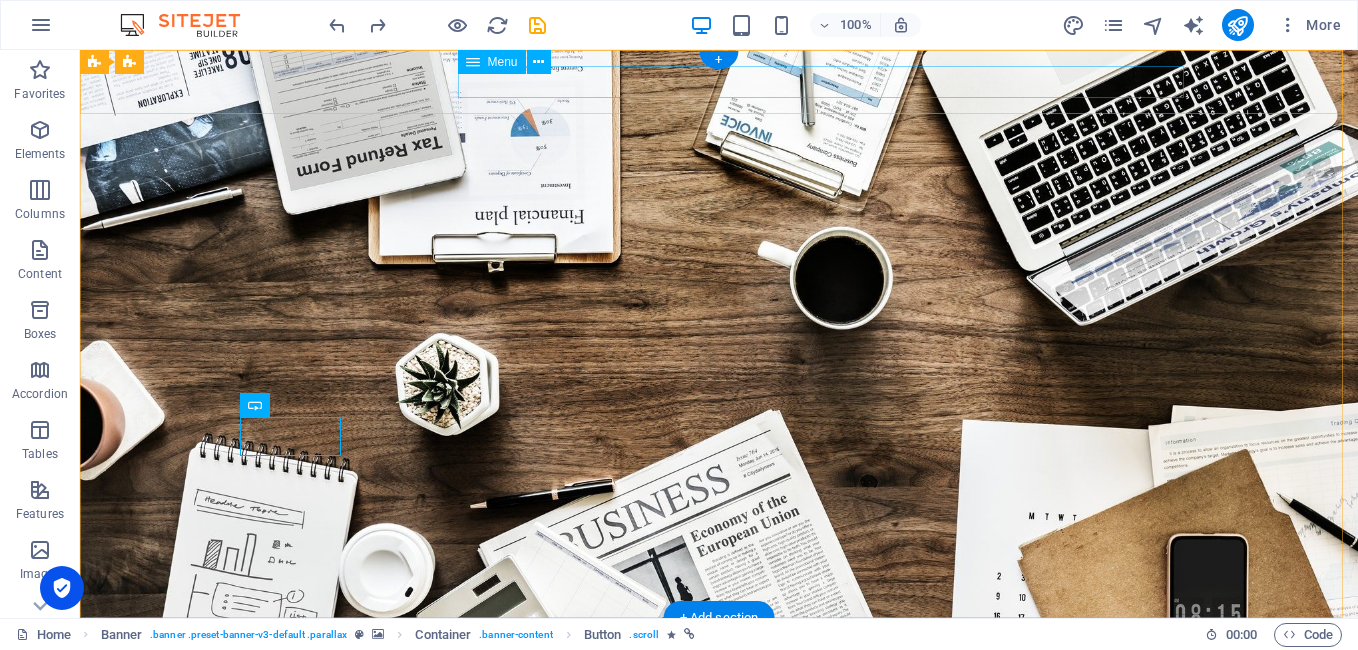click on "INICIO About us Services Projects Team Contact" at bounding box center (719, 743) 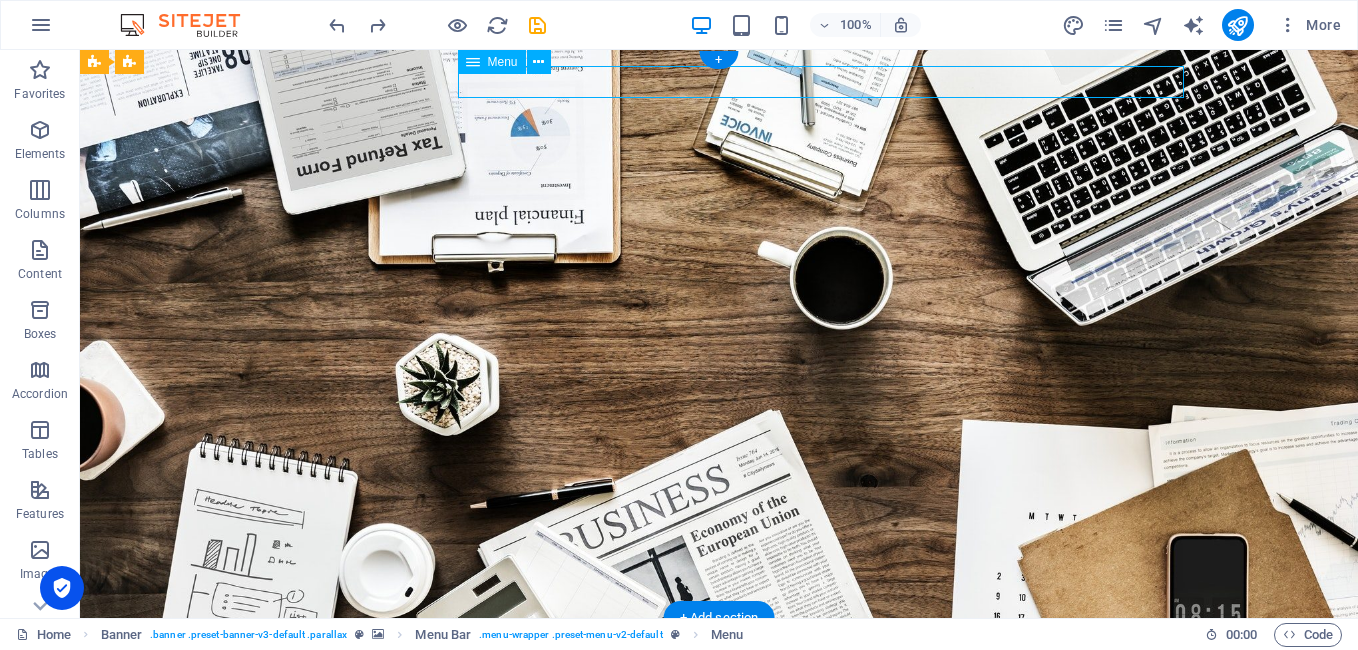 click on "INICIO About us Services Projects Team Contact" at bounding box center [719, 743] 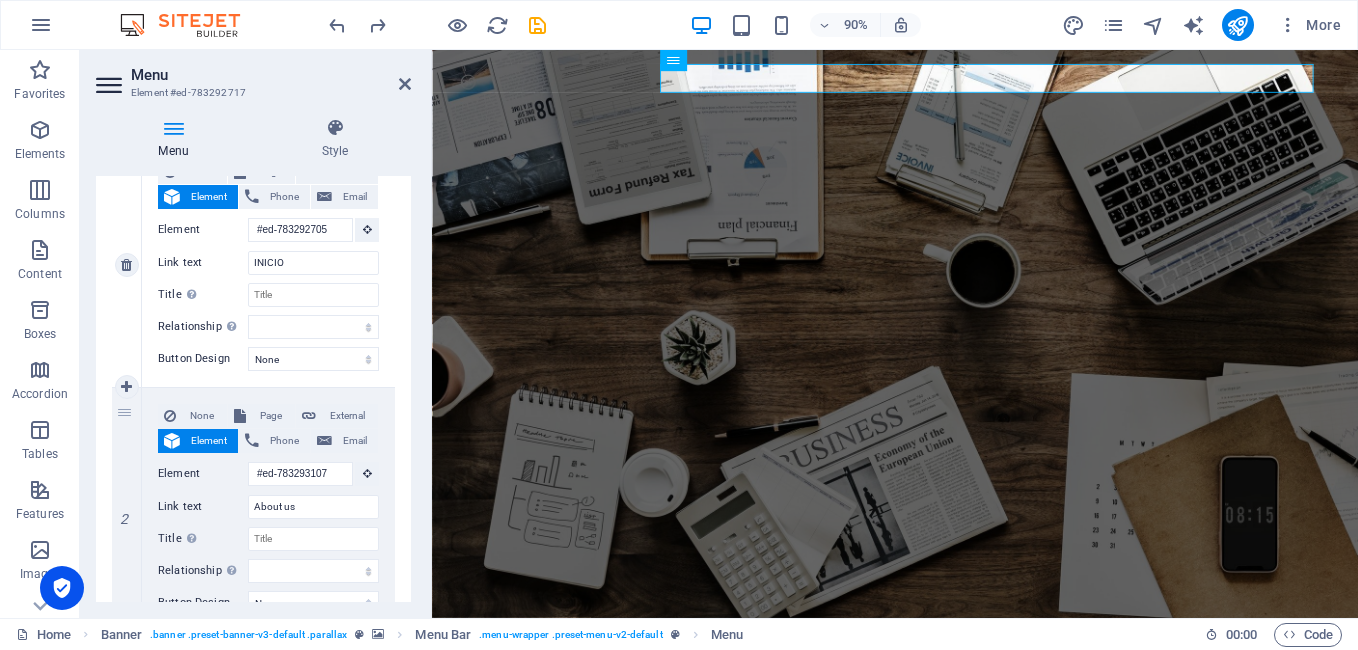 scroll, scrollTop: 200, scrollLeft: 0, axis: vertical 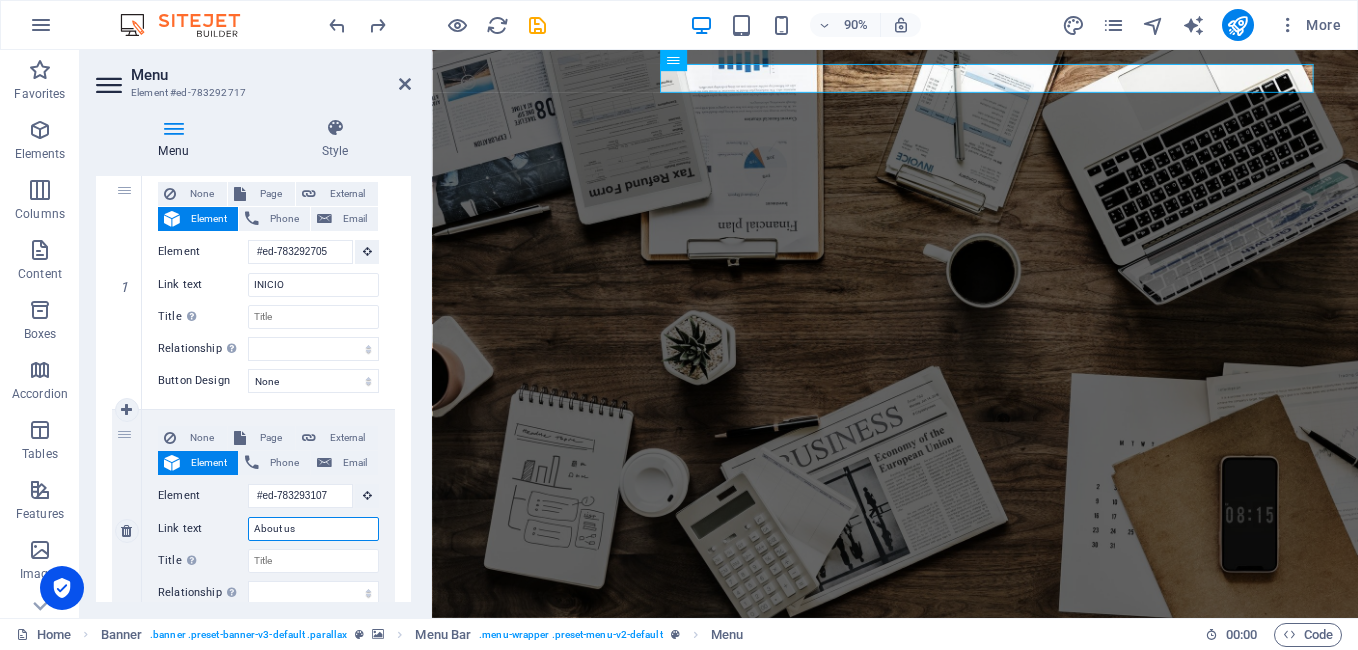 drag, startPoint x: 311, startPoint y: 532, endPoint x: 253, endPoint y: 529, distance: 58.077534 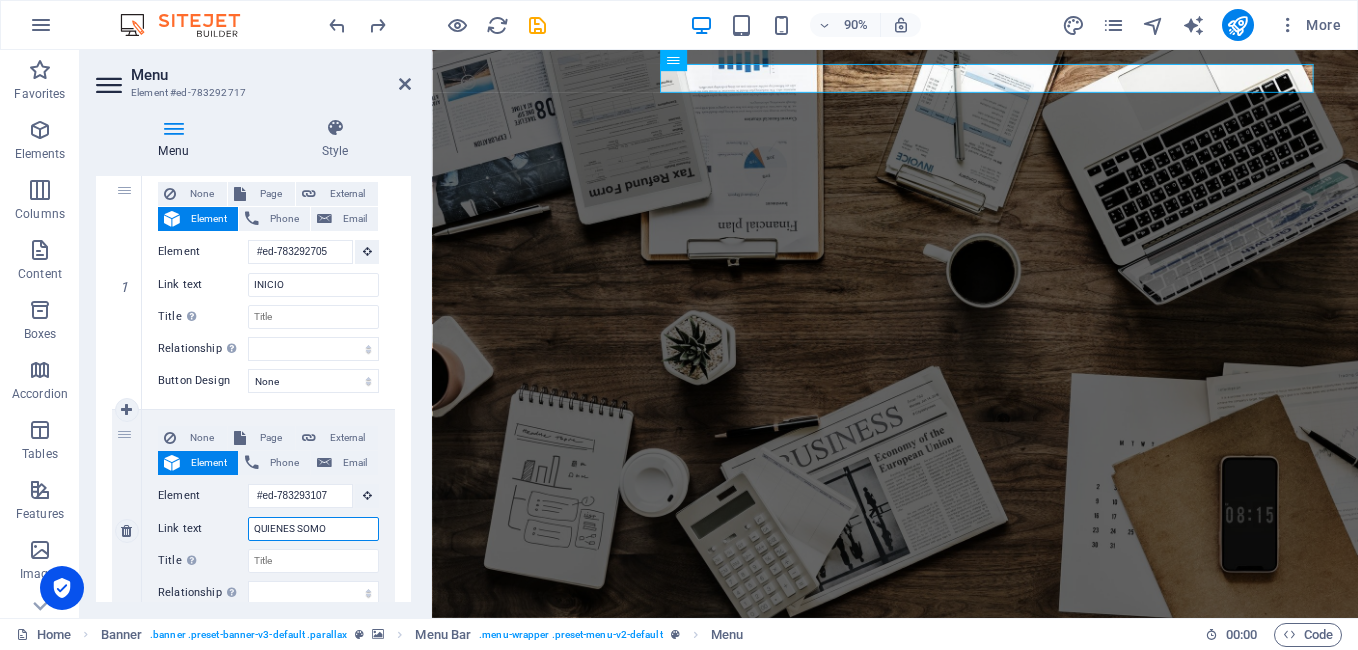 type on "QUIENES SOMOS" 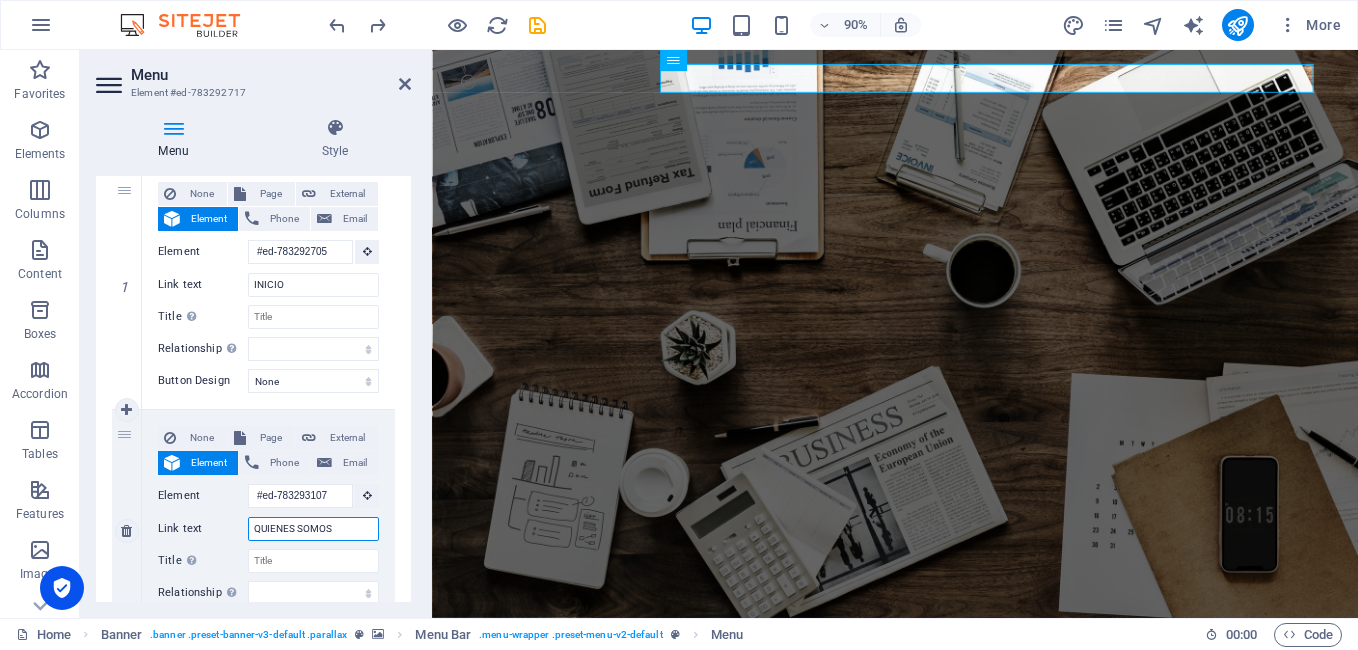 select 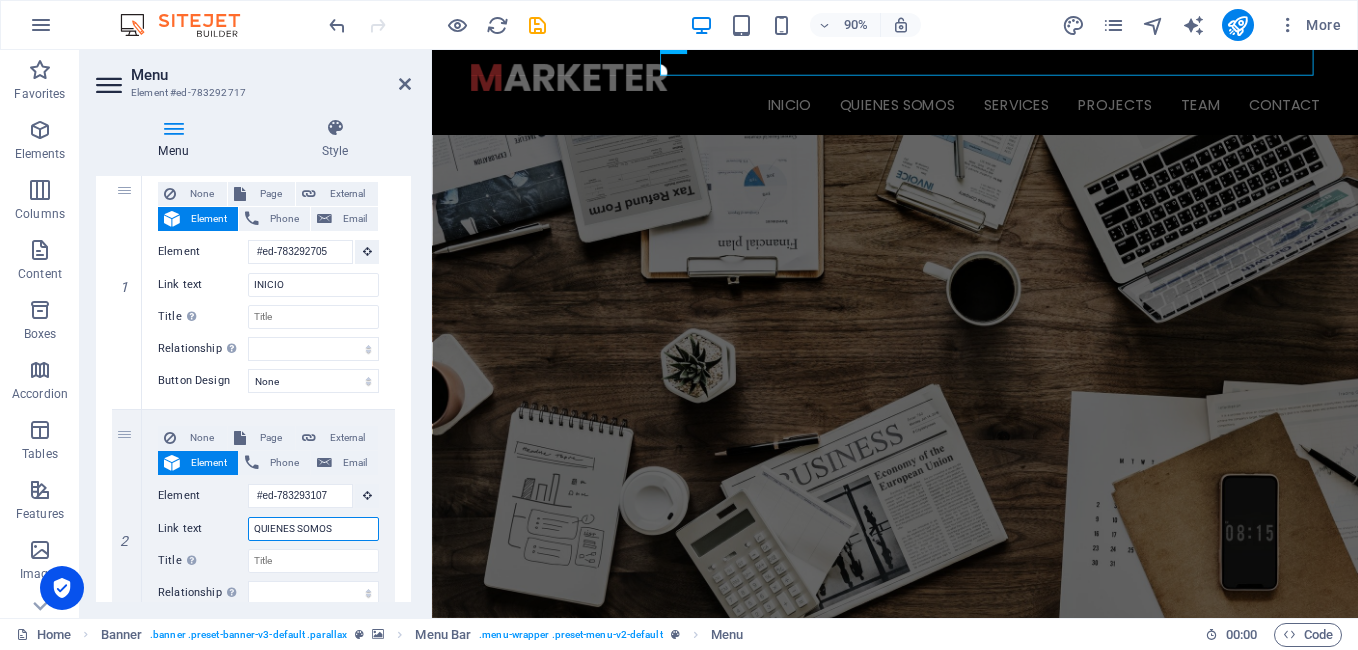 scroll, scrollTop: 0, scrollLeft: 0, axis: both 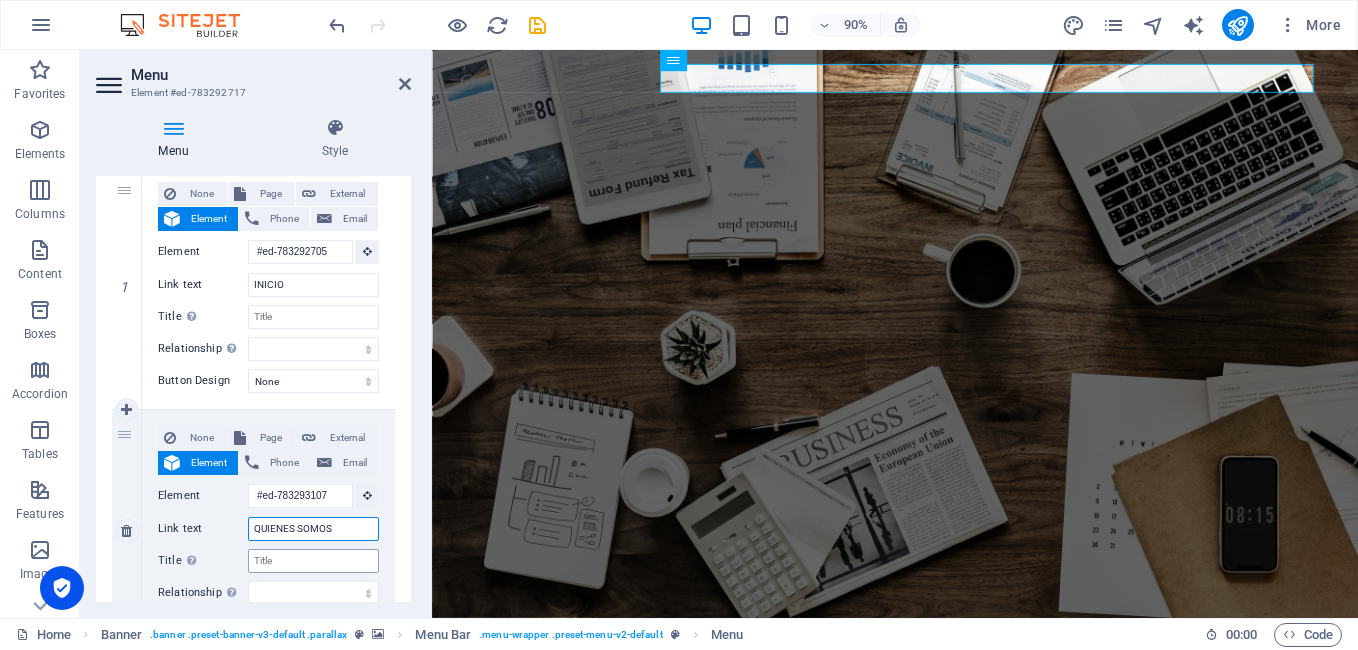 type on "QUIENES SOMOS" 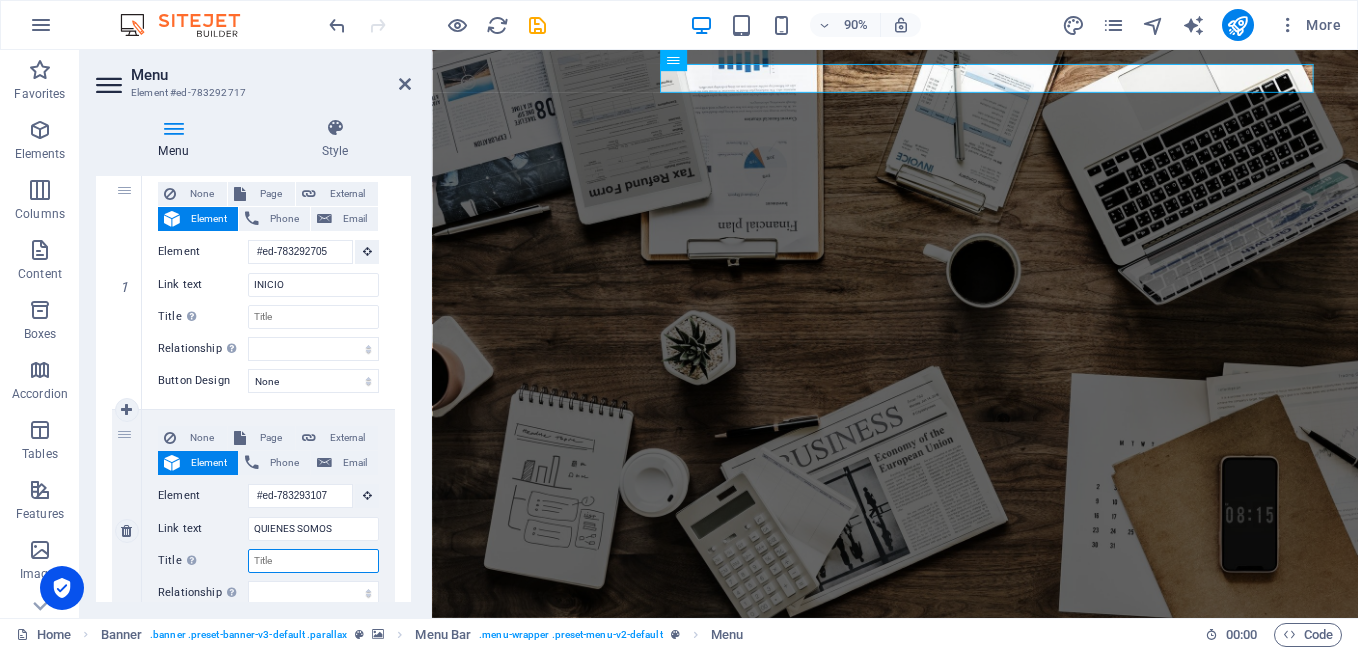 click on "Title Additional link description, should not be the same as the link text. The title is most often shown as a tooltip text when the mouse moves over the element. Leave empty if uncertain." at bounding box center [313, 561] 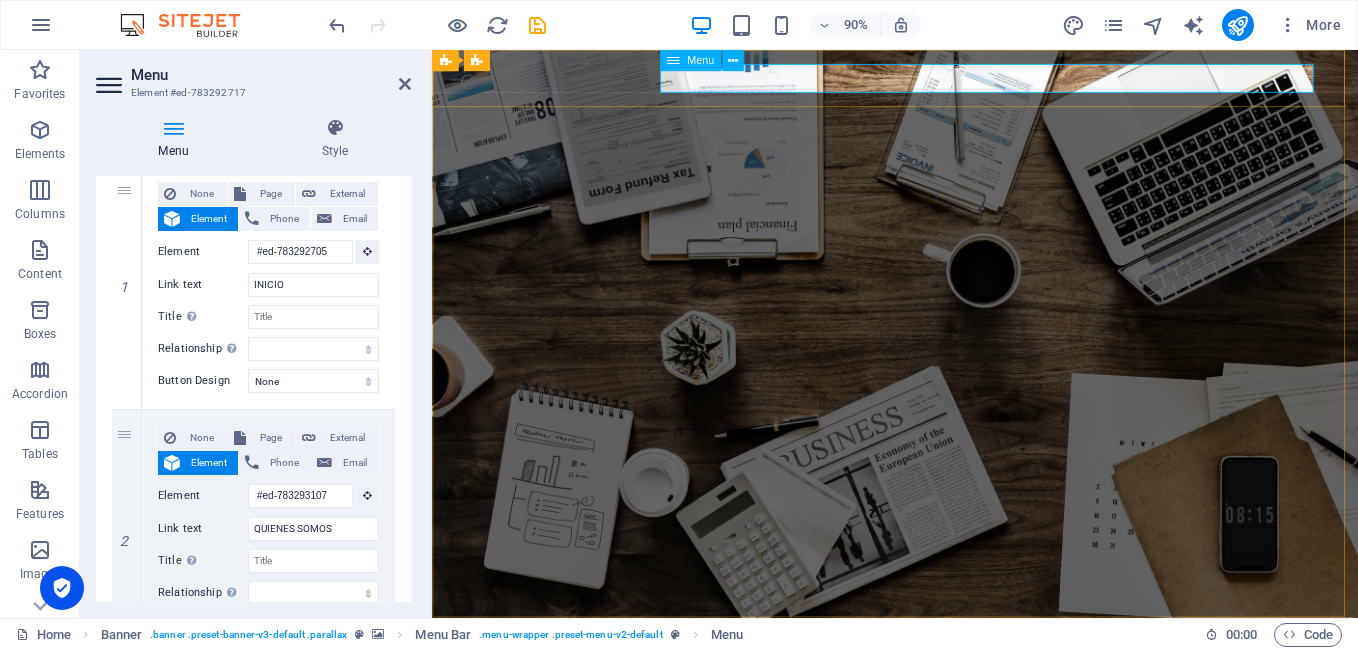 click on "INICIO QUIENES SOMOS Services Projects Team Contact" at bounding box center [947, 743] 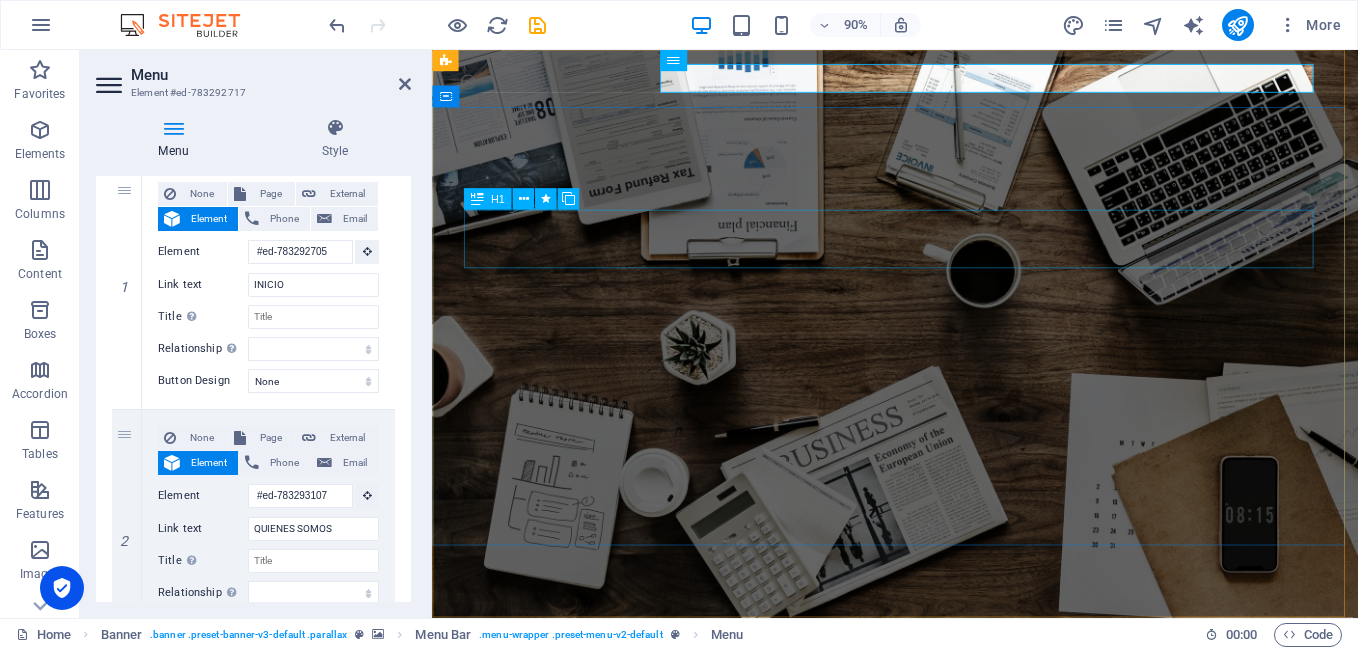 click on "P eritaje vehicular" at bounding box center (947, 887) 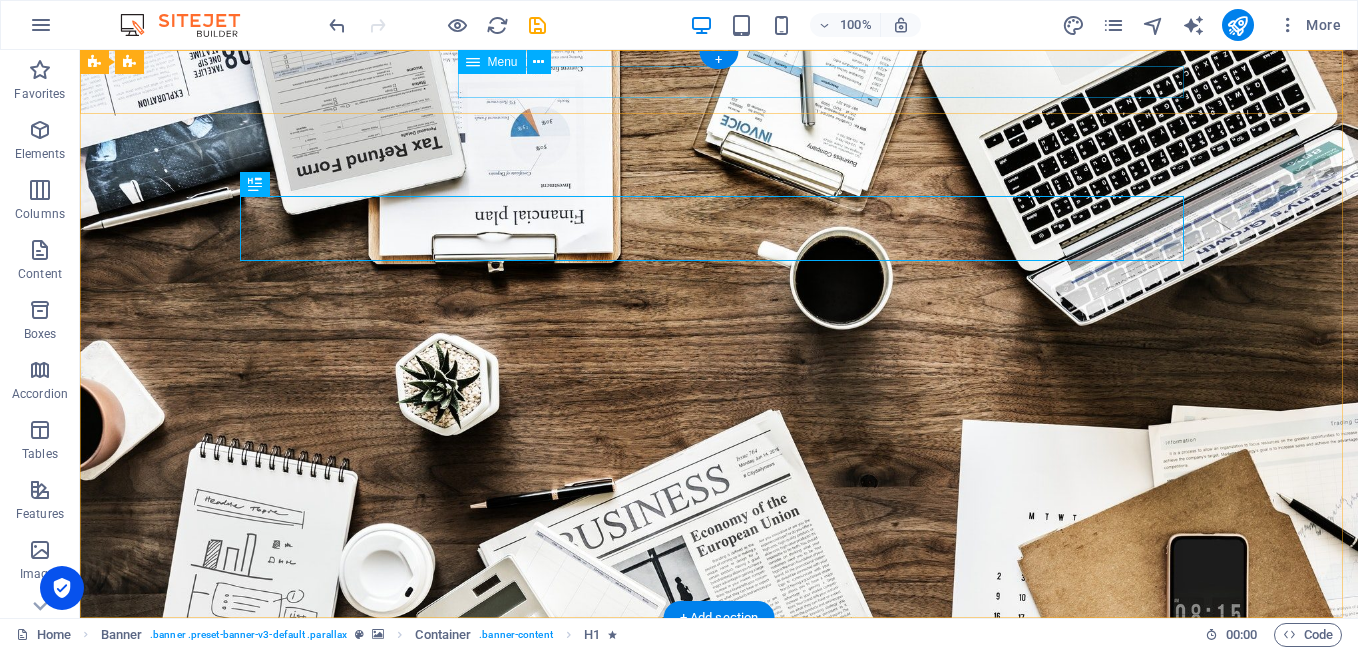 click on "INICIO QUIENES SOMOS Services Projects Team Contact" at bounding box center [719, 743] 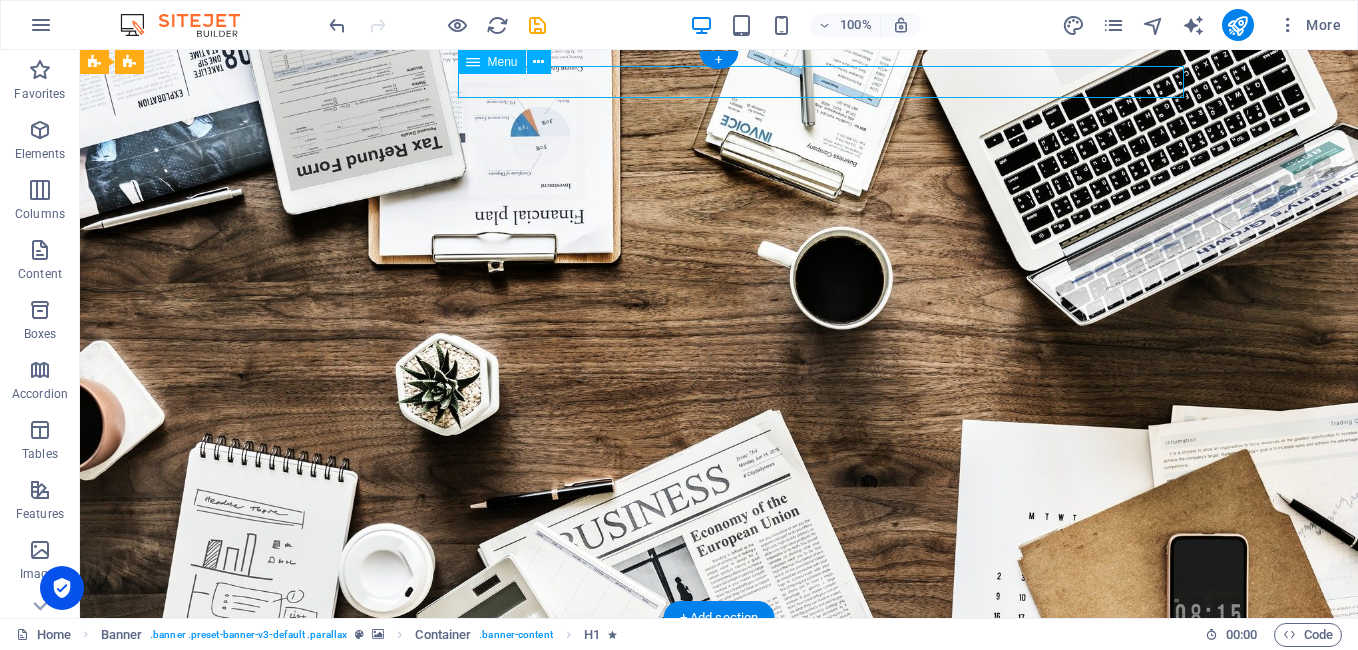 click on "INICIO QUIENES SOMOS Services Projects Team Contact" at bounding box center [719, 743] 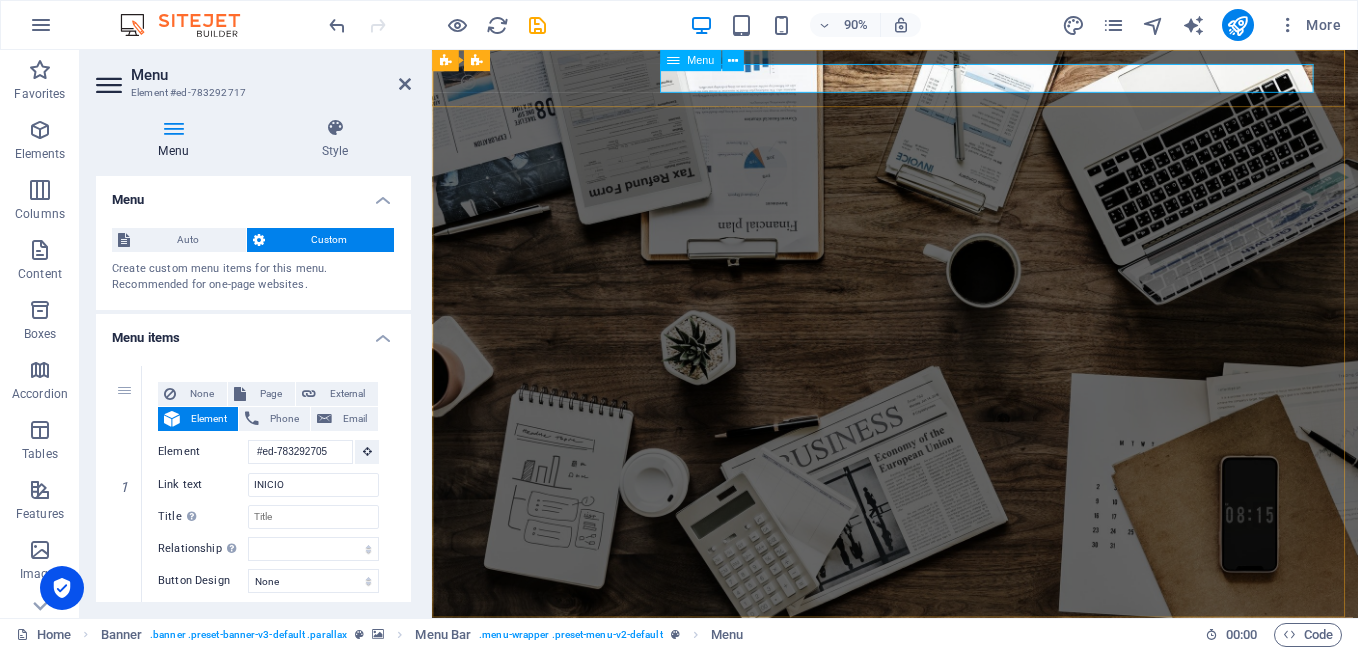 click on "INICIO QUIENES SOMOS Services Projects Team Contact" at bounding box center (947, 743) 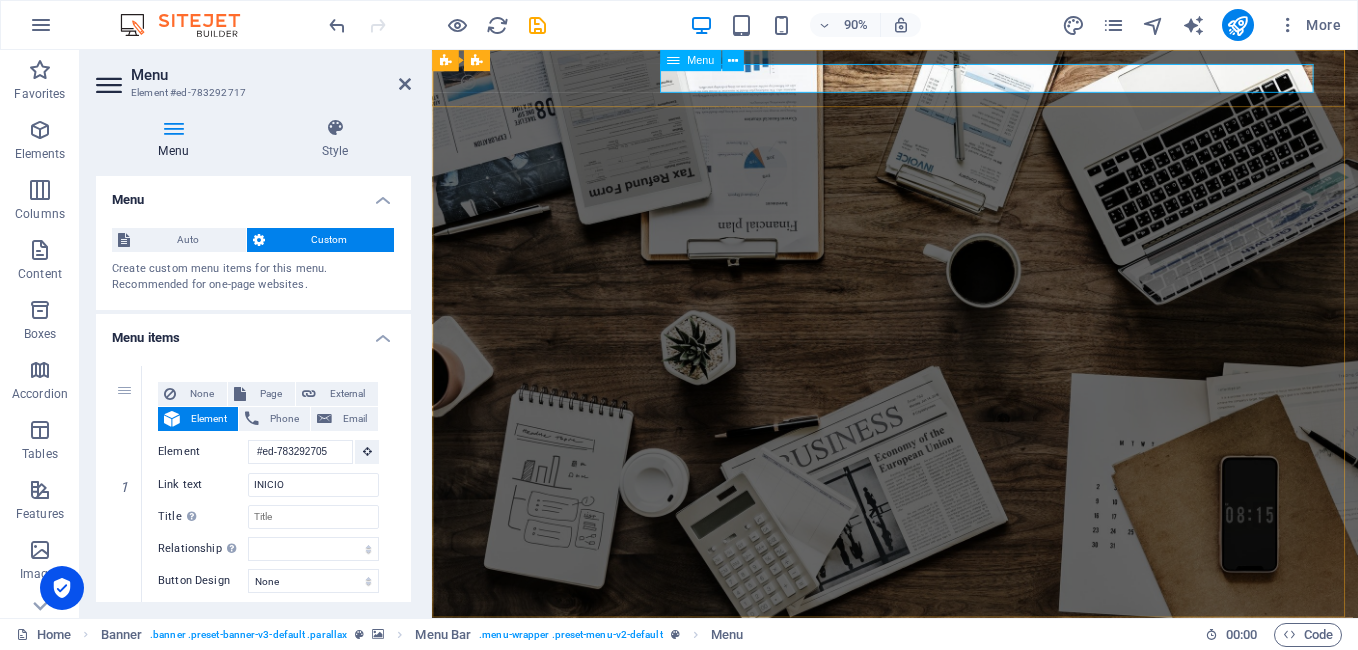 click on "INICIO QUIENES SOMOS Services Projects Team Contact" at bounding box center (947, 743) 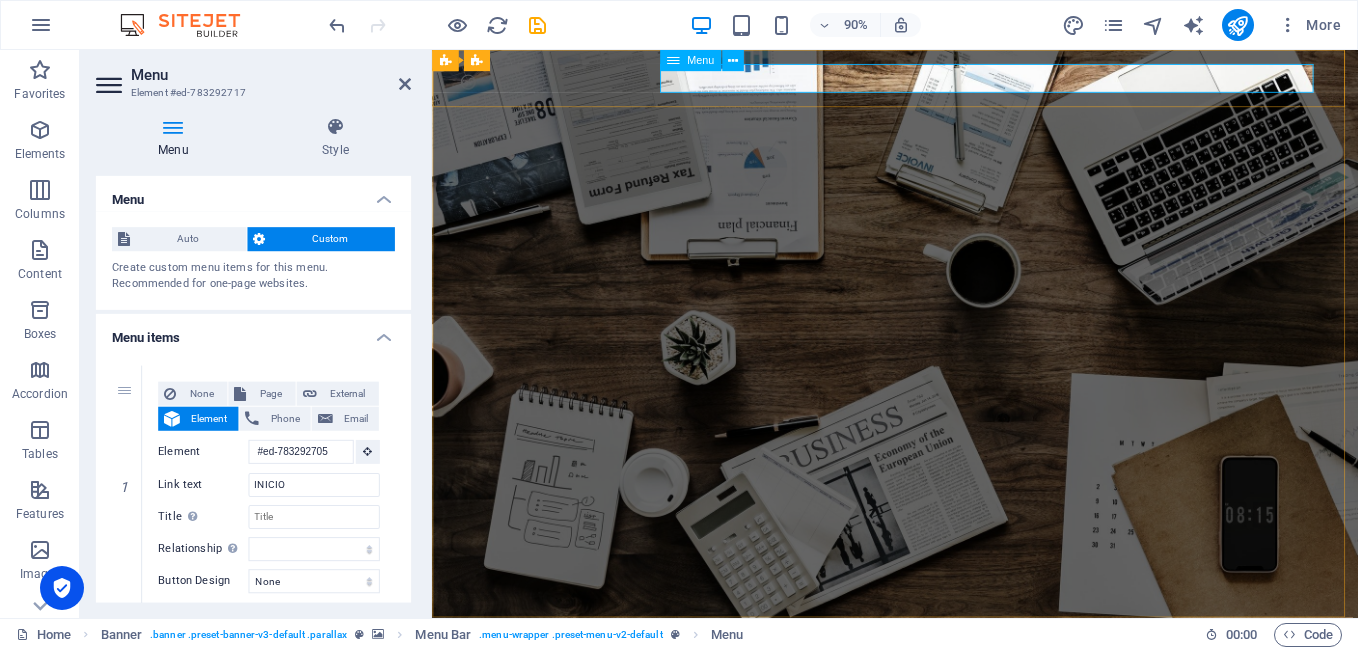 click on "INICIO QUIENES SOMOS Services Projects Team Contact" at bounding box center (947, 743) 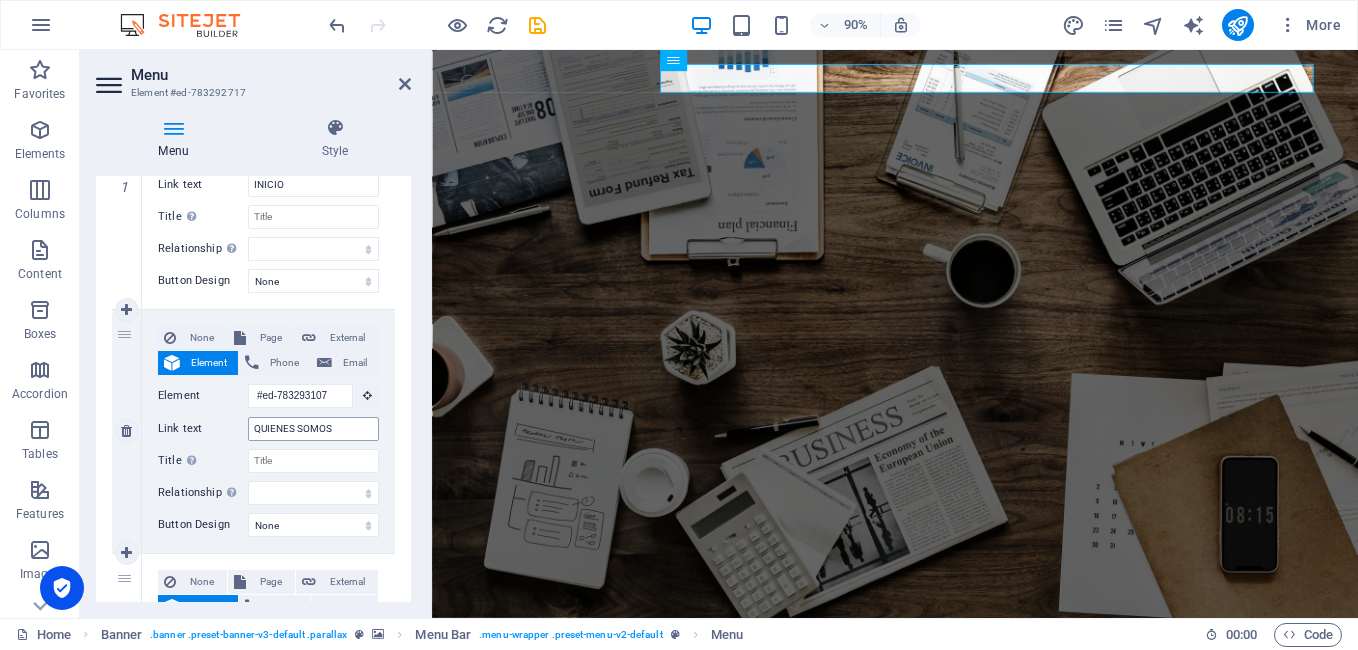 scroll, scrollTop: 500, scrollLeft: 0, axis: vertical 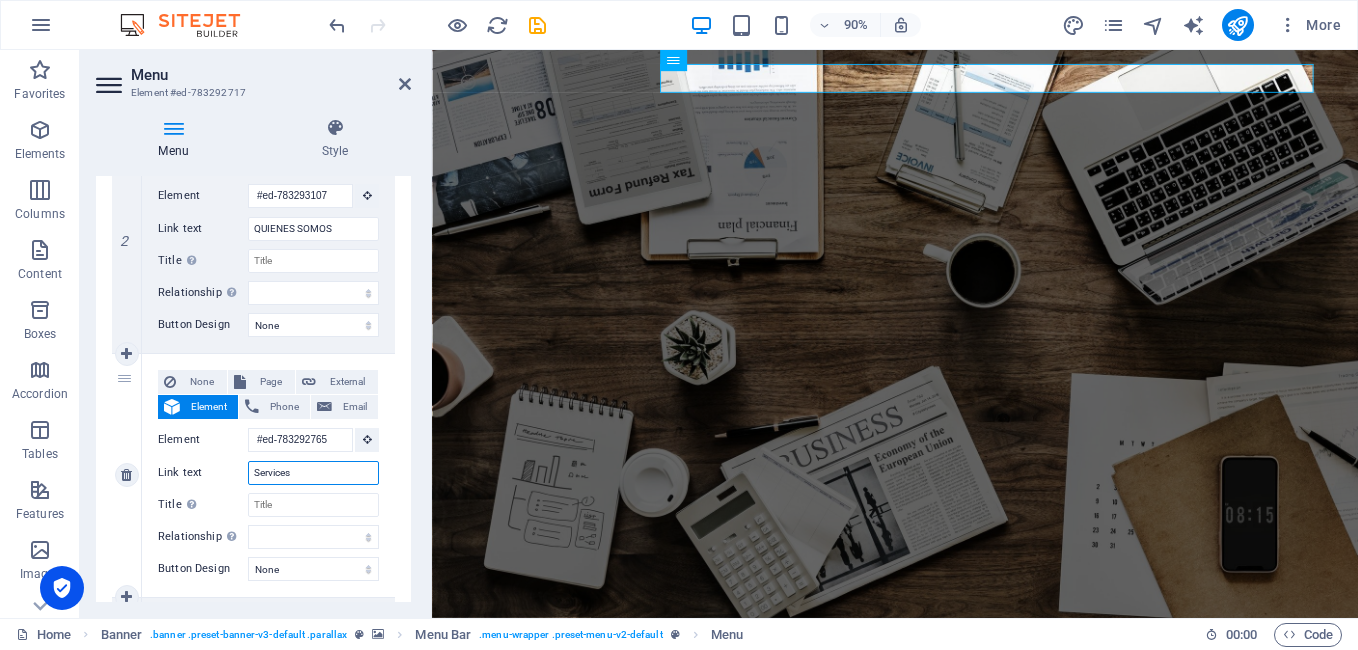 click on "Services" at bounding box center (313, 473) 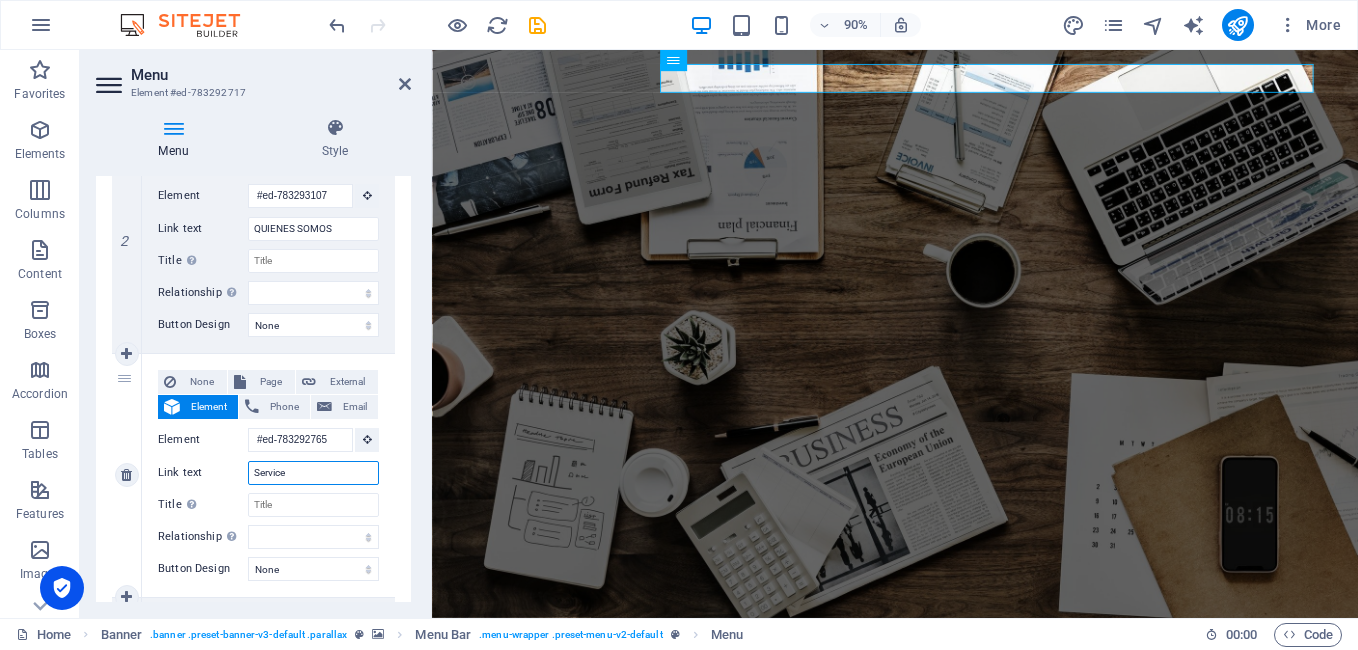select 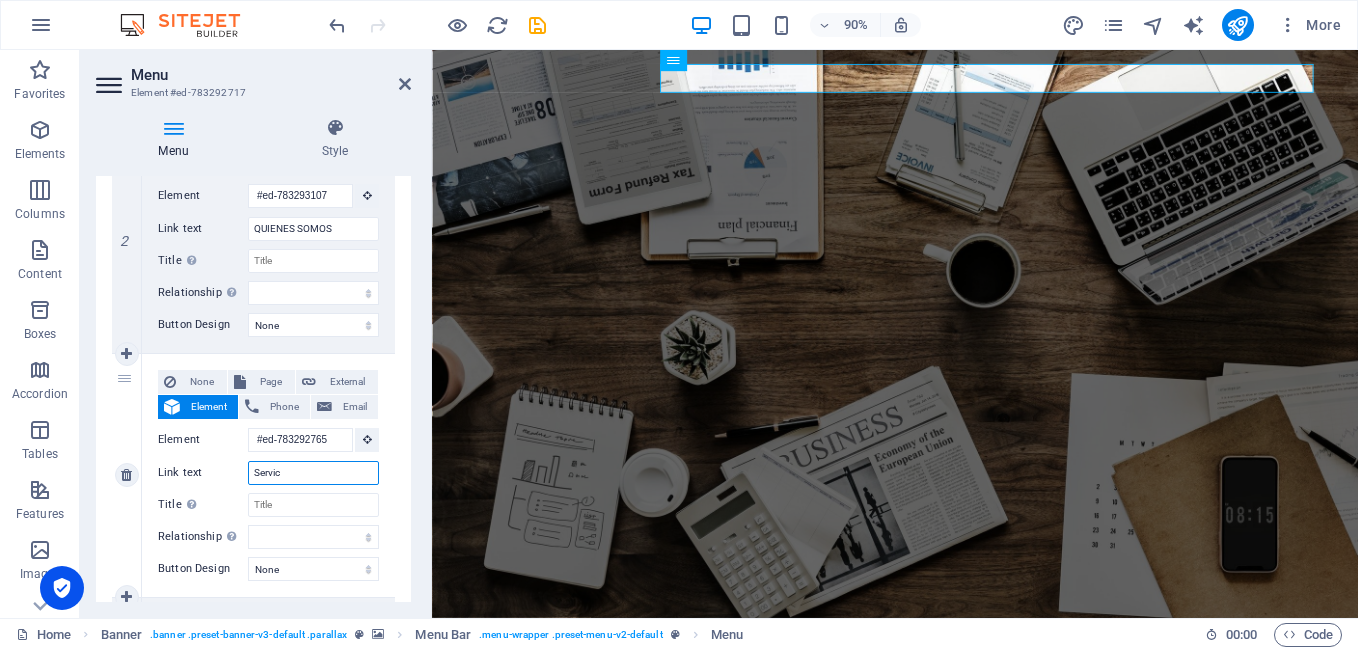 select 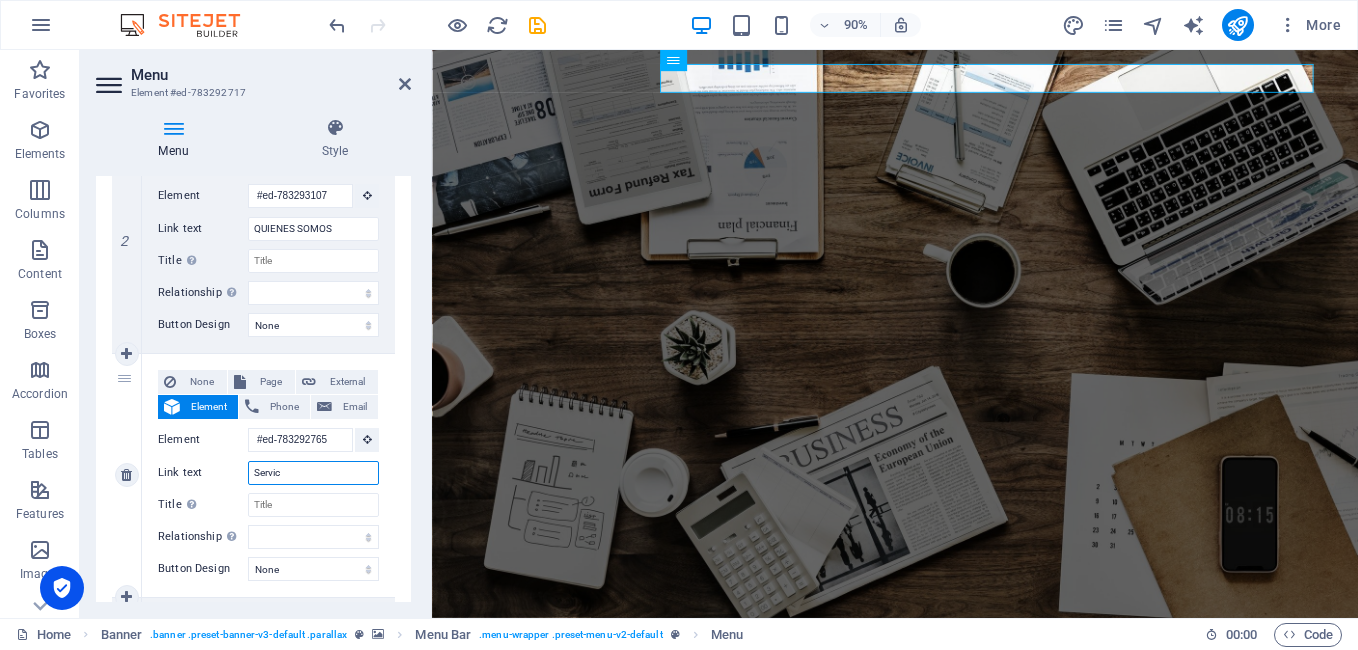 select 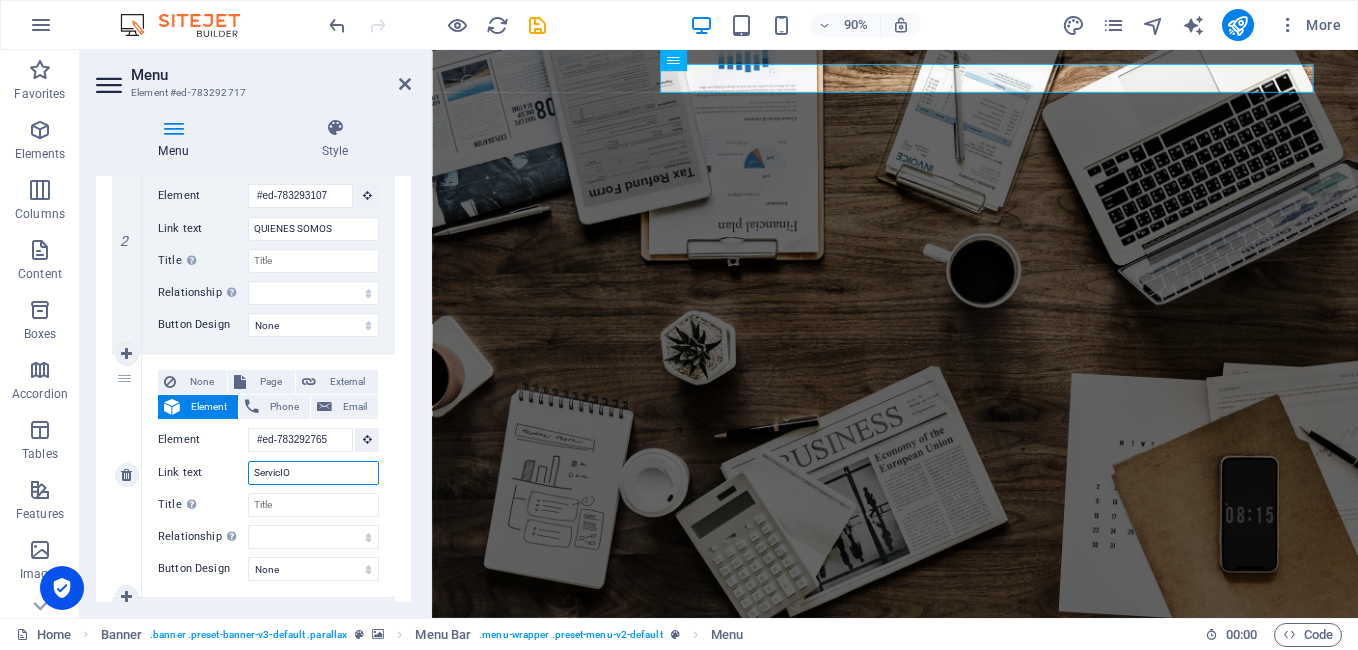 type on "ServicIOS" 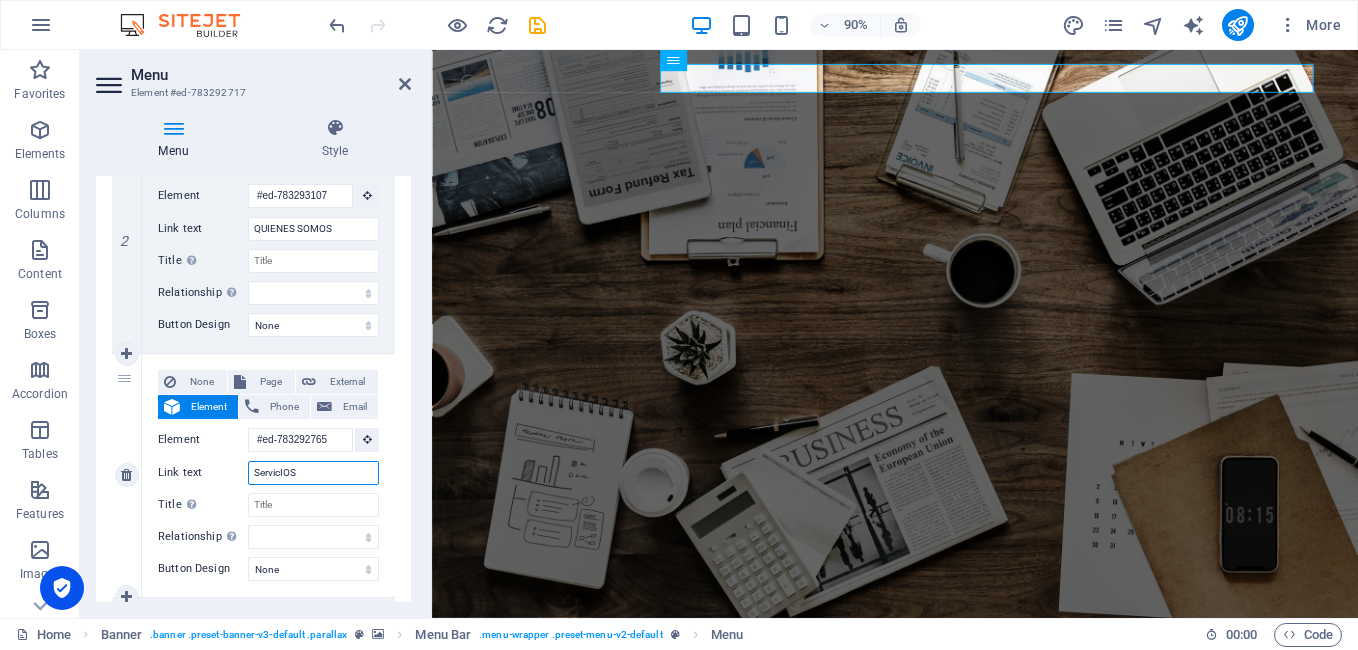 select 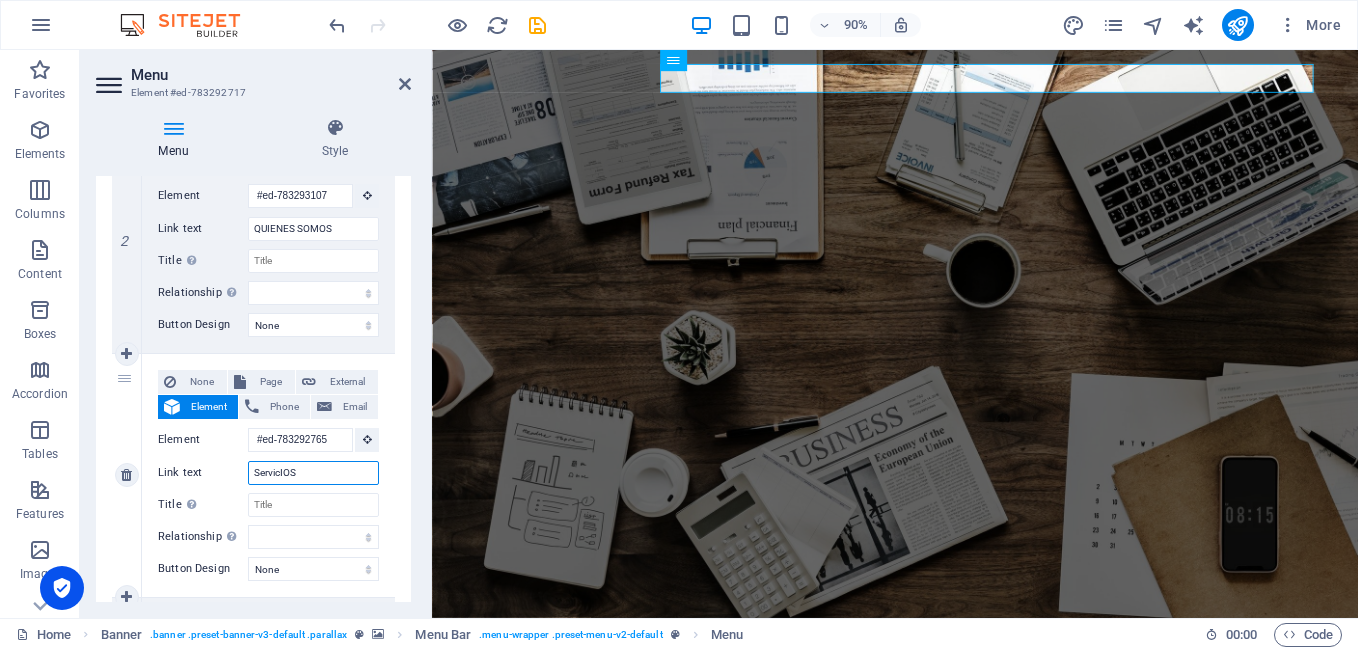 click on "ServicIOS" at bounding box center [313, 473] 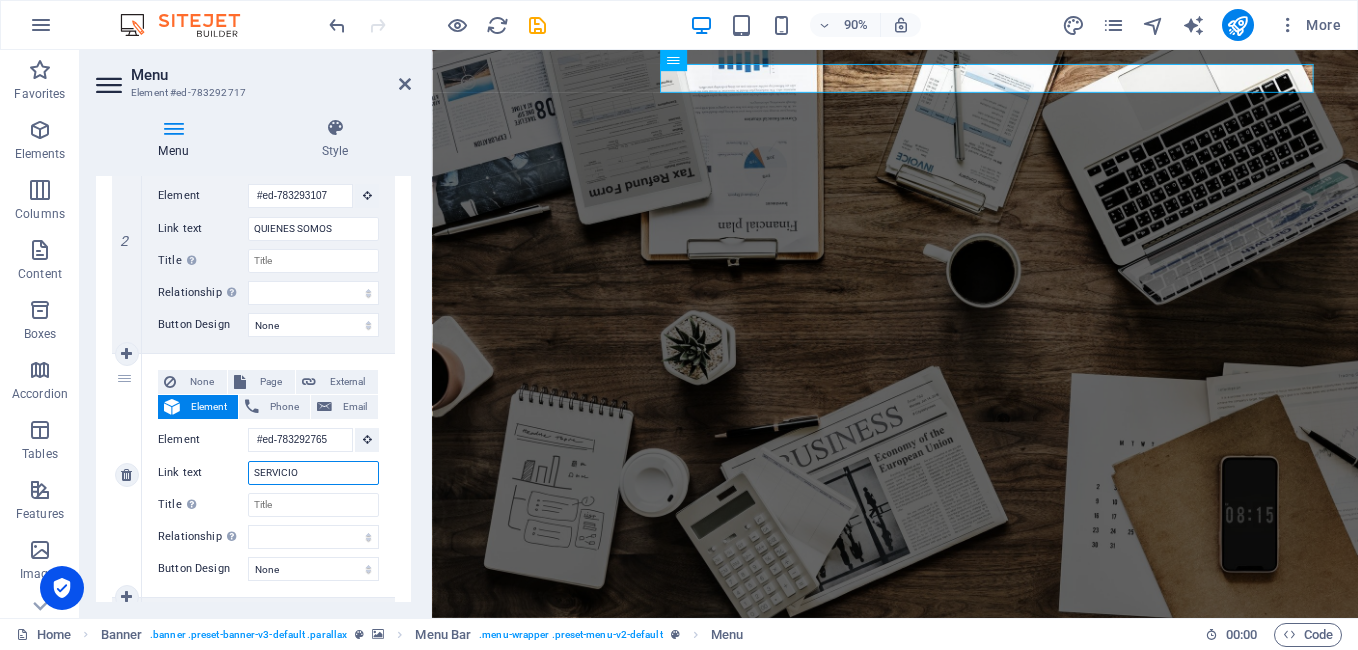 type on "SERVICIOS" 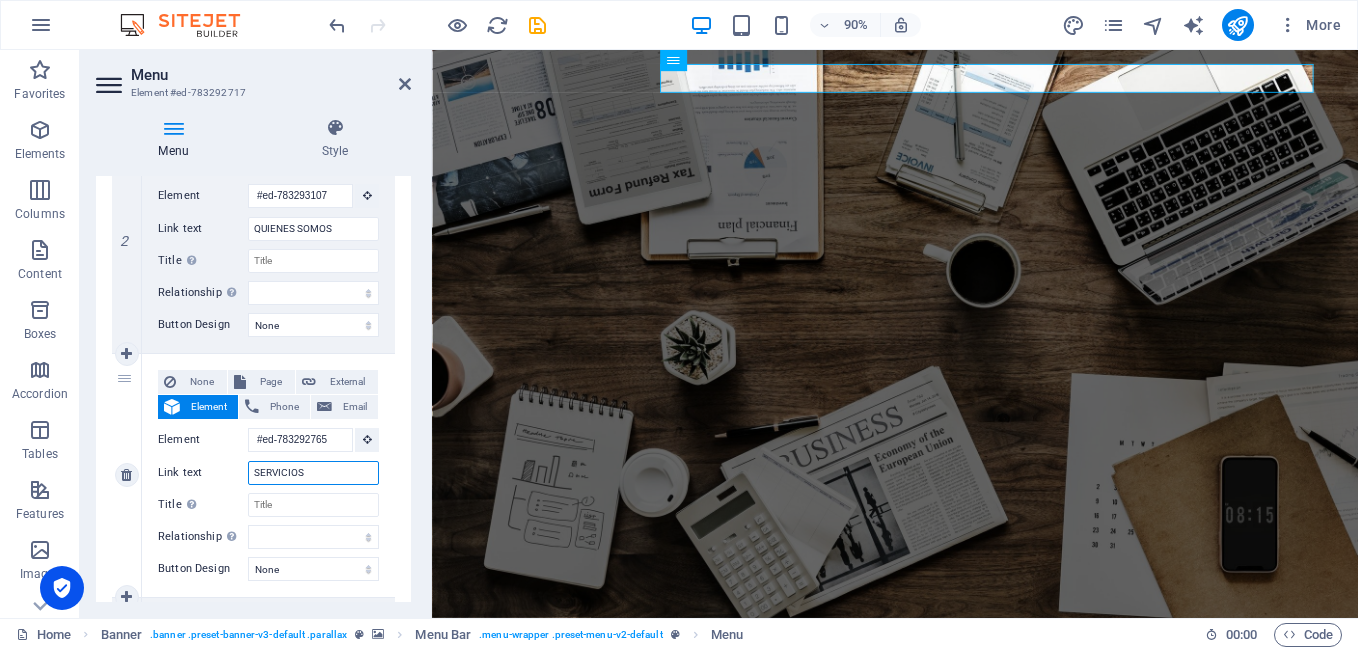 select 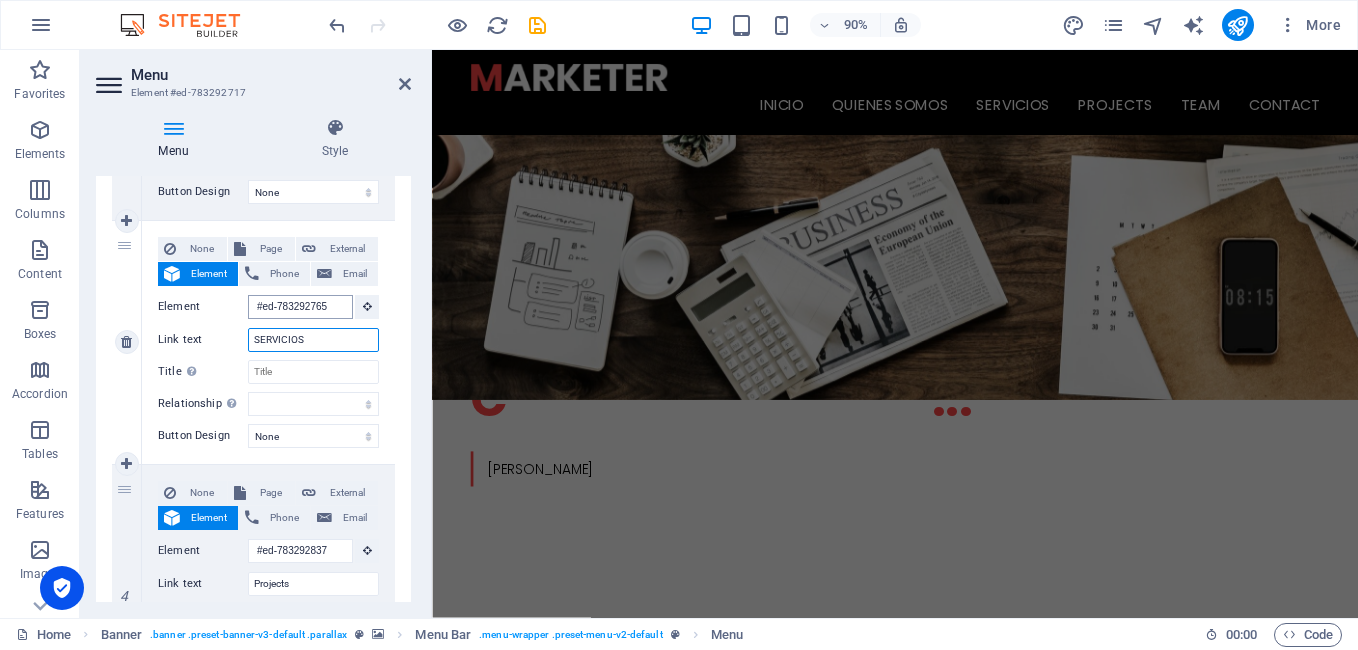 scroll, scrollTop: 92, scrollLeft: 0, axis: vertical 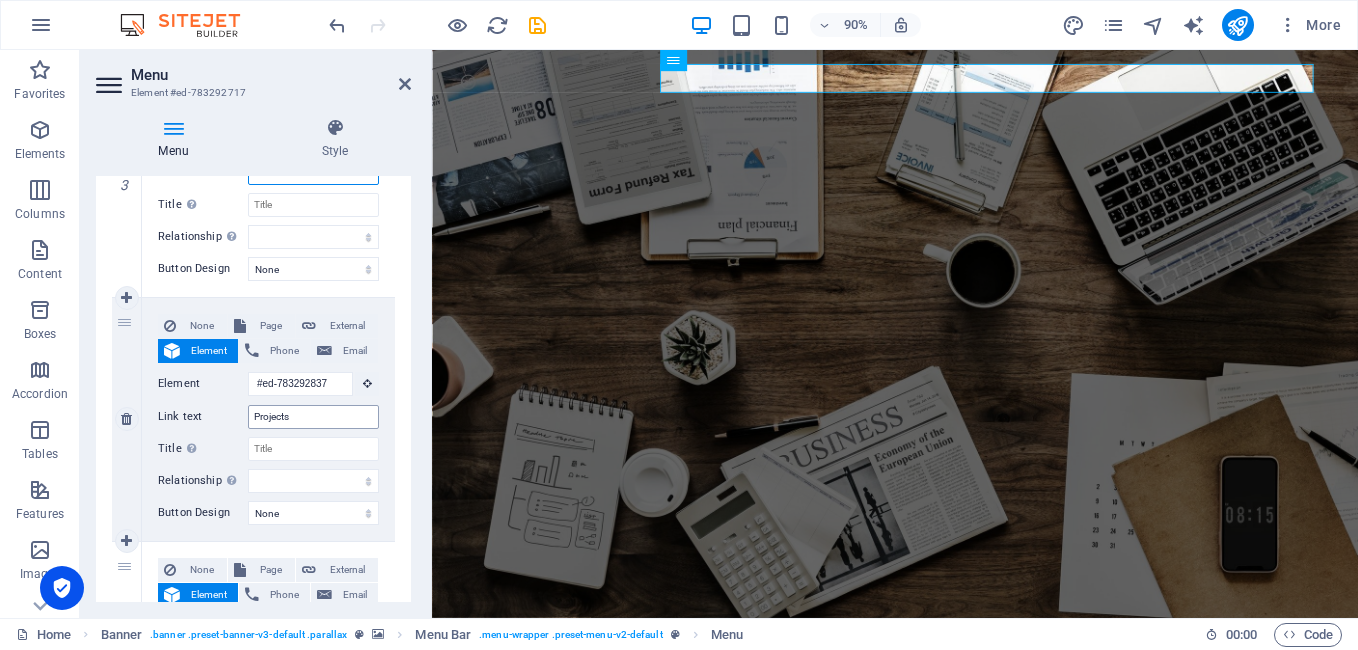 type on "SERVICIOS" 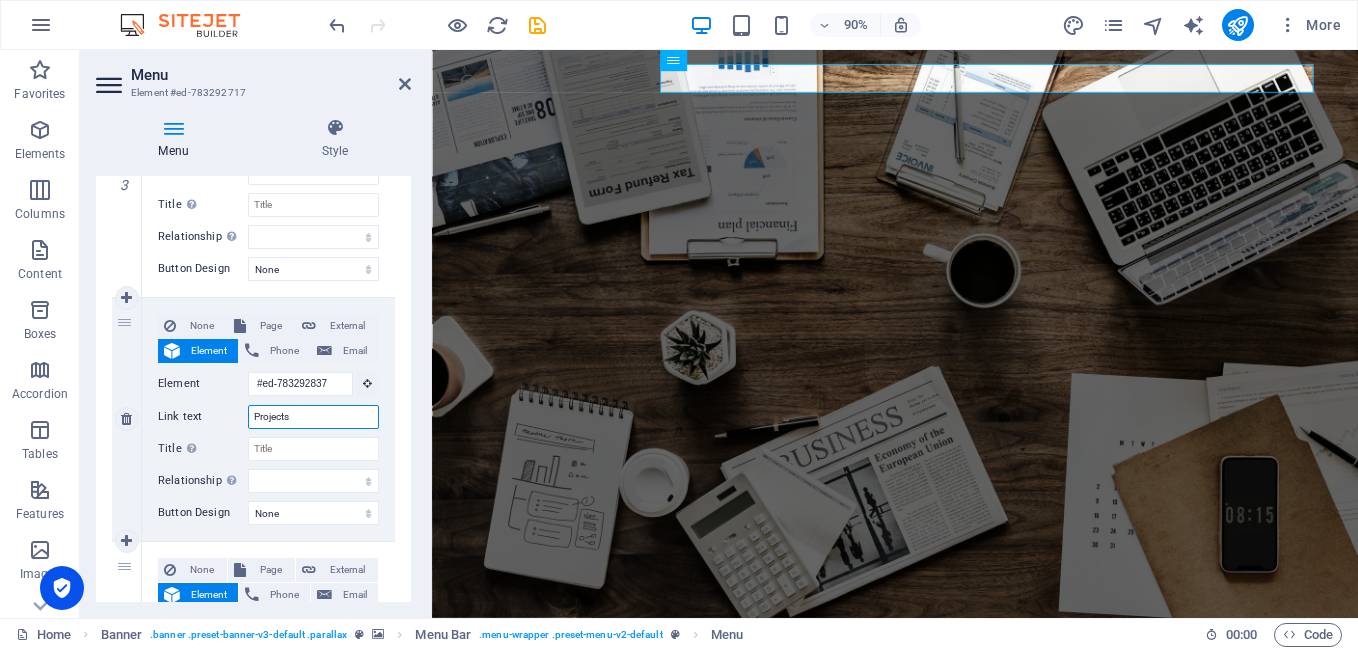 click on "Projects" at bounding box center (313, 417) 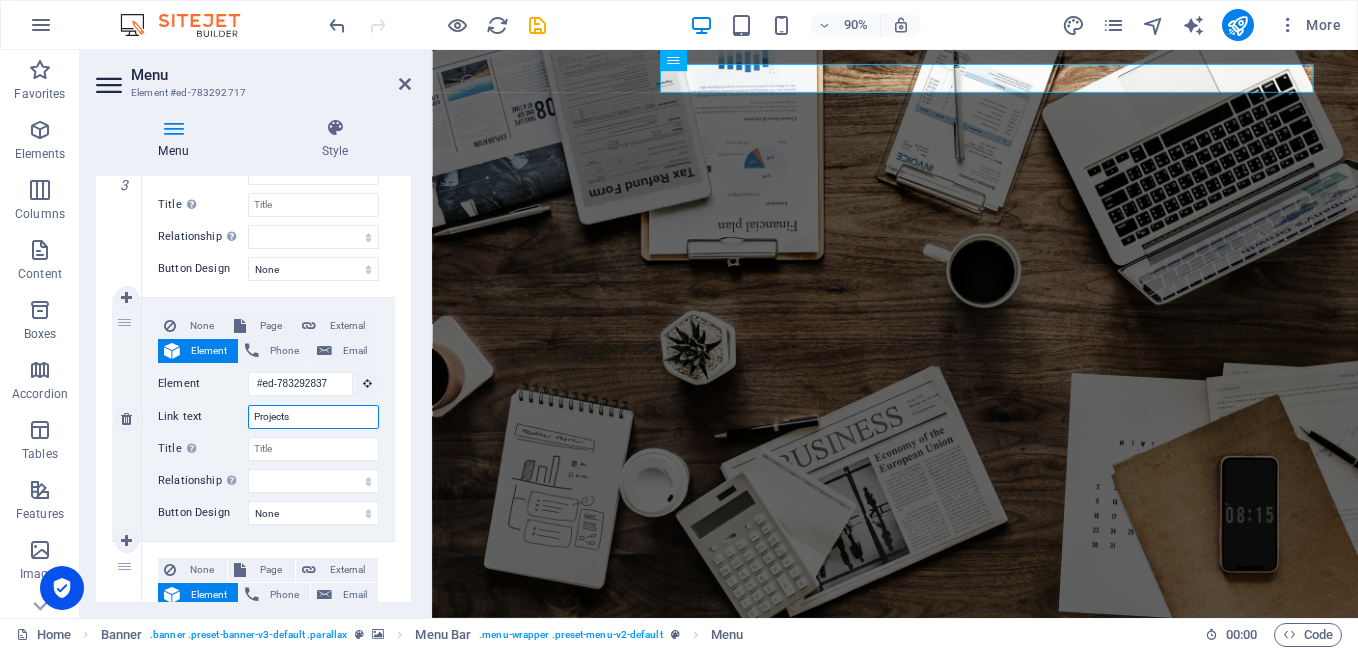drag, startPoint x: 314, startPoint y: 423, endPoint x: 244, endPoint y: 415, distance: 70.45566 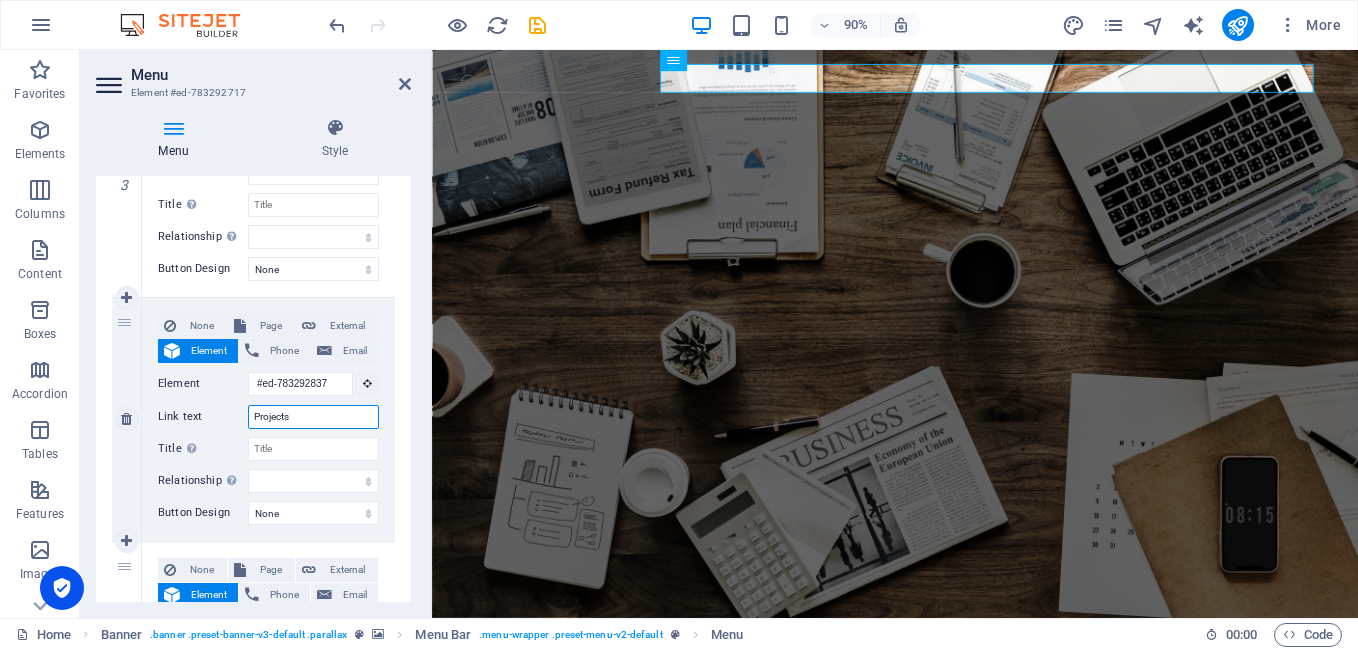 click on "Link text Projects" at bounding box center (268, 417) 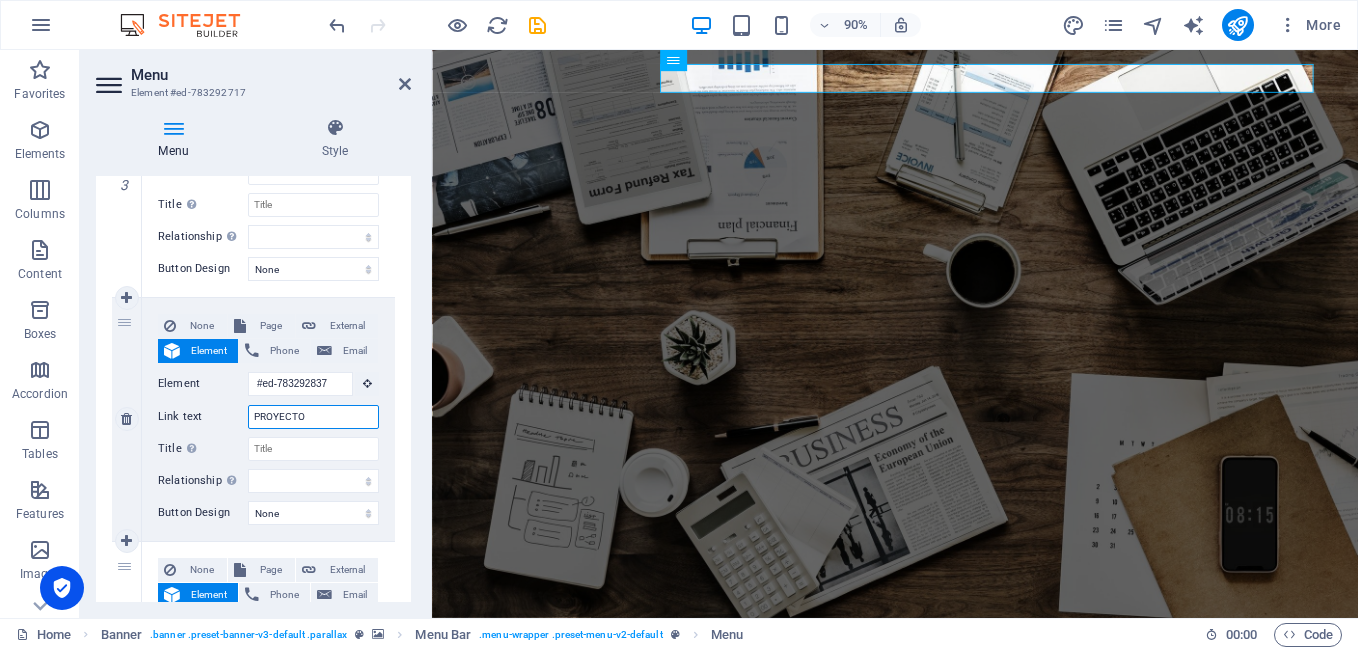 type on "PROYECTOS" 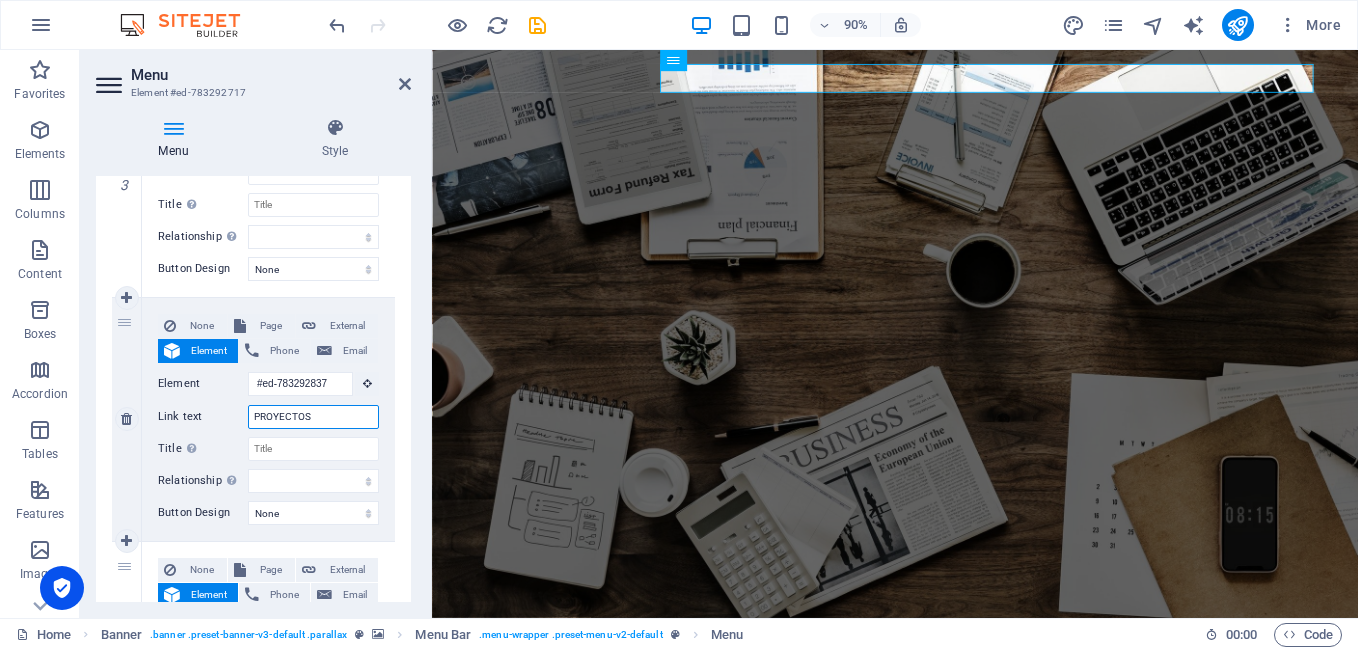 select 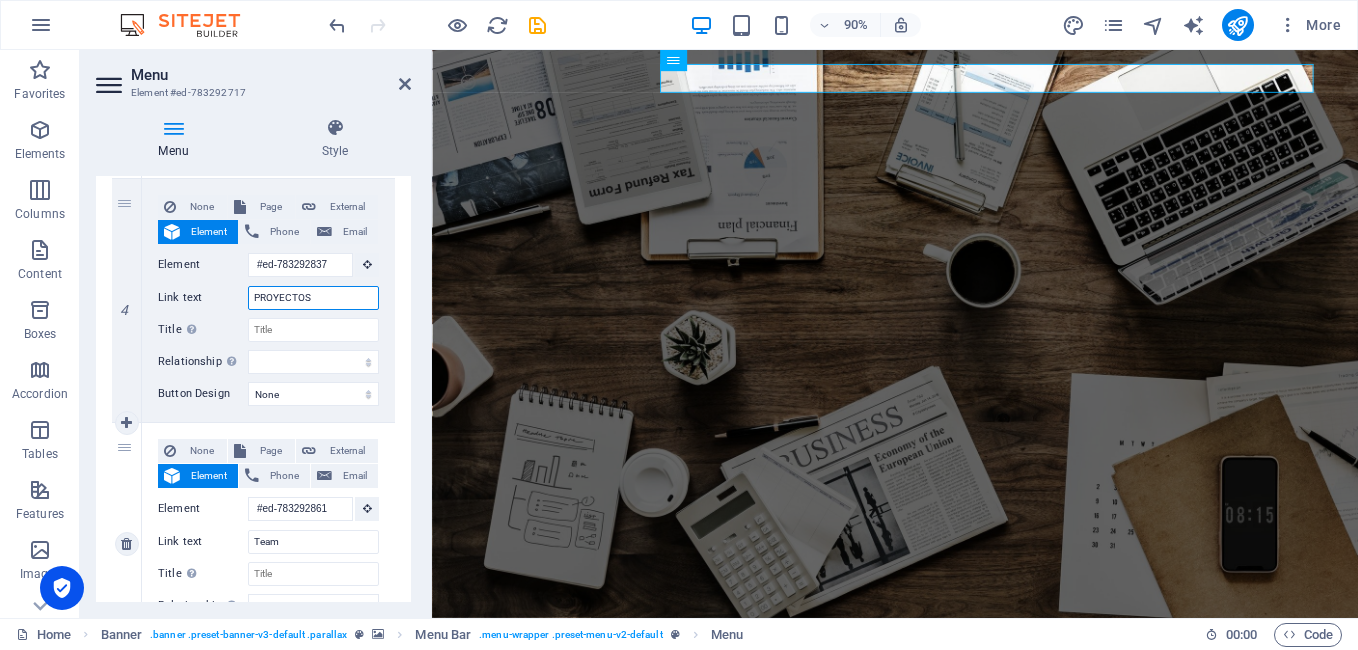 scroll, scrollTop: 1000, scrollLeft: 0, axis: vertical 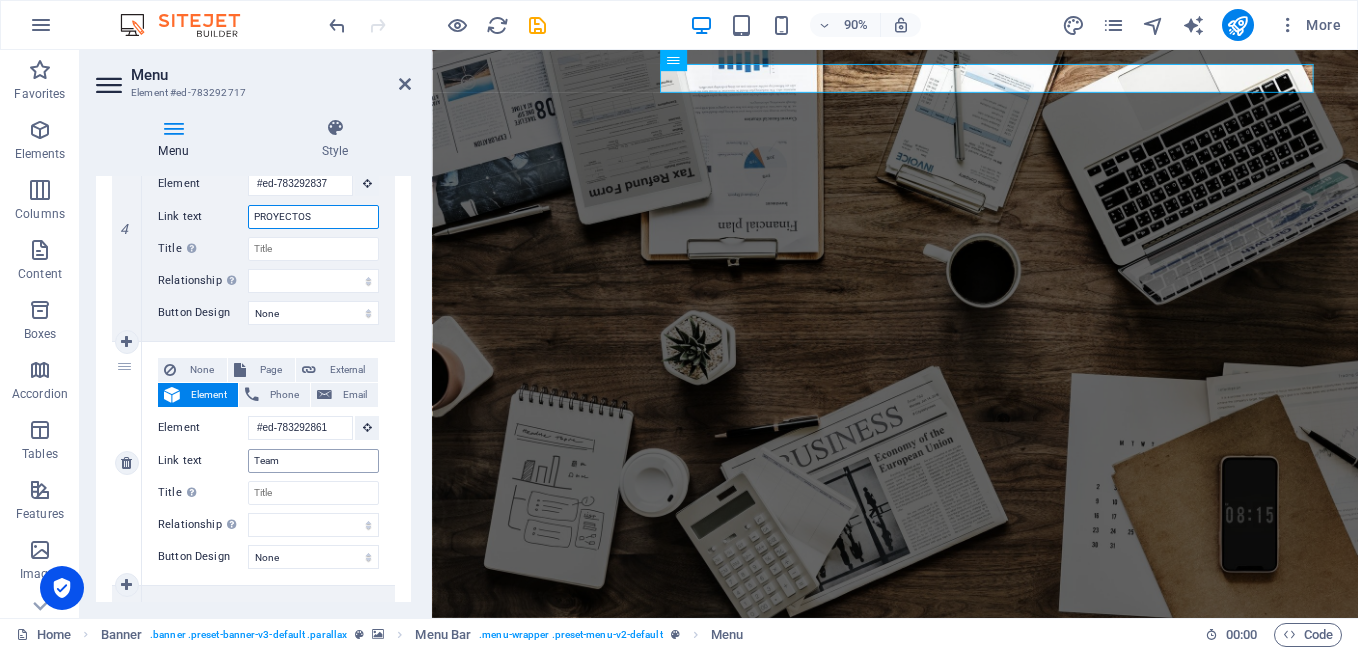 type on "PROYECTOS" 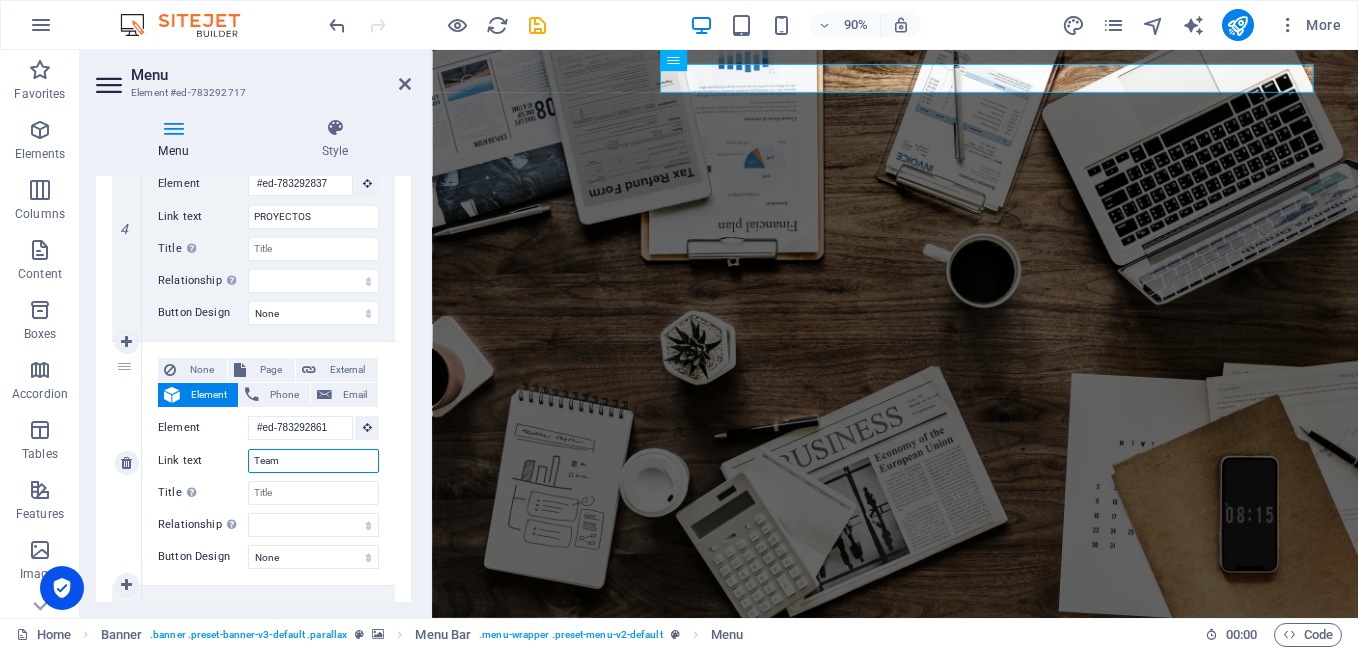 click on "Team" at bounding box center [313, 461] 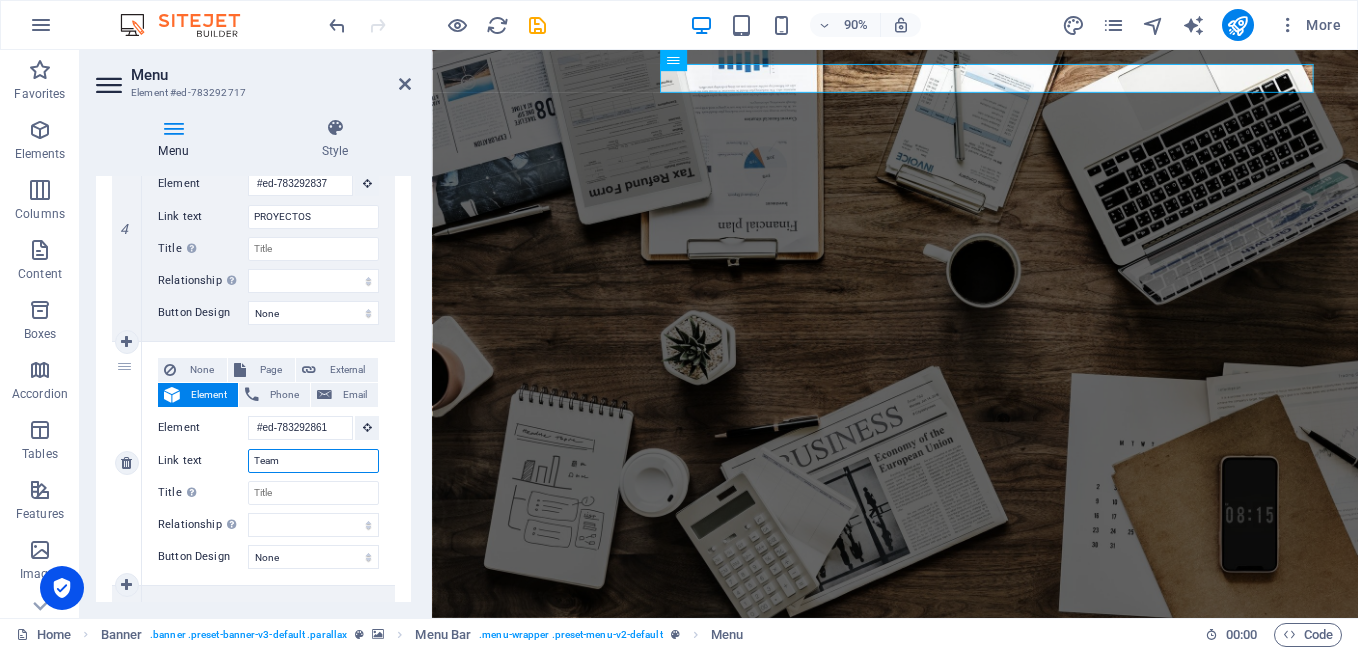 drag, startPoint x: 304, startPoint y: 462, endPoint x: 248, endPoint y: 462, distance: 56 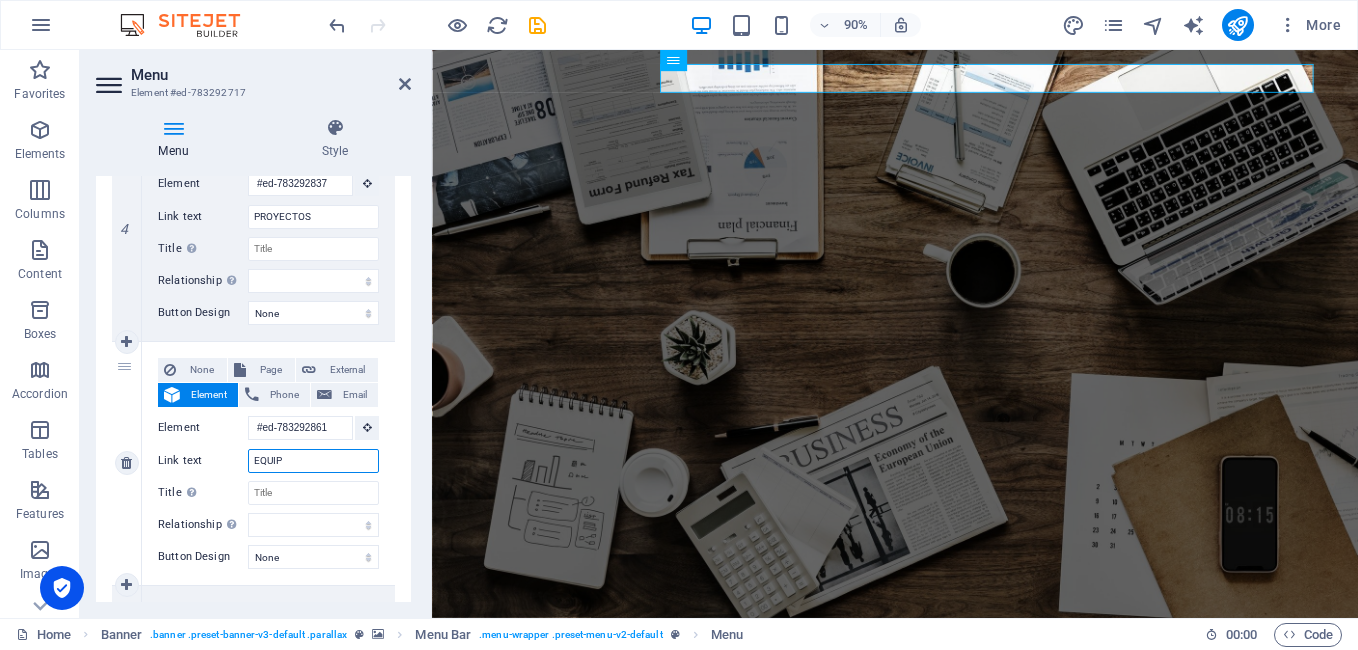 type on "EQUIPO" 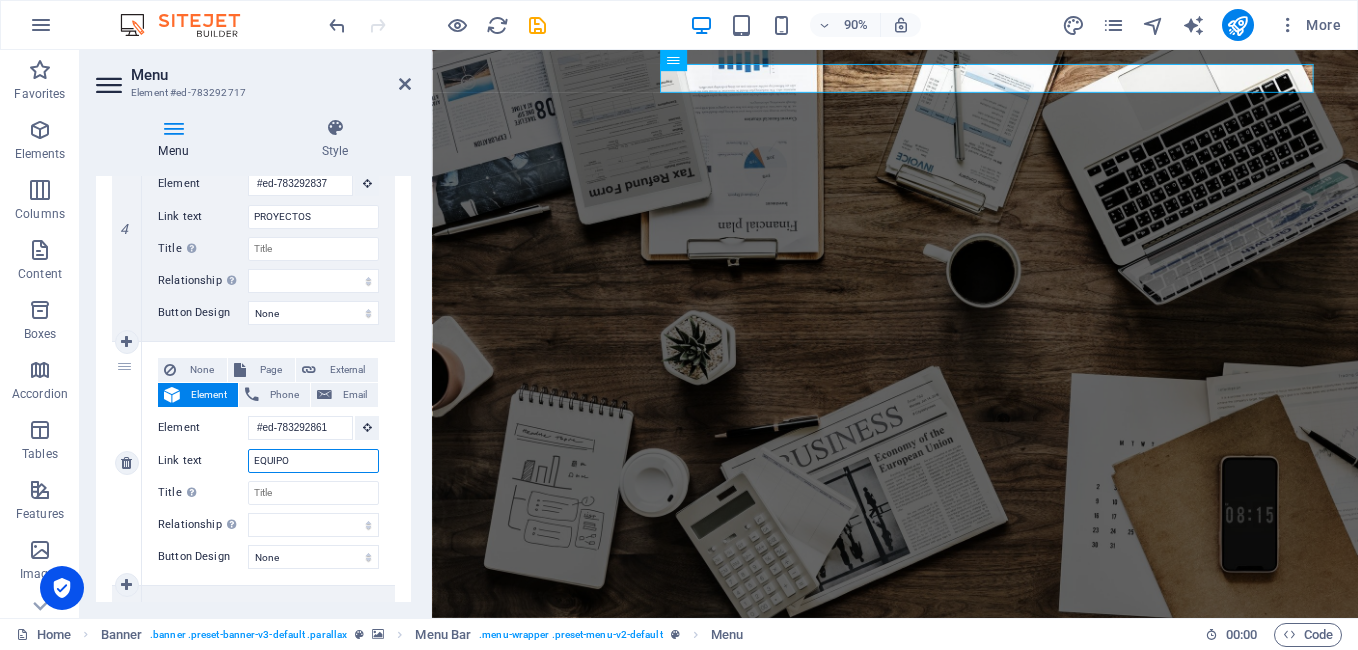 select 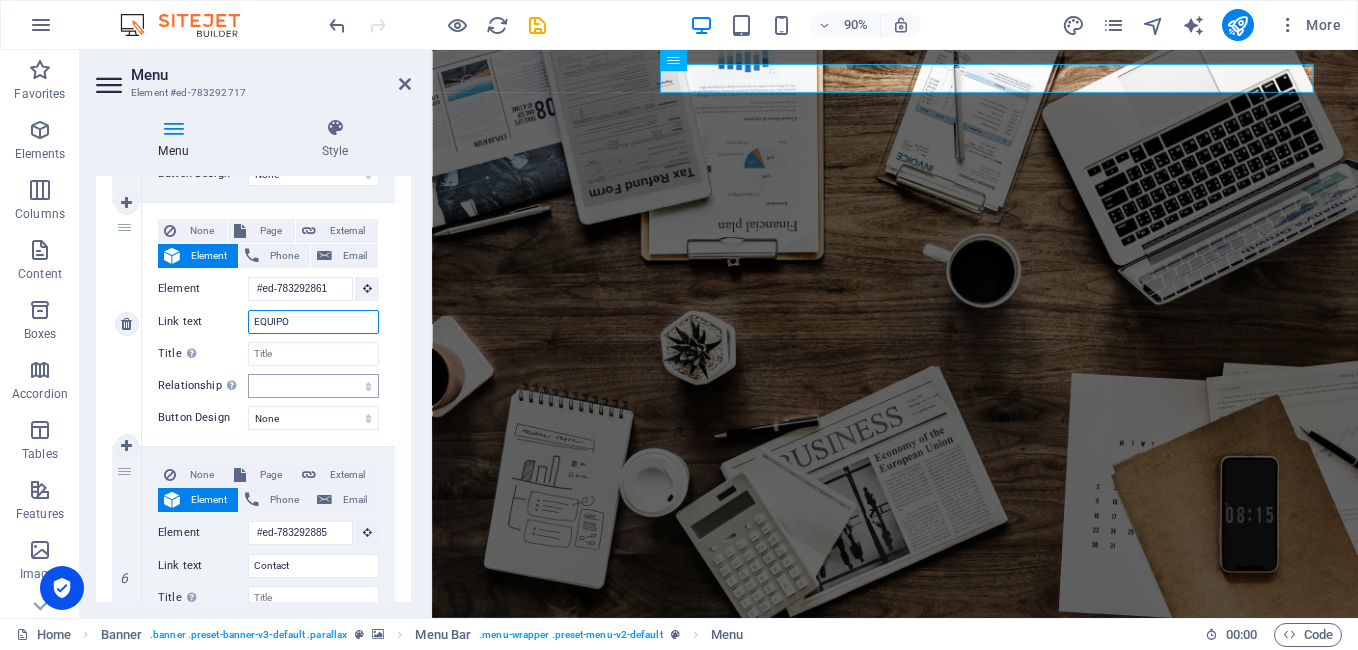 scroll, scrollTop: 1200, scrollLeft: 0, axis: vertical 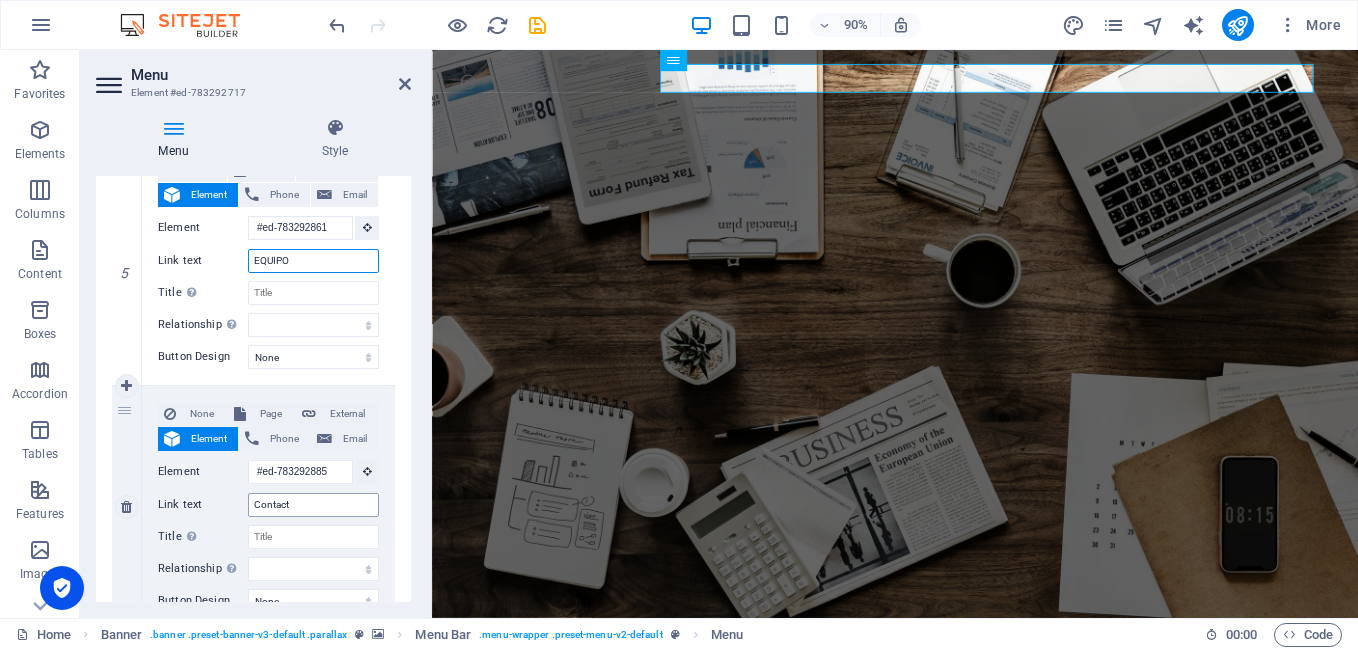 type on "EQUIPO" 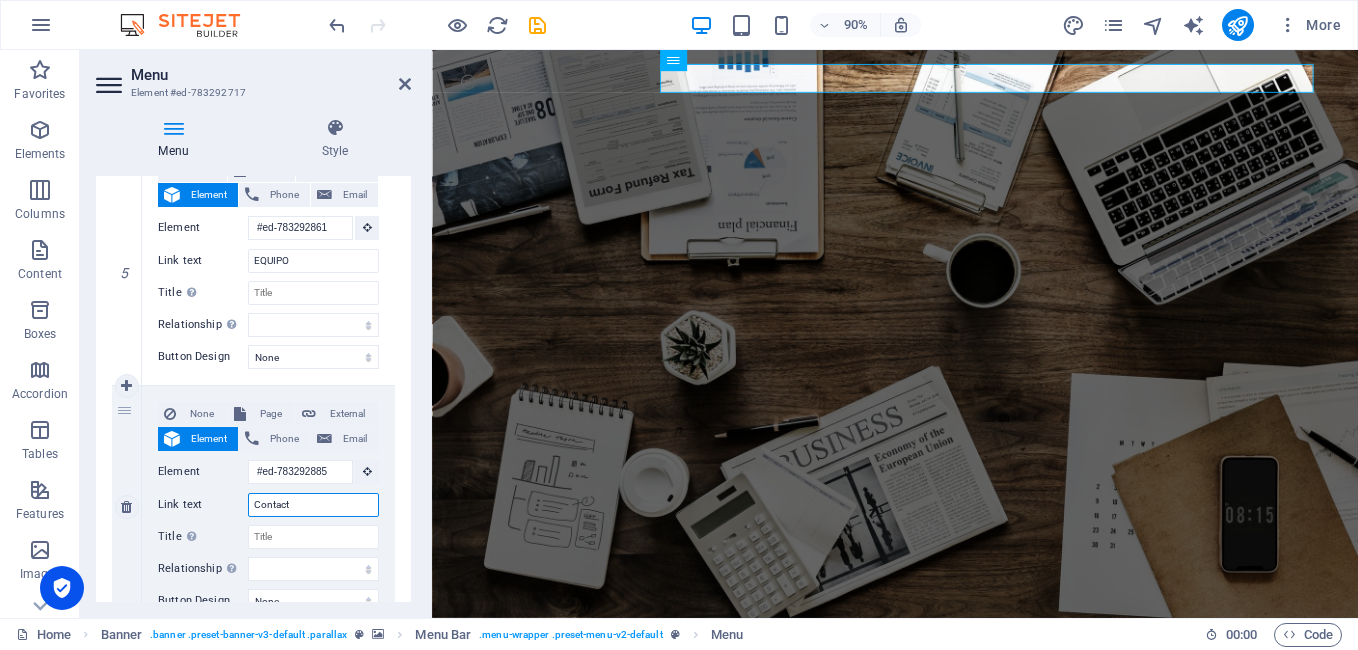click on "Contact" at bounding box center (313, 505) 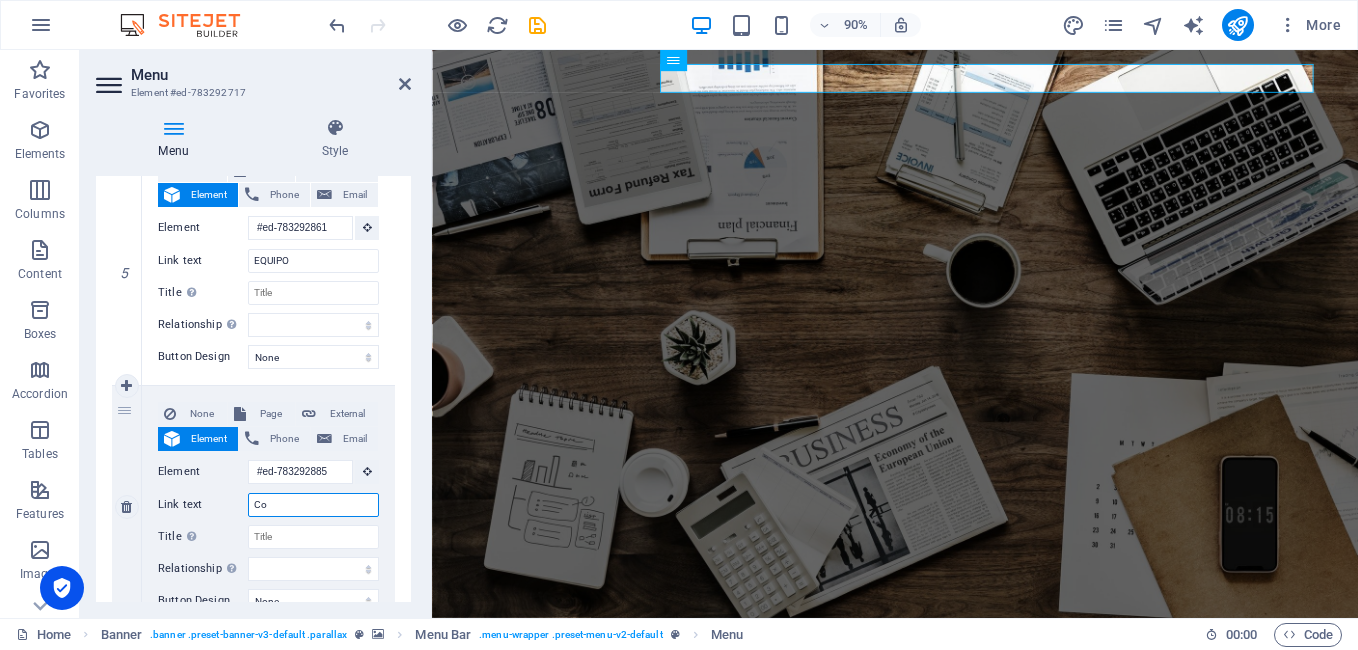 type on "C" 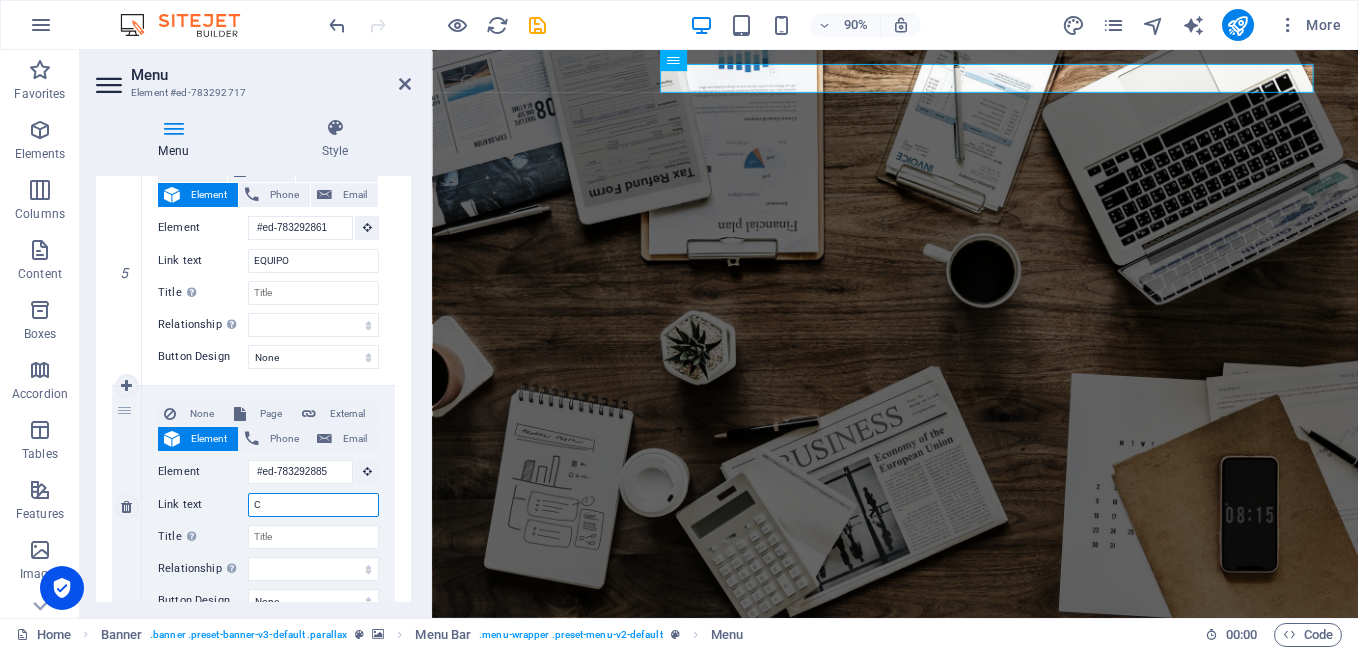 type 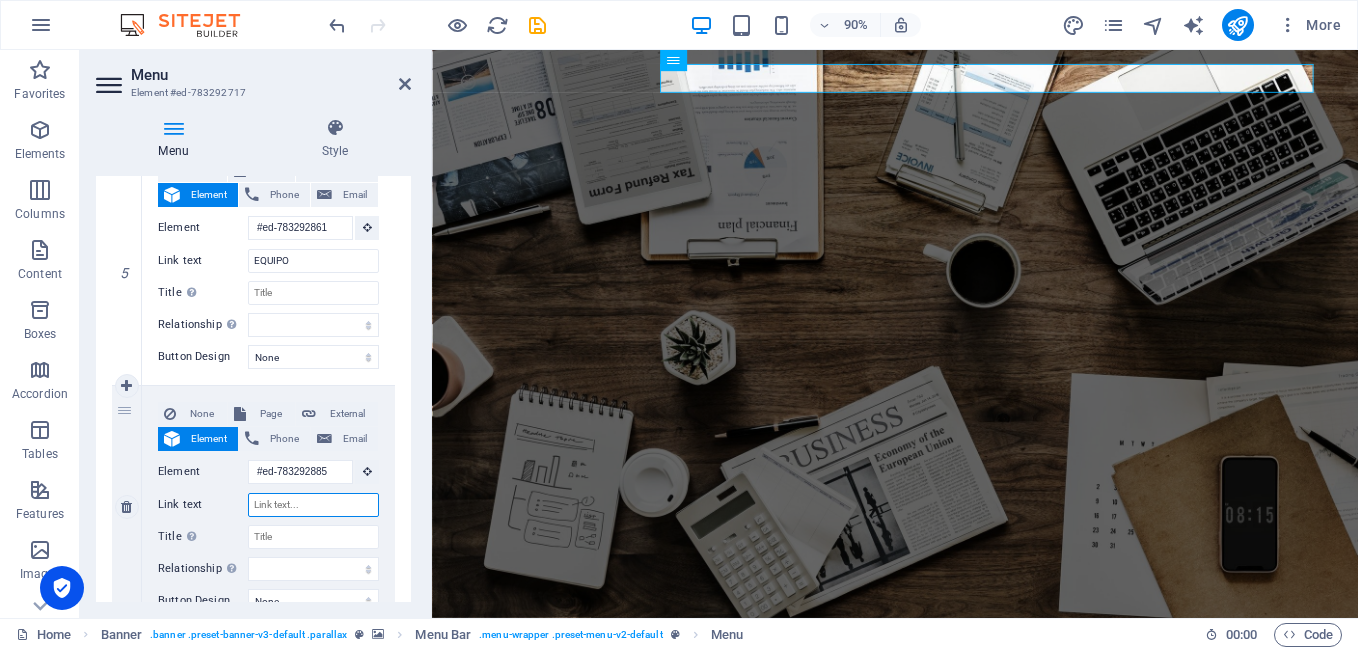 select 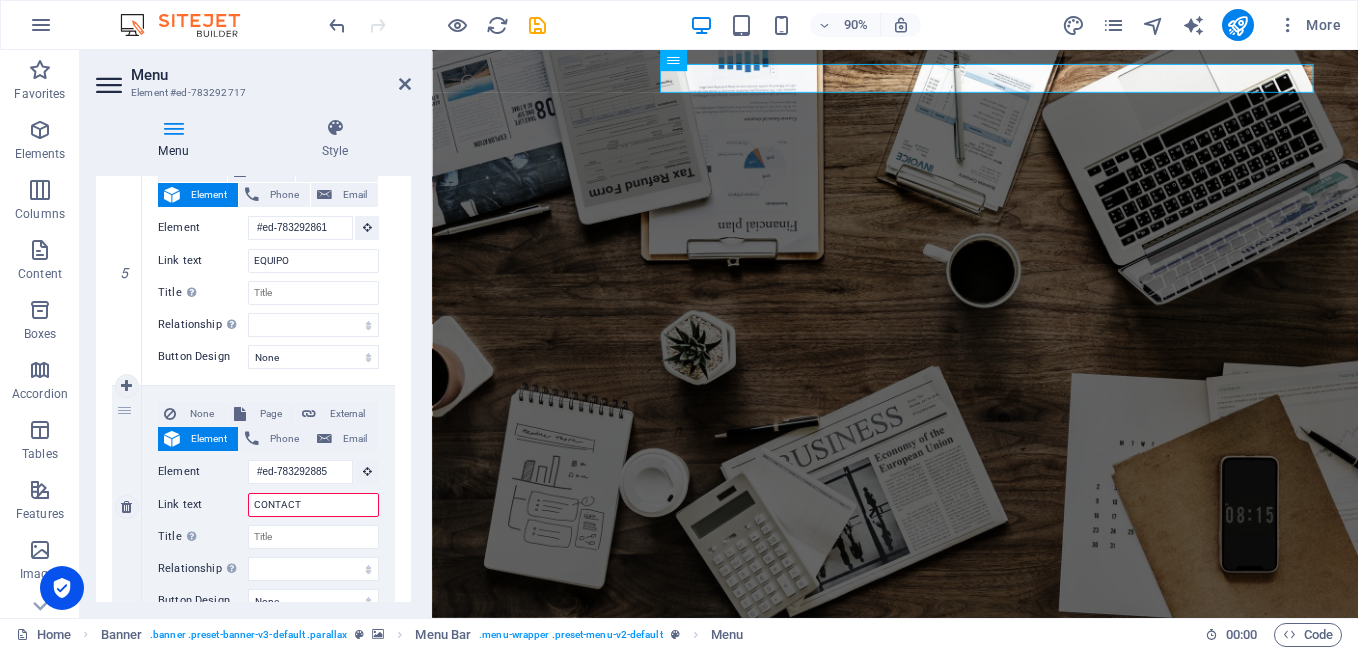 type on "CONTACTO" 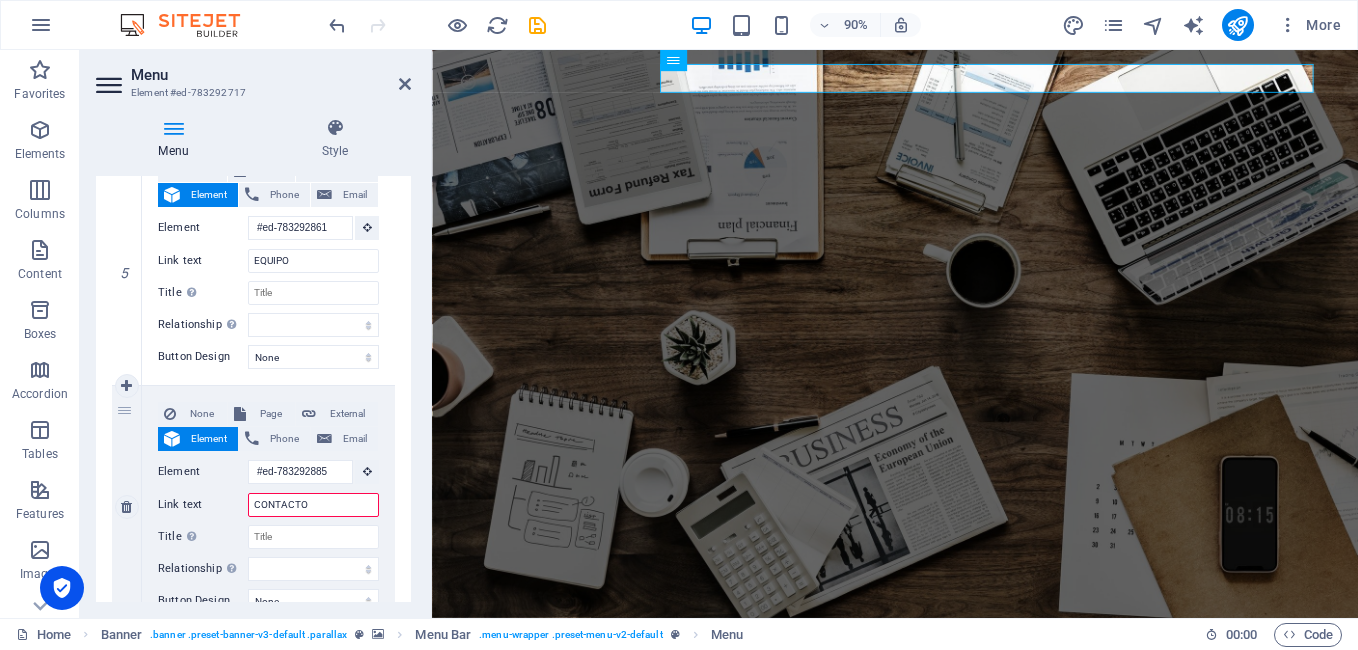 select 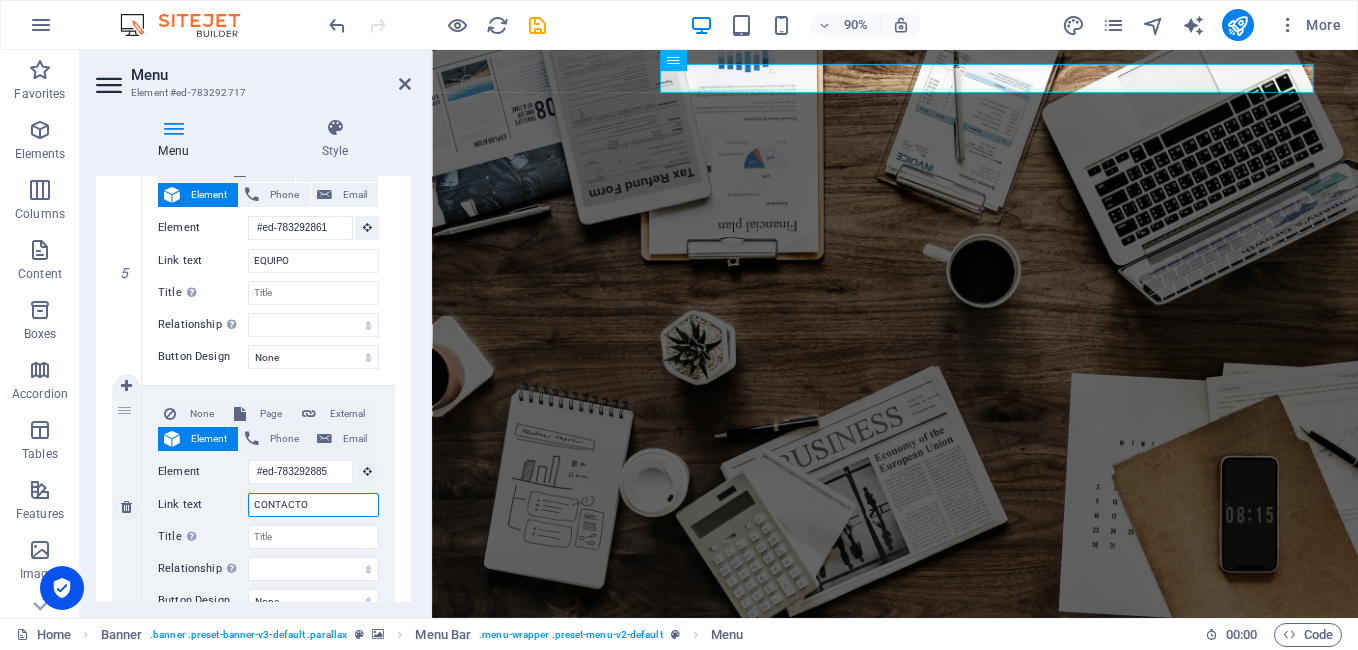 type on "CONTACTOS" 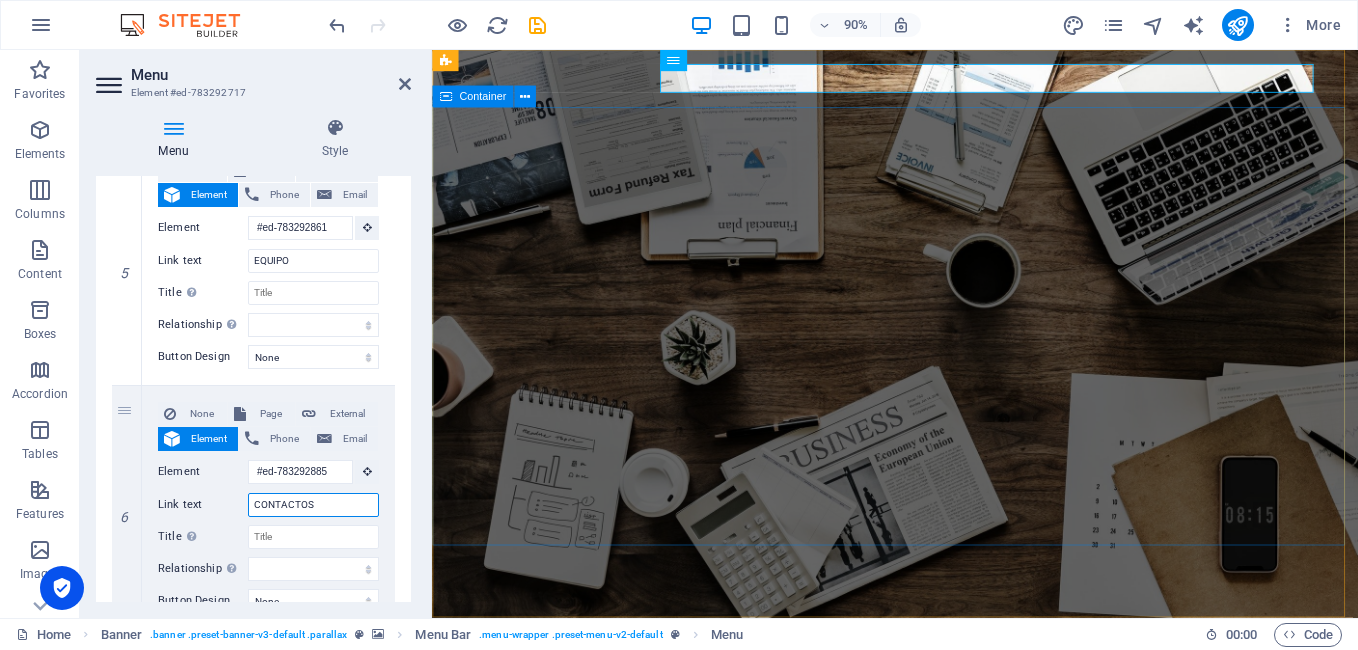 select 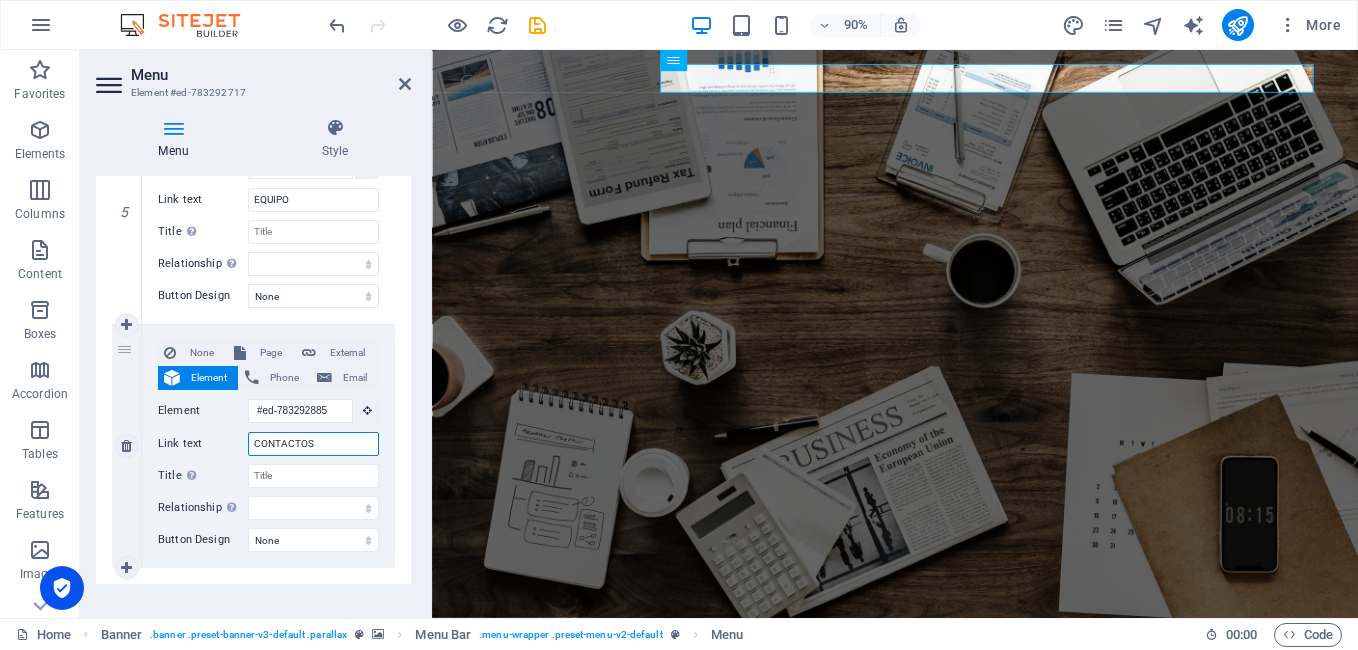 scroll, scrollTop: 1283, scrollLeft: 0, axis: vertical 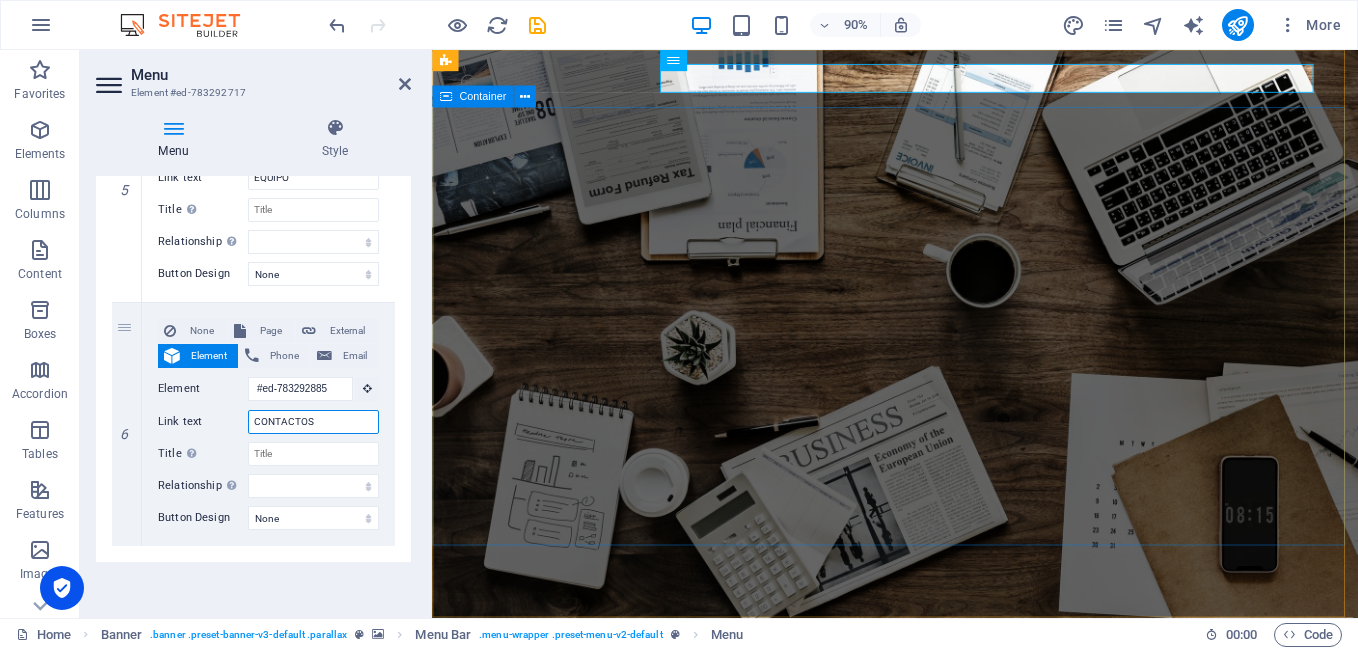 type on "CONTACTOS" 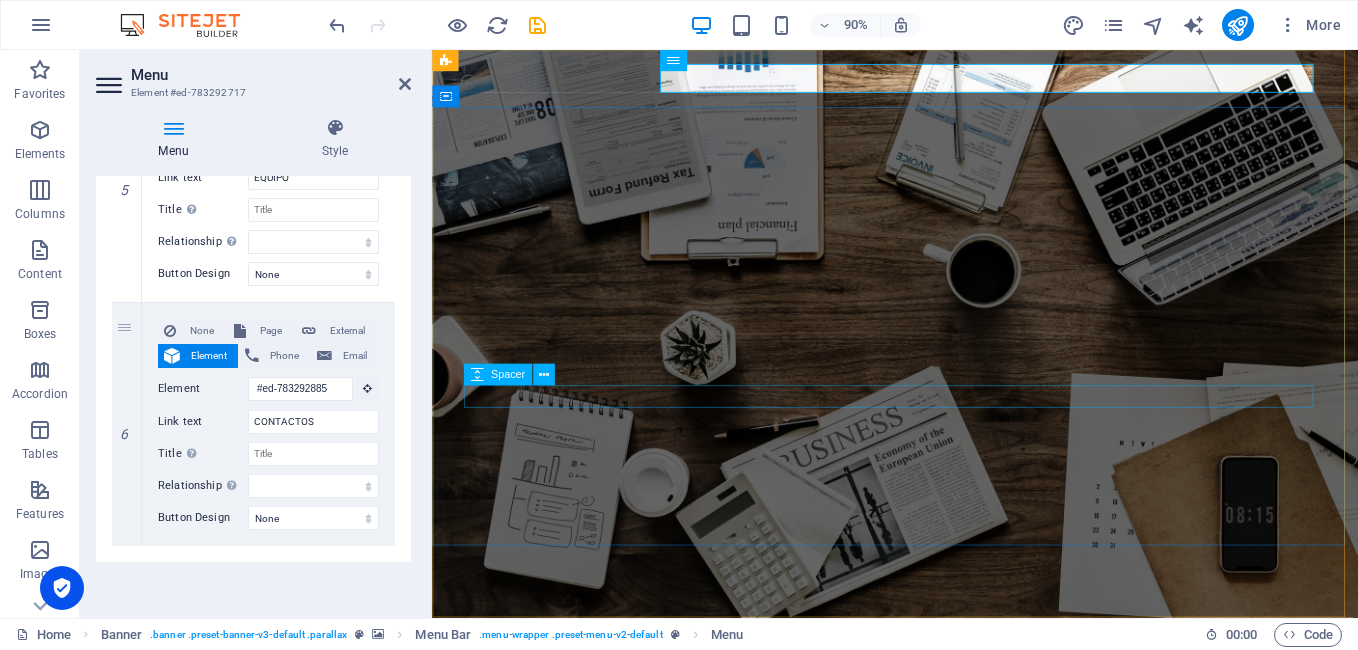 click at bounding box center [947, 1063] 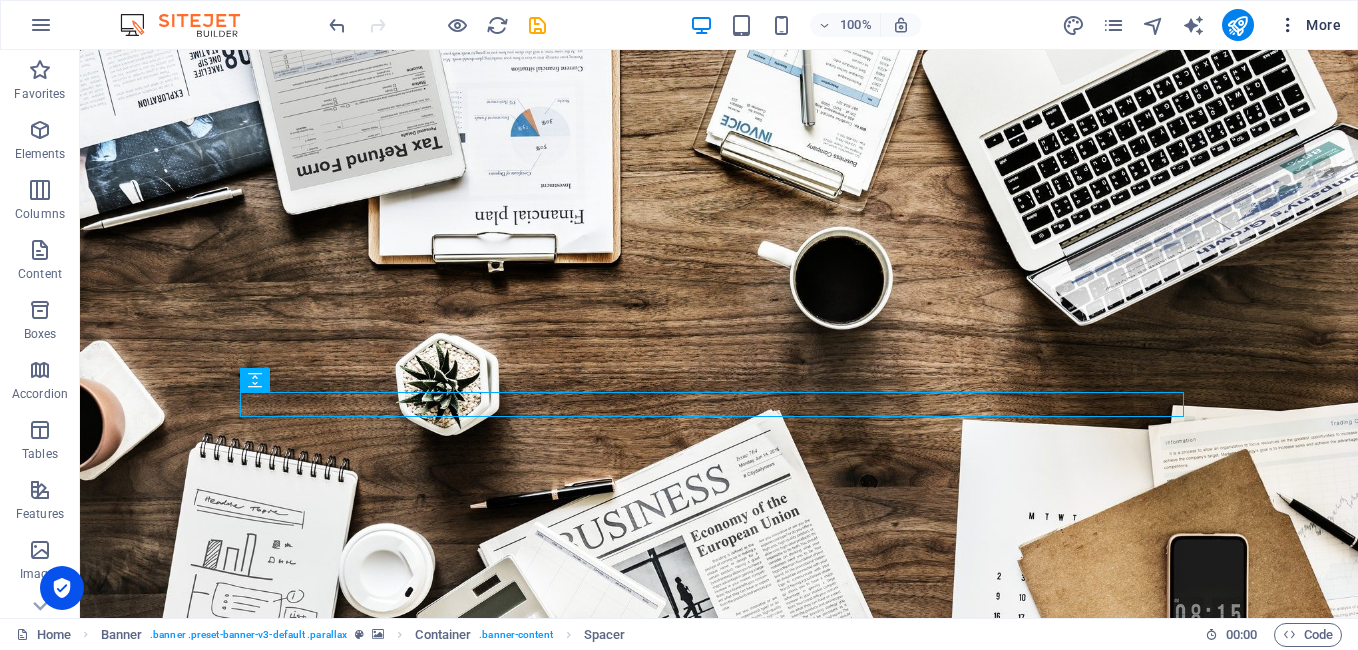 click at bounding box center (1288, 25) 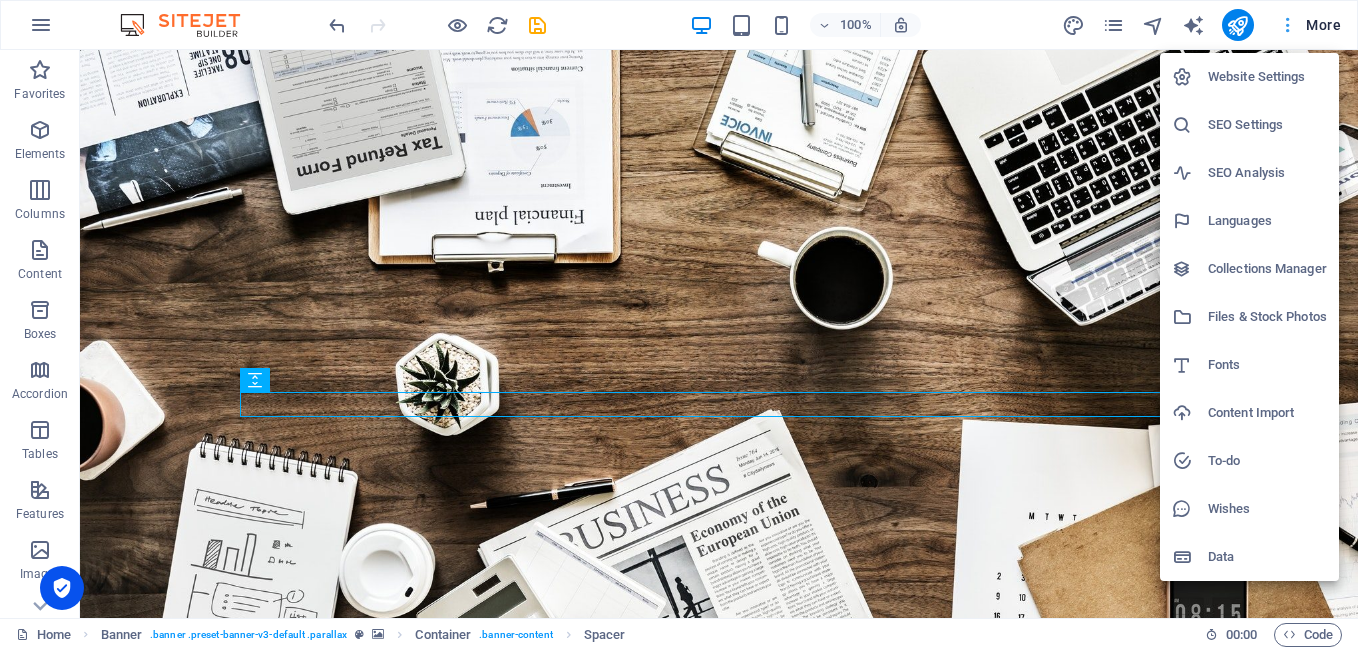 click at bounding box center (679, 325) 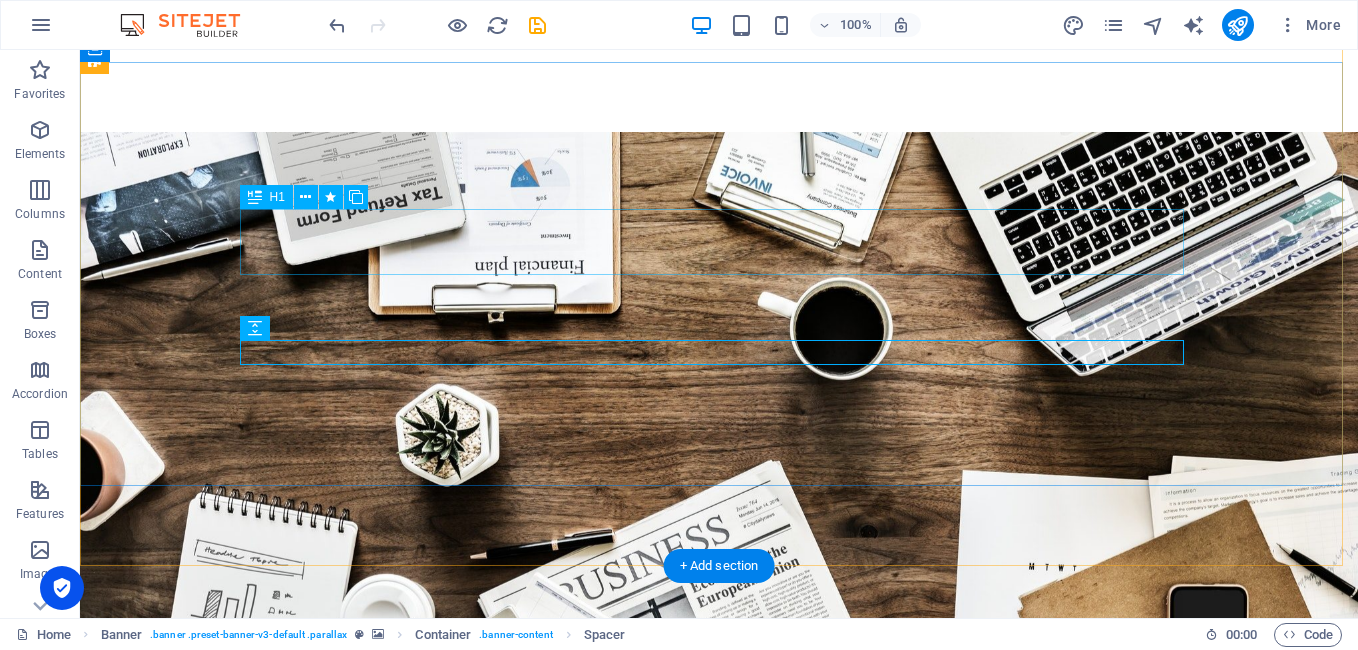 scroll, scrollTop: 300, scrollLeft: 0, axis: vertical 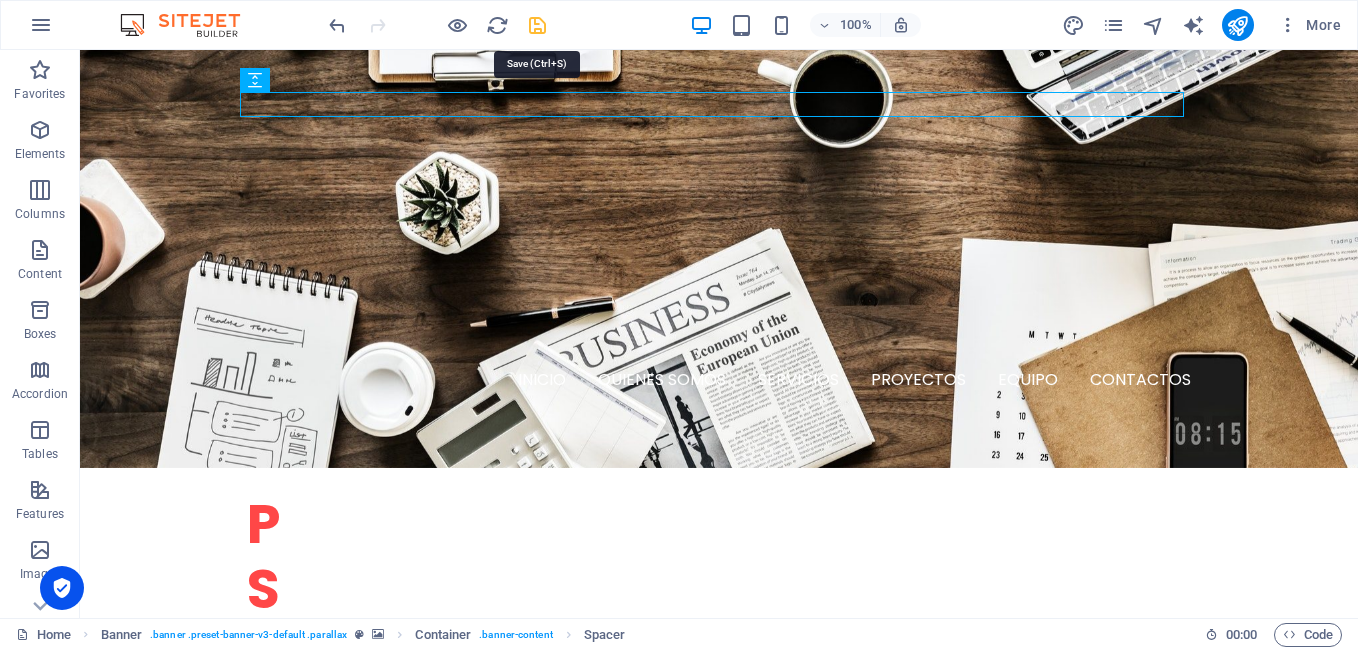 click at bounding box center [537, 25] 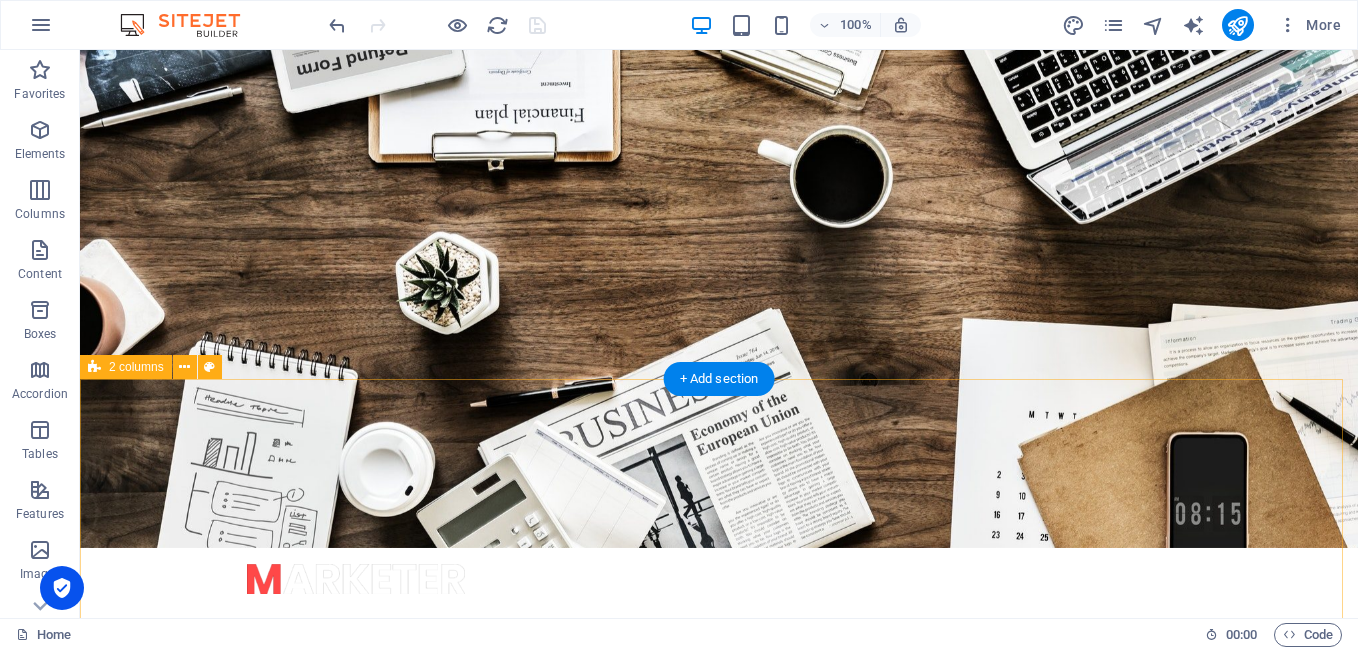 scroll, scrollTop: 0, scrollLeft: 0, axis: both 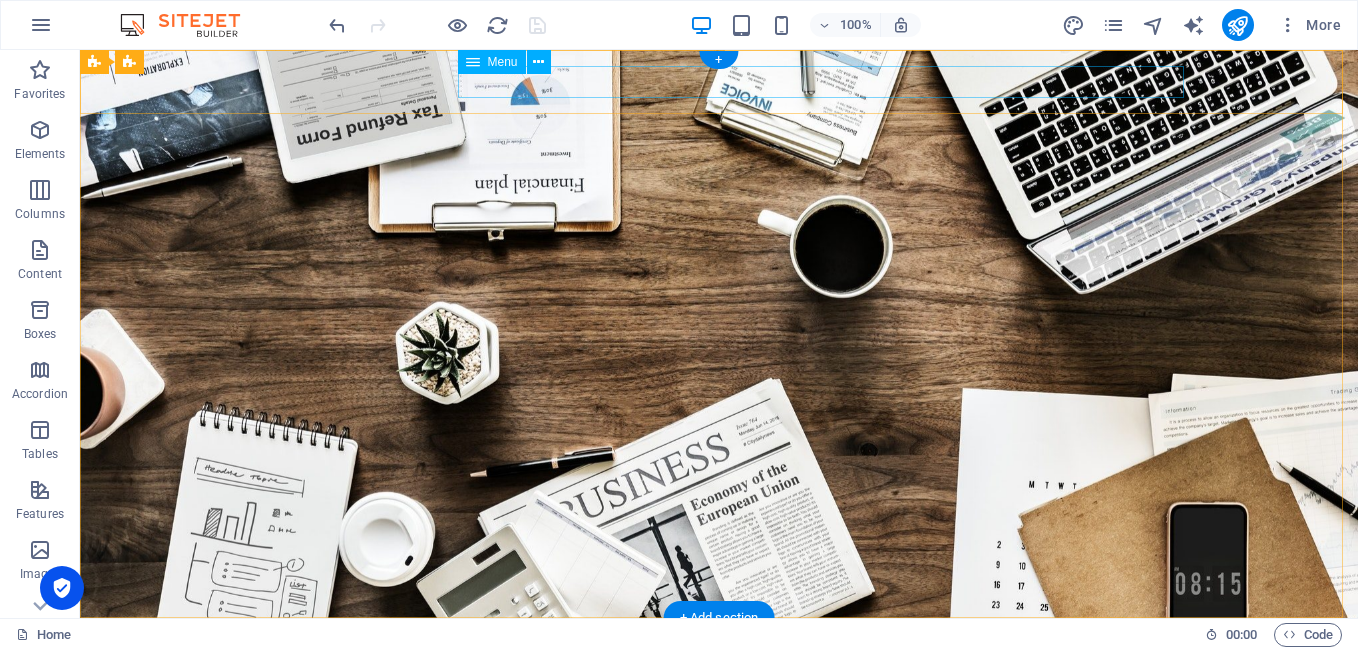 click on "INICIO QUIENES SOMOS SERVICIOS PROYECTOS EQUIPO CONTACTOS" at bounding box center (719, 680) 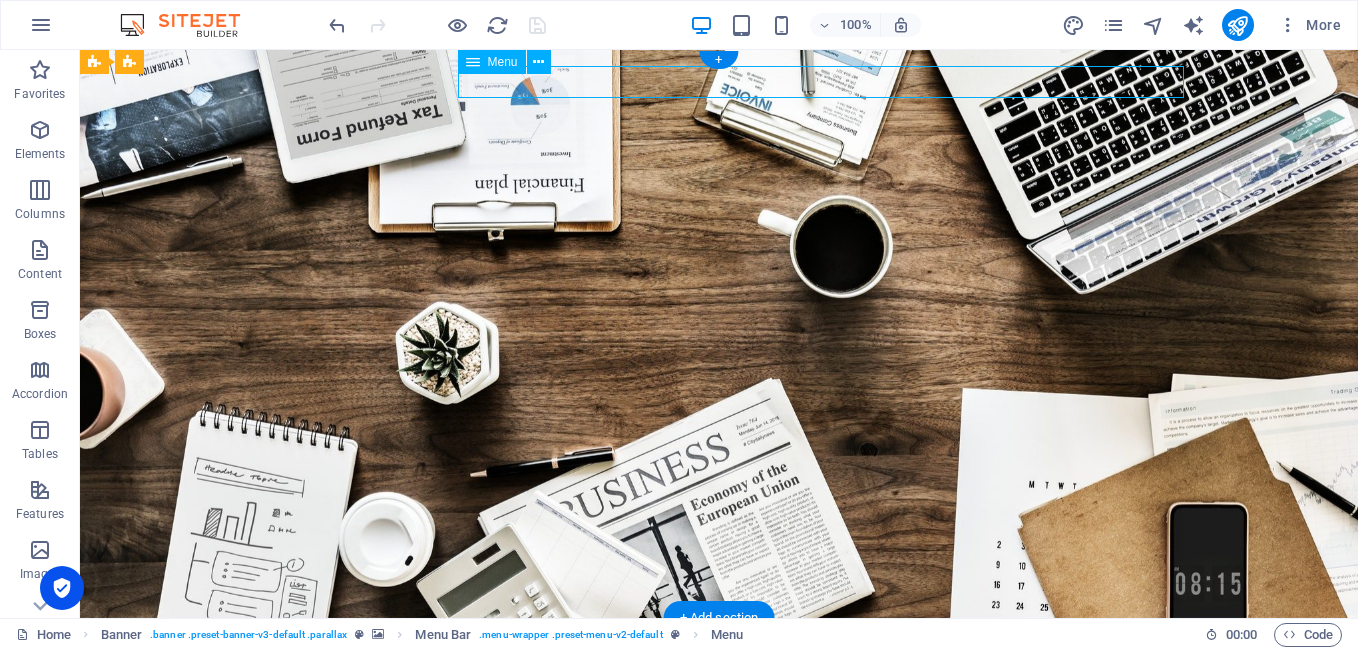 click on "INICIO QUIENES SOMOS SERVICIOS PROYECTOS EQUIPO CONTACTOS" at bounding box center (719, 680) 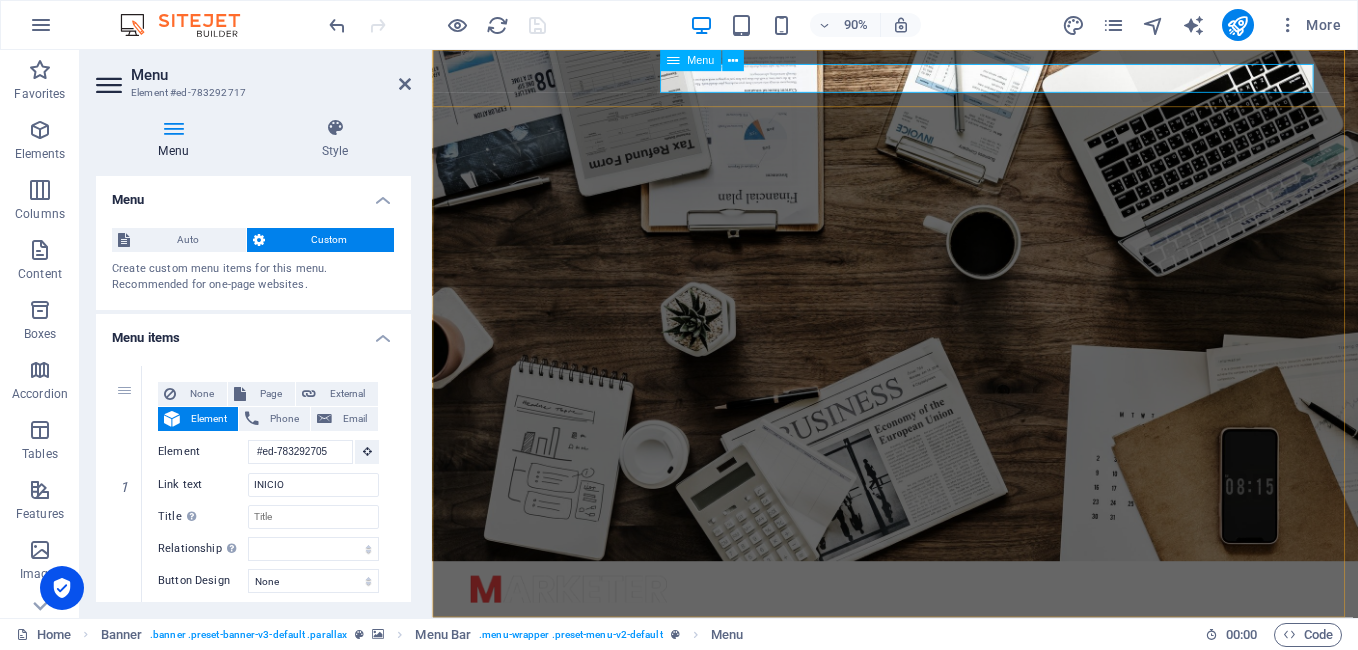 click on "INICIO QUIENES SOMOS SERVICIOS PROYECTOS EQUIPO CONTACTOS" at bounding box center (947, 680) 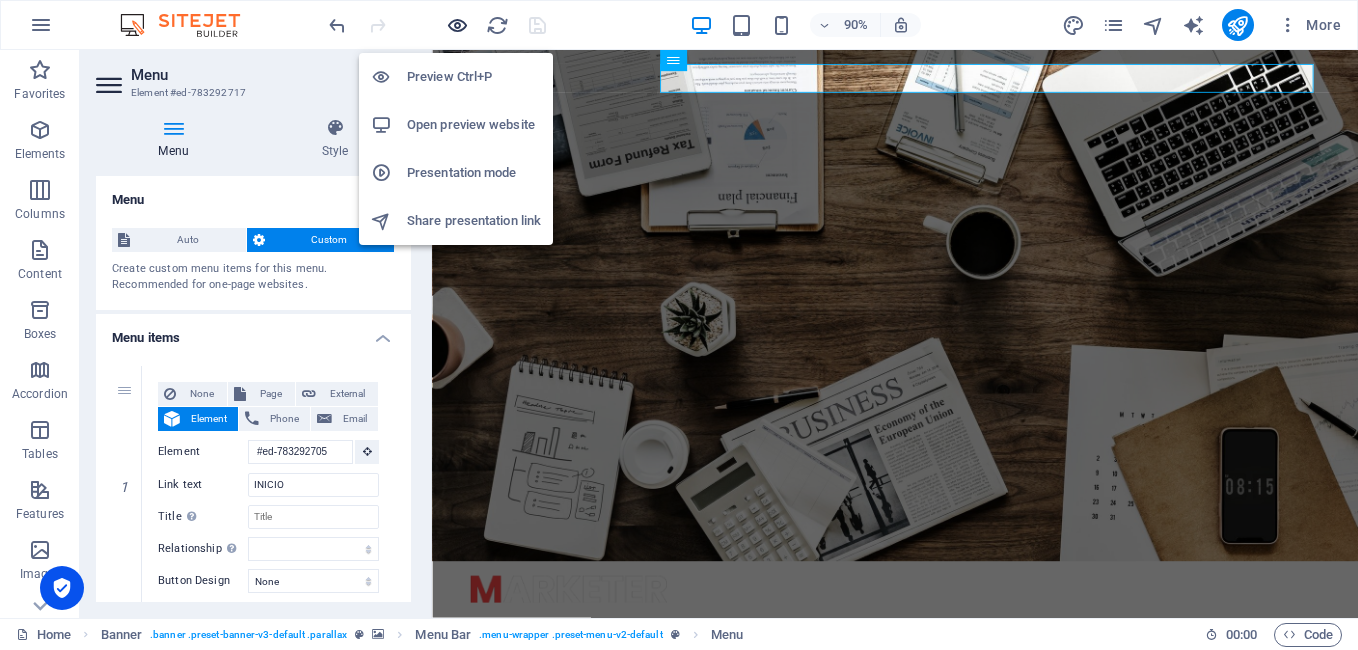click at bounding box center [457, 25] 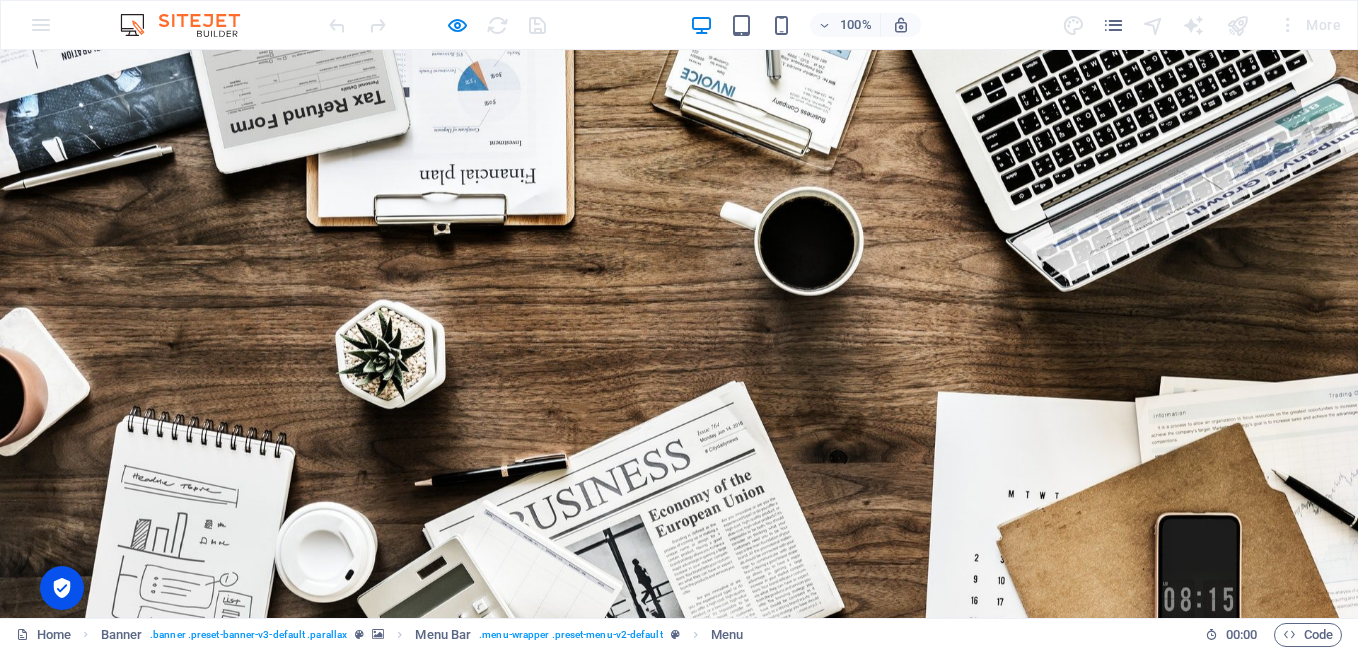 click on "QUIENES SOMOS" at bounding box center [622, 680] 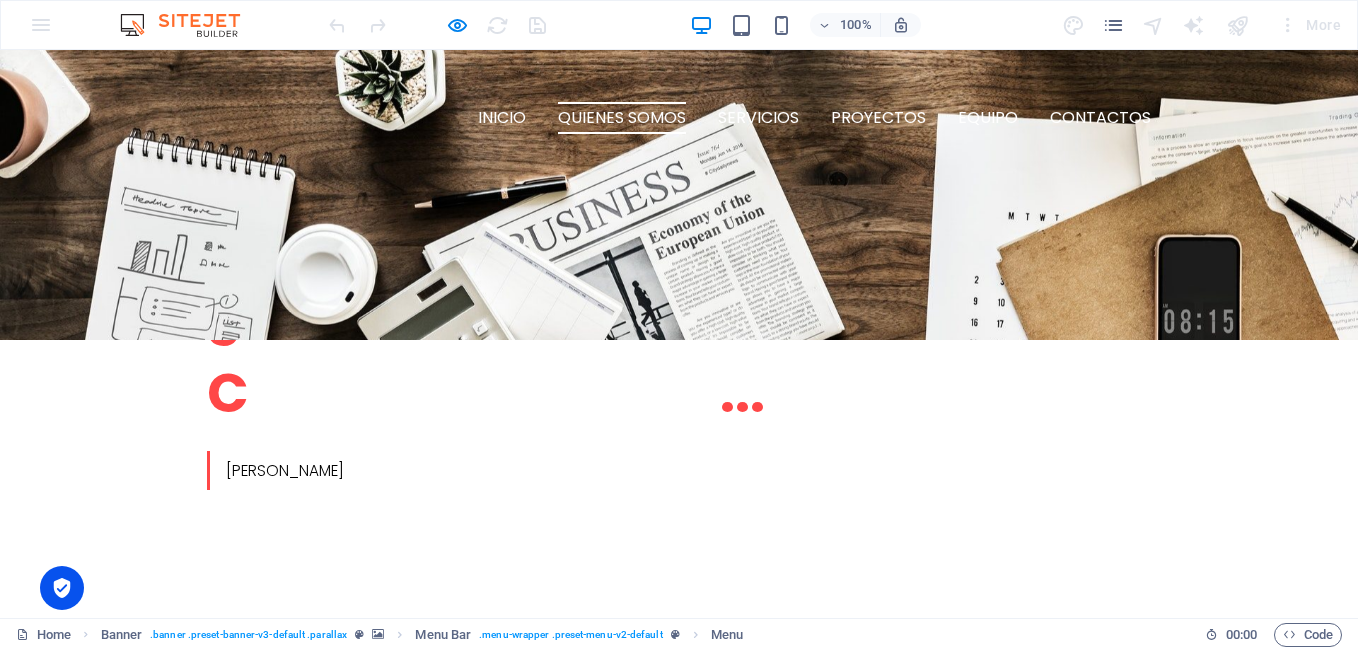 scroll, scrollTop: 568, scrollLeft: 0, axis: vertical 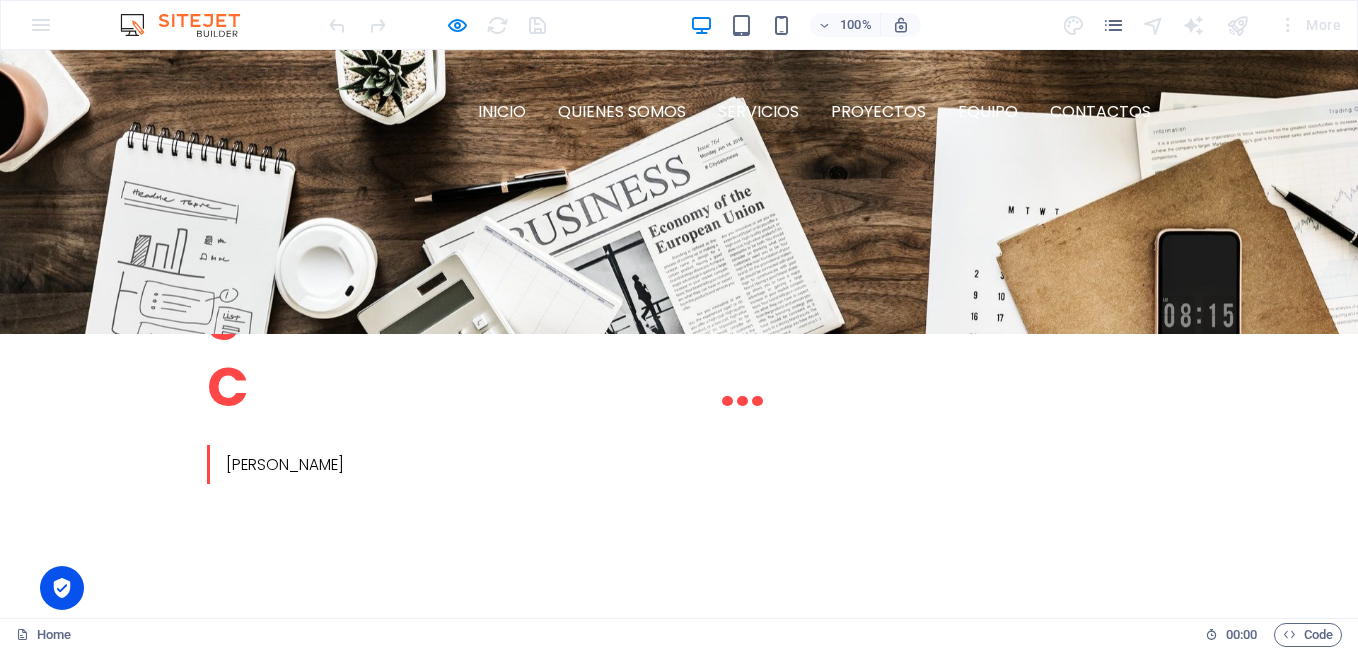 click on "Lorem ipsum dolor sit amet, consetetur sadipscing elitr, sed diam nonumy eirmod tempor invidunt ut labore et dolore magna aliquyam erat, sed diam voluptua.  At vero eos et accusam et [PERSON_NAME] duo [PERSON_NAME]." at bounding box center (244, 897) 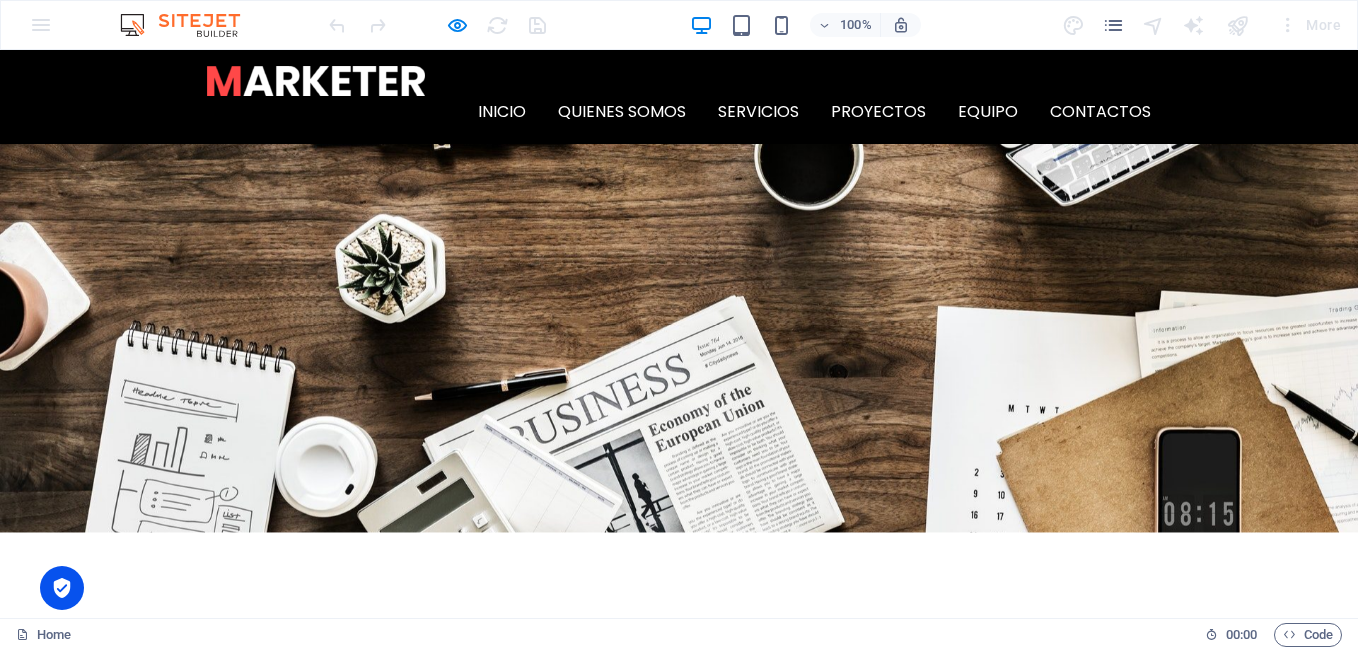 scroll, scrollTop: 0, scrollLeft: 0, axis: both 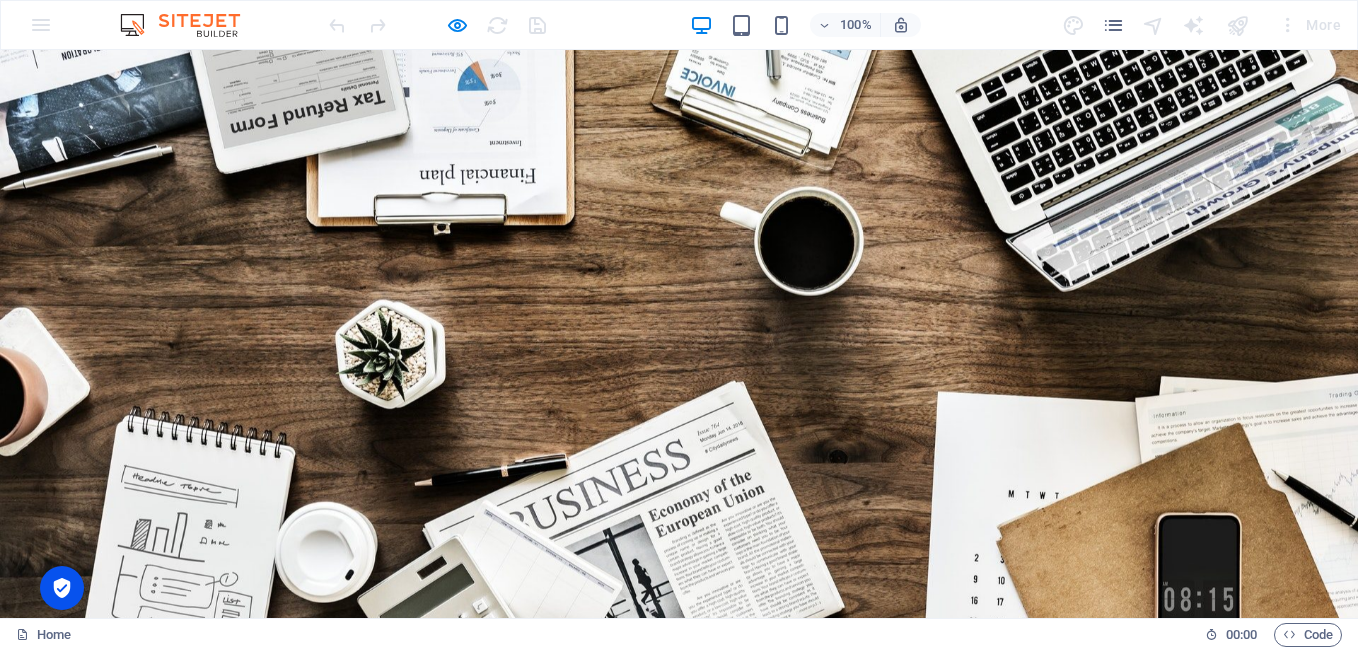 click on "eritaje vehicular" at bounding box center (504, 824) 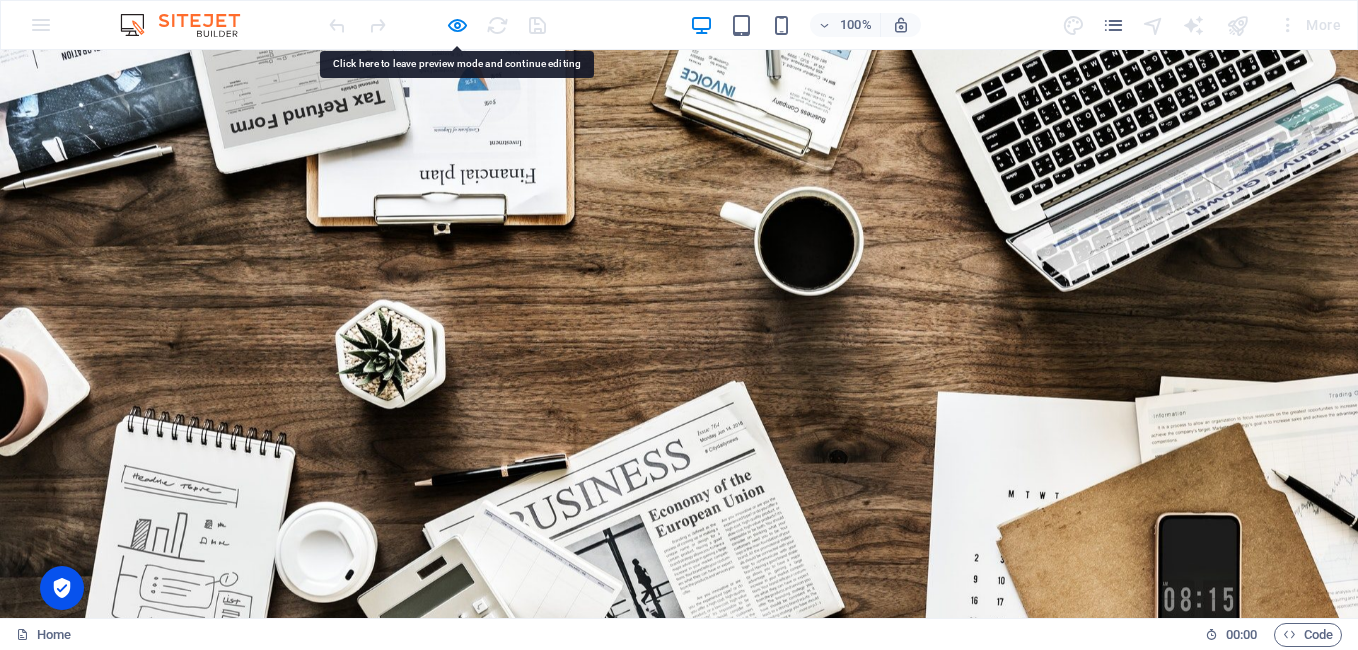 drag, startPoint x: 356, startPoint y: 207, endPoint x: 557, endPoint y: 149, distance: 209.20087 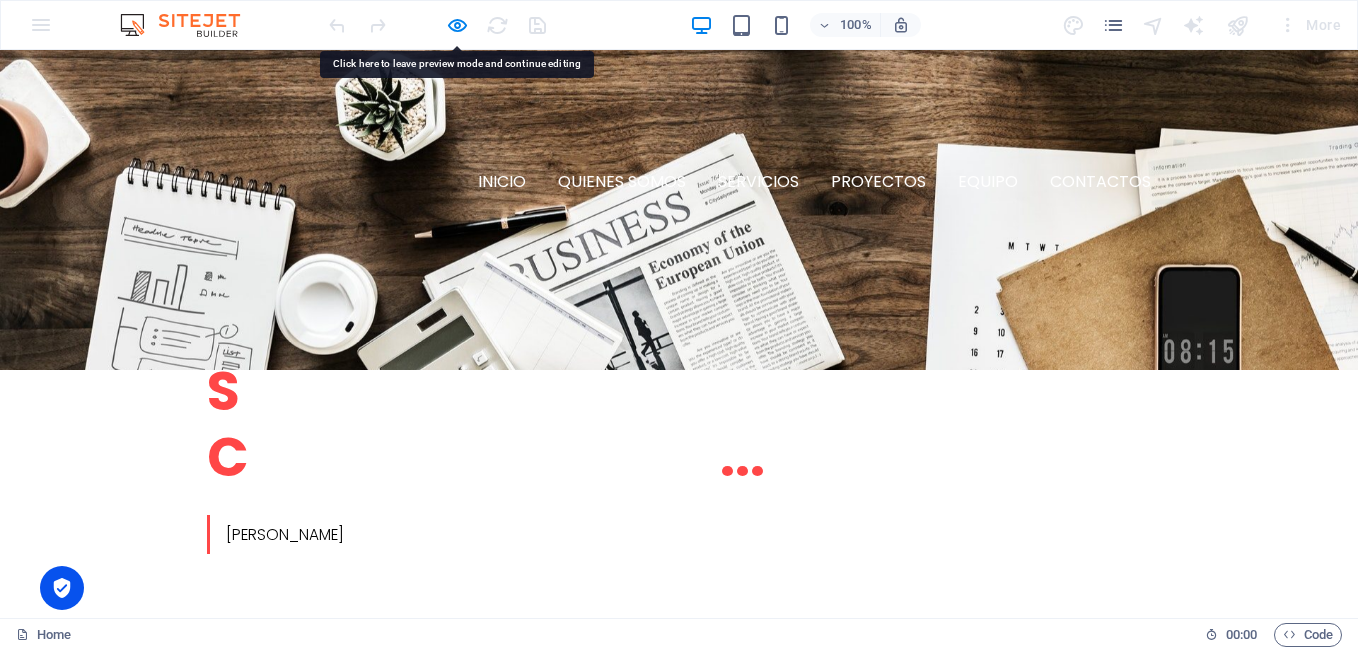 scroll, scrollTop: 500, scrollLeft: 0, axis: vertical 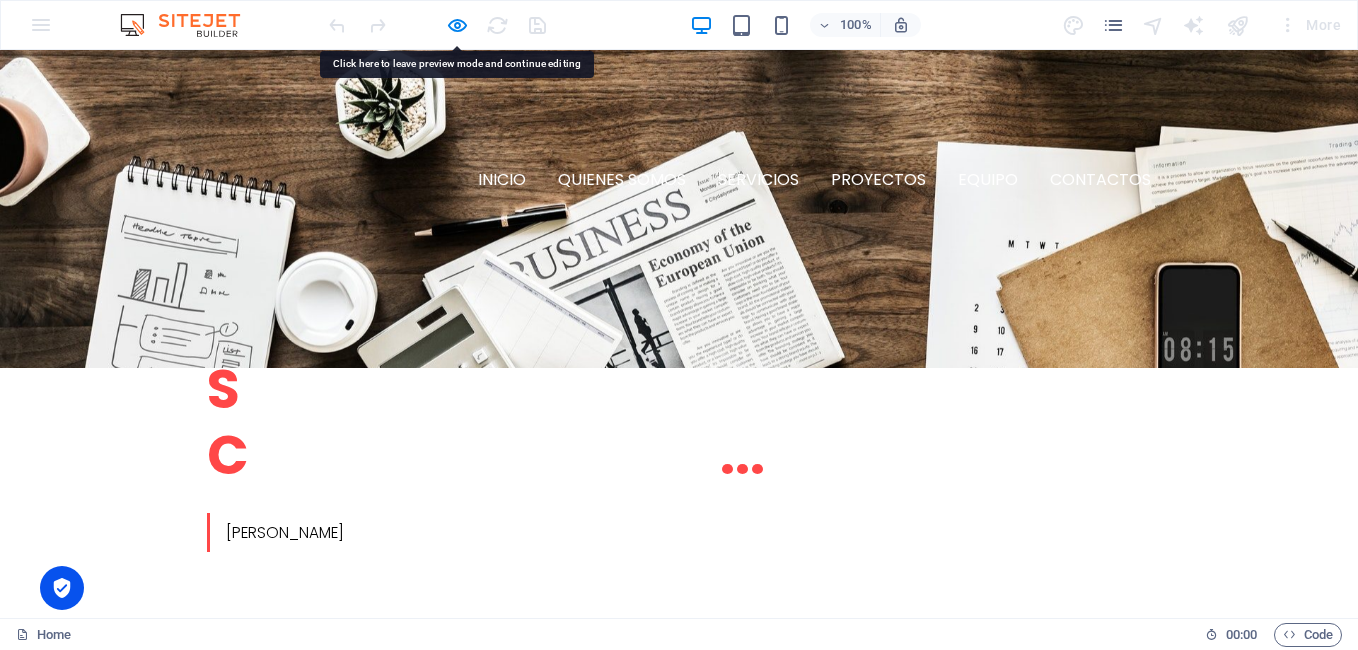 click on "W e are a dynamic team of creative people and Marketing Experts. Lorem ipsum dolor sit amet, consetetur sadipscing elitr, sed diam nonumy eirmod tempor invidunt ut labore et dolore magna aliquyam erat, sed diam voluptua.  At vero eos et accusam et [PERSON_NAME] duo [PERSON_NAME]. Et otea rebum stet clita kasd gubergren, no sea takimata sanctus est Lorem ipsum dolor sit amet." at bounding box center (679, 940) 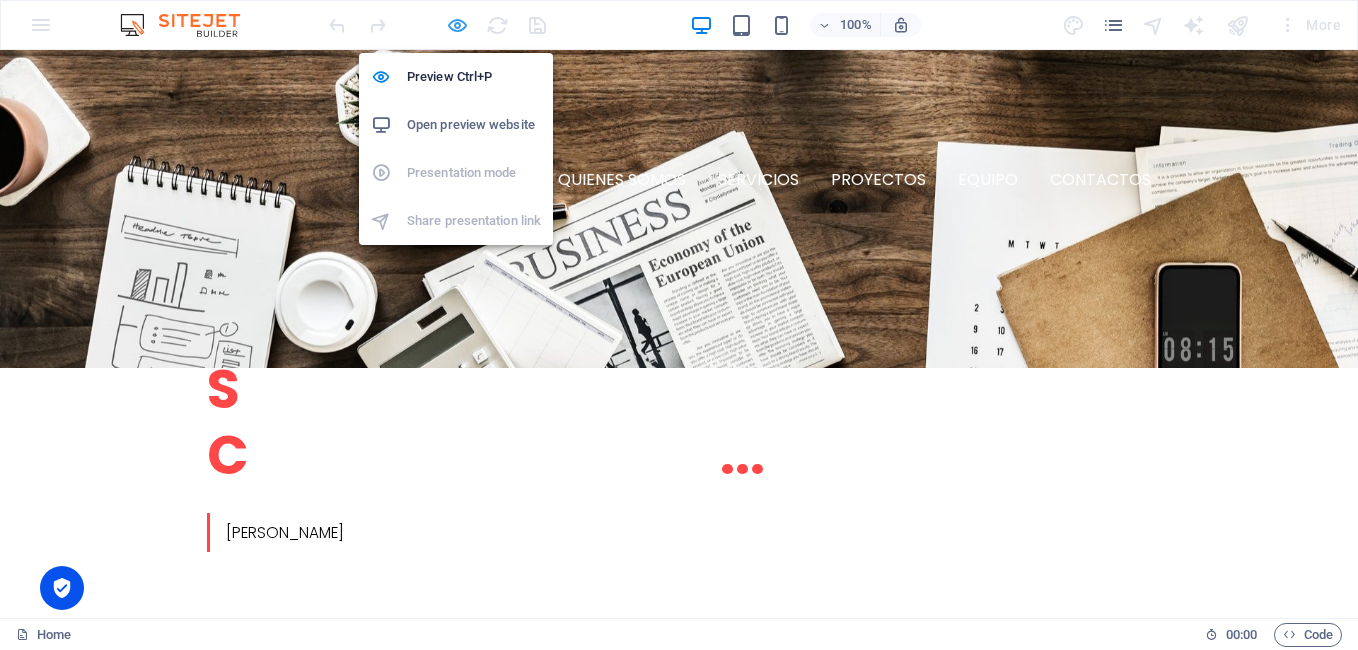click at bounding box center (457, 25) 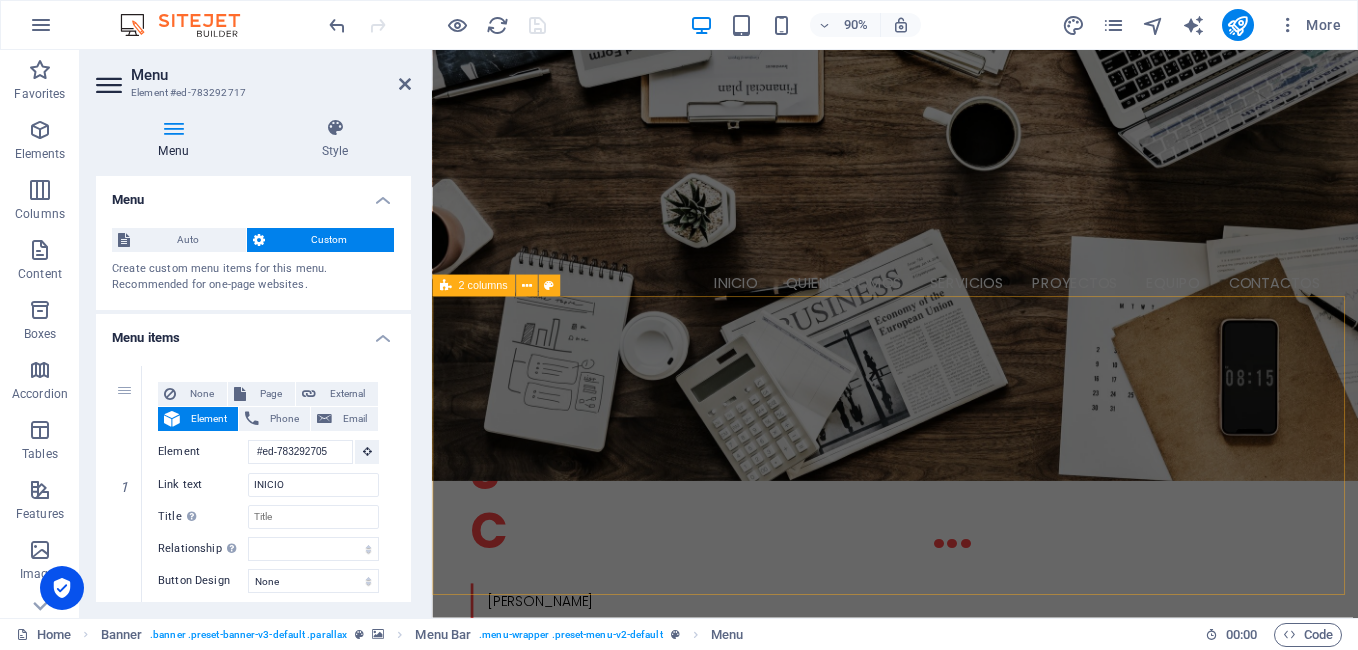 scroll, scrollTop: 600, scrollLeft: 0, axis: vertical 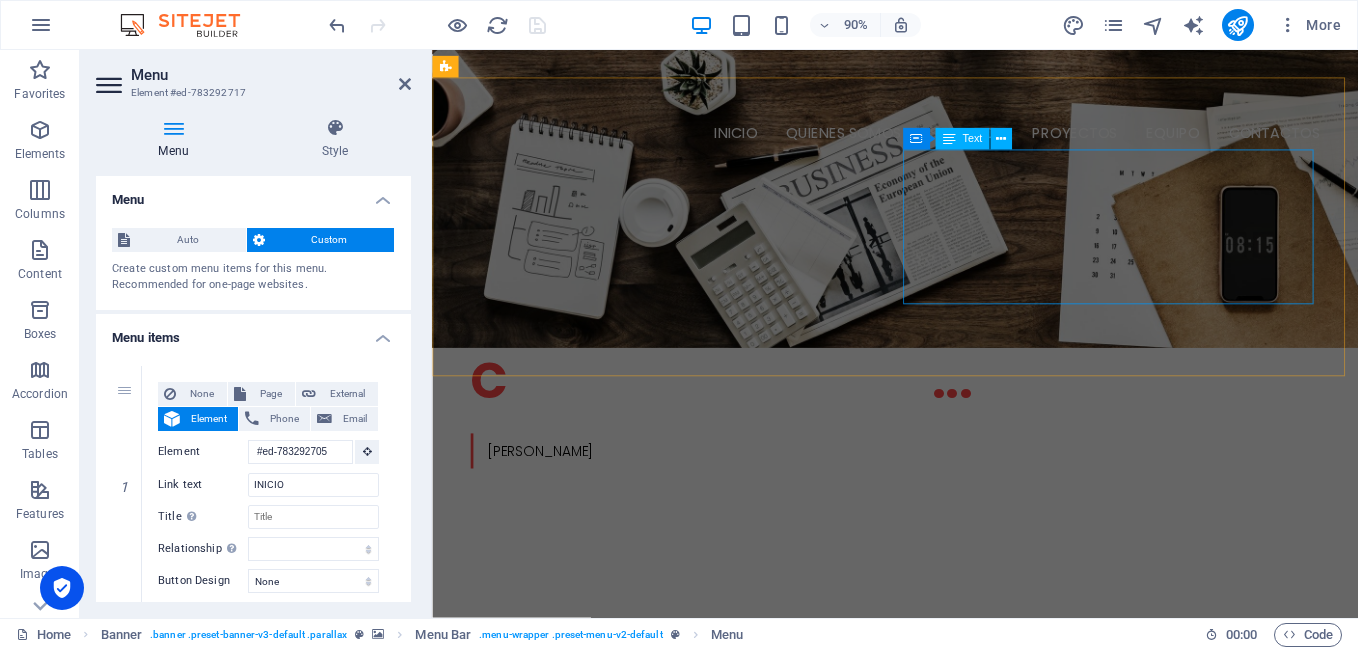 click on "Lorem ipsum dolor sit amet, consetetur sadipscing elitr, sed diam nonumy eirmod tempor invidunt ut labore et dolore magna aliquyam erat, sed diam voluptua.  At vero eos et accusam et [PERSON_NAME] duo [PERSON_NAME]. Et otea rebum stet clita kasd gubergren, no sea takimata sanctus est Lorem ipsum dolor sit amet." at bounding box center [676, 965] 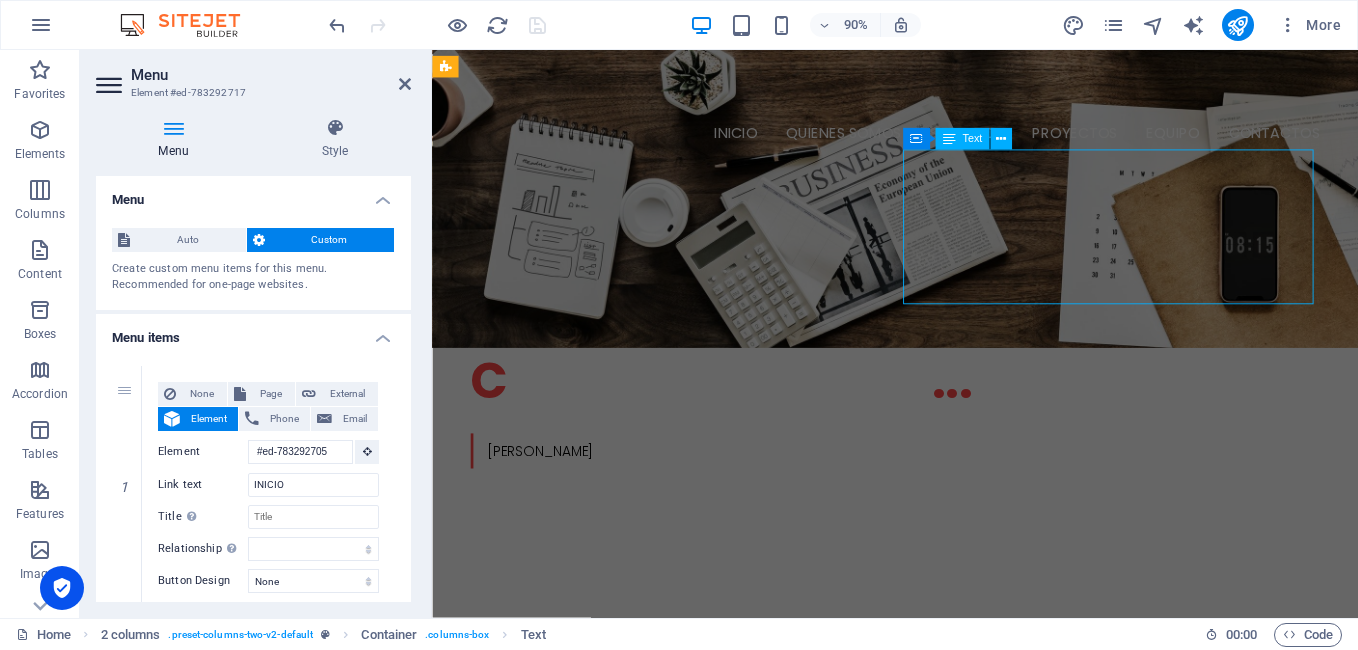 click on "Lorem ipsum dolor sit amet, consetetur sadipscing elitr, sed diam nonumy eirmod tempor invidunt ut labore et dolore magna aliquyam erat, sed diam voluptua.  At vero eos et accusam et [PERSON_NAME] duo [PERSON_NAME]. Et otea rebum stet clita kasd gubergren, no sea takimata sanctus est Lorem ipsum dolor sit amet." at bounding box center [676, 965] 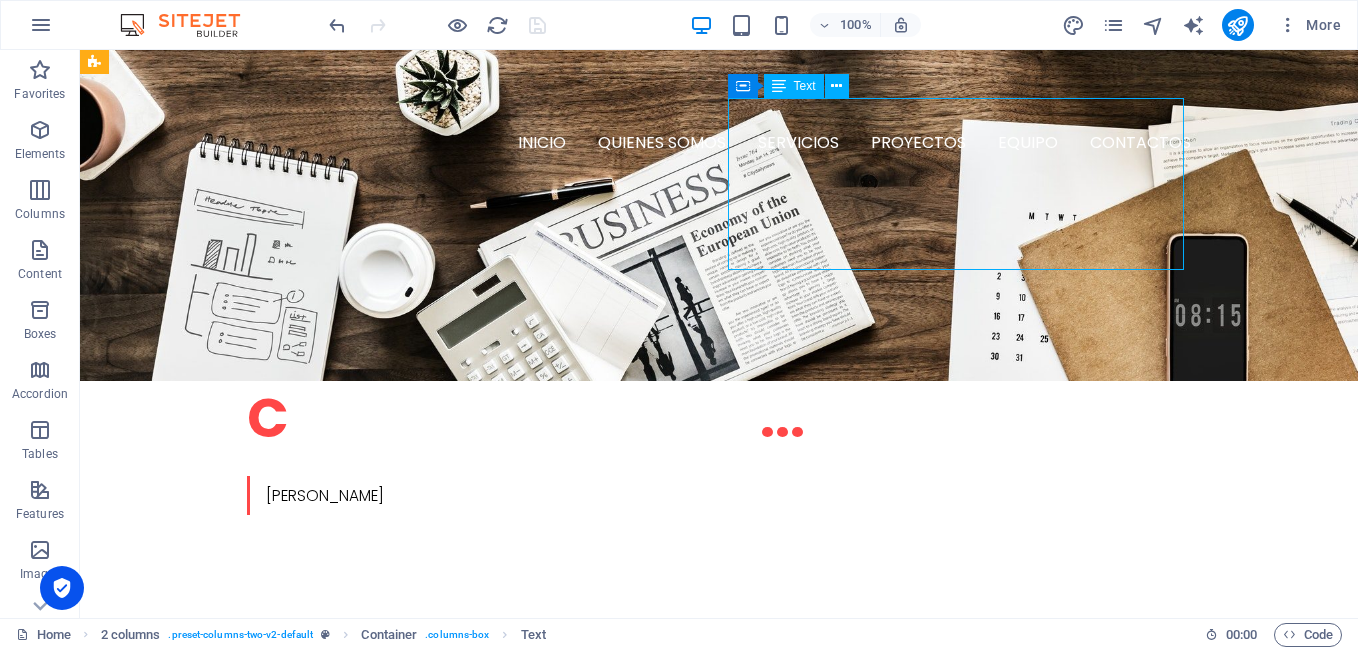 click on "Lorem ipsum dolor sit amet, consetetur sadipscing elitr, sed diam nonumy eirmod tempor invidunt ut labore et dolore magna aliquyam erat, sed diam voluptua.  At vero eos et accusam et [PERSON_NAME] duo [PERSON_NAME]. Et otea rebum stet clita kasd gubergren, no sea takimata sanctus est Lorem ipsum dolor sit amet." at bounding box center [324, 965] 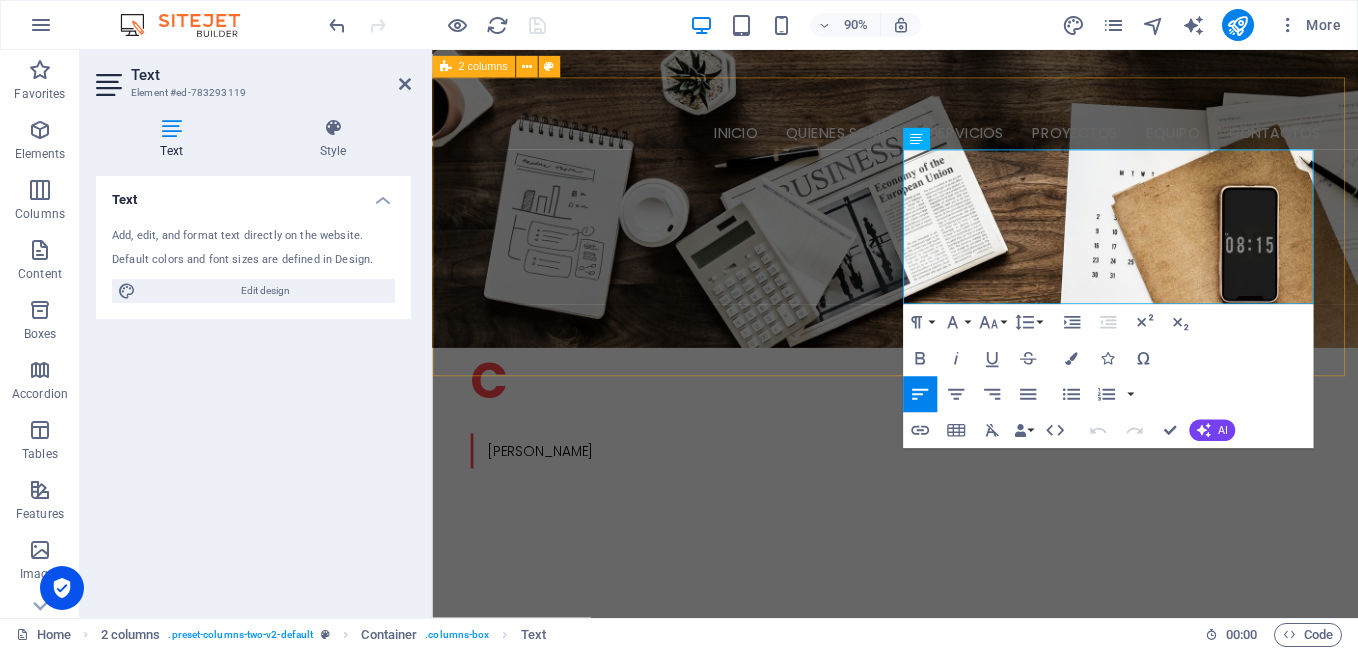 click on "W e are a dynamic team of creative people and Marketing Experts. Lorem ipsum dolor sit amet, consetetur sadipscing elitr, sed diam nonumy eirmod tempor invidunt ut labore et dolore magna aliquyam erat, sed diam voluptua.  At vero eos et accusam et [PERSON_NAME] duo [PERSON_NAME]. Et otea rebum stet clita kasd gubergren, no sea takimata sanctus est Lorem ipsum dolor sit amet." at bounding box center (946, 903) 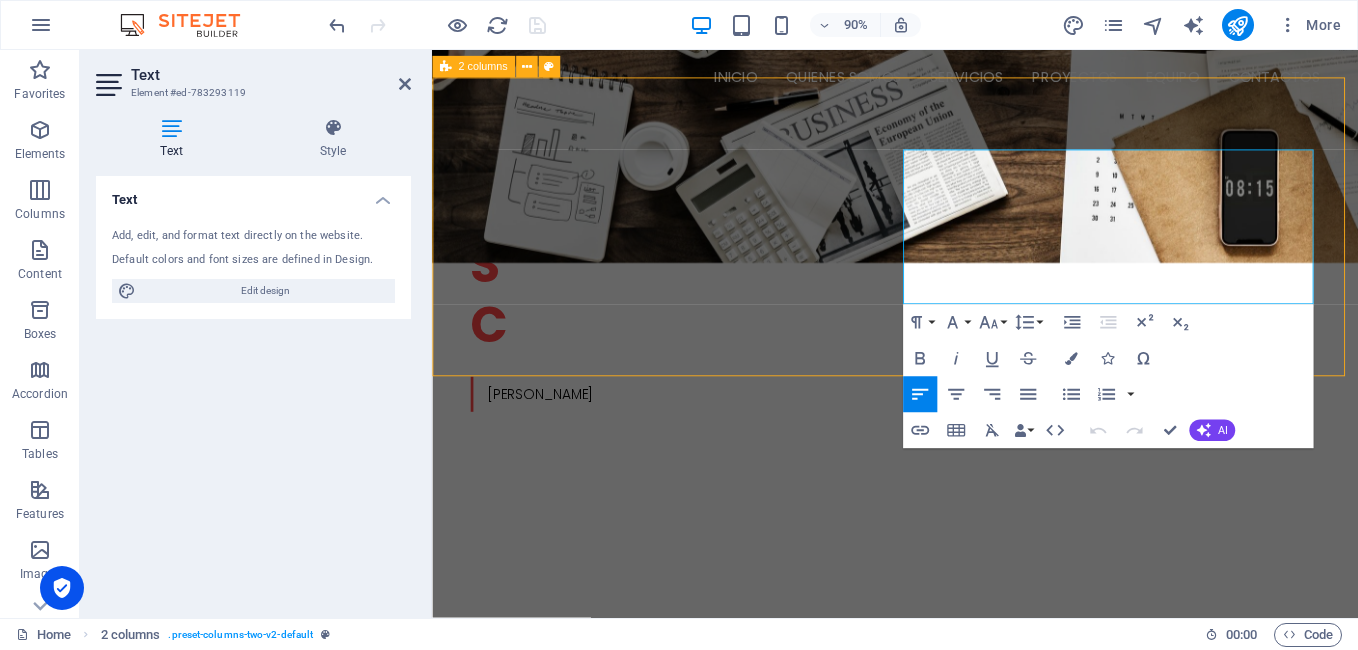 click on "Lorem ipsum dolor sit amet, consetetur sadipscing elitr, sed diam nonumy eirmod tempor invidunt ut labore et dolore magna aliquyam erat, sed diam voluptua.  At vero eos et accusam et [PERSON_NAME] duo [PERSON_NAME]. Et otea rebum stet clita kasd gubergren, no sea takimata sanctus est Lorem ipsum dolor sit amet." at bounding box center [676, 902] 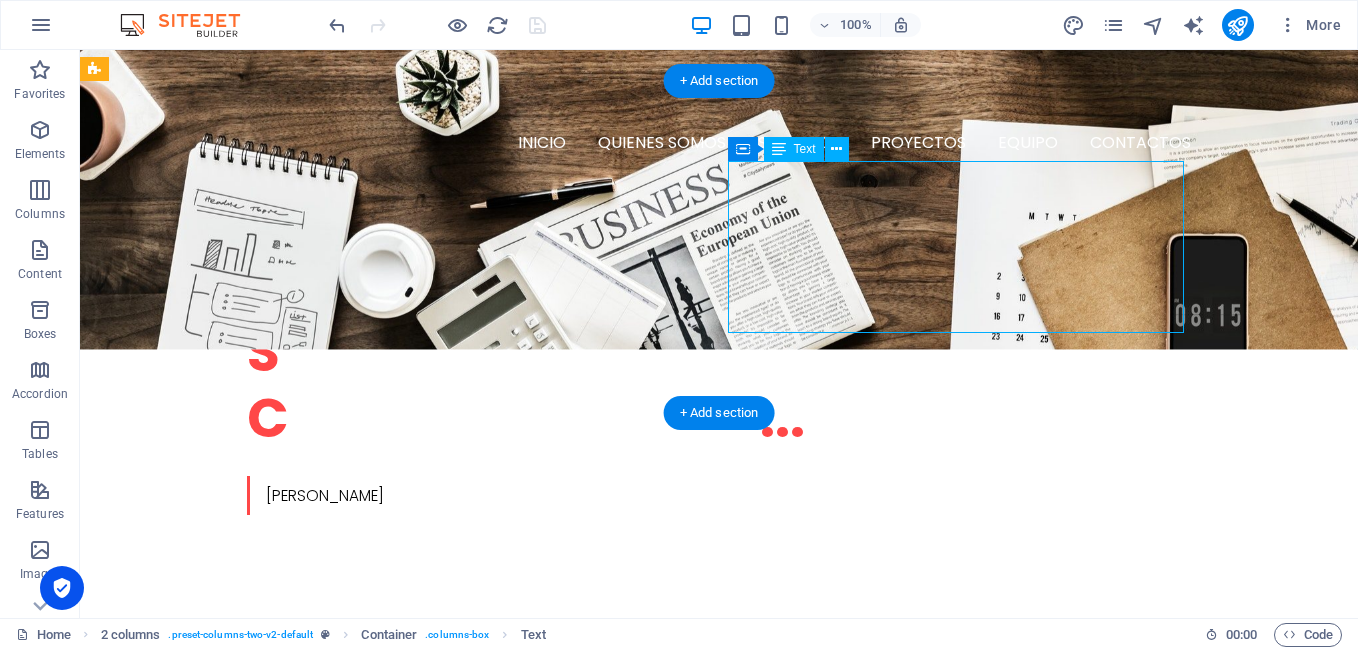 drag, startPoint x: 1036, startPoint y: 322, endPoint x: 789, endPoint y: 213, distance: 269.98148 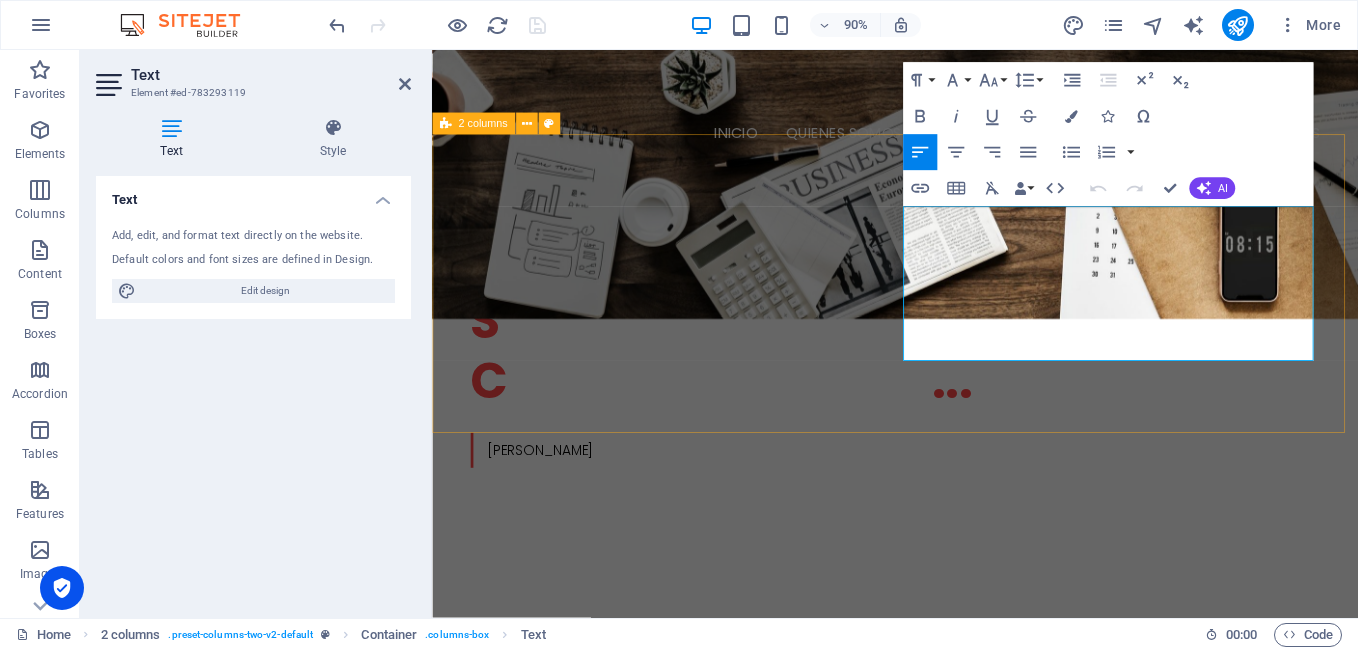drag, startPoint x: 1193, startPoint y: 356, endPoint x: 945, endPoint y: 235, distance: 275.94385 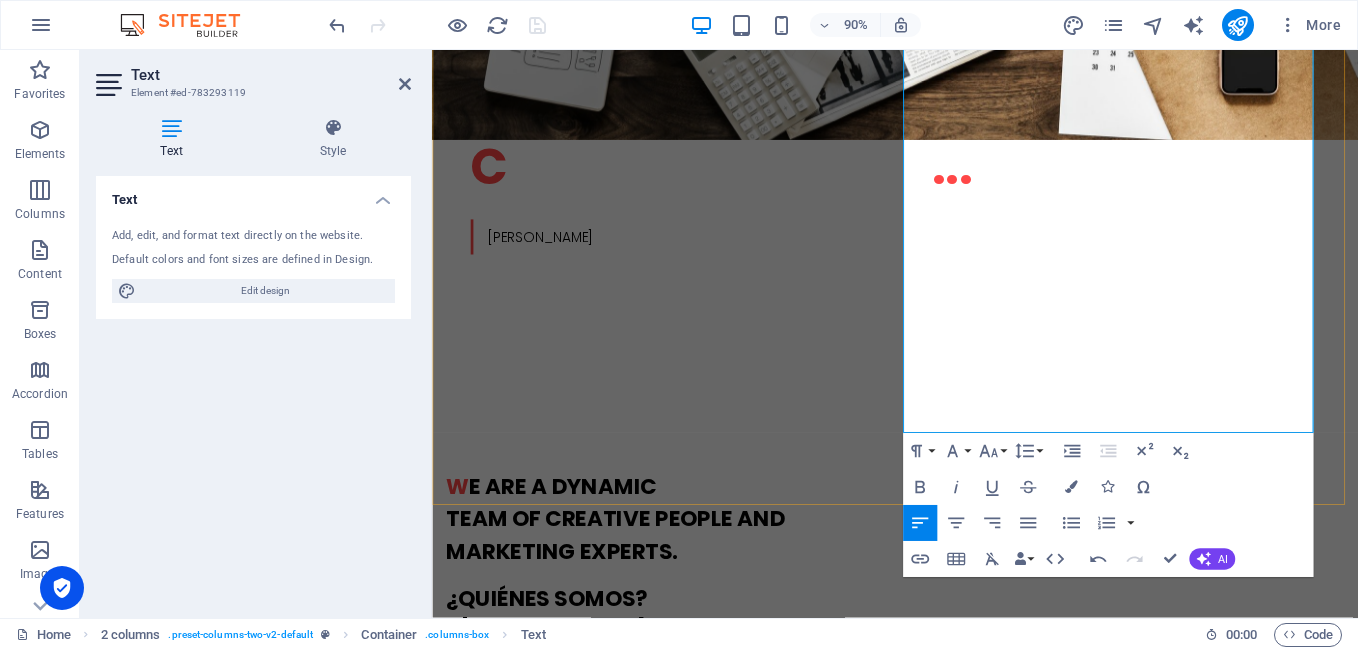 scroll, scrollTop: 937, scrollLeft: 0, axis: vertical 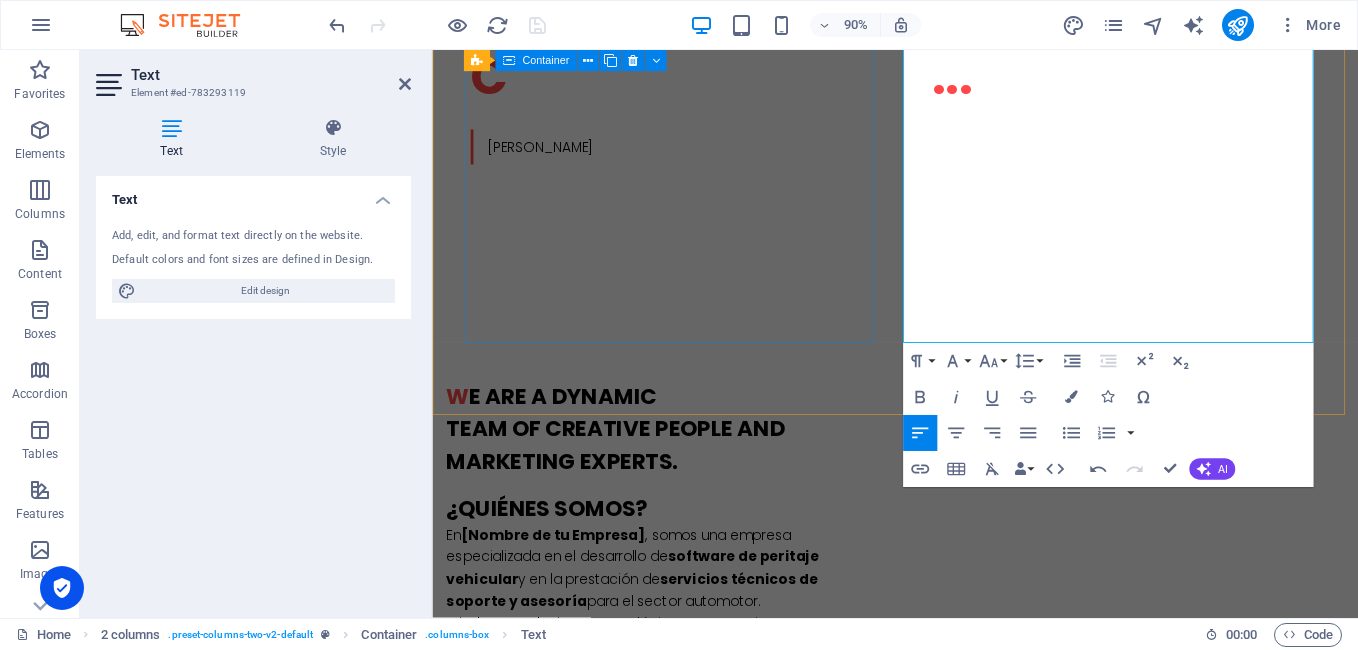 click on "W e are a dynamic team of creative people and Marketing Experts." at bounding box center [676, 472] 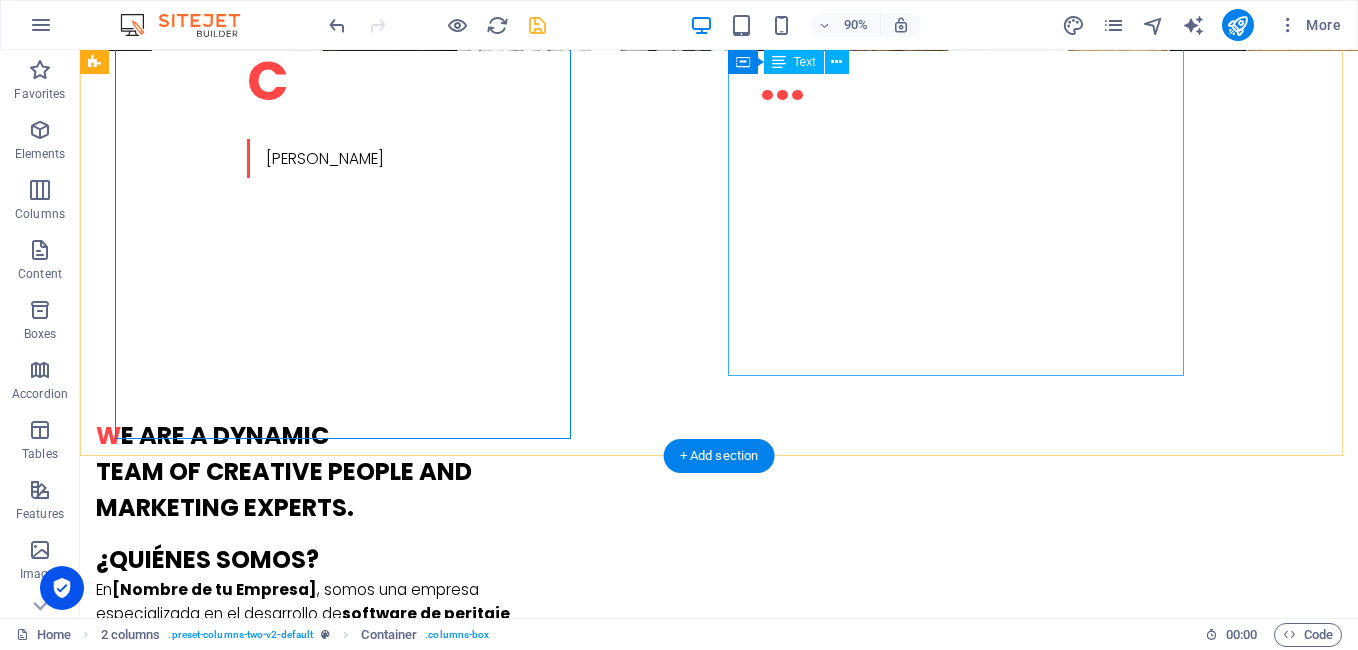 scroll, scrollTop: 874, scrollLeft: 0, axis: vertical 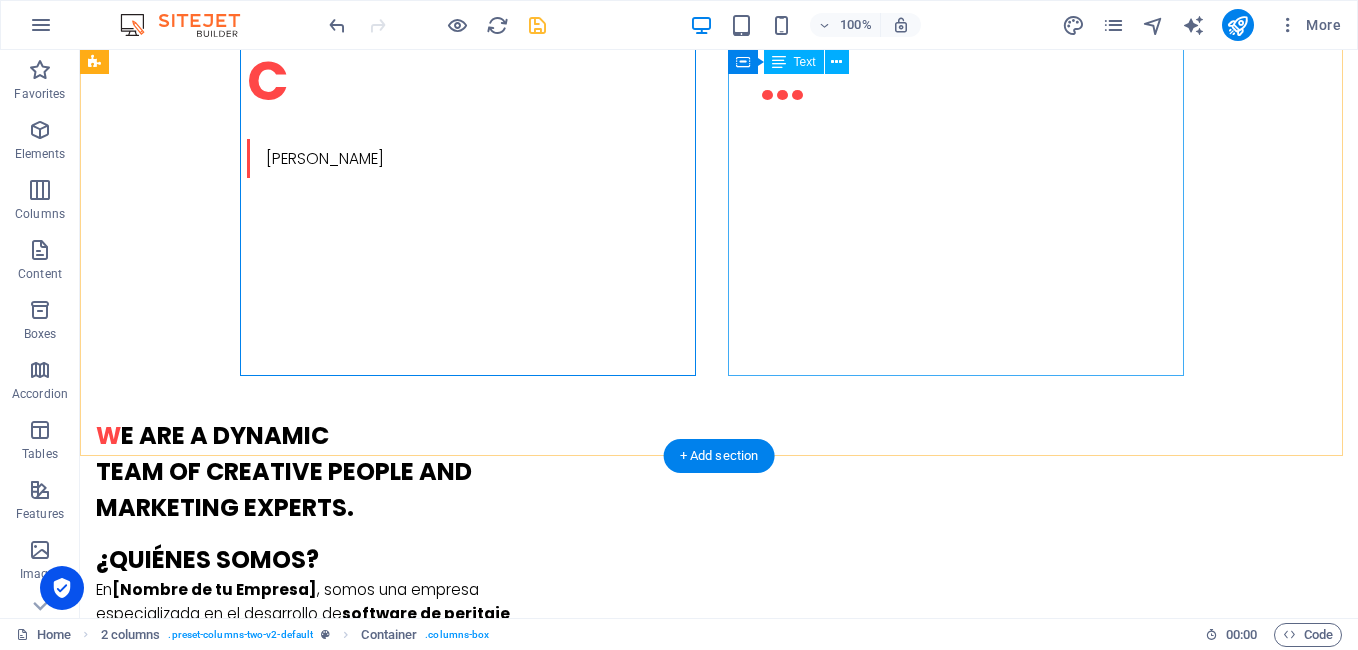 click on "¿Quiénes Somos? En  [Nombre de tu Empresa] , somos una empresa especializada en el desarrollo de  software de peritaje vehicular  y en la prestación de  servicios técnicos de soporte y asesoría  para el sector automotor. Brindamos soluciones tecnológicas que permiten una  evaluación precisa de los elementos del vehículo , facilitando el trabajo de peritos, aseguradoras, talleres y centros de diagnóstico. Nuestro software está diseñado para optimizar los procesos de inspección, calificación y documentación técnica, asegurando resultados confiables y eficientes. Además, ofrecemos  soporte técnico y asesoría integral  para empresas que buscan implementar o expandir servicios relacionados con el peritaje y diagnóstico automotriz. Esto incluye el  análisis de necesidades técnicas , la  definición de equipos requeridos  y el acompañamiento en la puesta en marcha de nuevos servicios dentro de establecimientos del rubro." at bounding box center (324, 818) 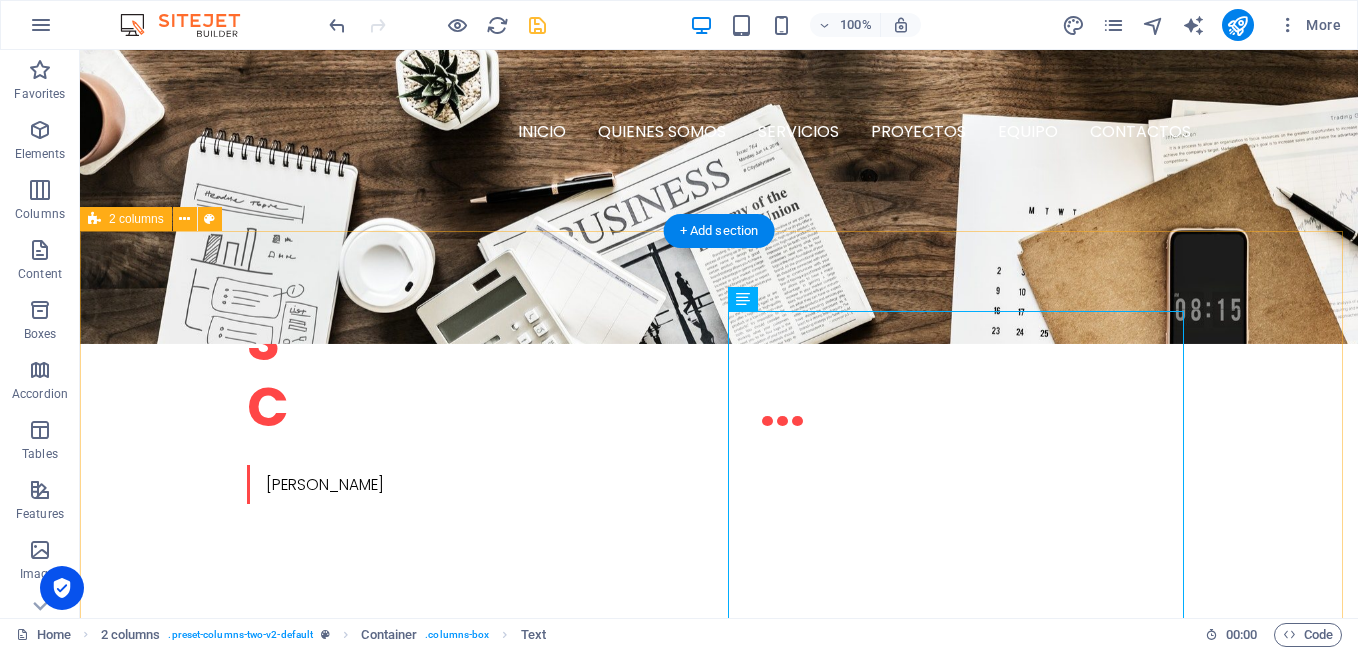 scroll, scrollTop: 574, scrollLeft: 0, axis: vertical 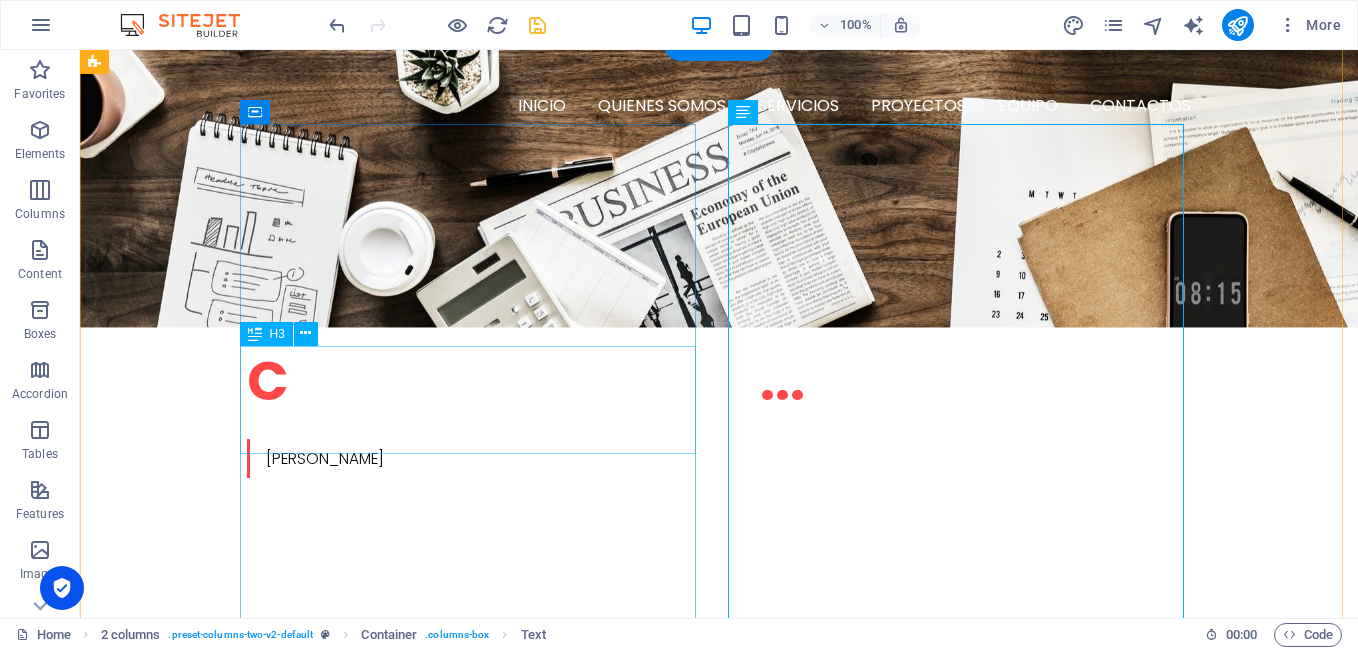 click on "W e are a dynamic team of creative people and Marketing Experts." at bounding box center [324, 772] 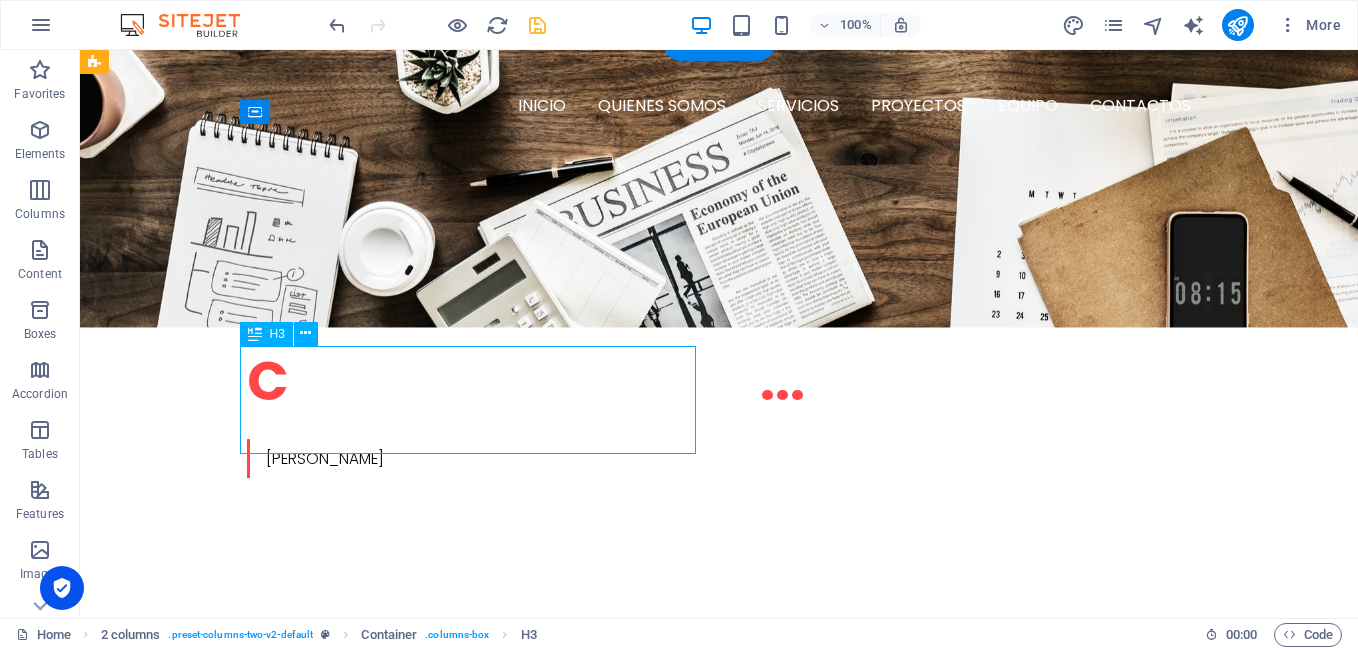 click on "W e are a dynamic team of creative people and Marketing Experts." at bounding box center (324, 772) 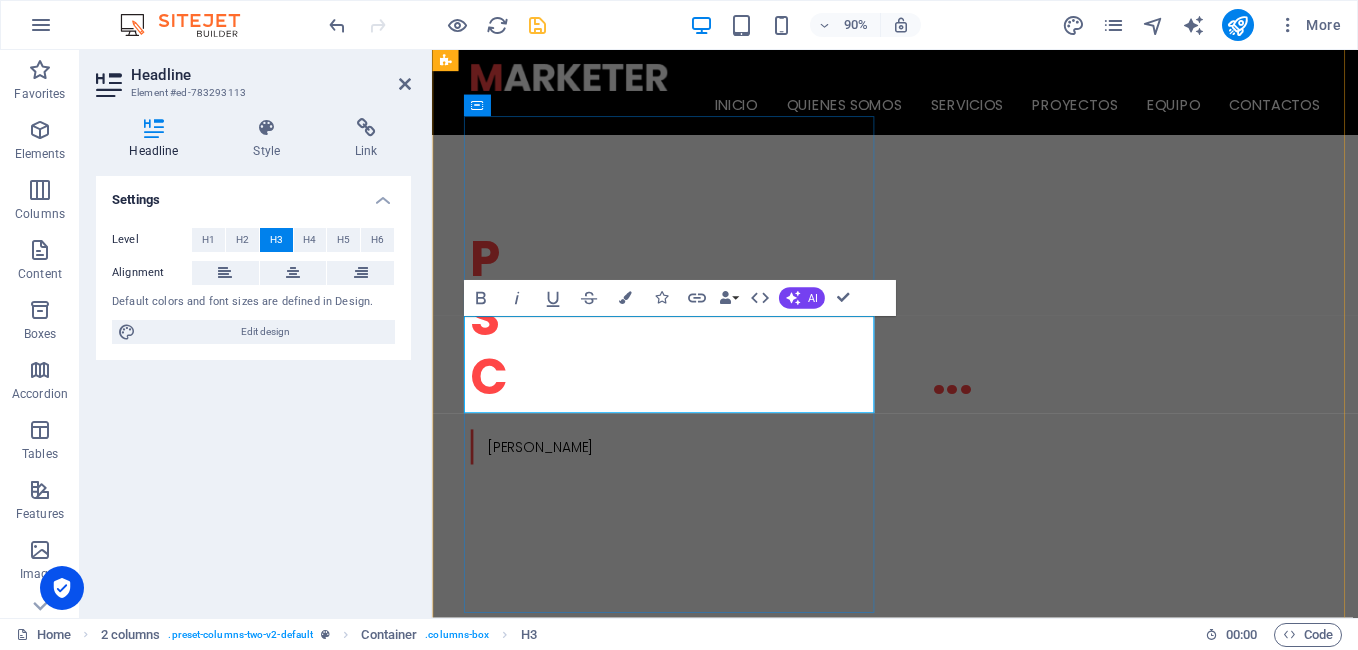 scroll, scrollTop: 637, scrollLeft: 0, axis: vertical 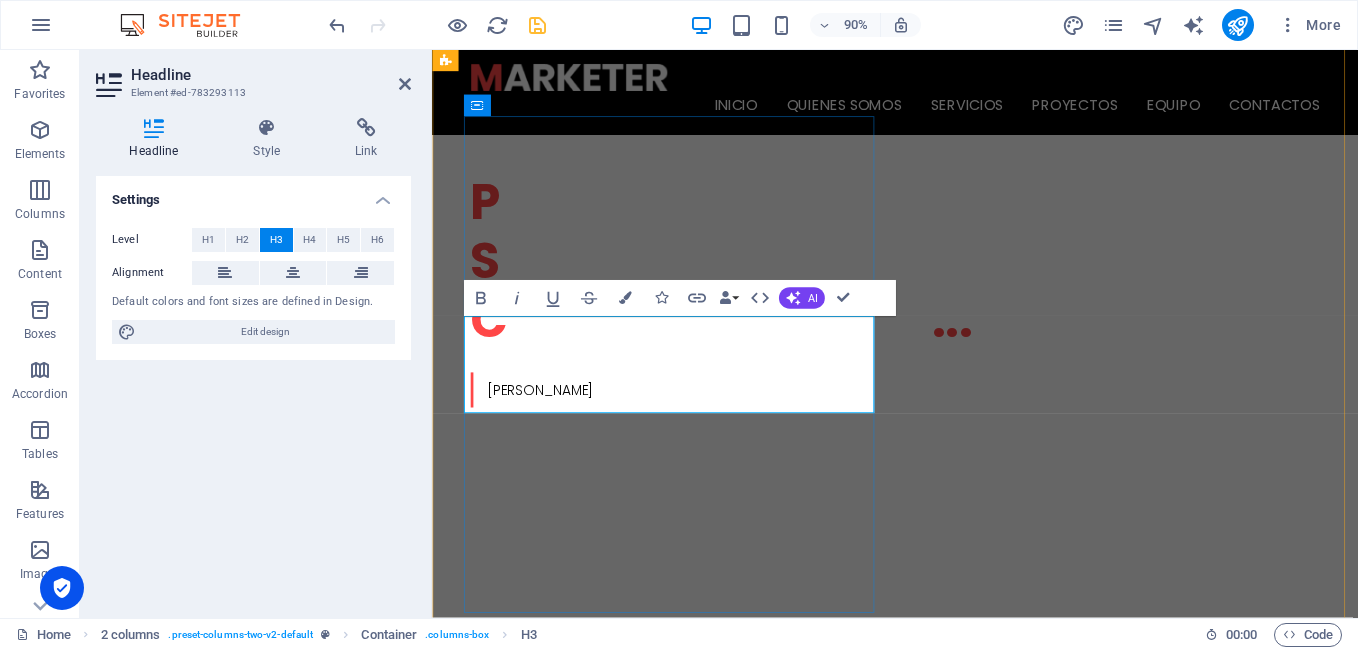 drag, startPoint x: 490, startPoint y: 356, endPoint x: 741, endPoint y: 425, distance: 260.31134 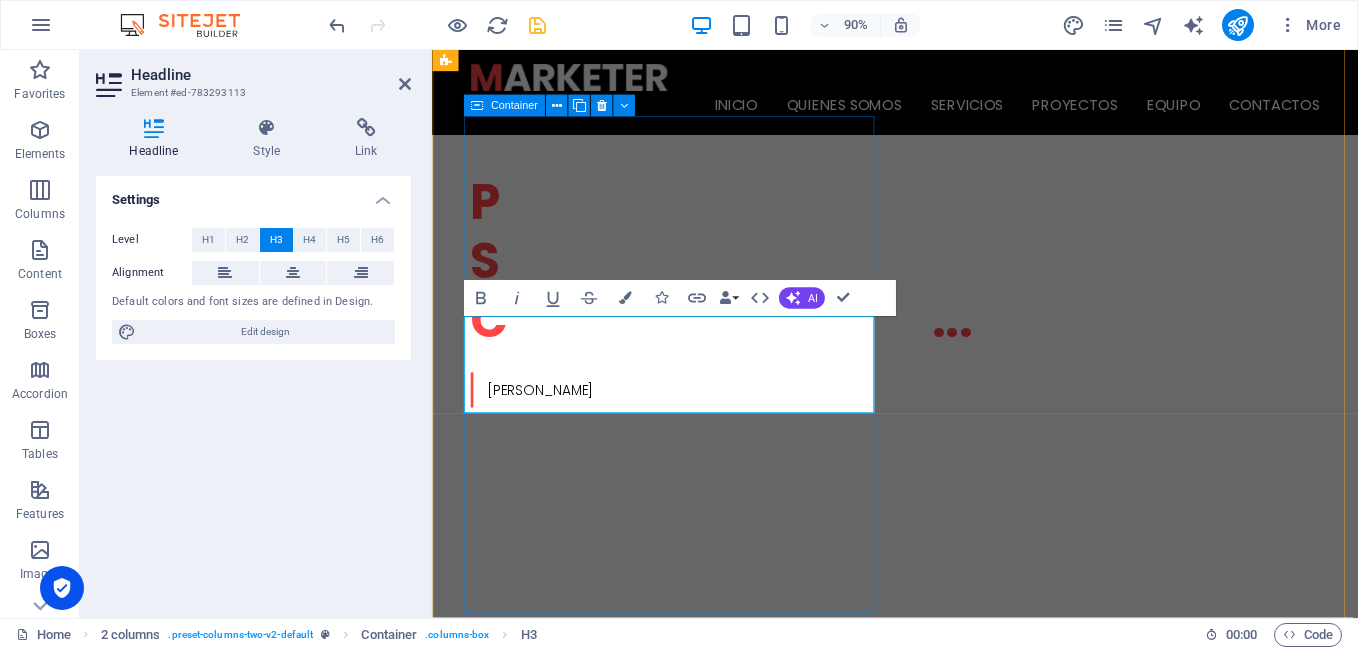 click on "s oluciones confiables para el peritaje y soporte técnico vehicular" at bounding box center [676, 742] 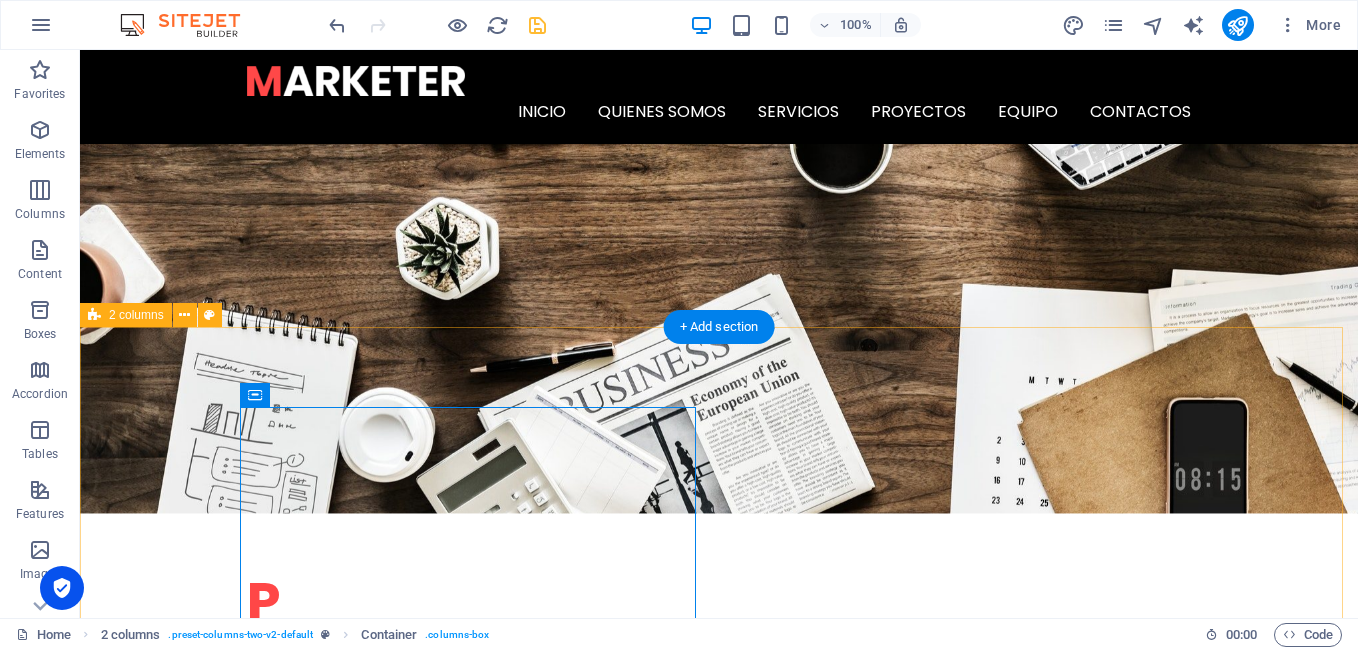 scroll, scrollTop: 174, scrollLeft: 0, axis: vertical 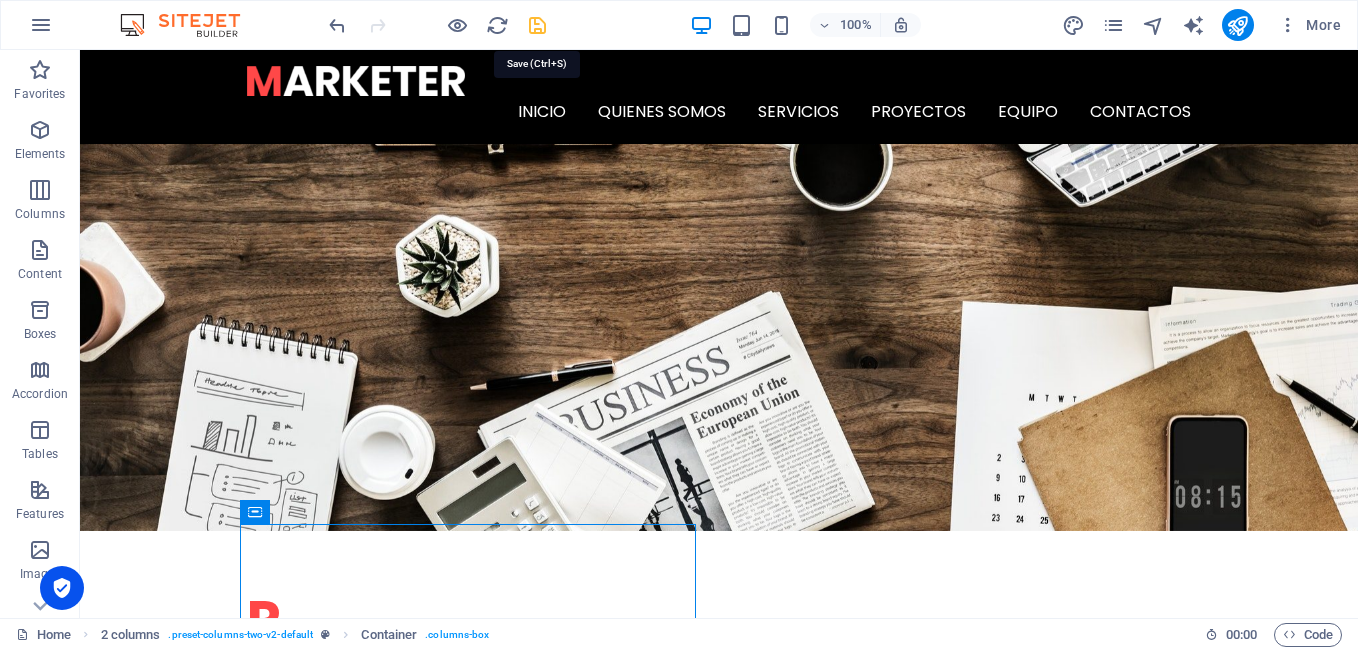 click at bounding box center (537, 25) 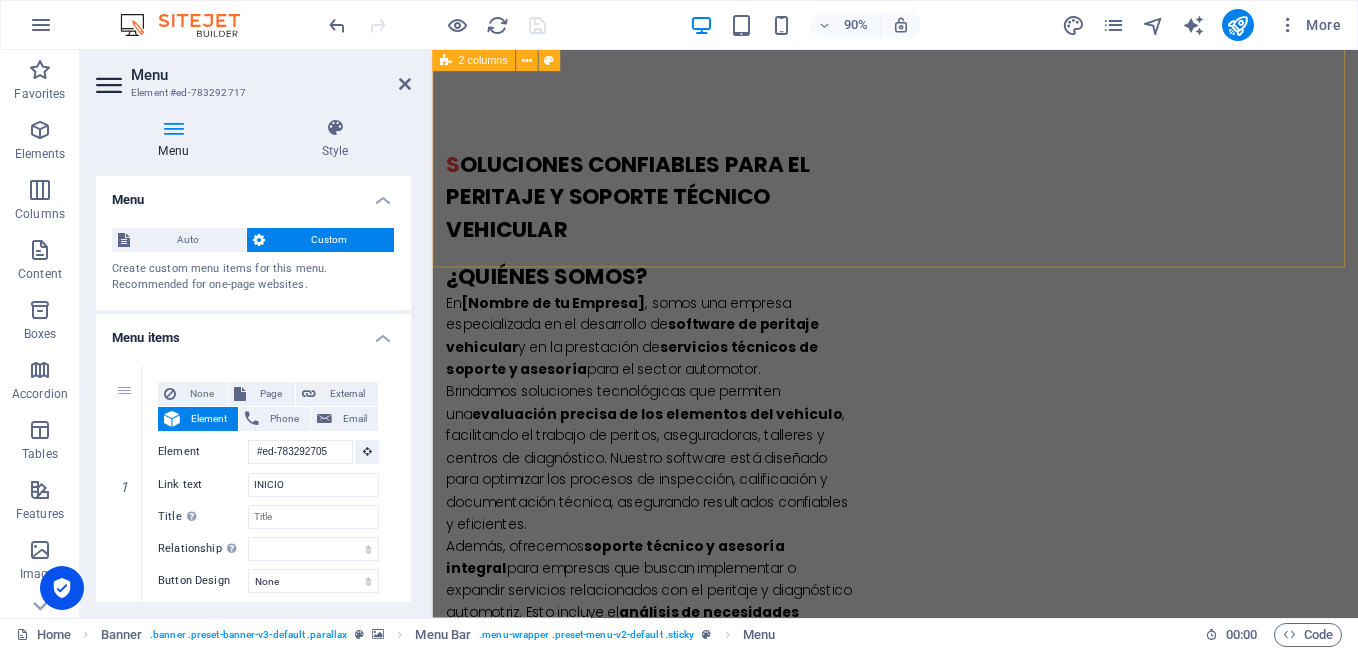 scroll, scrollTop: 1200, scrollLeft: 0, axis: vertical 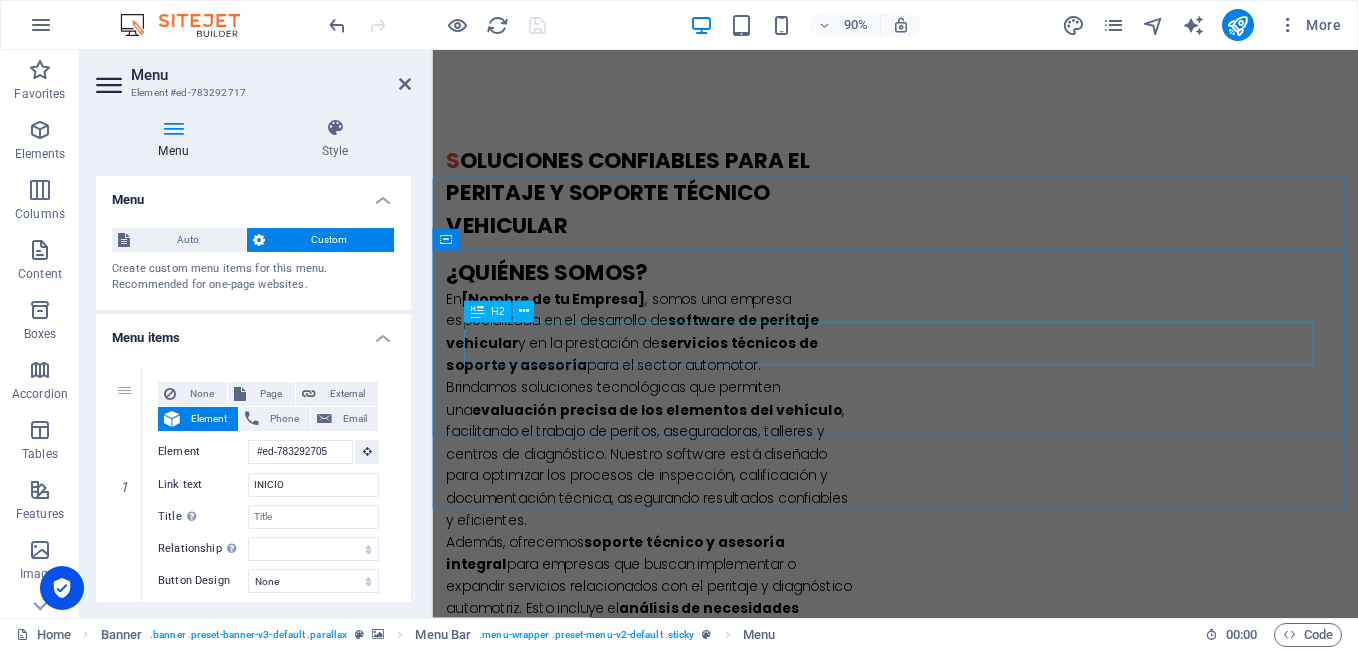click on "O ur Services" at bounding box center (947, 1463) 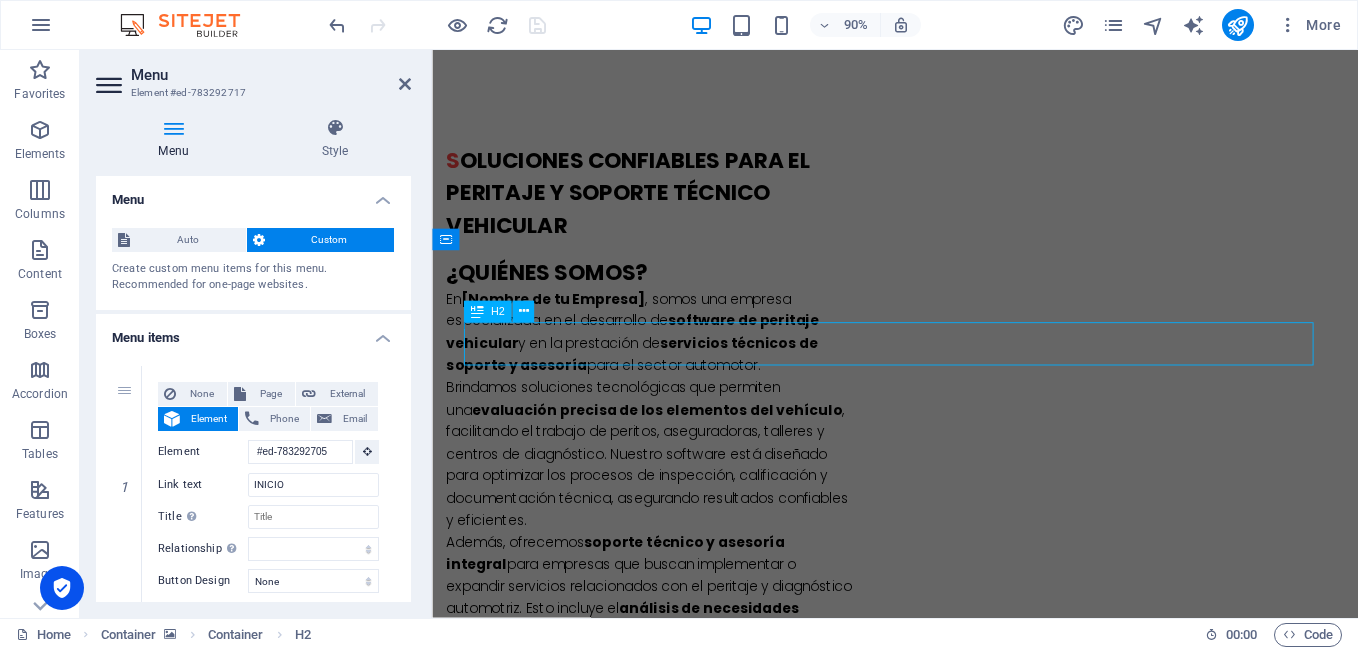 click on "O ur Services" at bounding box center (947, 1463) 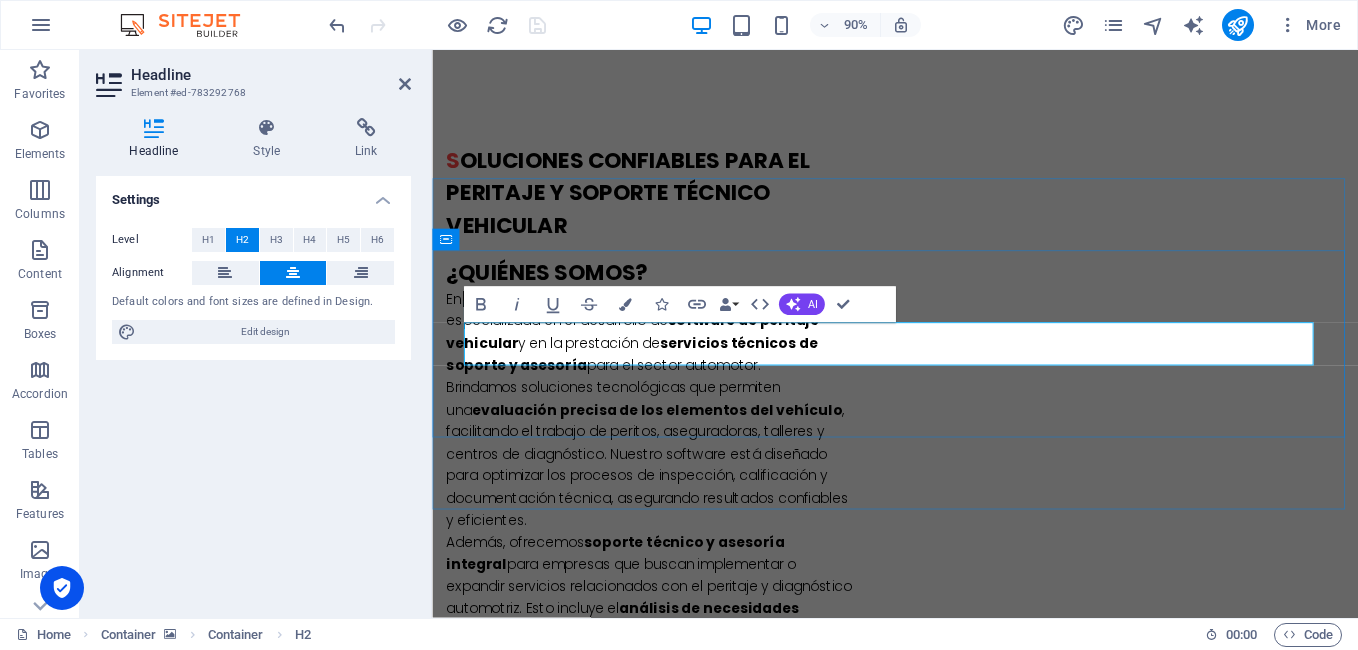 click on "ur Services" at bounding box center (962, 1463) 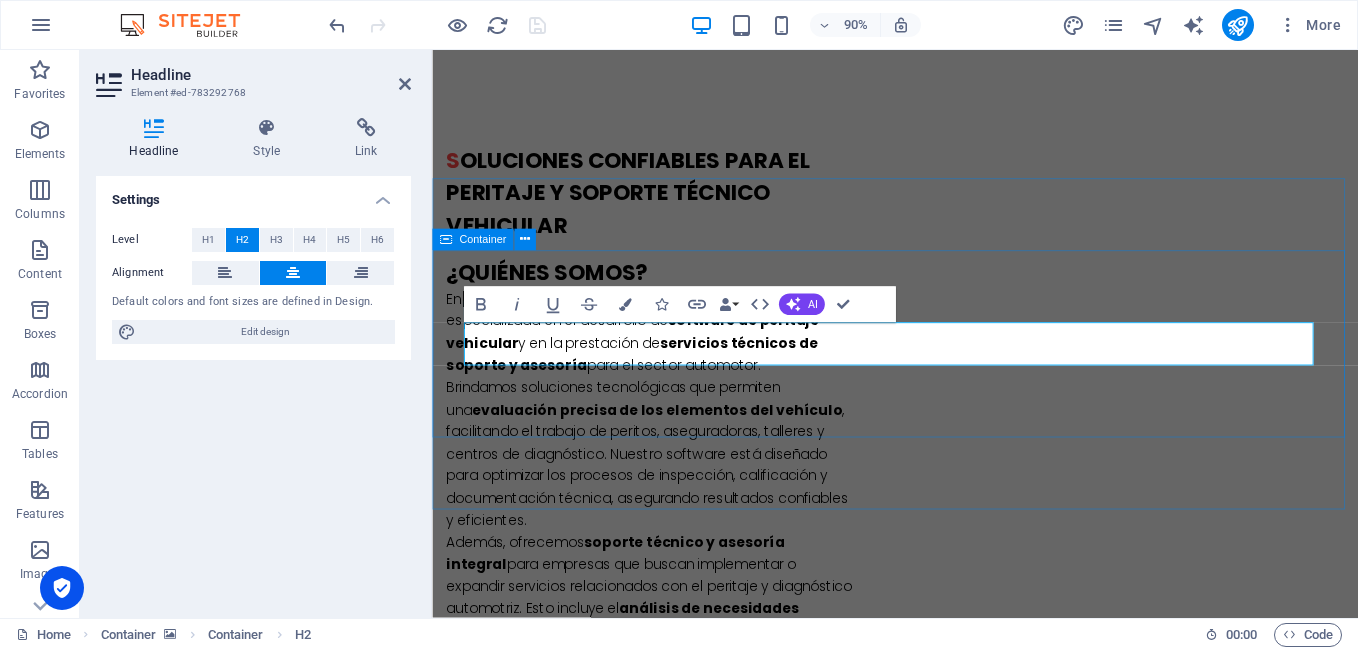 click on "n uestros servicios" at bounding box center [946, 1463] 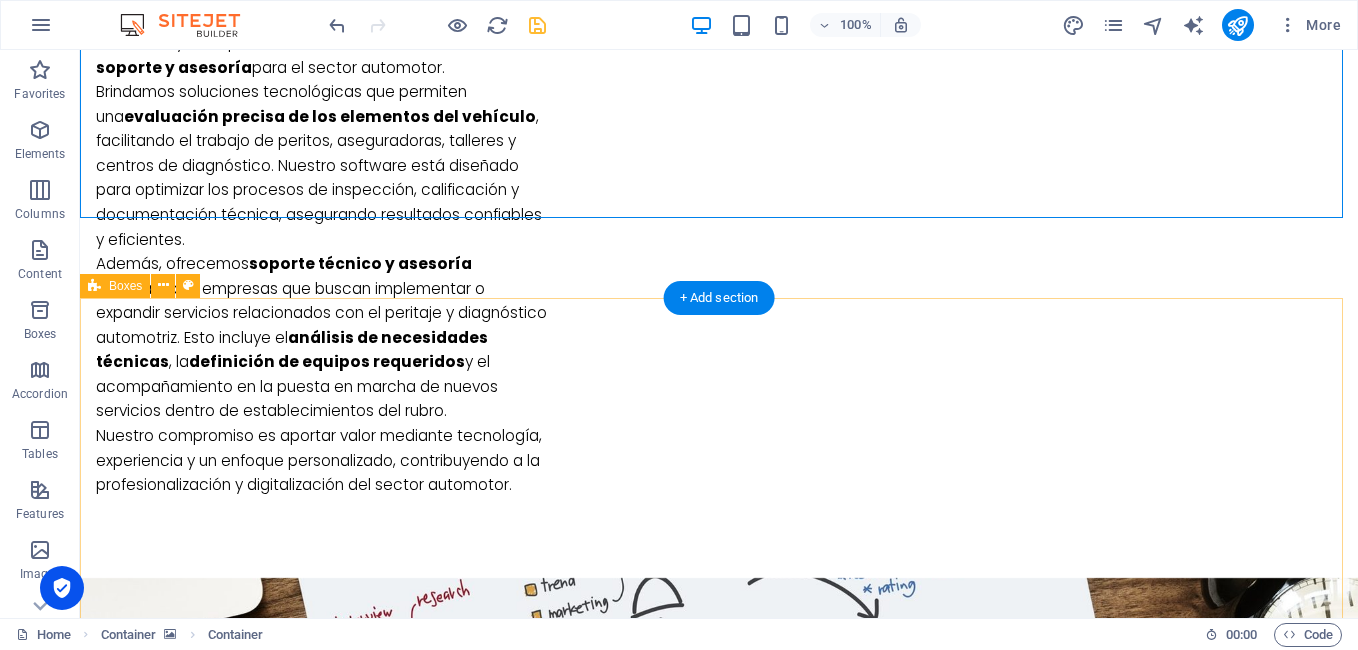 scroll, scrollTop: 1537, scrollLeft: 0, axis: vertical 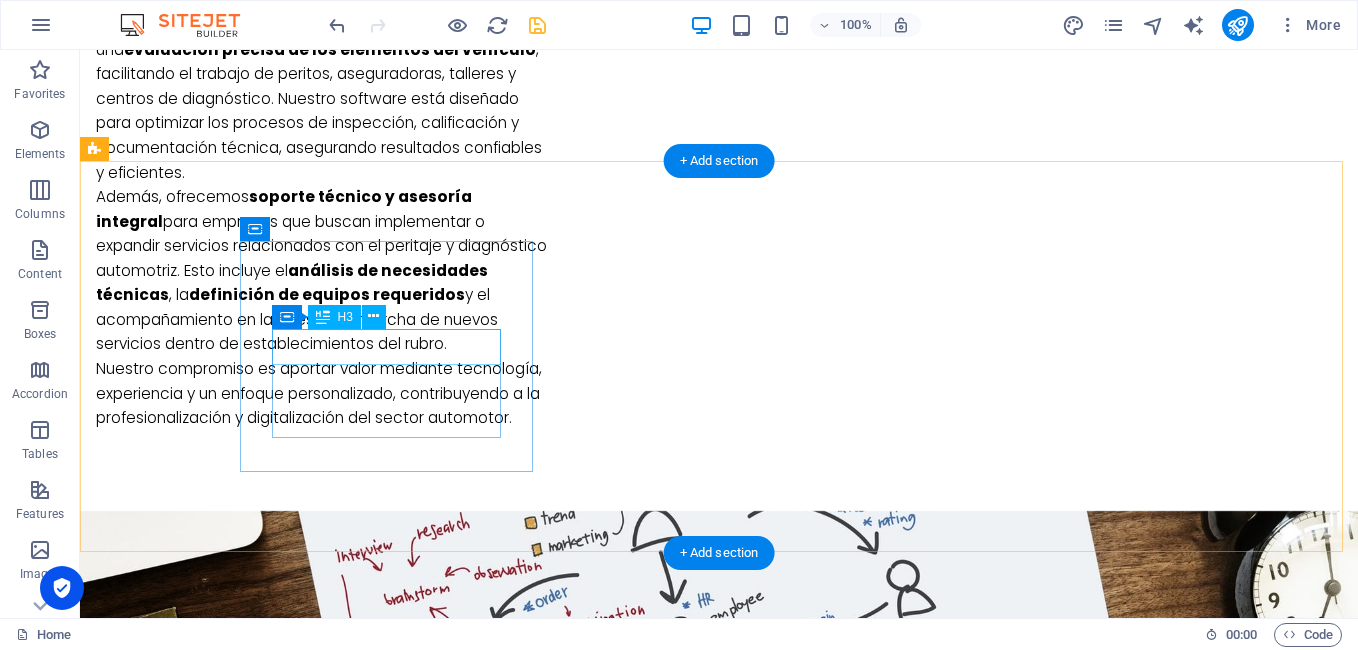 click on "Analytics" at bounding box center [242, 1433] 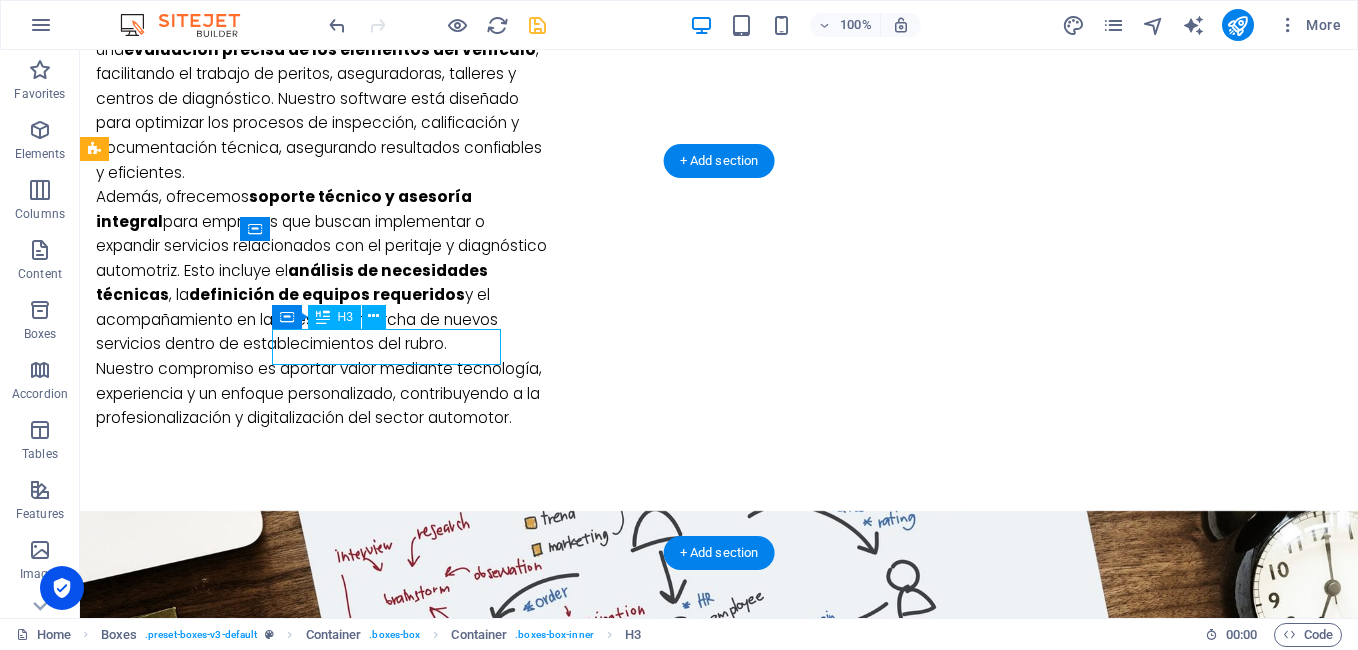 click on "Analytics" at bounding box center (242, 1433) 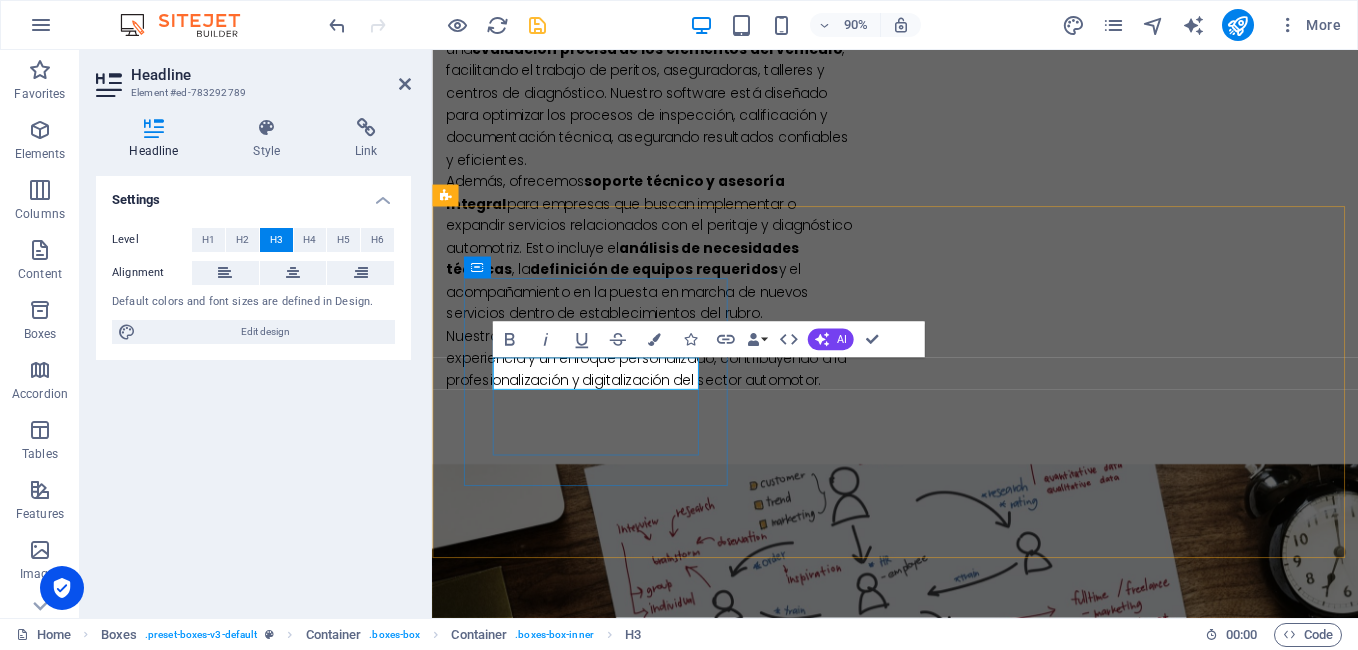click on "Analytics" at bounding box center [594, 1433] 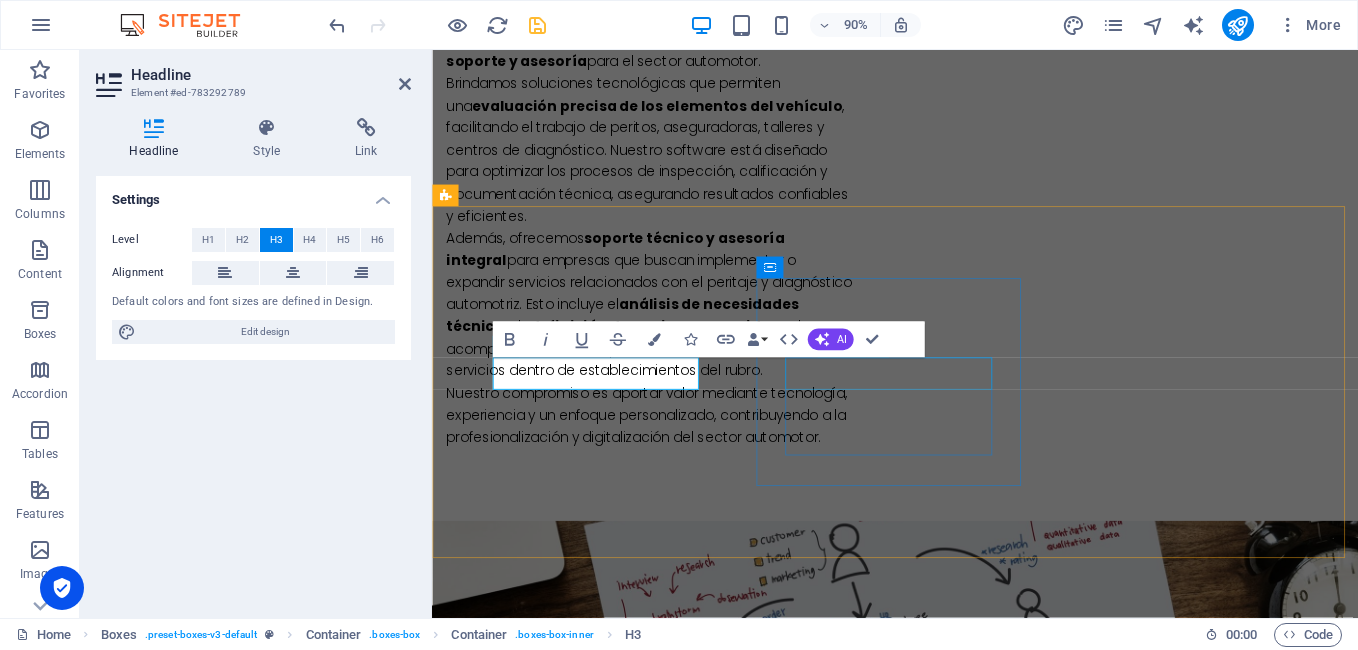 click on "Strategies" at bounding box center [594, 1741] 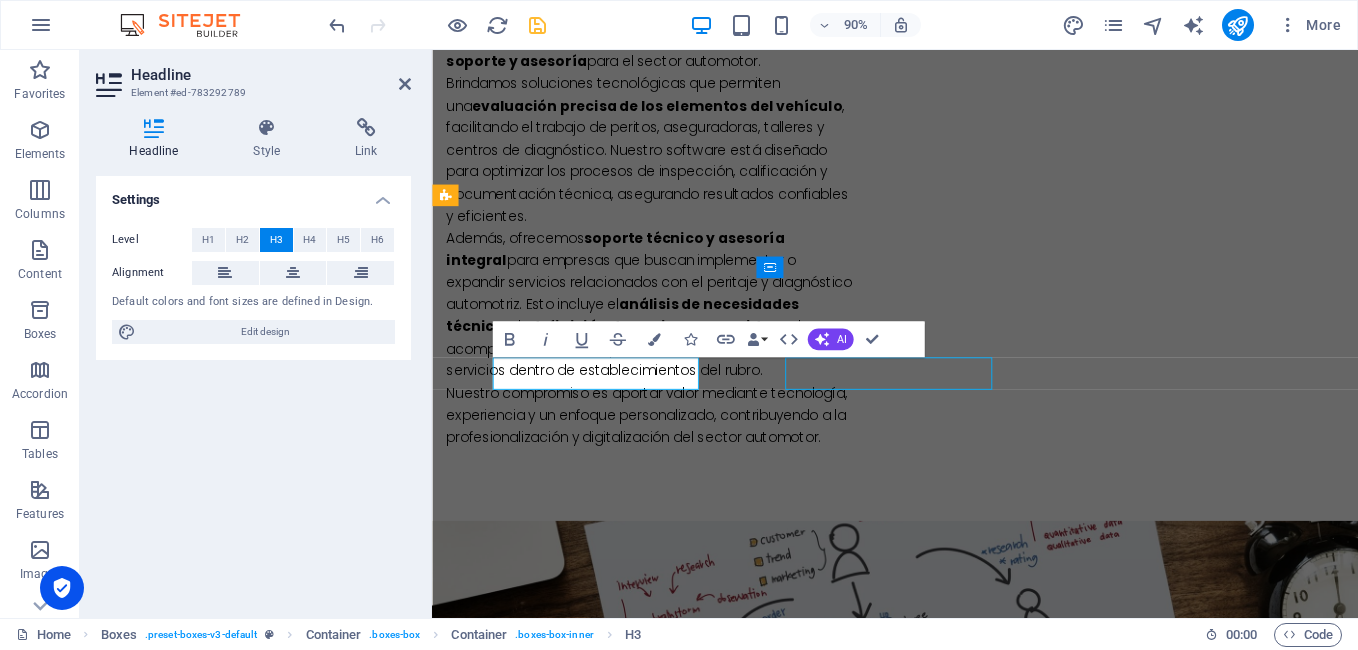 click on "Strategies" at bounding box center [594, 1741] 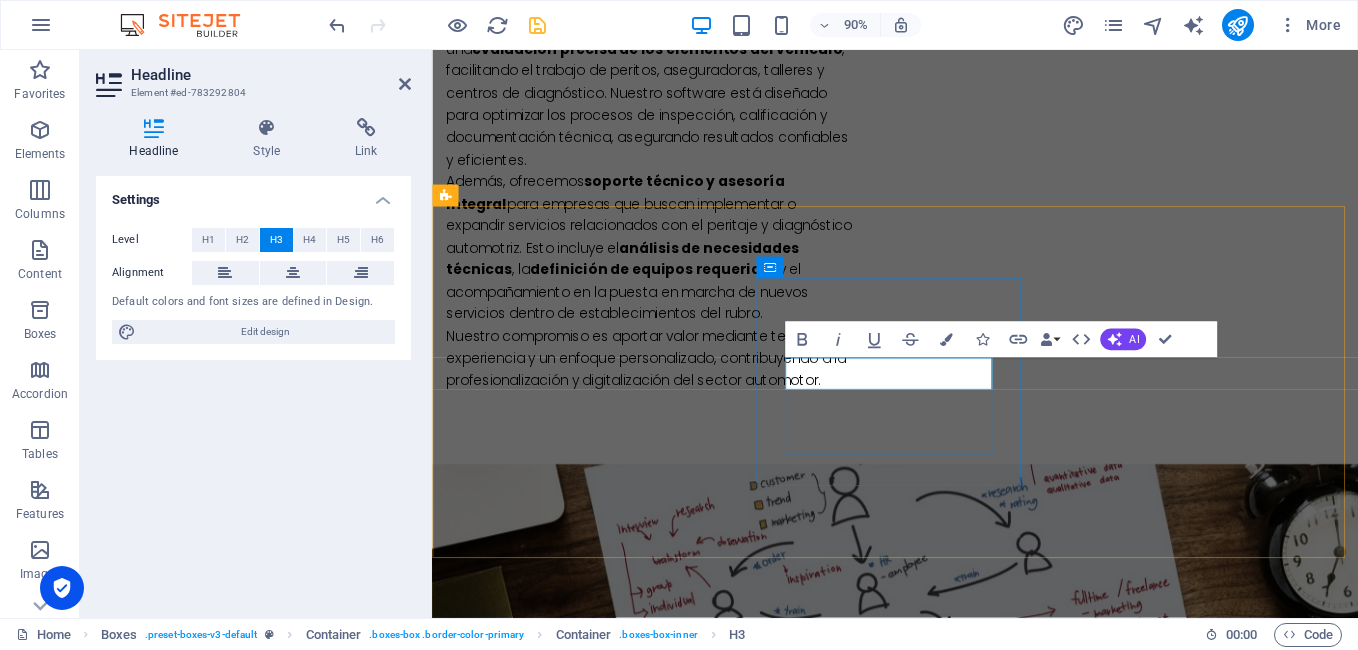 type 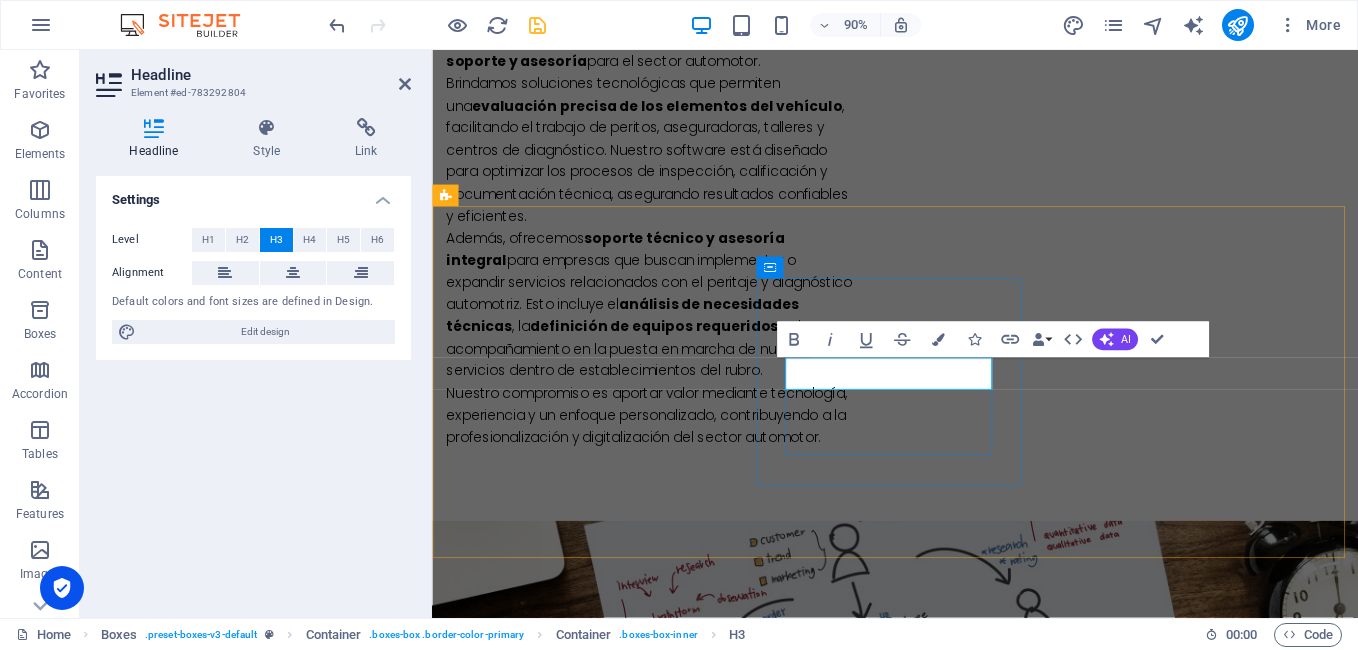 scroll, scrollTop: 0, scrollLeft: 9, axis: horizontal 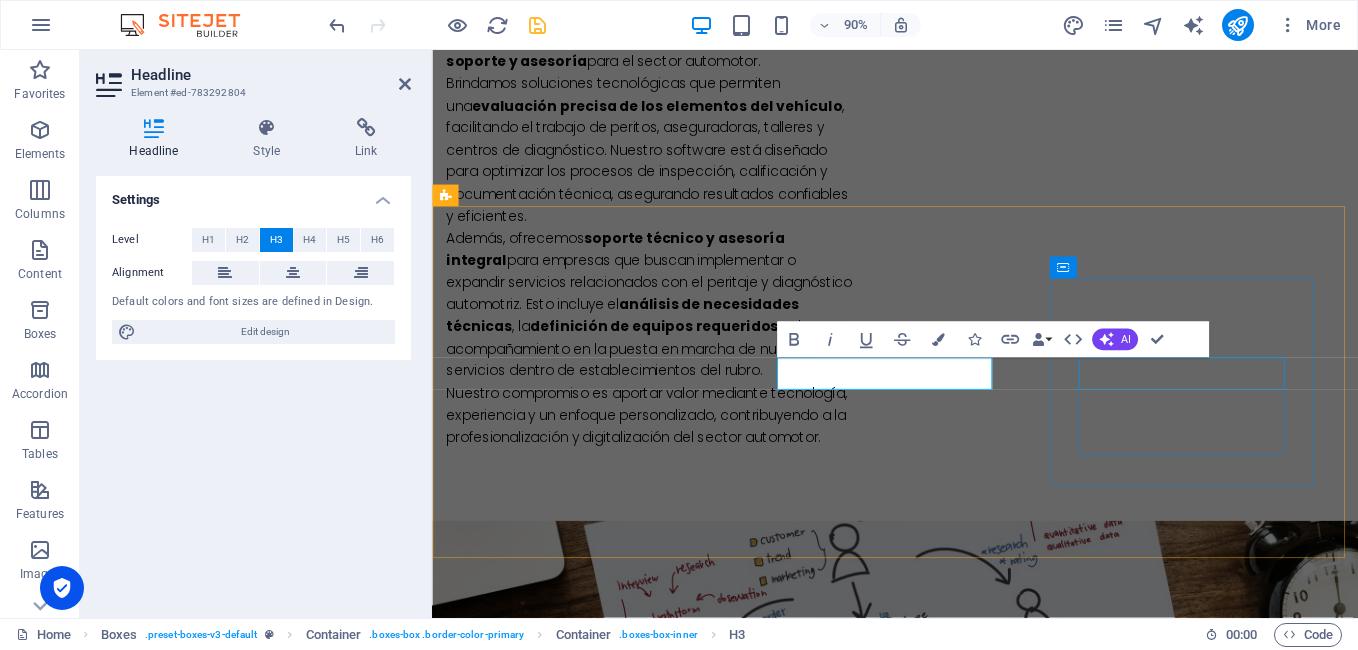 click on "Great Results" at bounding box center (594, 2025) 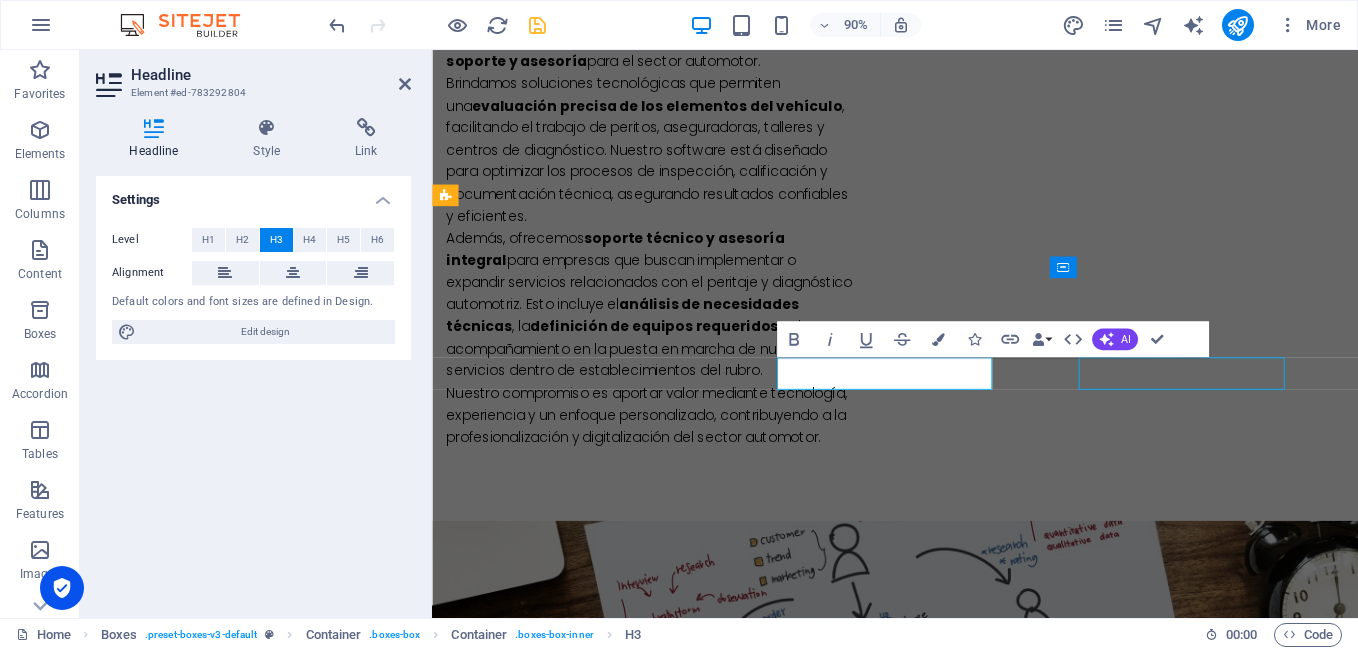 click on "Great Results" at bounding box center (594, 2025) 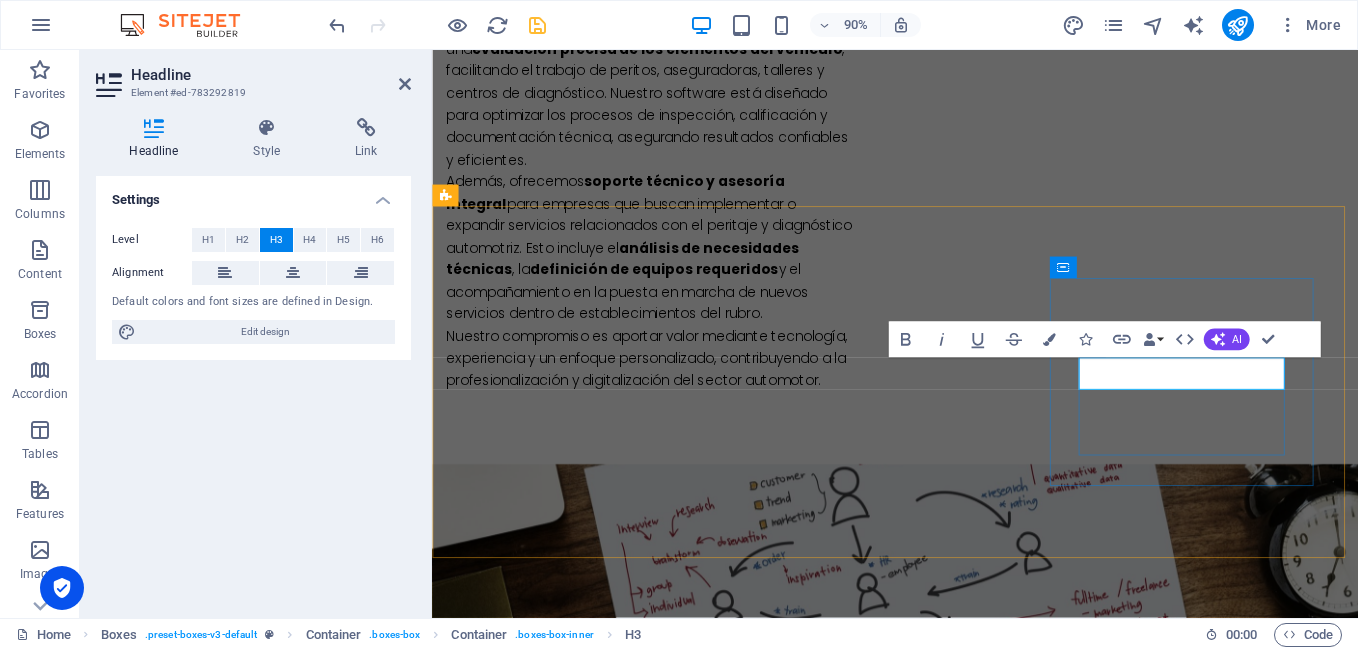 type 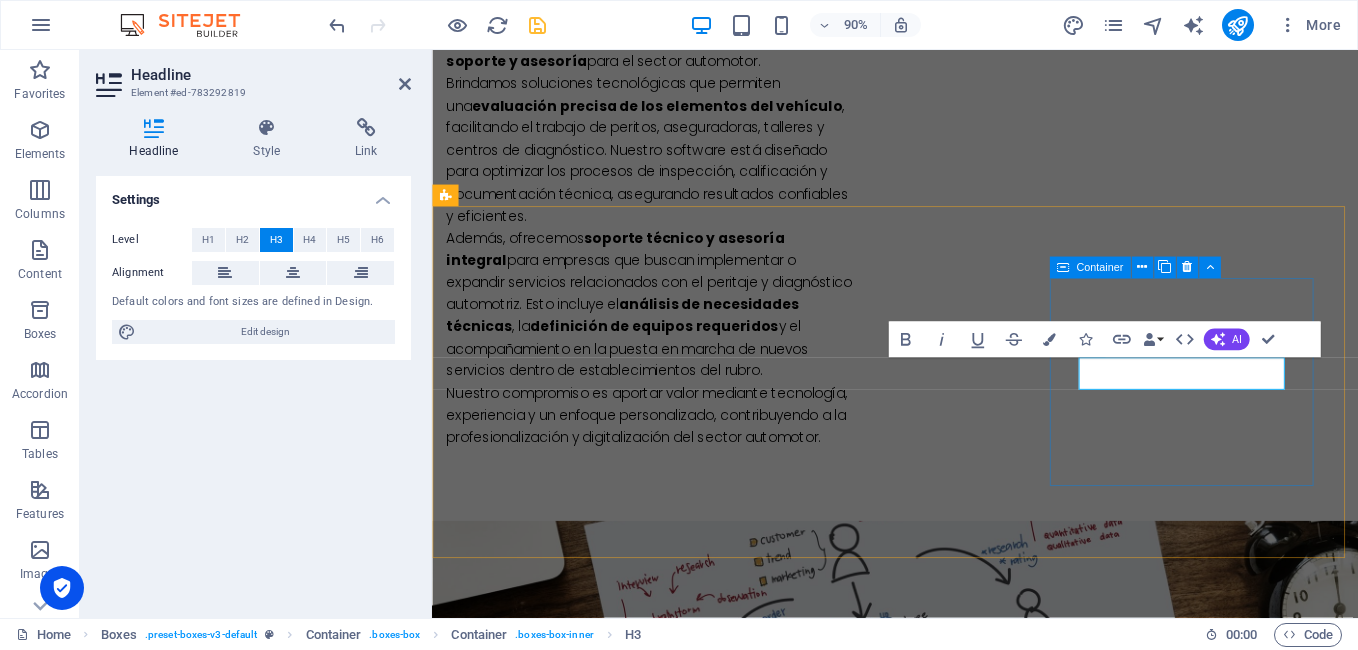drag, startPoint x: 1297, startPoint y: 506, endPoint x: 1565, endPoint y: 461, distance: 271.75174 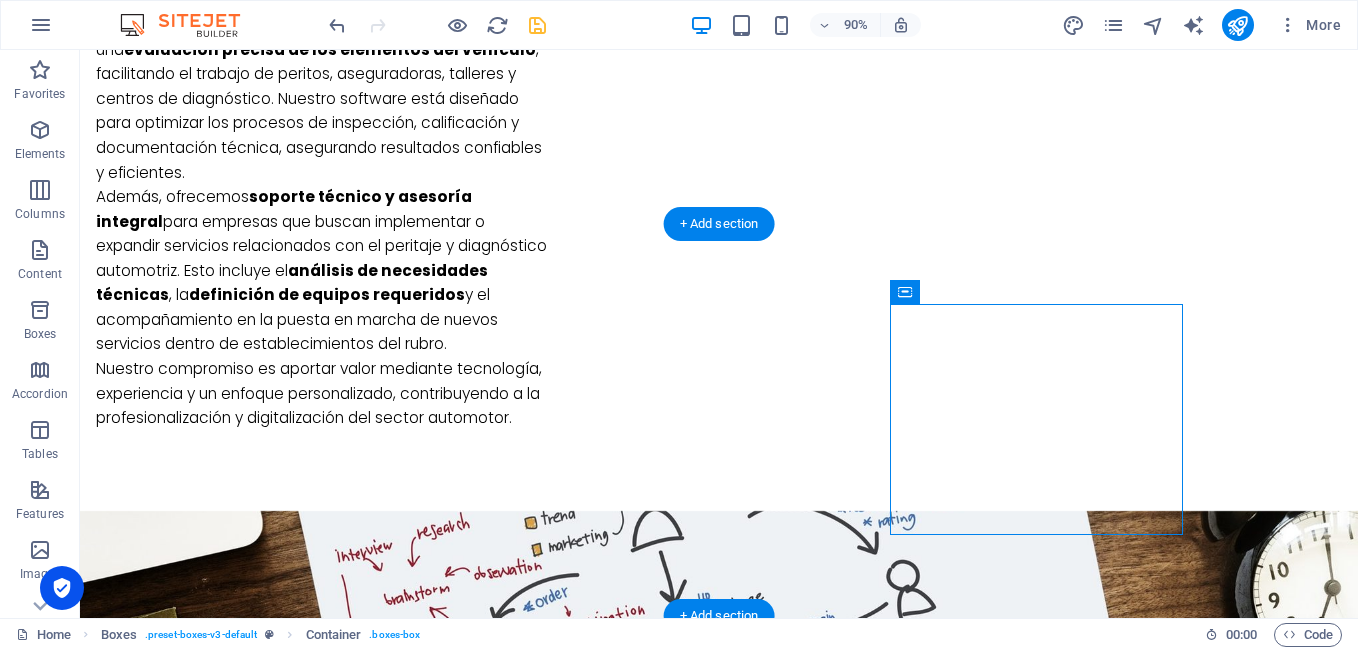 scroll, scrollTop: 1474, scrollLeft: 0, axis: vertical 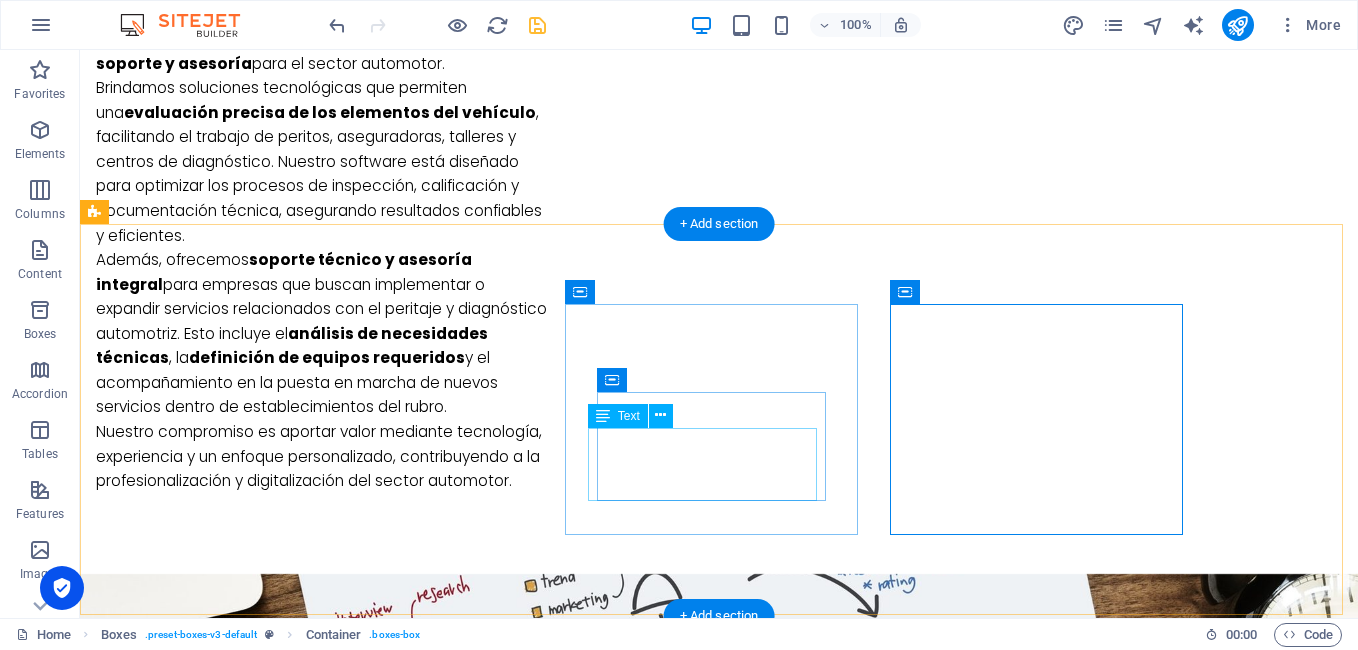 click on "Lorem ipsum dolor sit amet, consectetur adipisicing elit. Veritatis, dolorem!" at bounding box center (242, 1796) 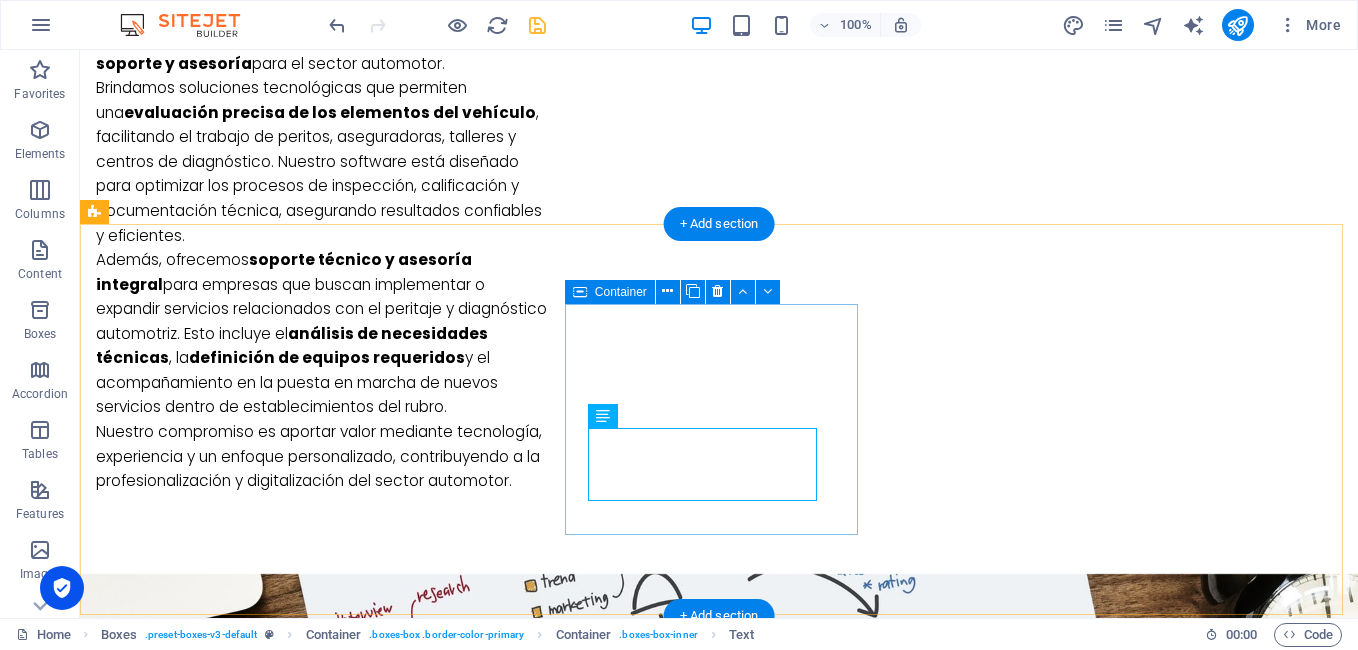 click on "acompañamineto Lorem ipsum dolor sit amet, consectetur adipisicing elit. Veritatis, dolorem!" at bounding box center (242, 1751) 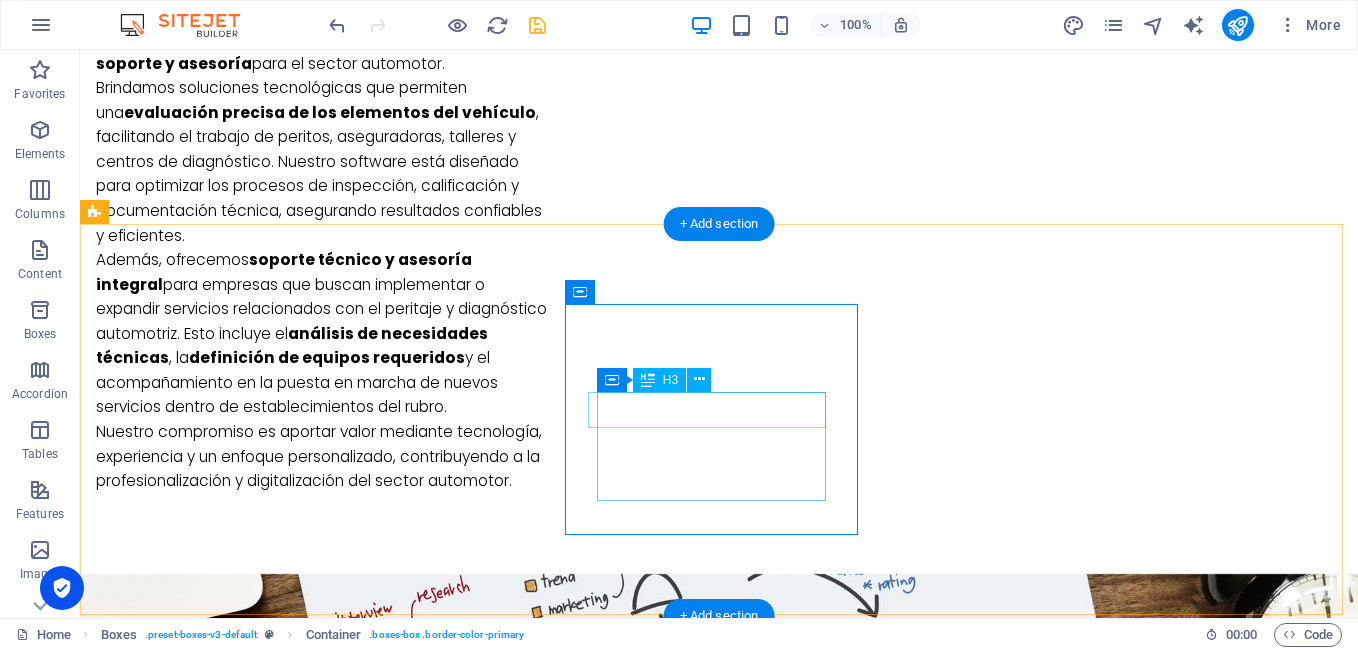 click on "acompañamineto" at bounding box center [242, 1741] 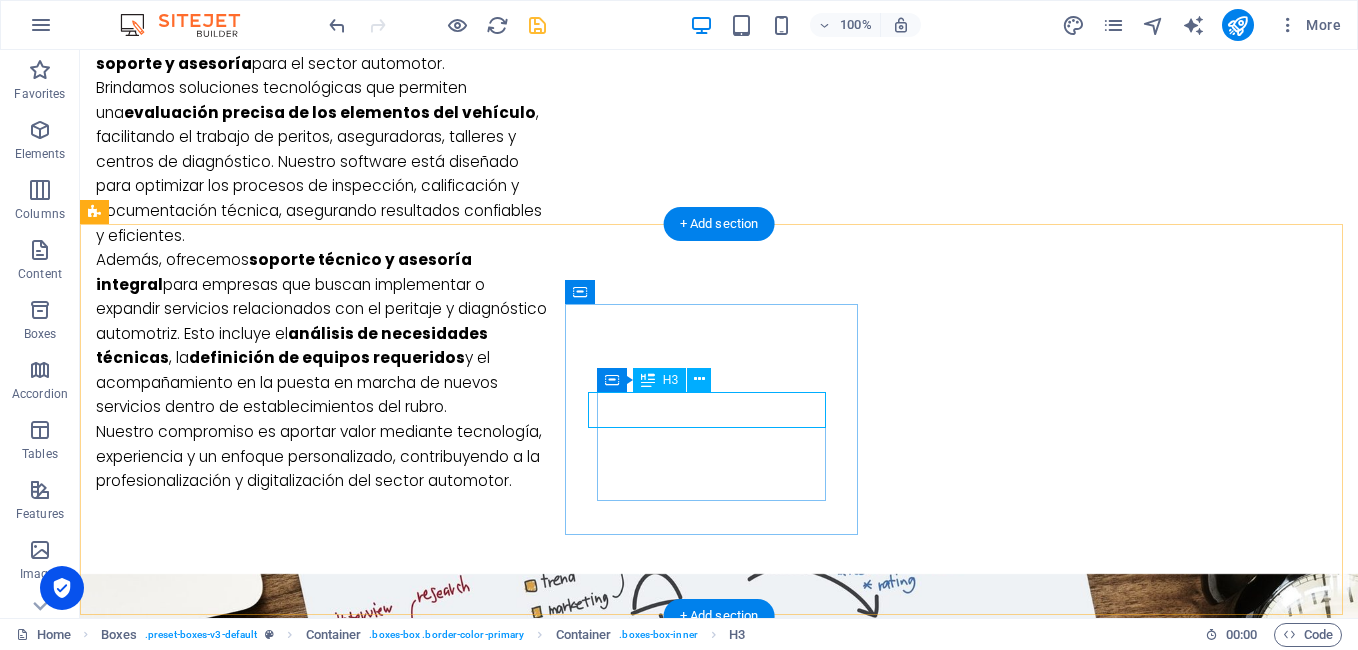 click on "acompañamineto" at bounding box center (242, 1741) 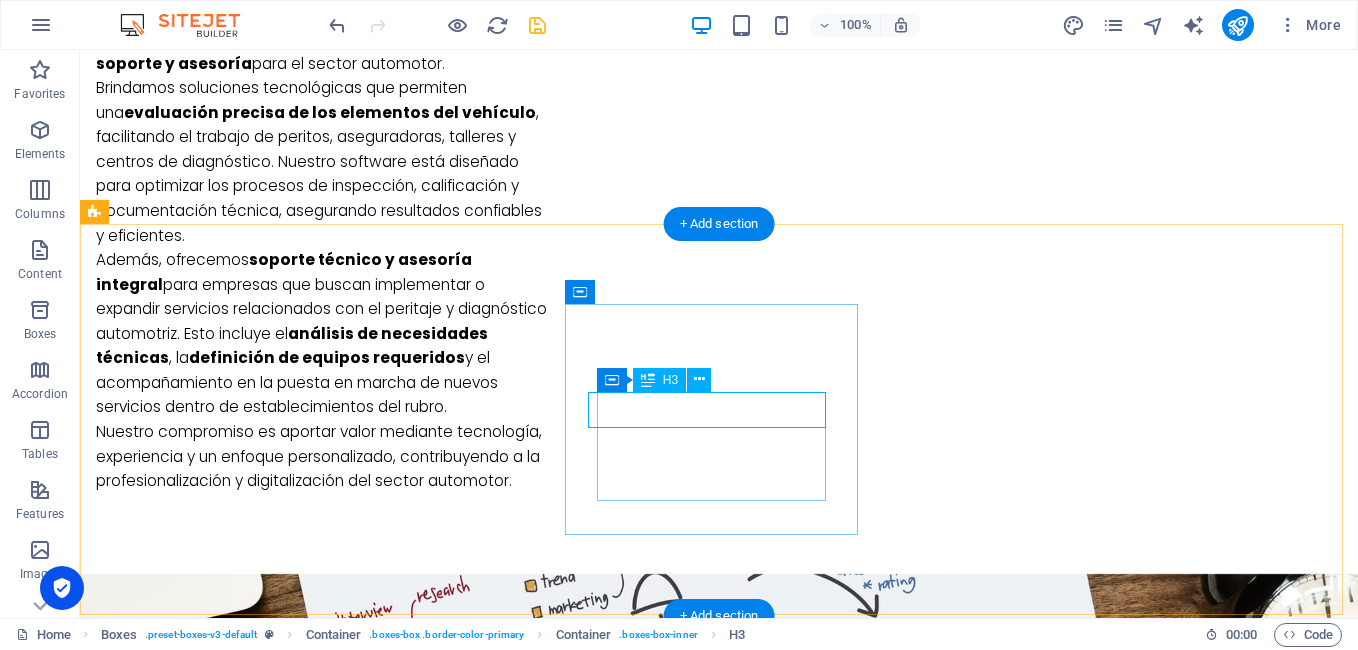 click on "acompañamineto" at bounding box center [242, 1741] 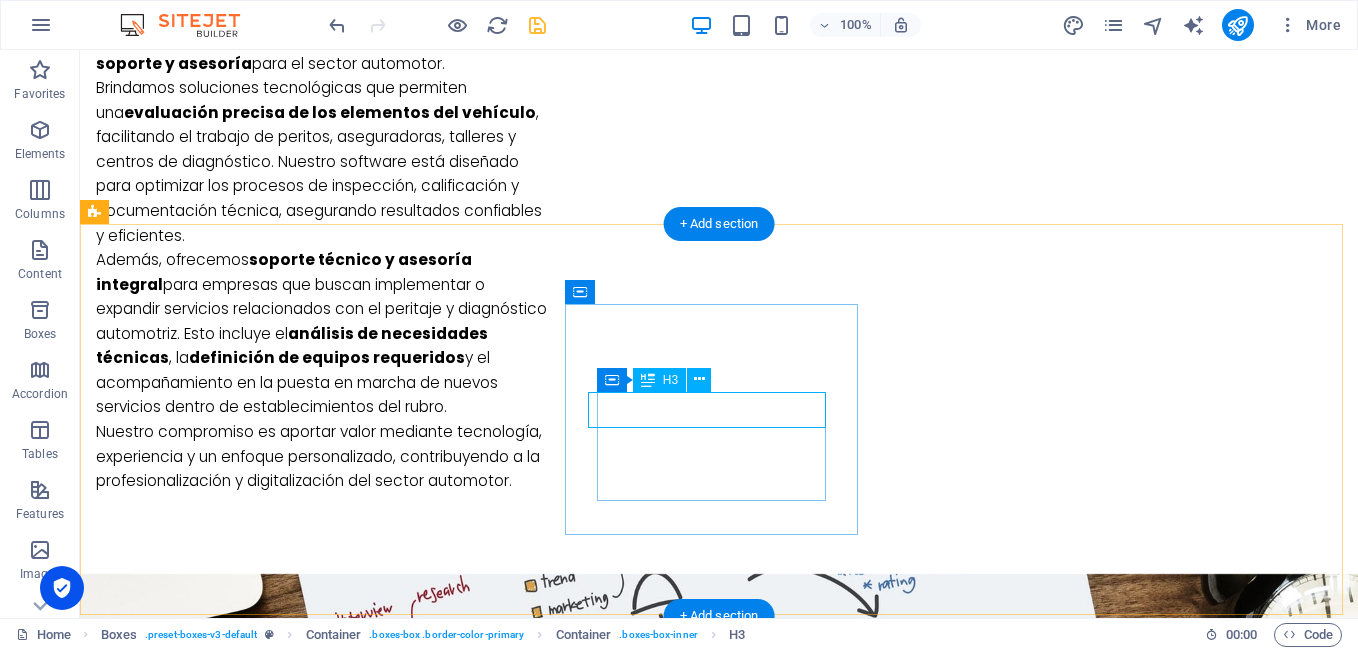 click on "acompañamineto" at bounding box center (242, 1741) 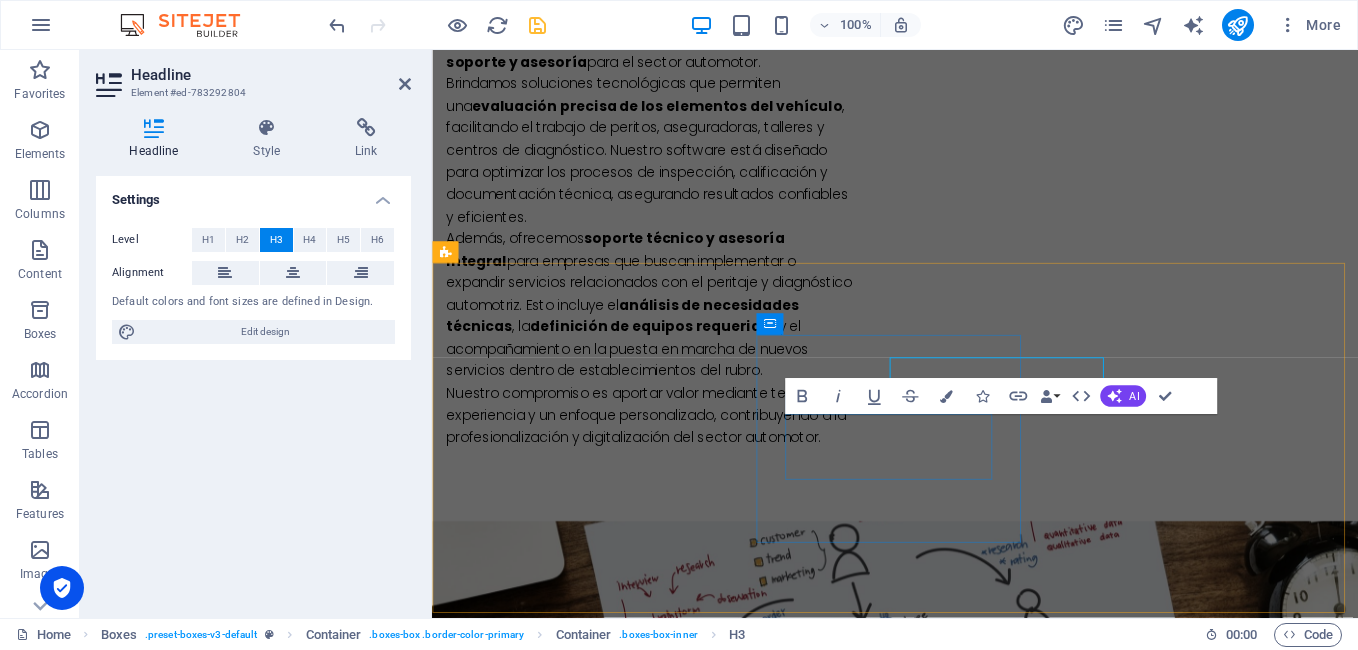 scroll, scrollTop: 0, scrollLeft: 0, axis: both 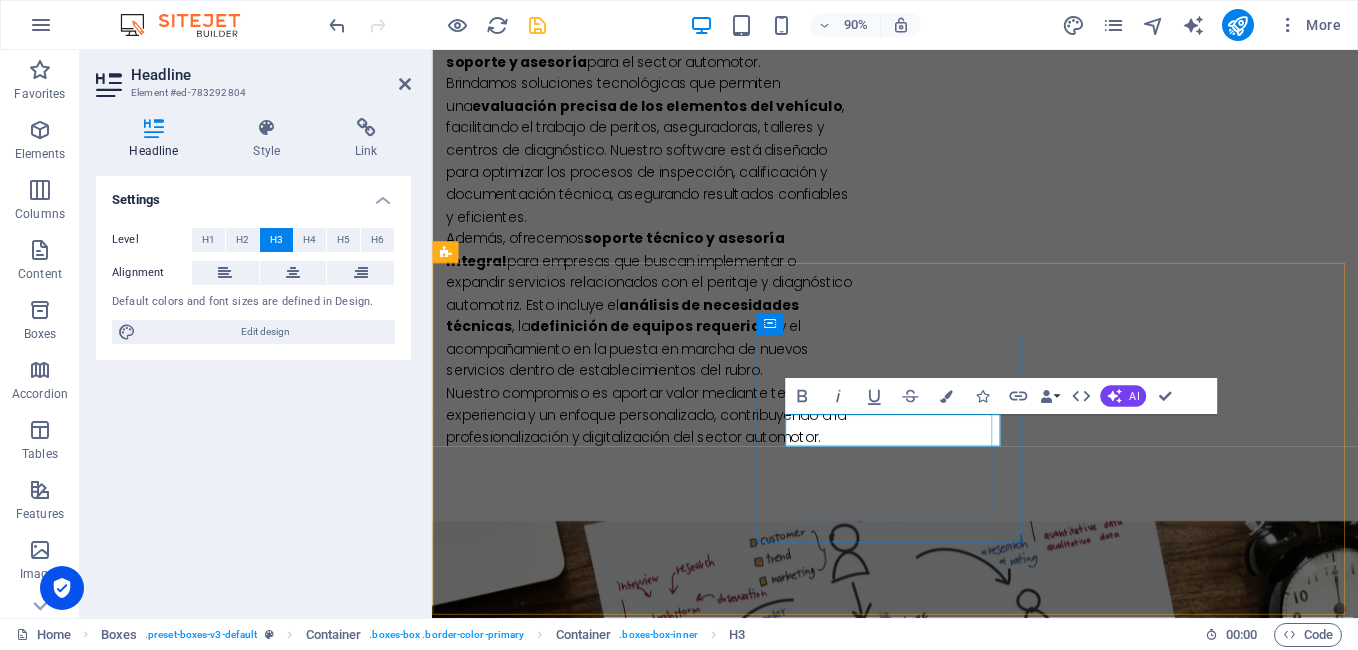 click on "acompañamineto" at bounding box center (594, 1759) 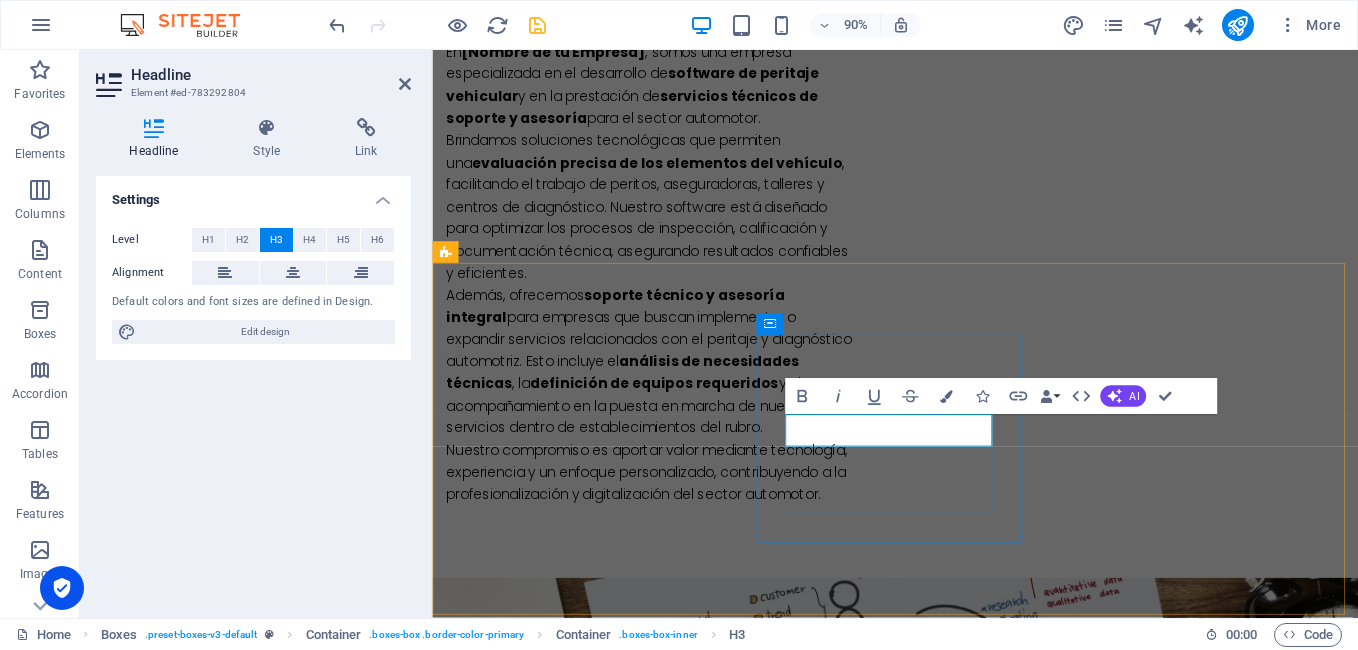 type 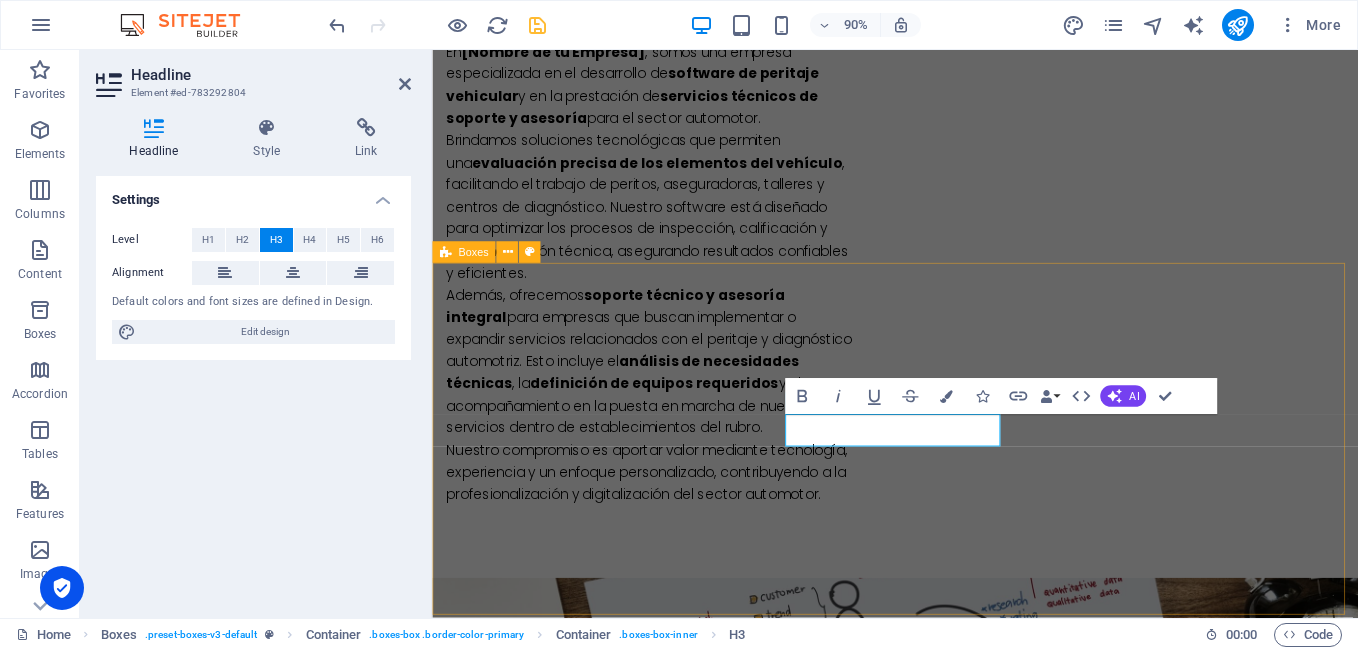 click on "peritaje Lorem ipsum dolor sit amet, consectetur adipisicing elit. Veritatis, dolorem! acompañamiento Lorem ipsum dolor sit amet, consectetur adipisicing elit. Veritatis, dolorem! soporte Lorem ipsum dolor sit amet, consectetur adipisicing elit. Veritatis, dolorem!" at bounding box center (946, 1832) 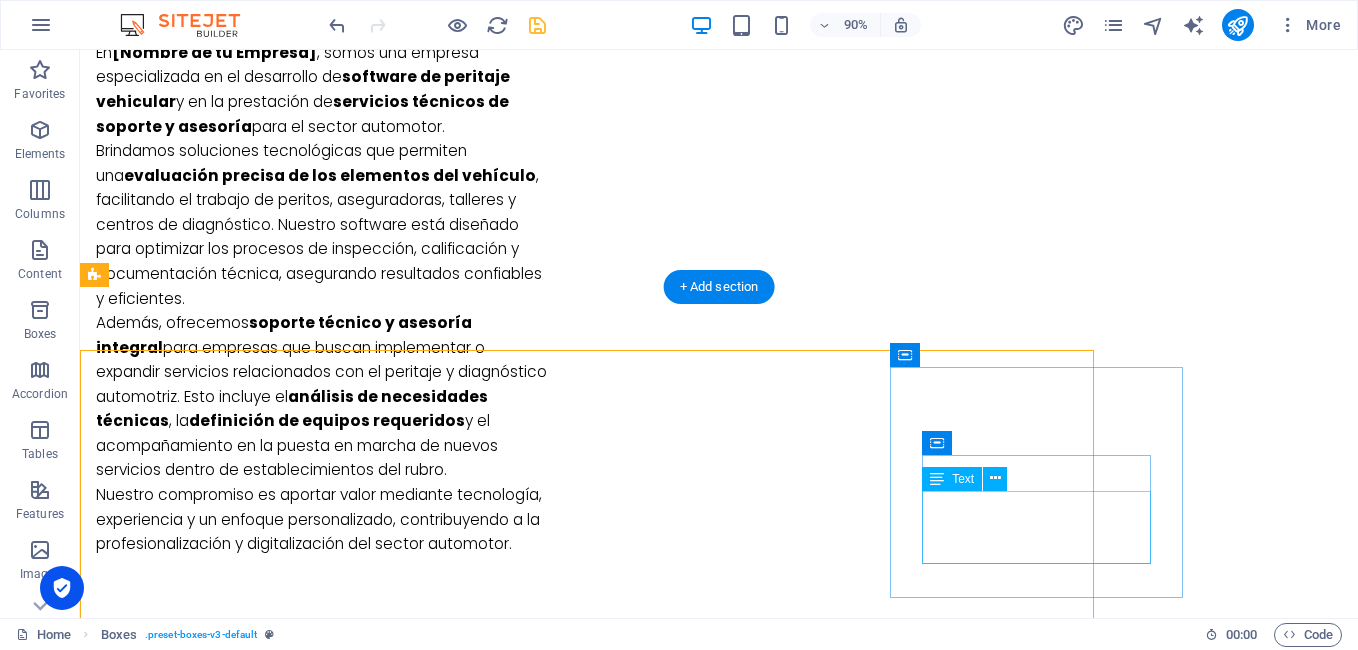 scroll, scrollTop: 1411, scrollLeft: 0, axis: vertical 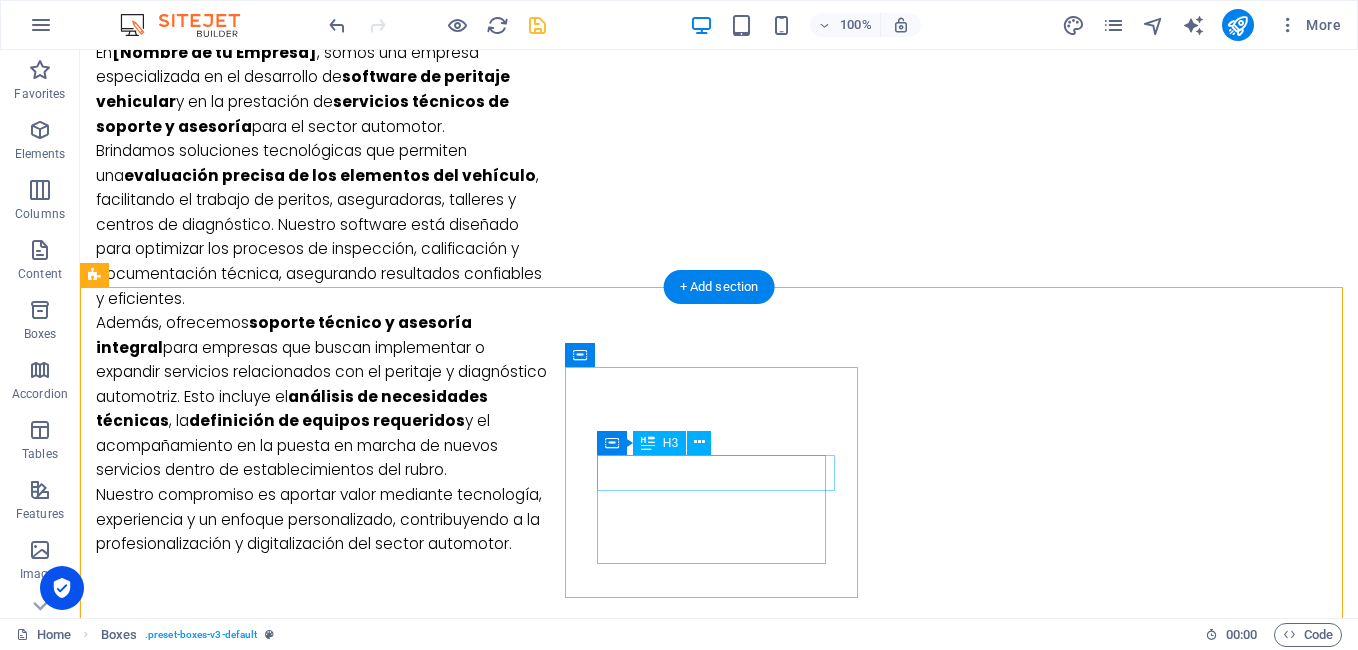 click on "acompañamiento" at bounding box center (242, 1804) 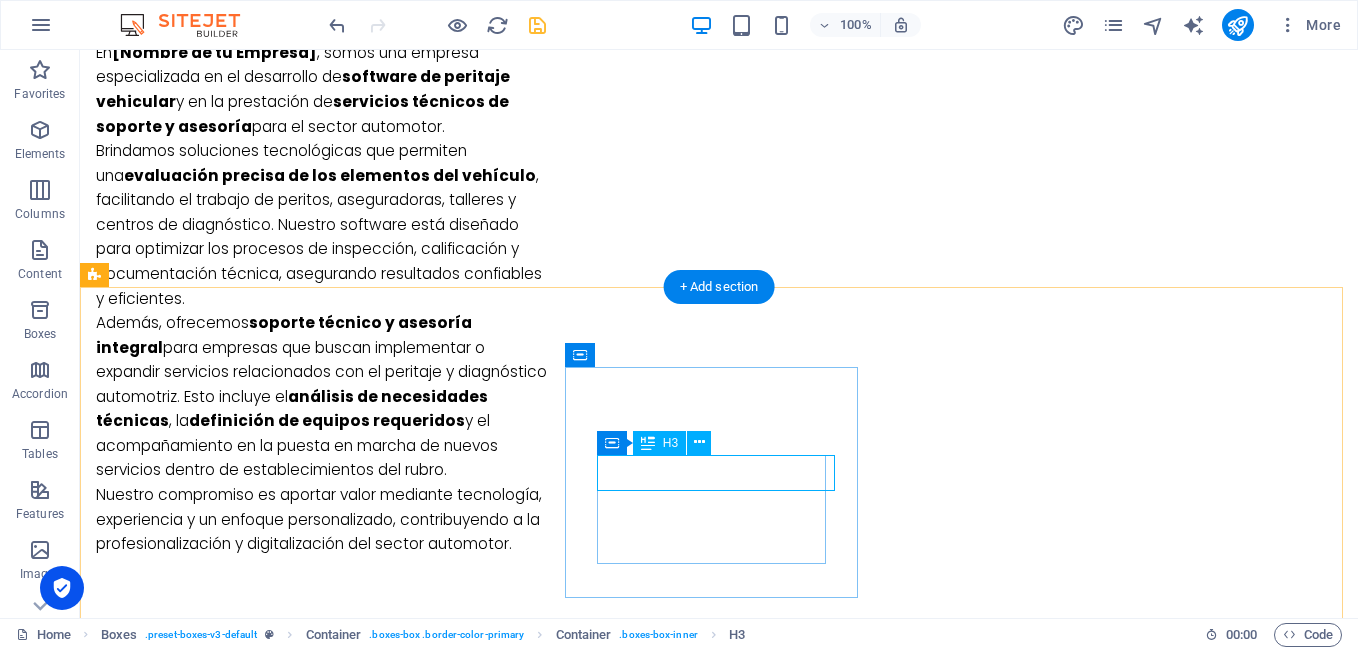 click on "acompañamiento" at bounding box center [242, 1804] 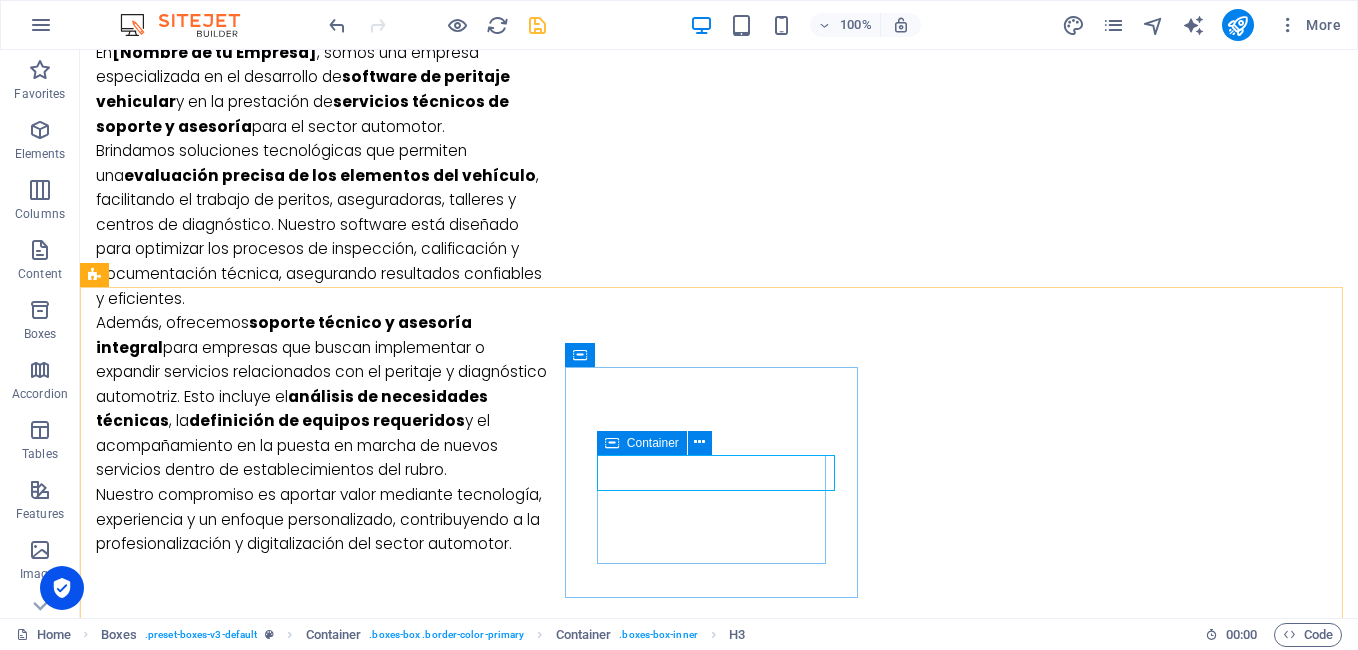 click at bounding box center (612, 443) 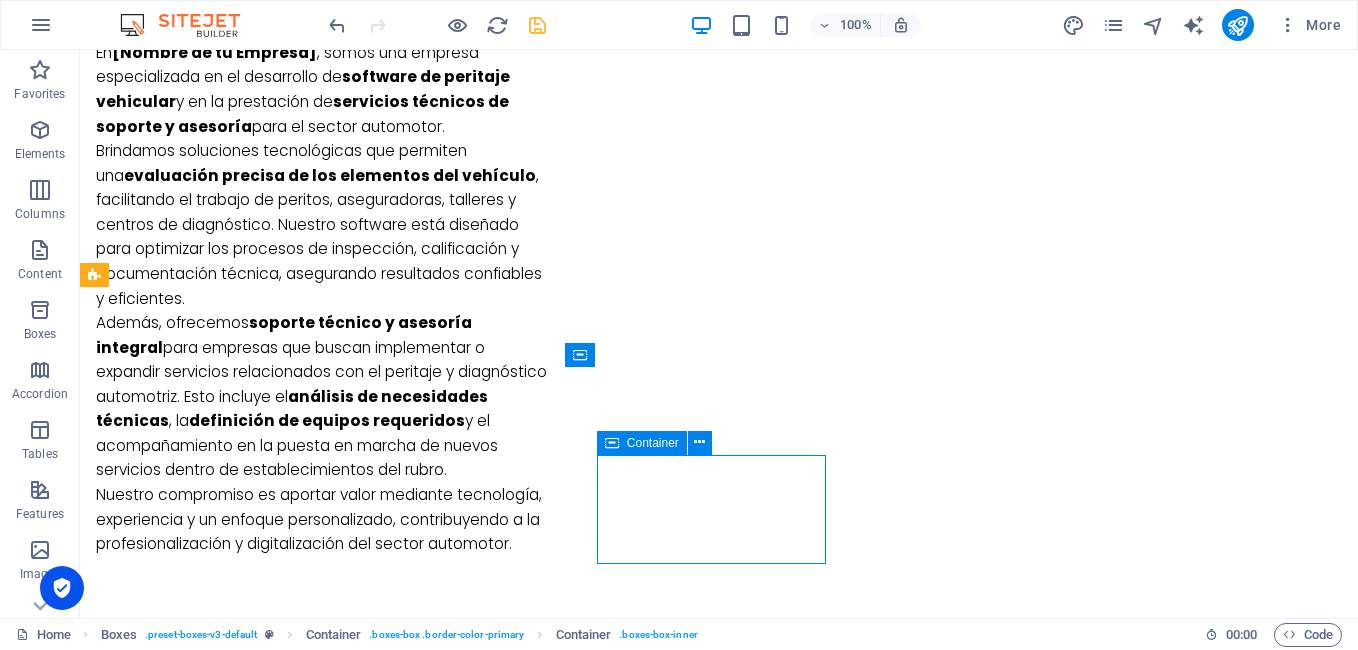 click at bounding box center [612, 443] 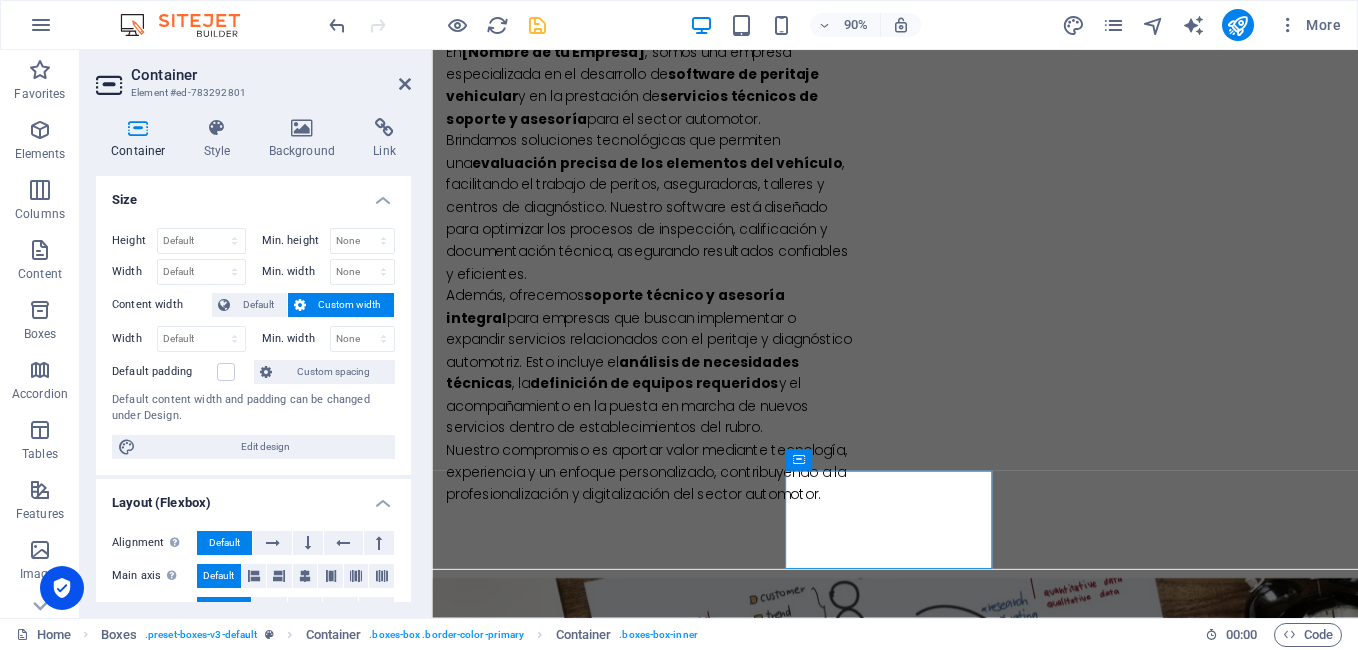 scroll, scrollTop: 100, scrollLeft: 0, axis: vertical 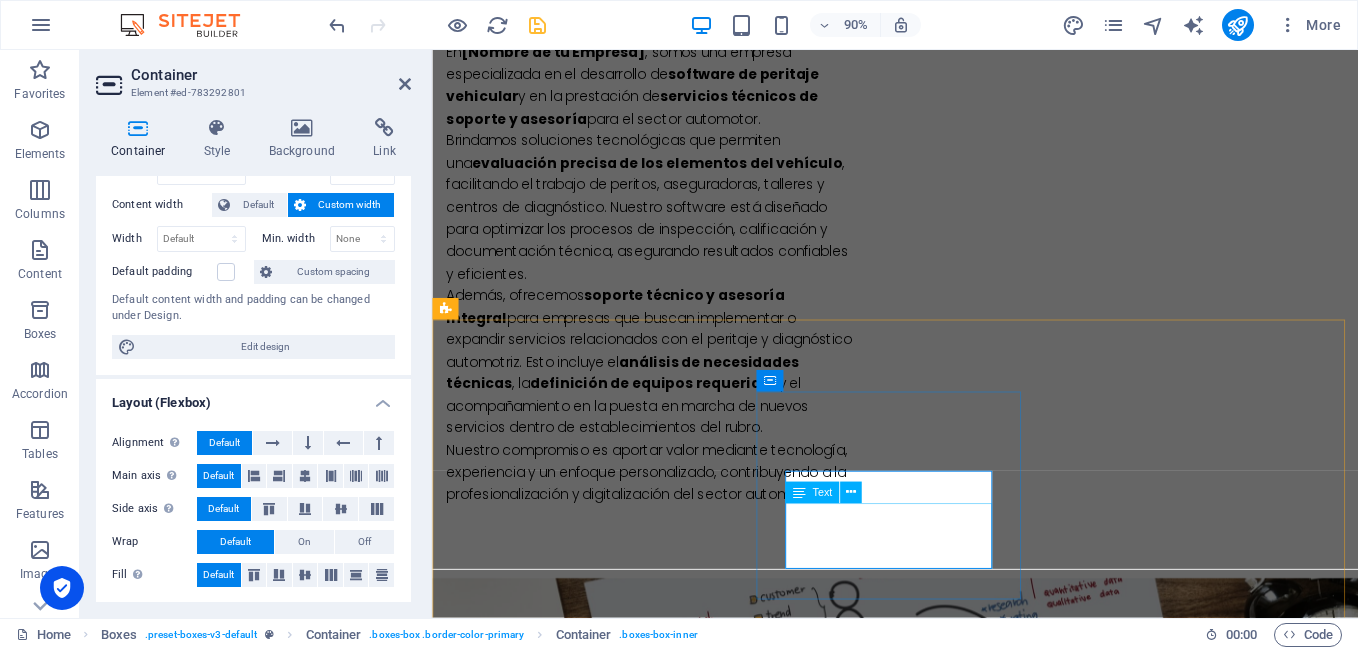 click on "Lorem ipsum dolor sit amet, consectetur adipisicing elit. Veritatis, dolorem!" at bounding box center (594, 1859) 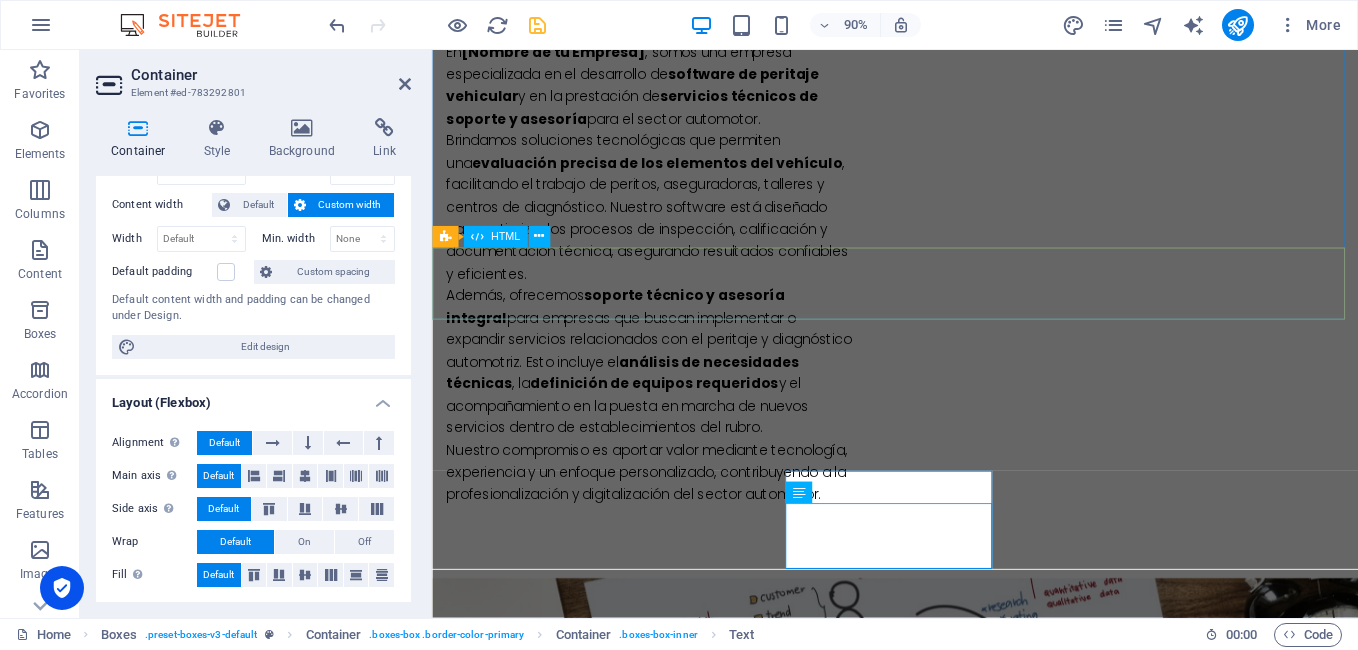 click at bounding box center [946, 1333] 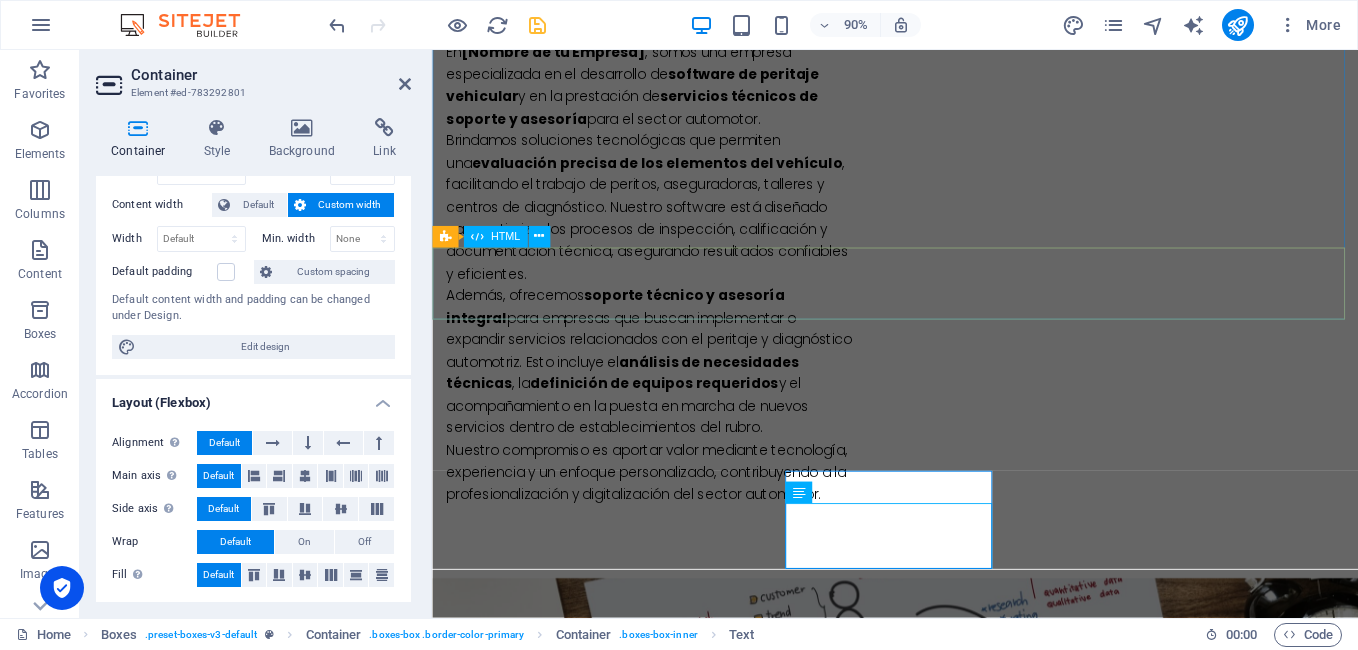 click at bounding box center (946, 1333) 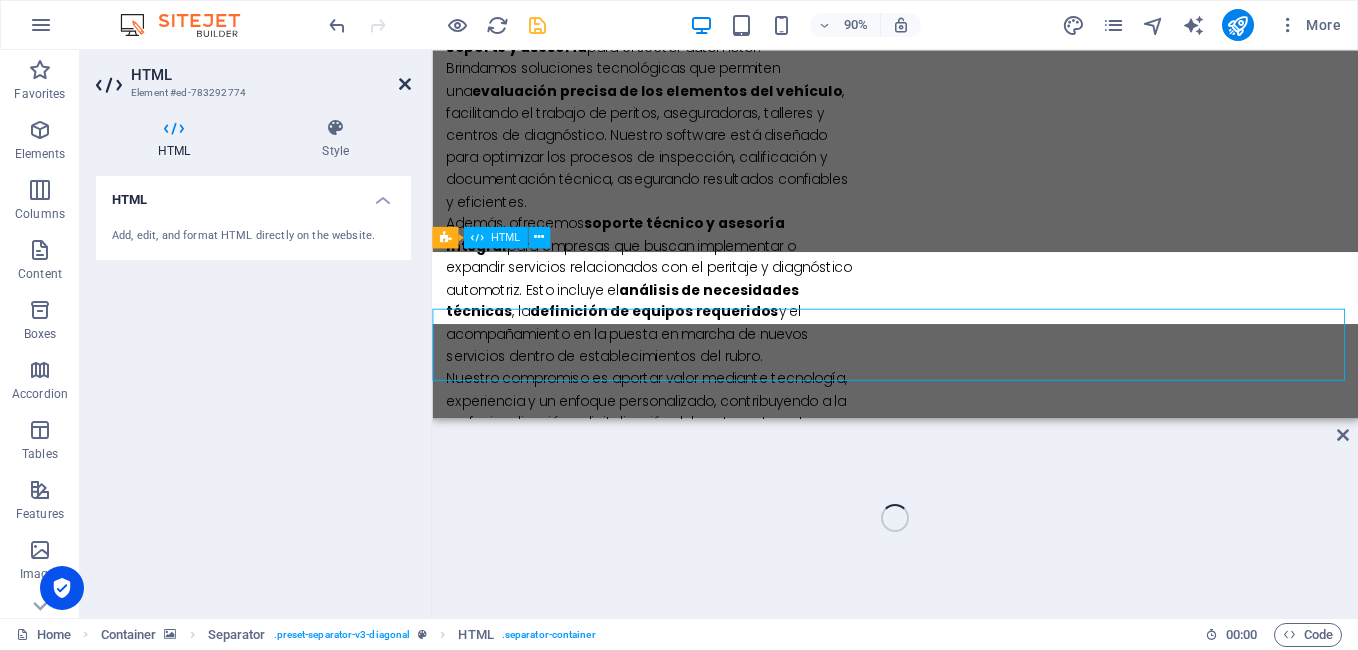 scroll, scrollTop: 1344, scrollLeft: 0, axis: vertical 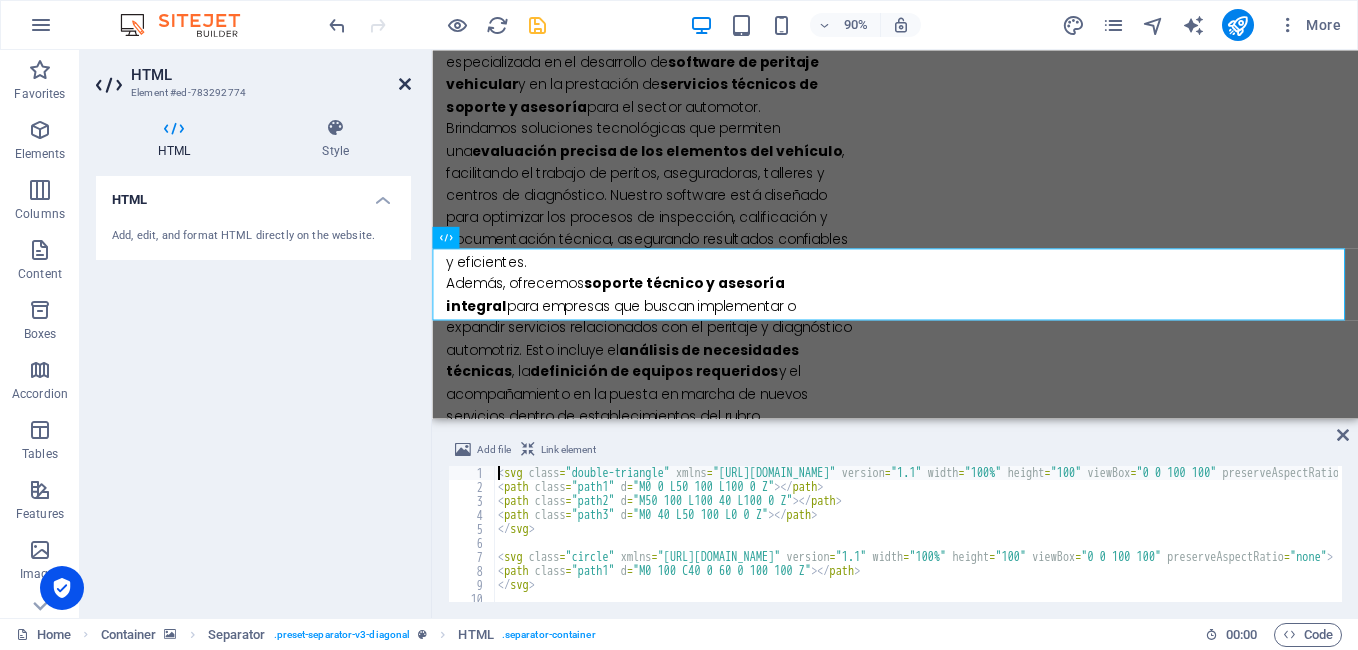click at bounding box center [405, 84] 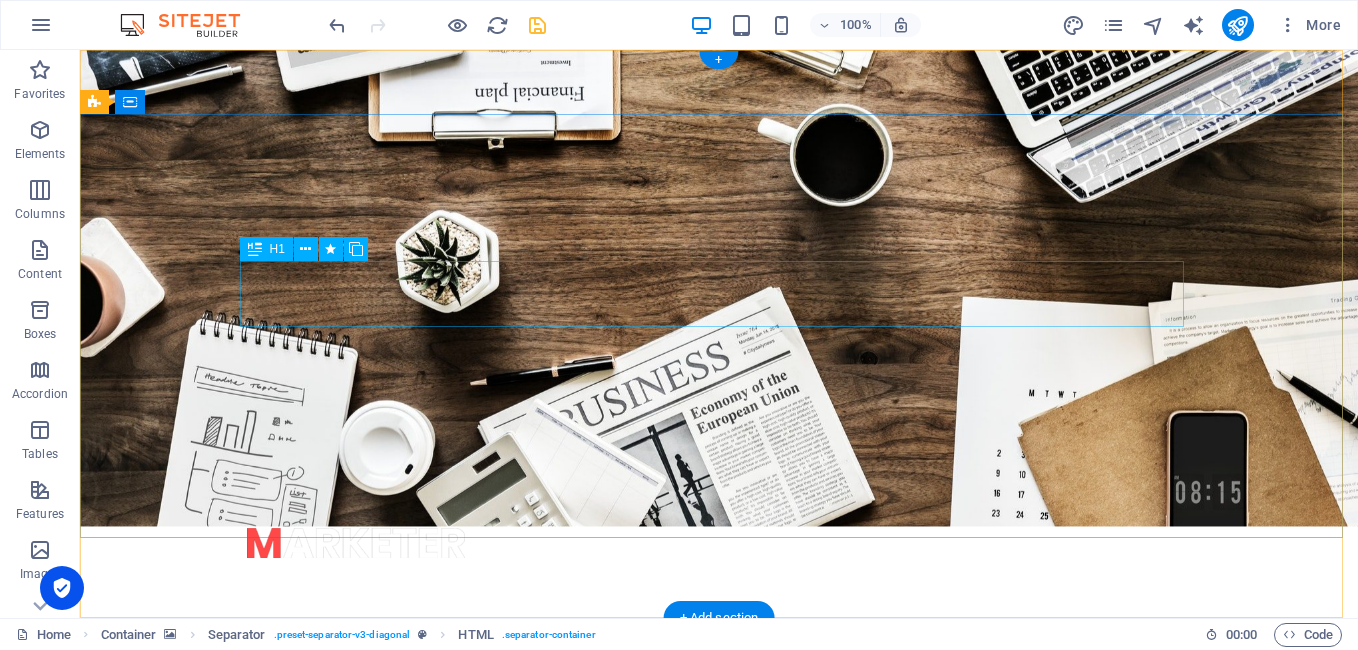 scroll, scrollTop: 0, scrollLeft: 0, axis: both 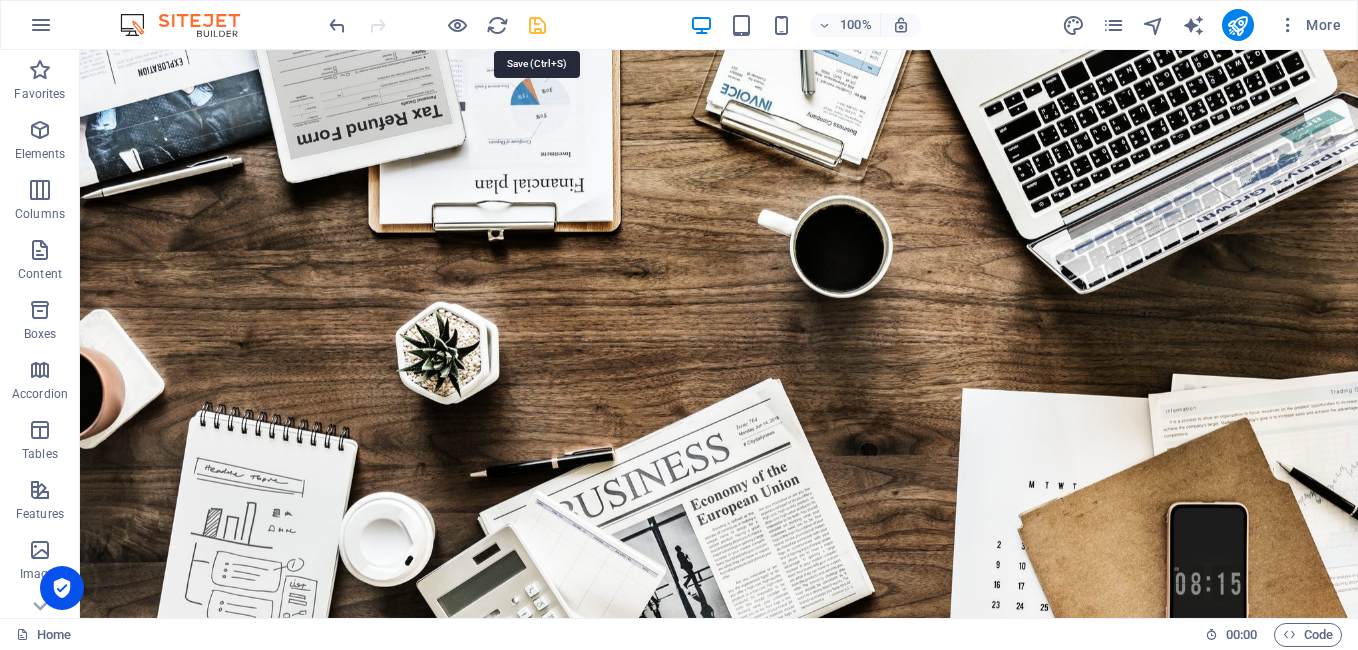 click at bounding box center [537, 25] 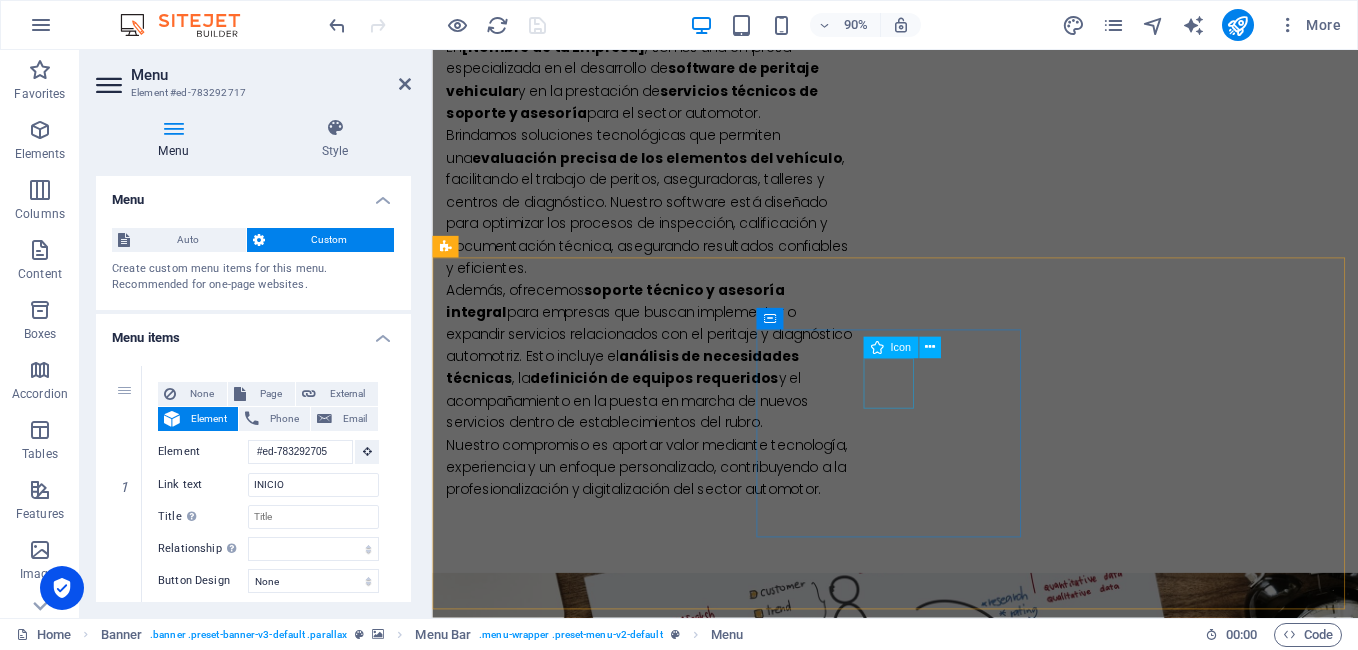 scroll, scrollTop: 1500, scrollLeft: 0, axis: vertical 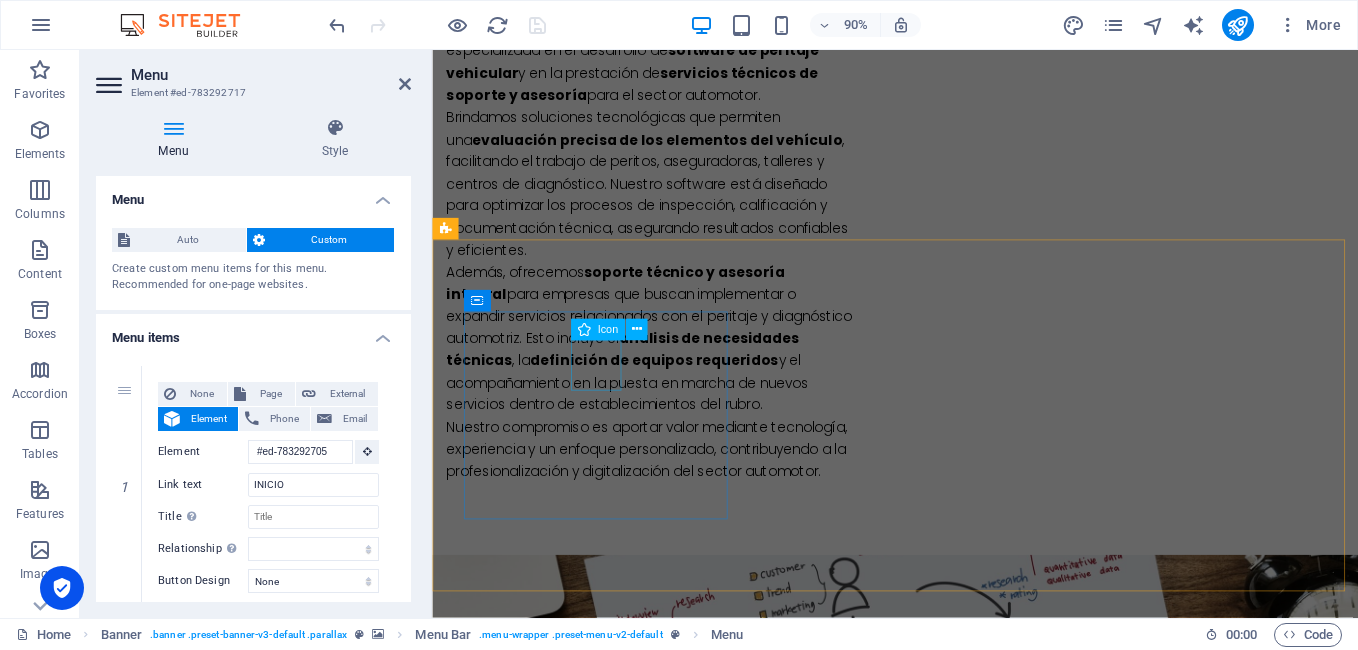 click at bounding box center (594, 1487) 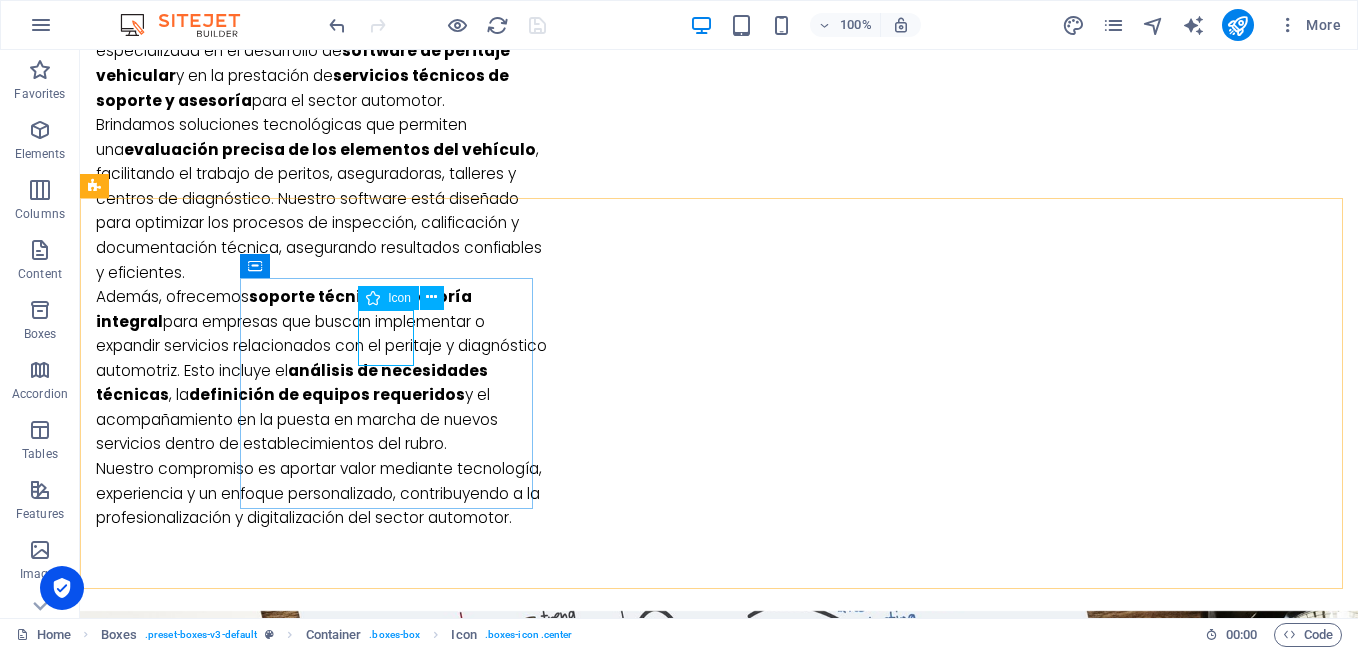 click at bounding box center (373, 298) 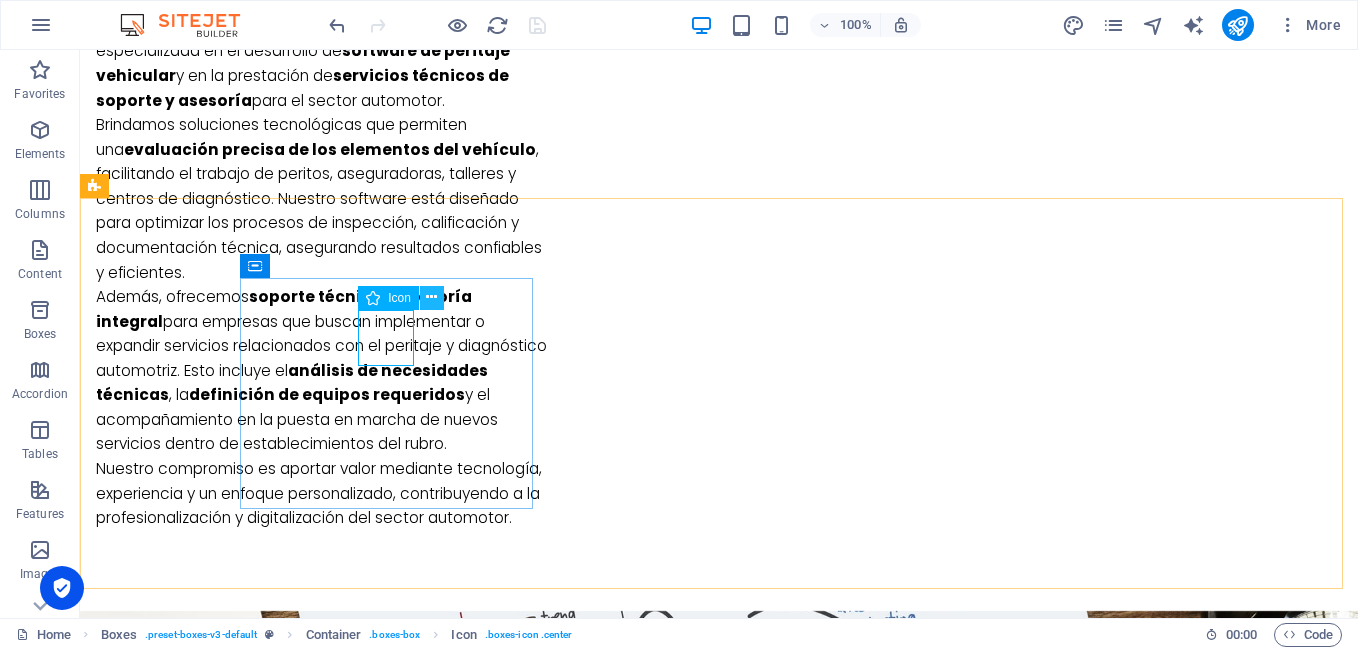 click at bounding box center (431, 297) 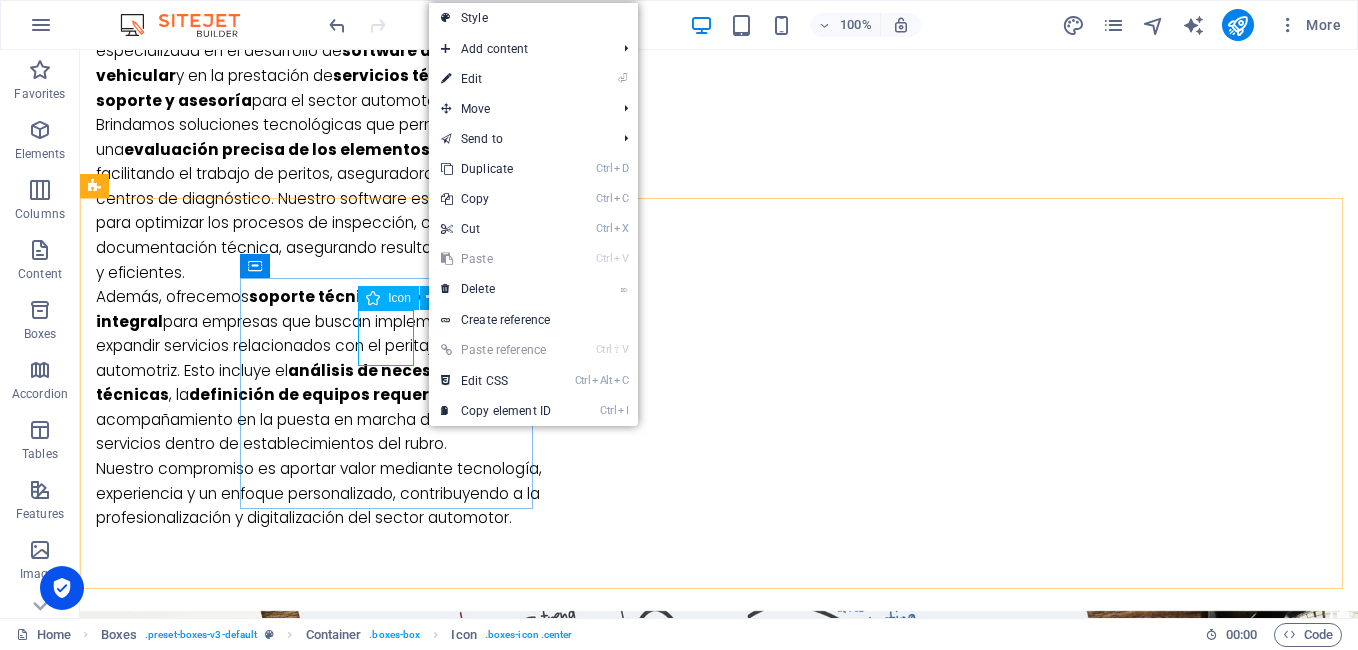 click at bounding box center (373, 298) 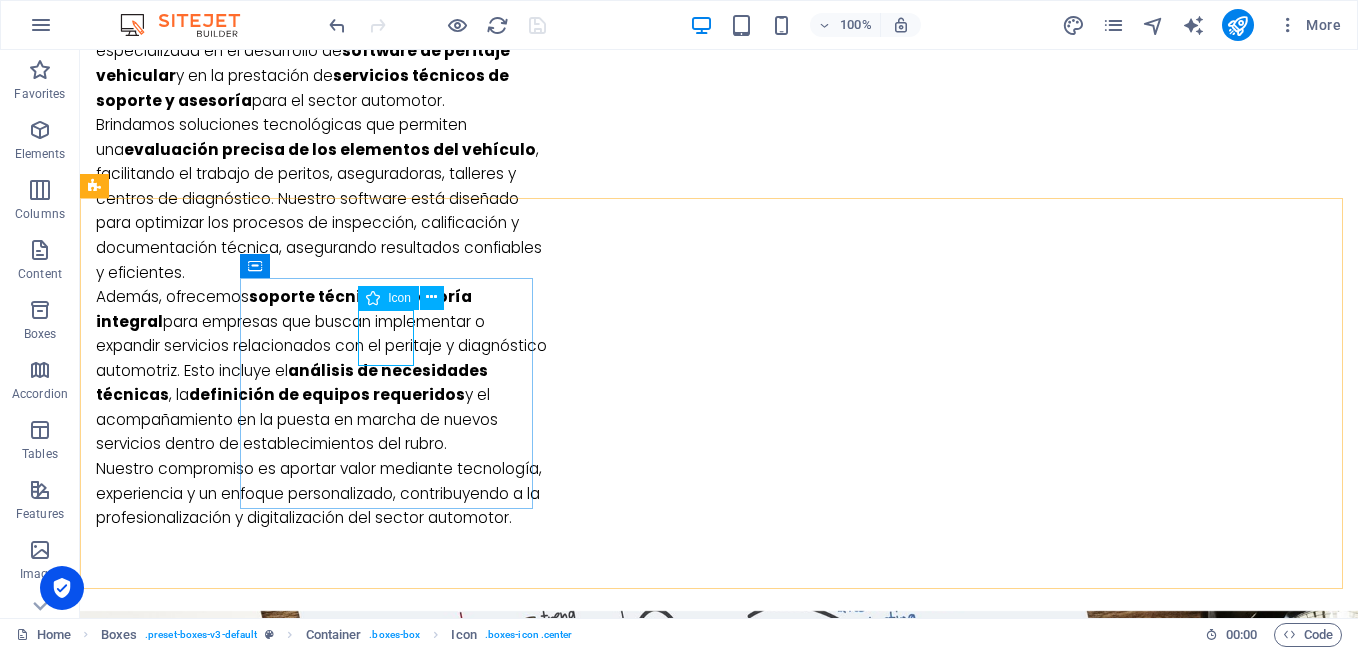 click at bounding box center (373, 298) 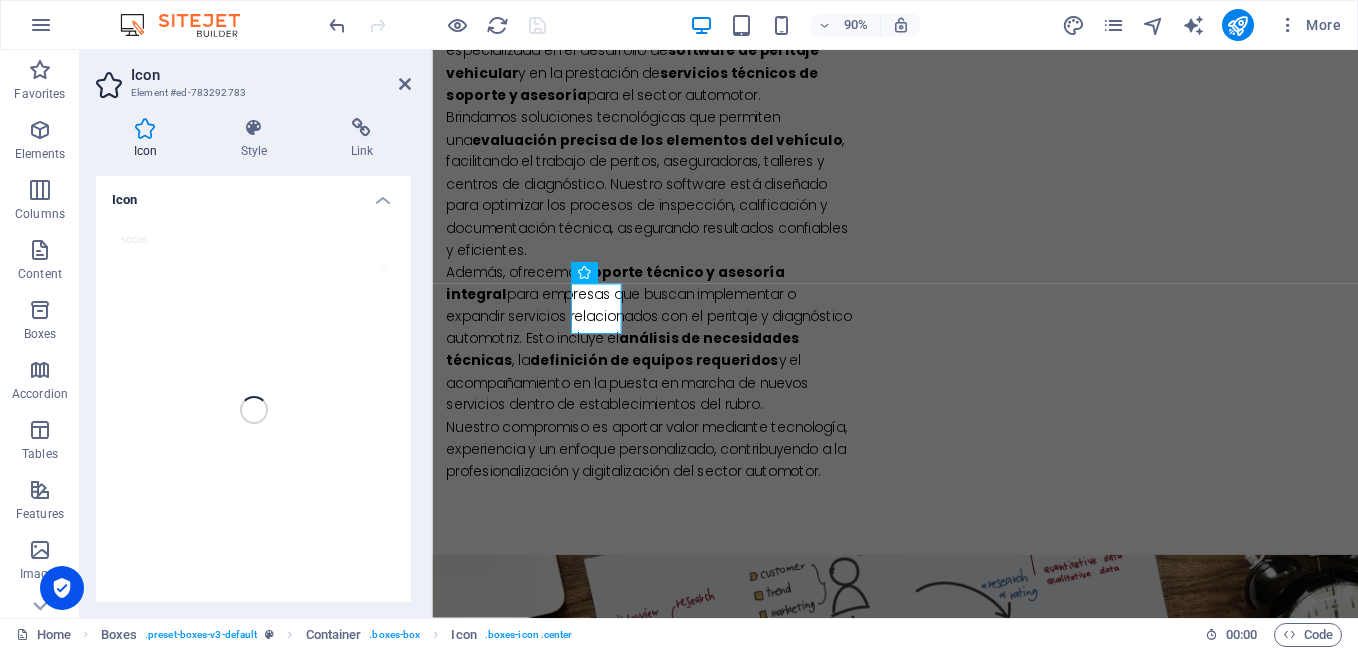scroll, scrollTop: 1563, scrollLeft: 0, axis: vertical 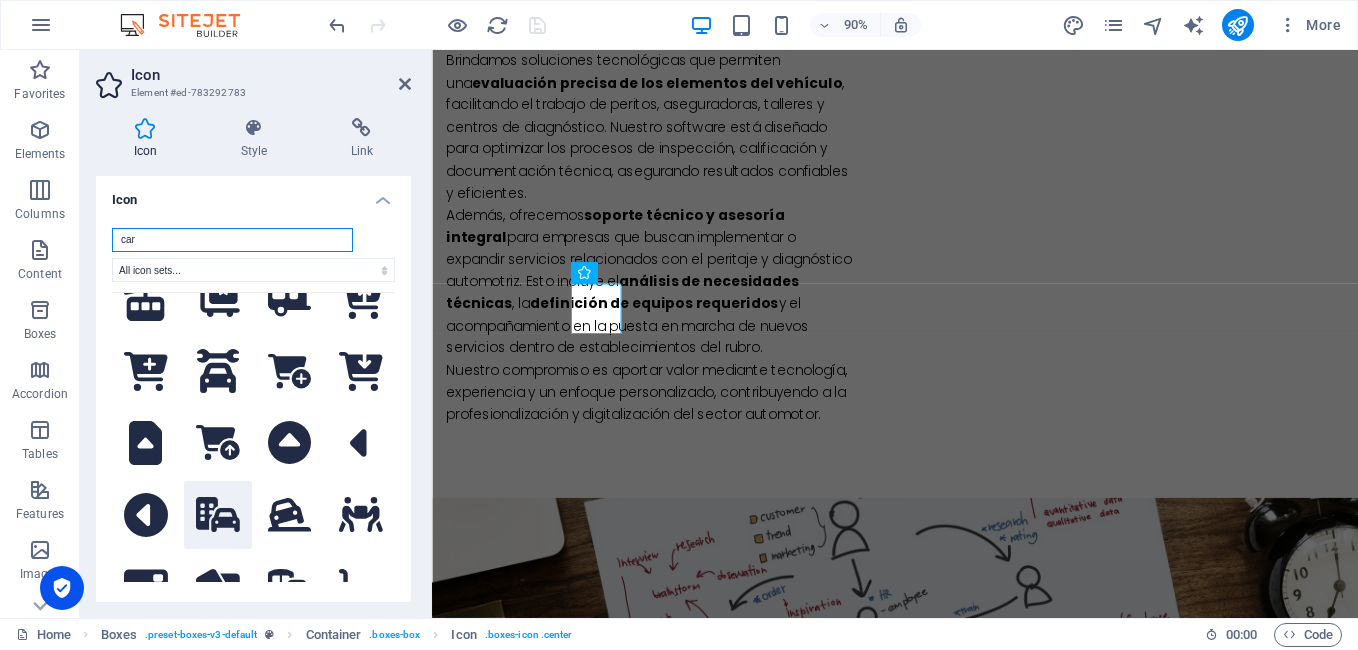 type on "car" 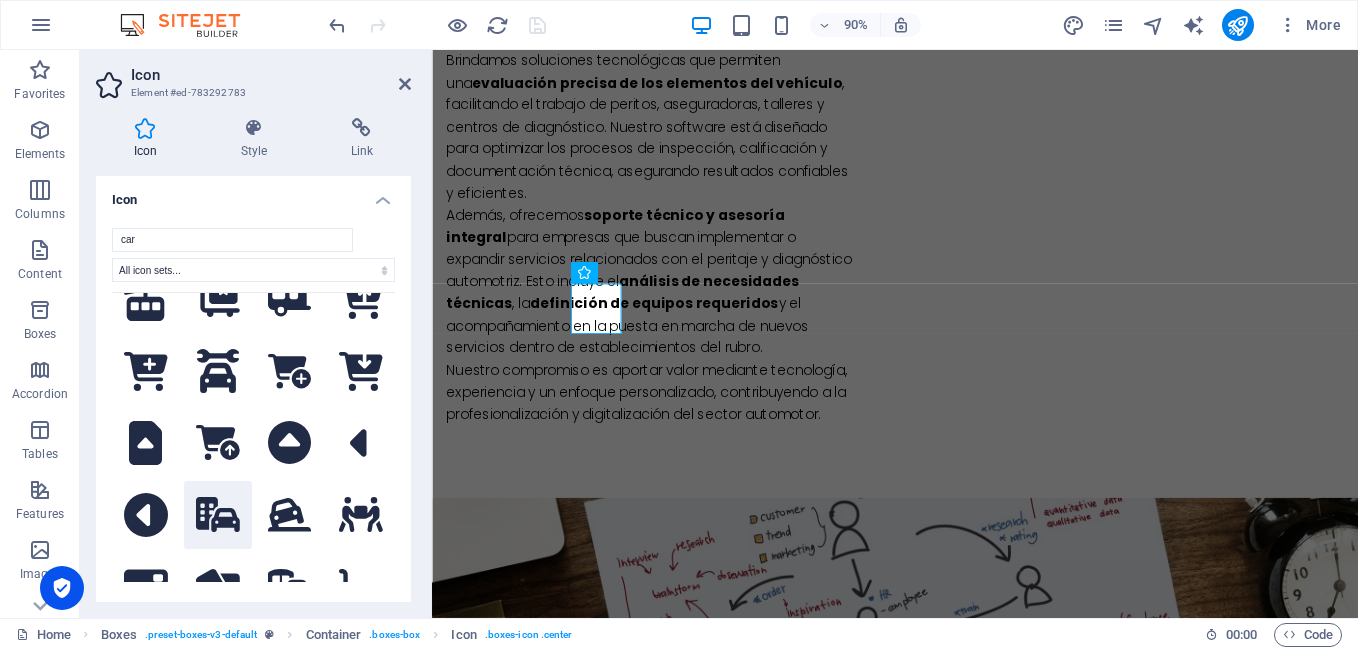 click 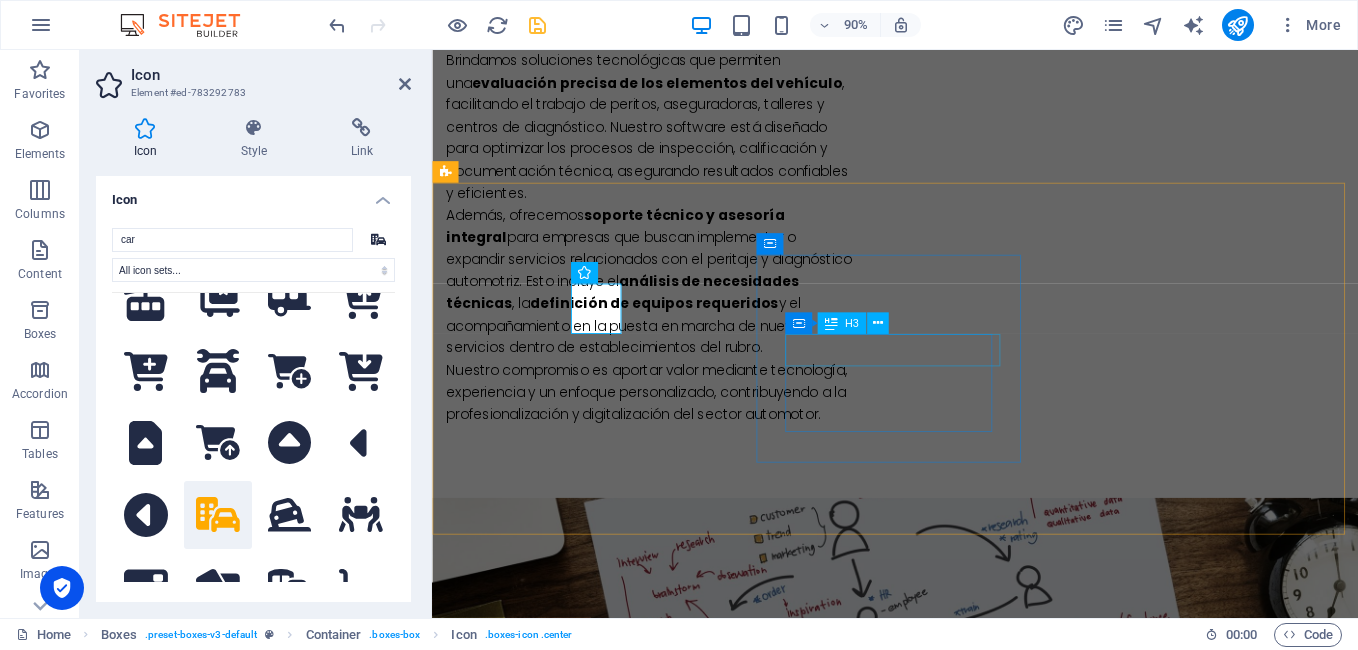 click on "Container   H3" at bounding box center [842, 324] 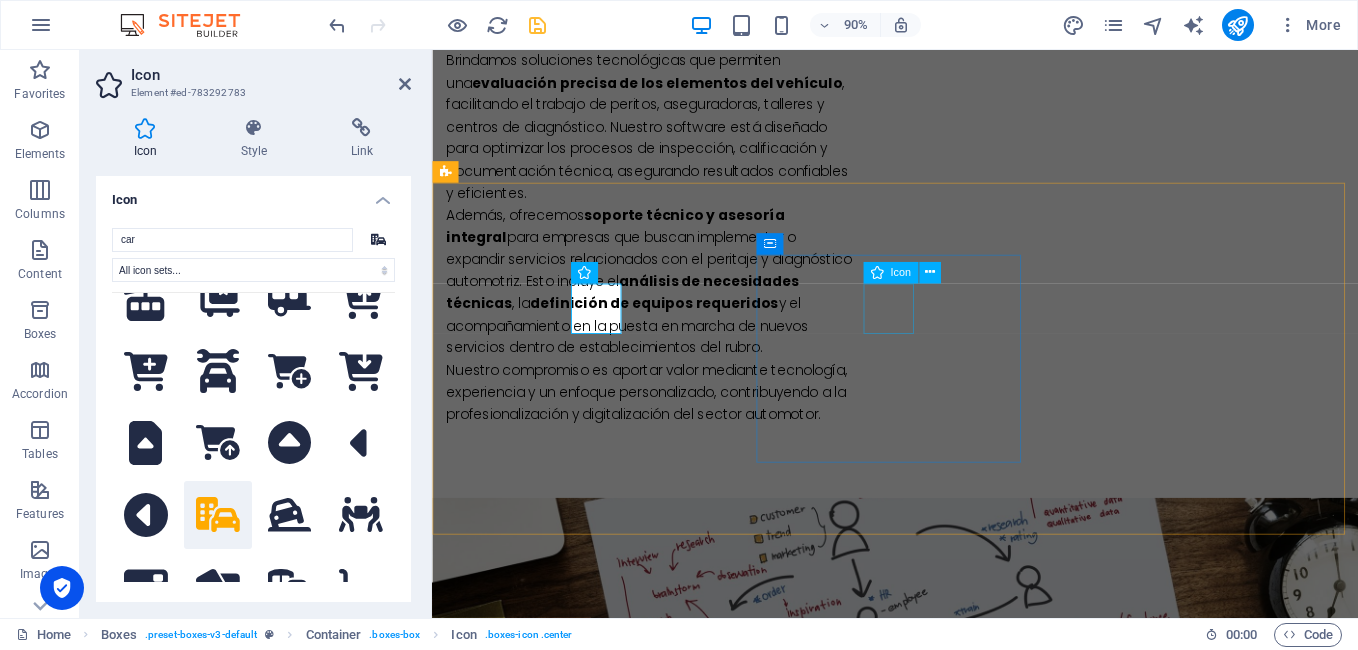 click at bounding box center [594, 1669] 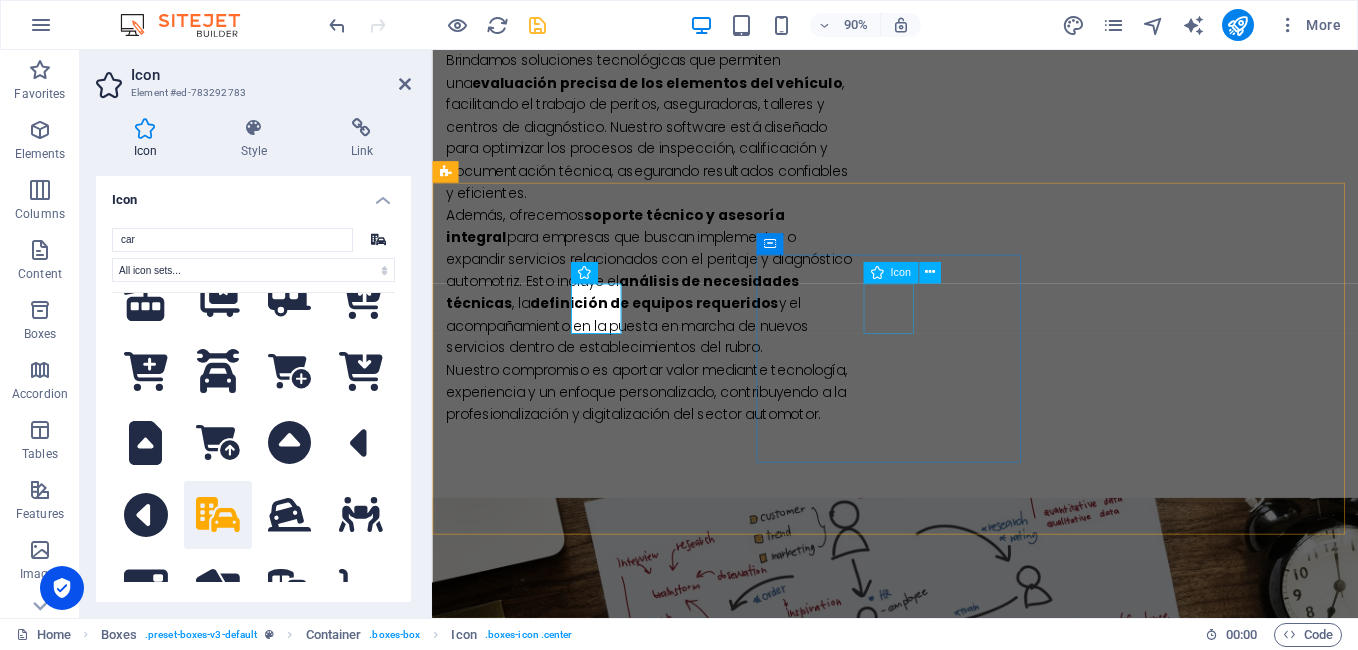 click at bounding box center [594, 1669] 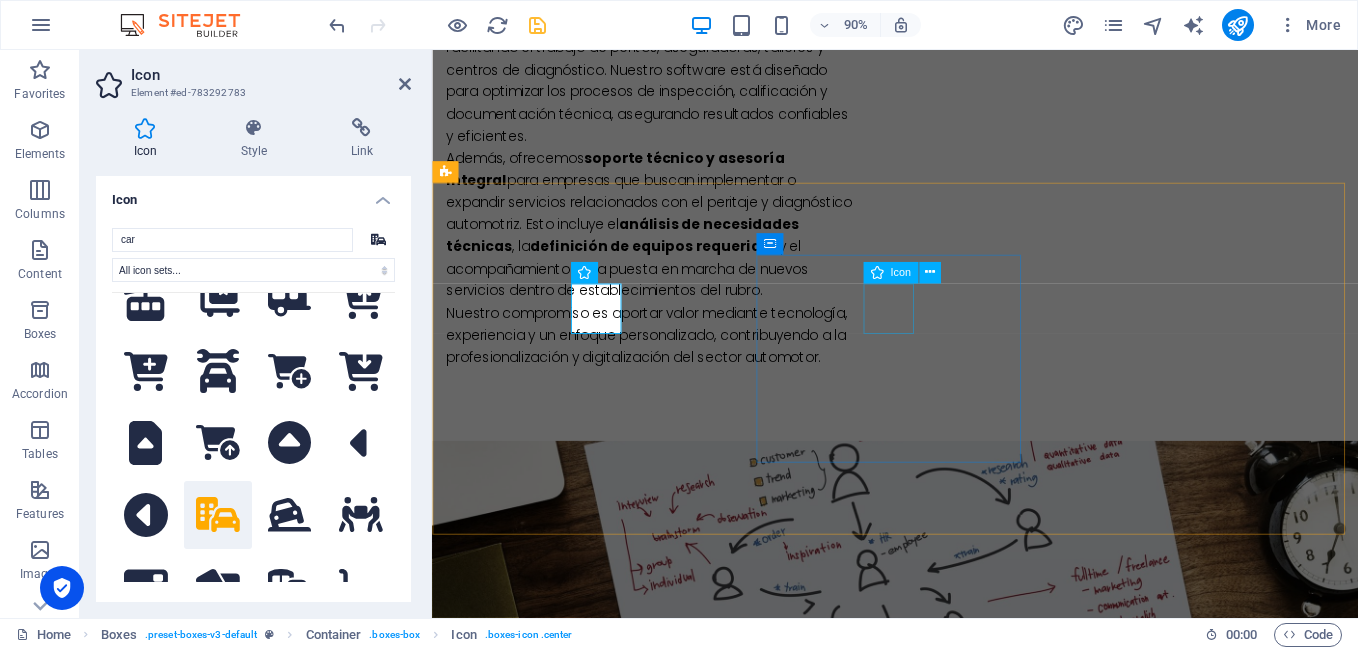 select on "xMidYMid" 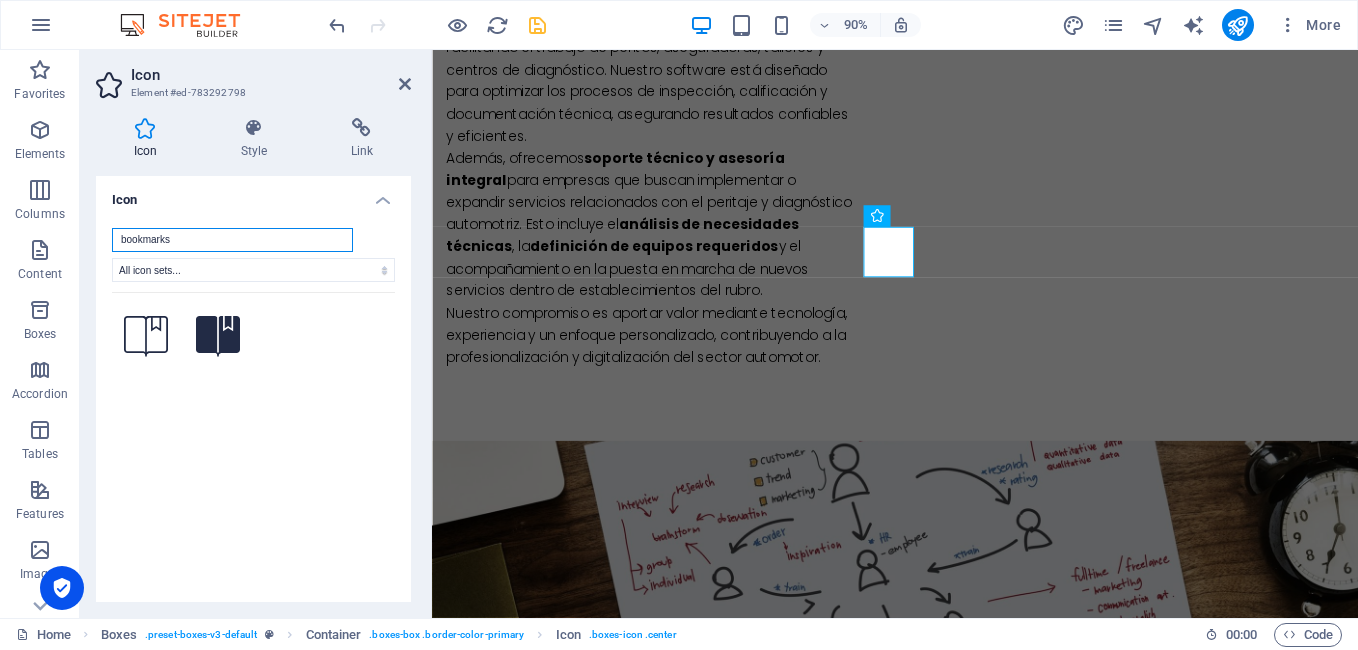 drag, startPoint x: 184, startPoint y: 238, endPoint x: 89, endPoint y: 238, distance: 95 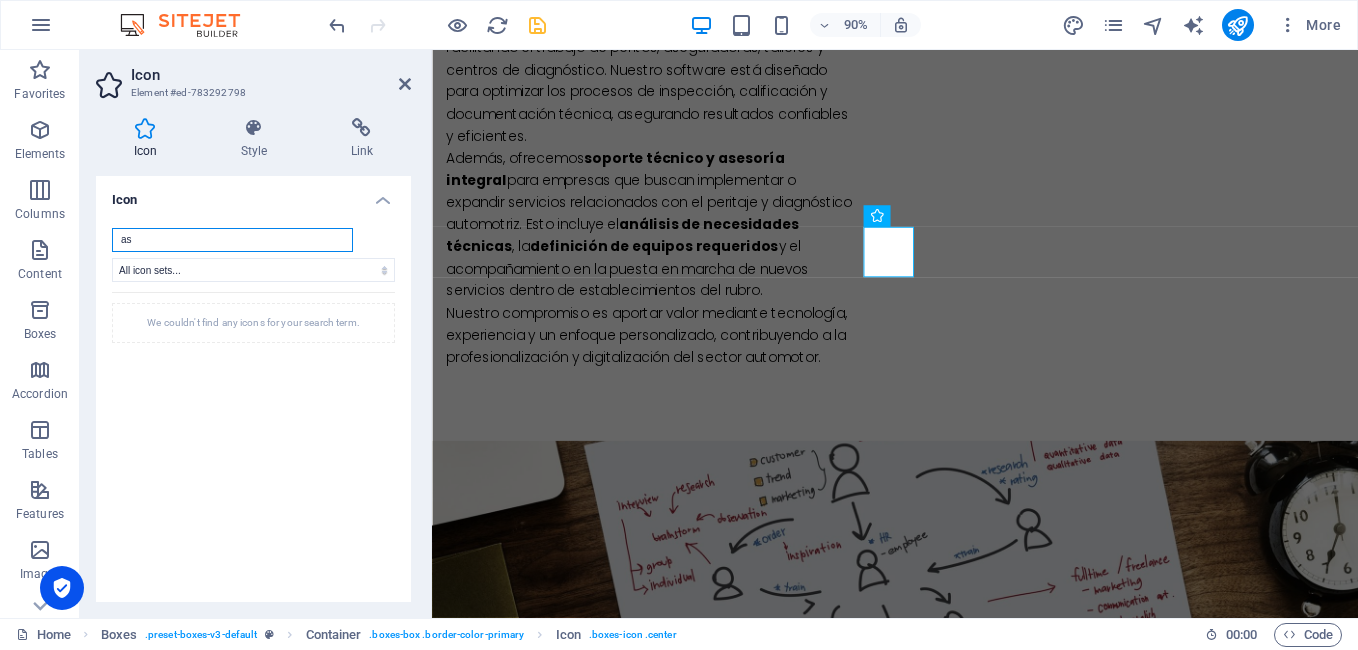 type on "a" 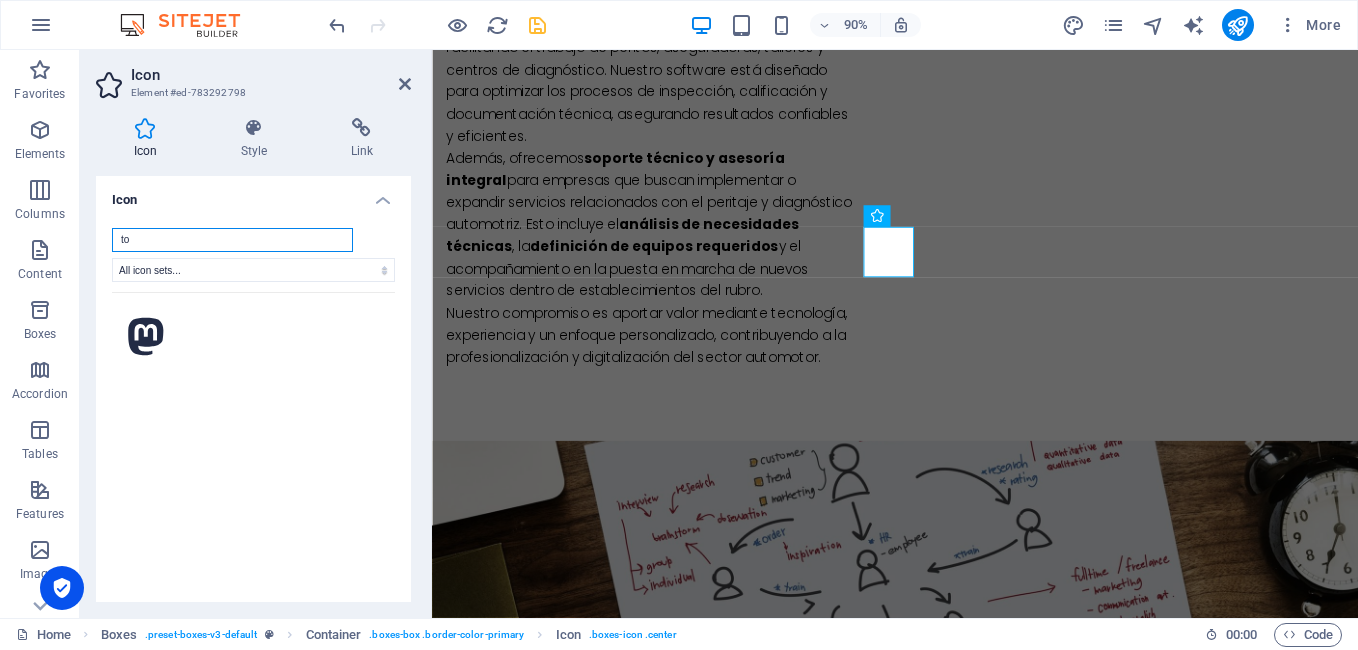 type on "t" 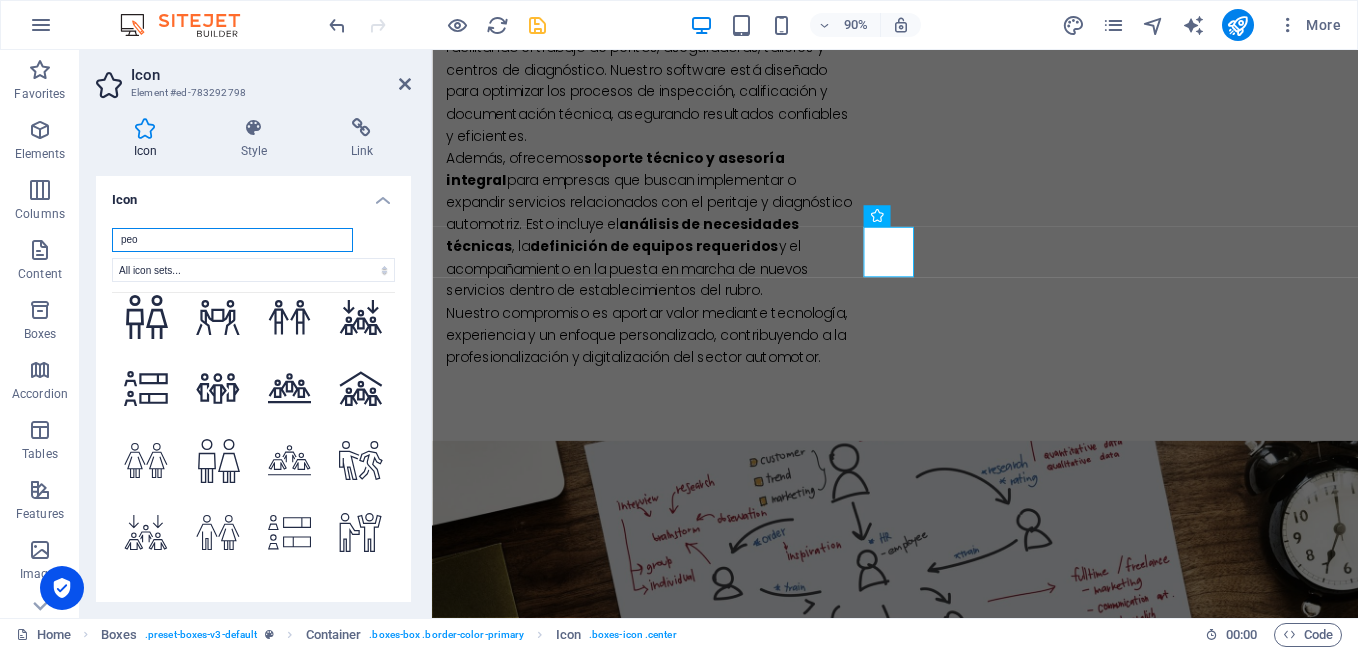 scroll, scrollTop: 2158, scrollLeft: 0, axis: vertical 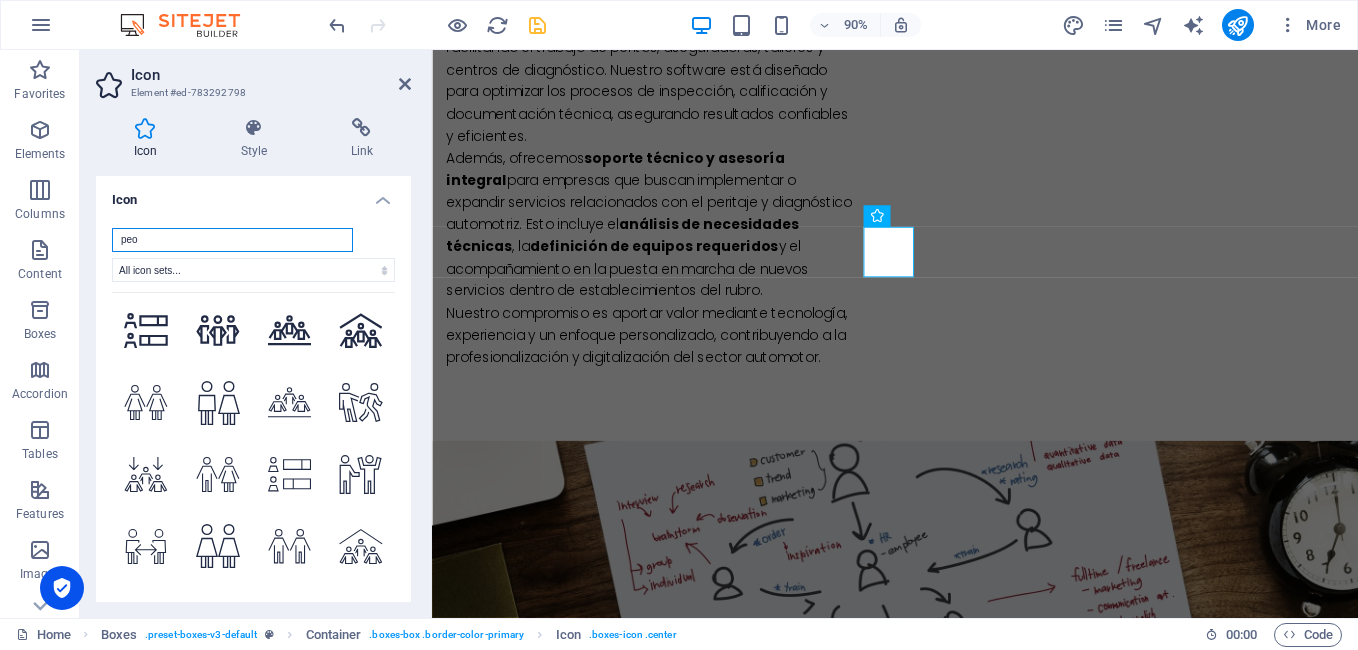 drag, startPoint x: 167, startPoint y: 234, endPoint x: 112, endPoint y: 233, distance: 55.00909 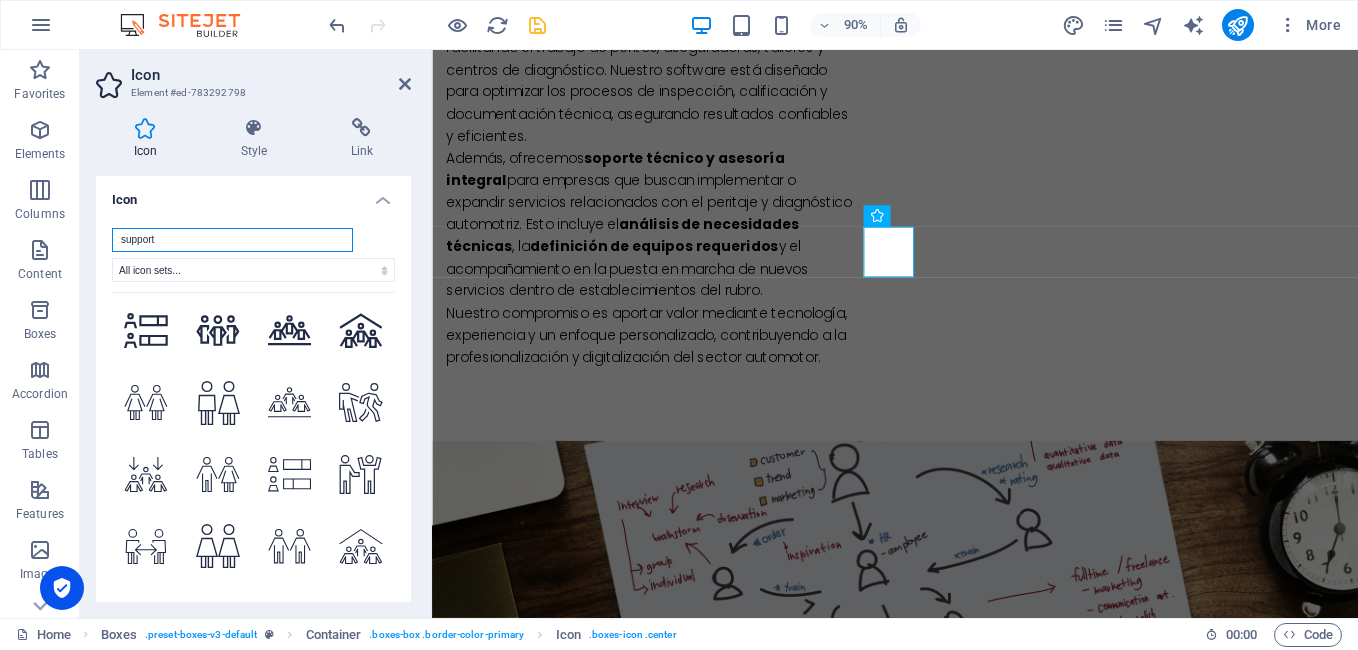 scroll, scrollTop: 0, scrollLeft: 0, axis: both 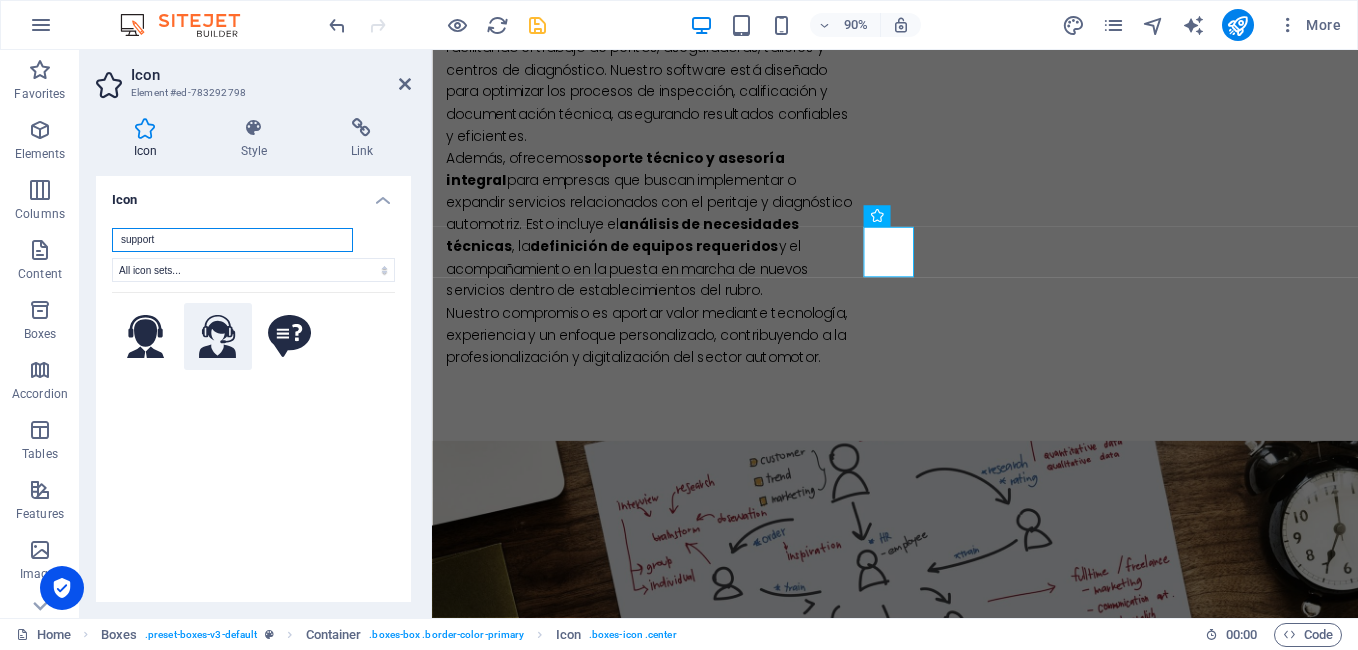 type on "support" 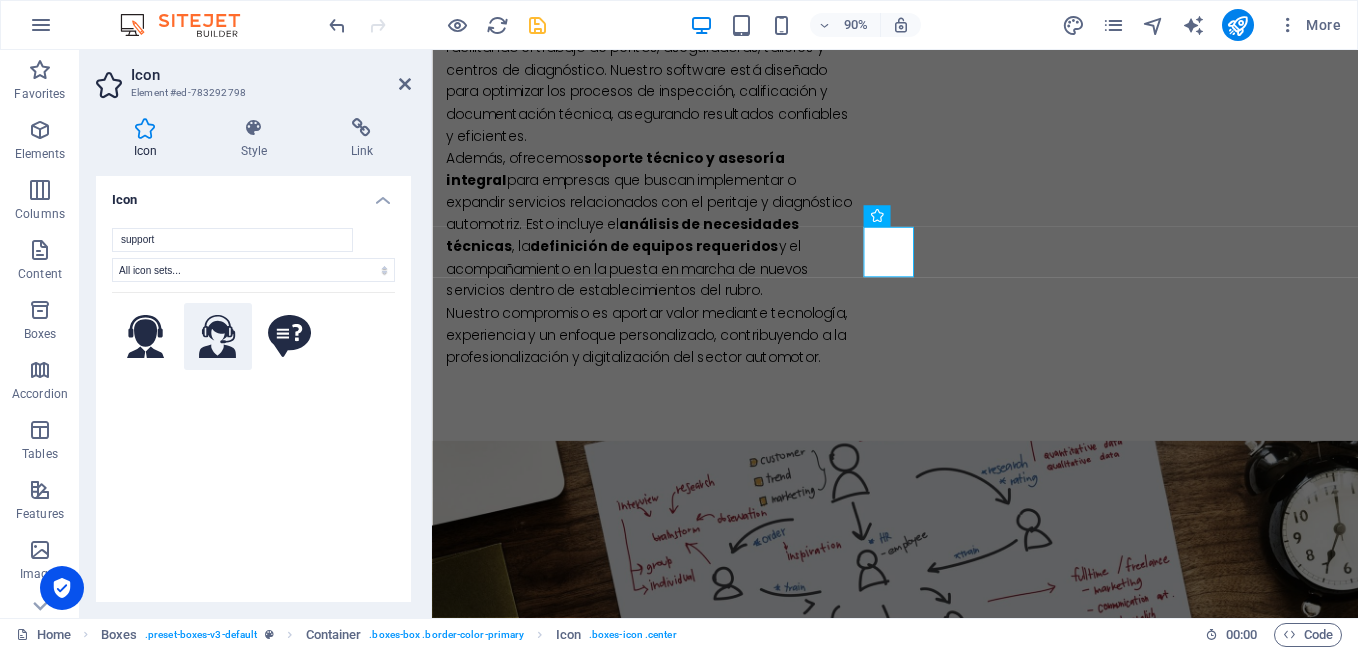 click 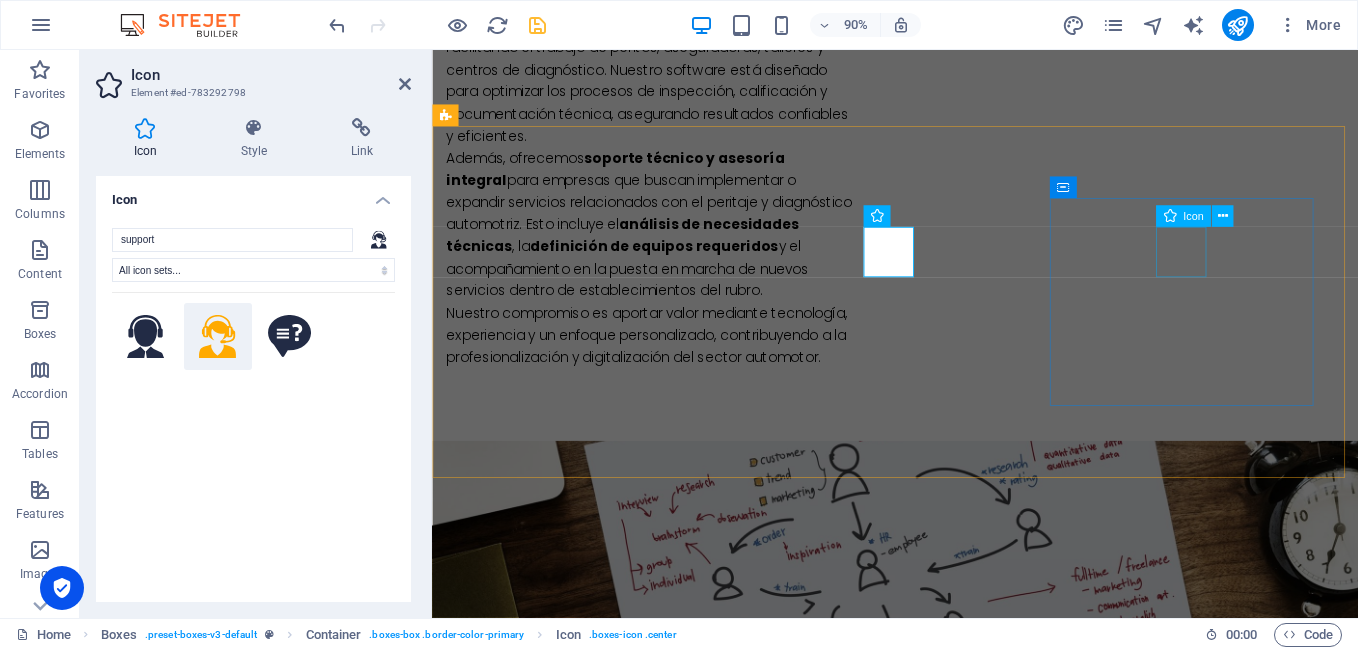 click at bounding box center [594, 1854] 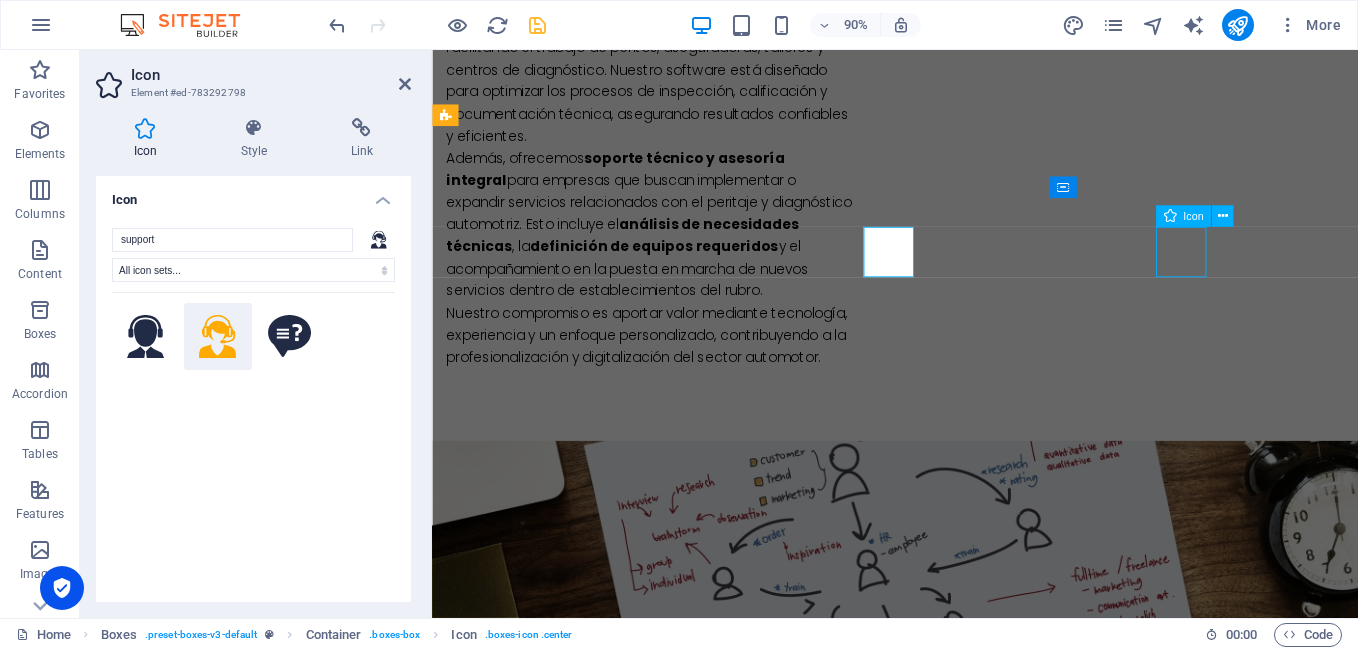 click at bounding box center [594, 1854] 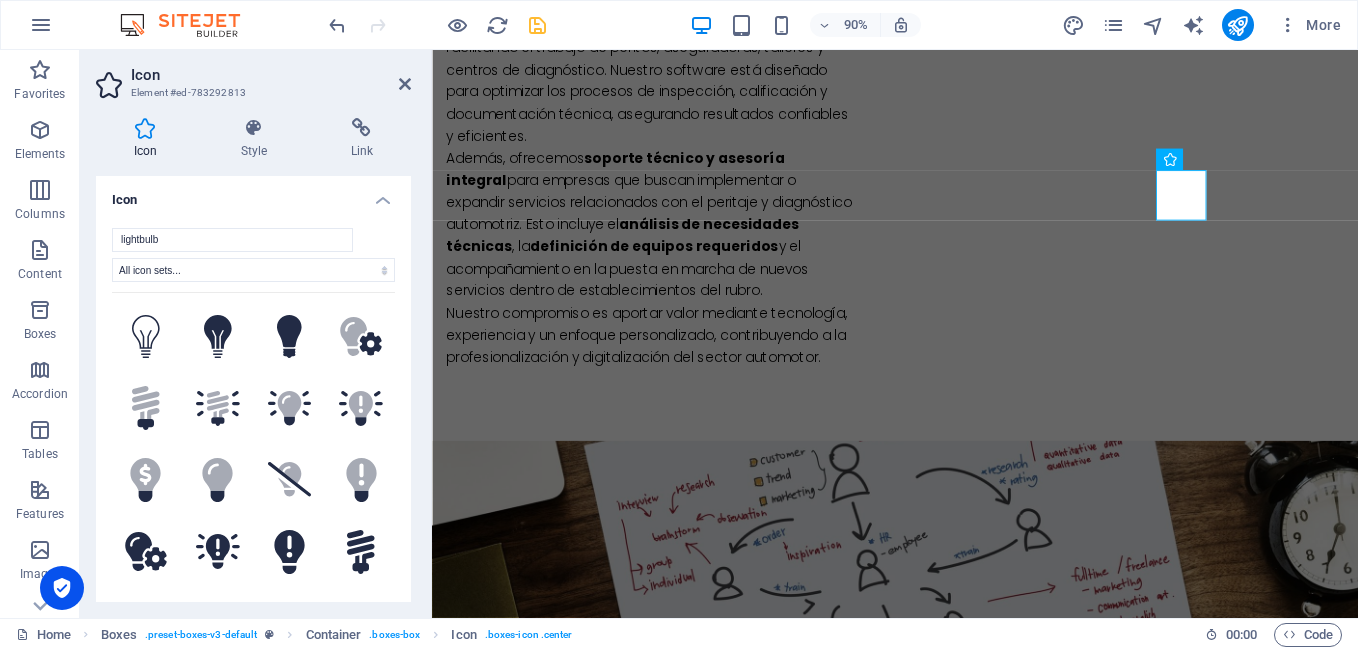 scroll, scrollTop: 1689, scrollLeft: 0, axis: vertical 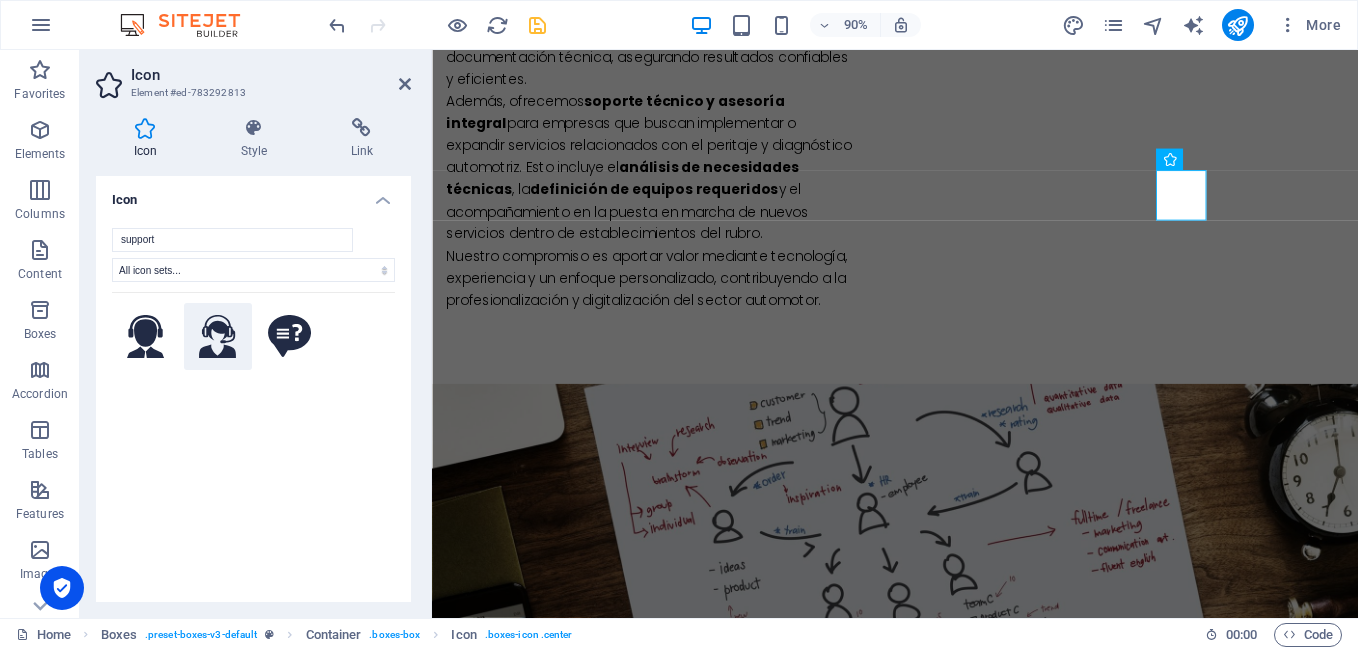 type on "support" 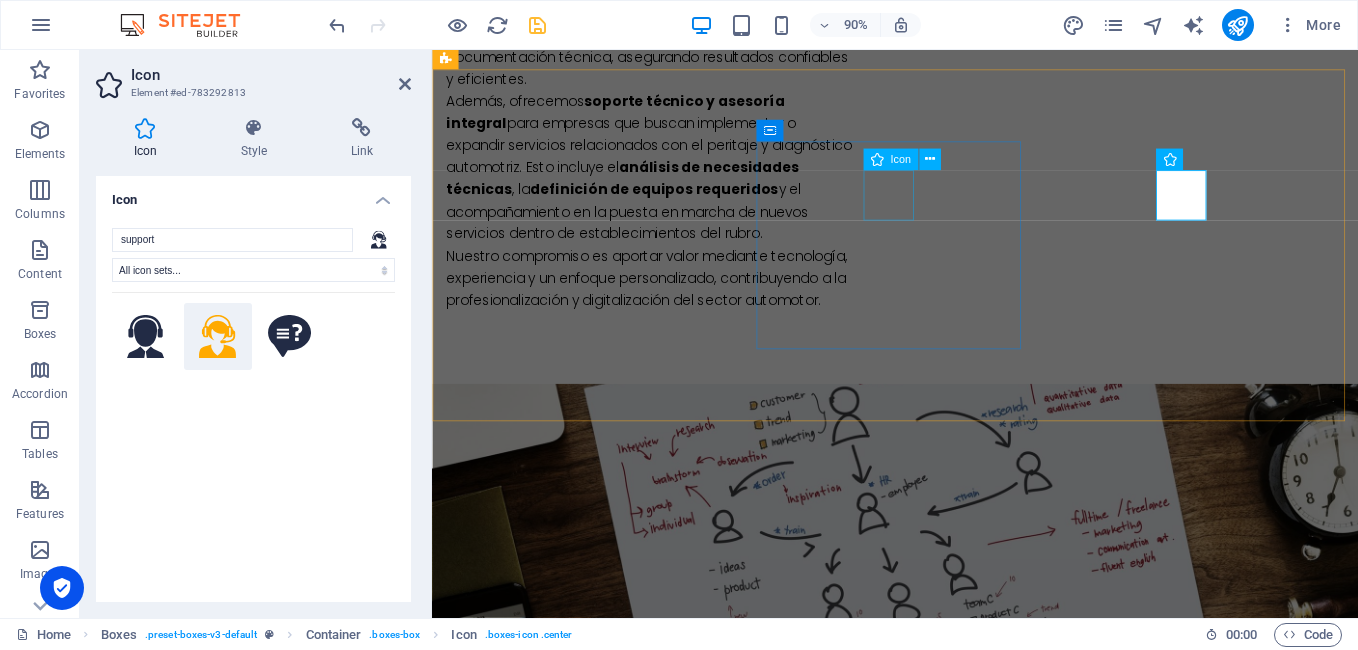 click at bounding box center (594, 1543) 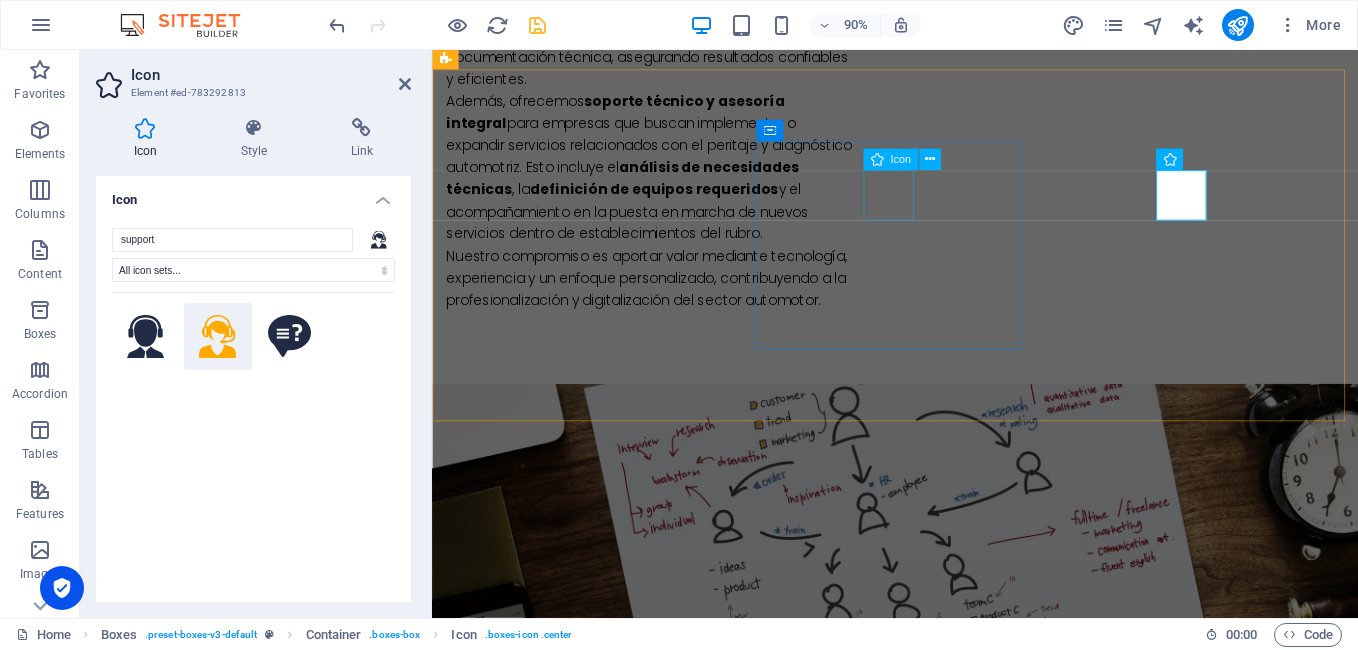 click at bounding box center [594, 1543] 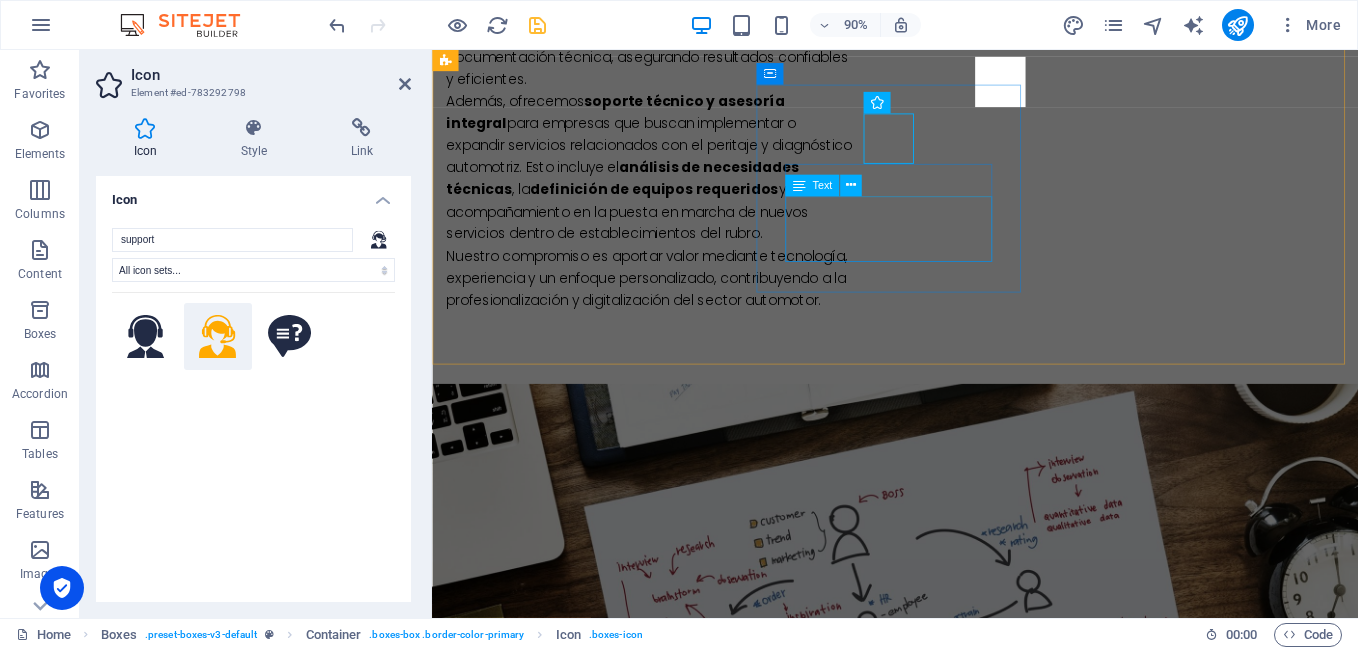 scroll, scrollTop: 1752, scrollLeft: 0, axis: vertical 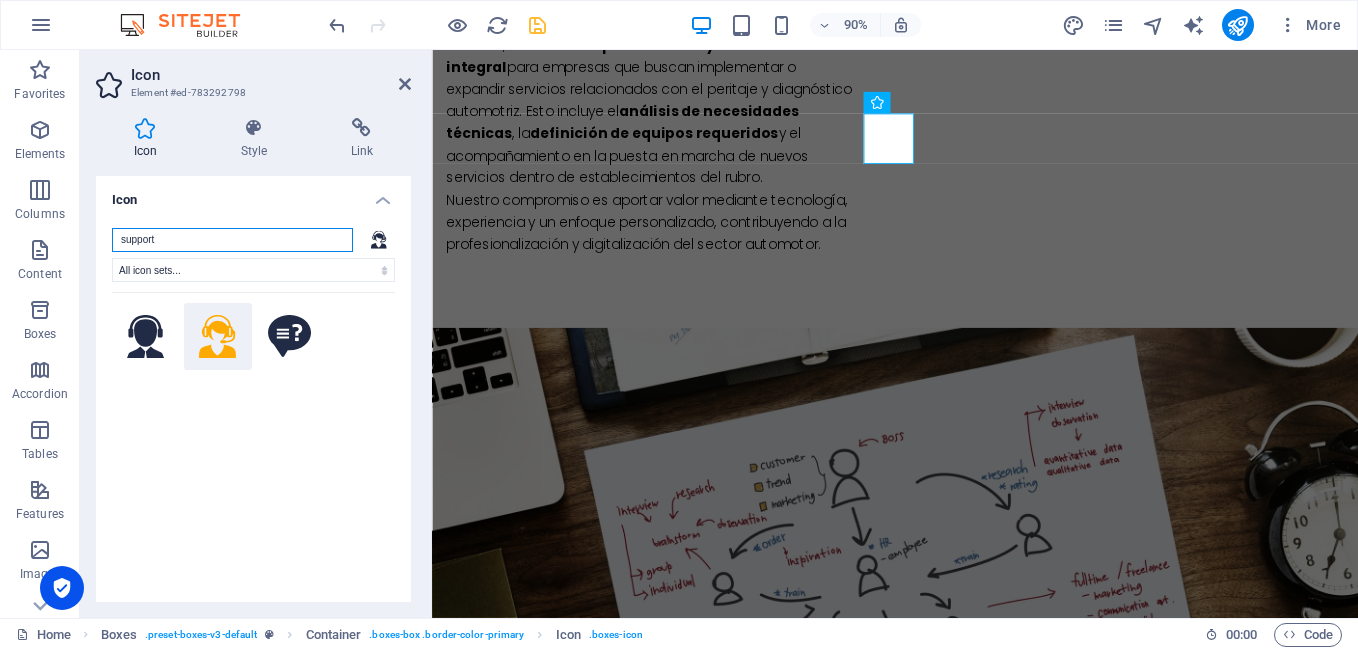 drag, startPoint x: 214, startPoint y: 242, endPoint x: 103, endPoint y: 231, distance: 111.54372 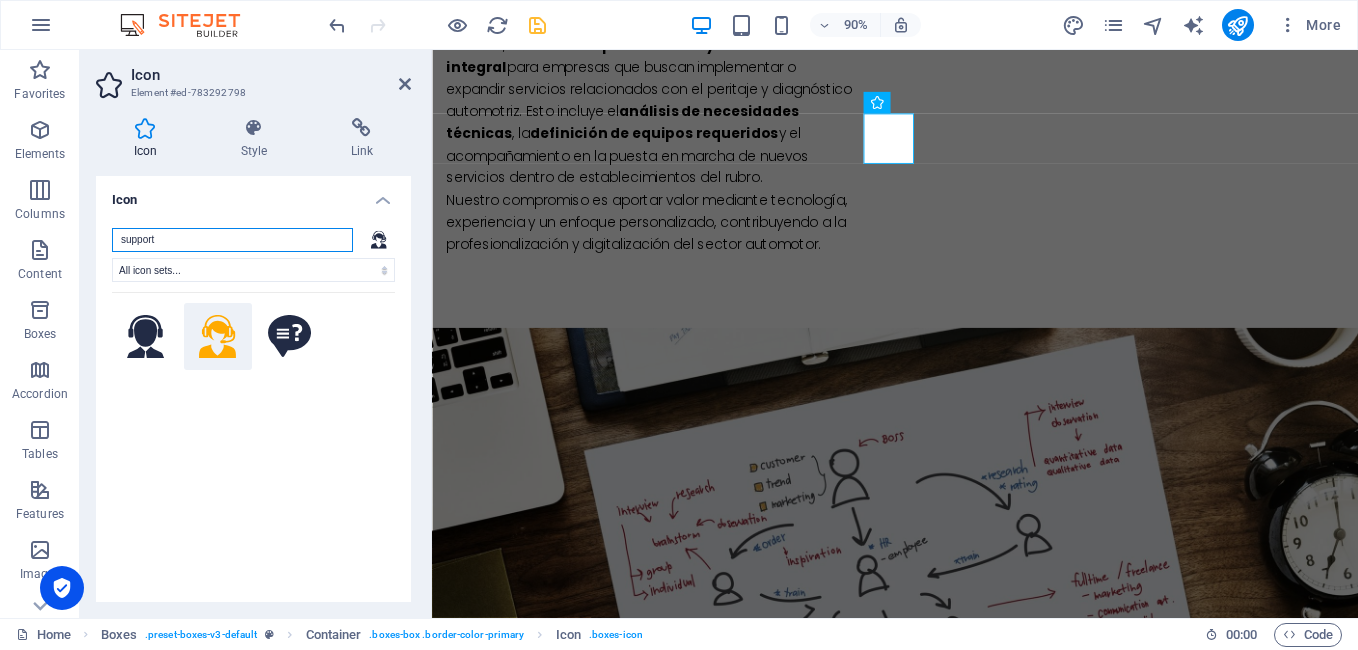 paste on "accompanimen" 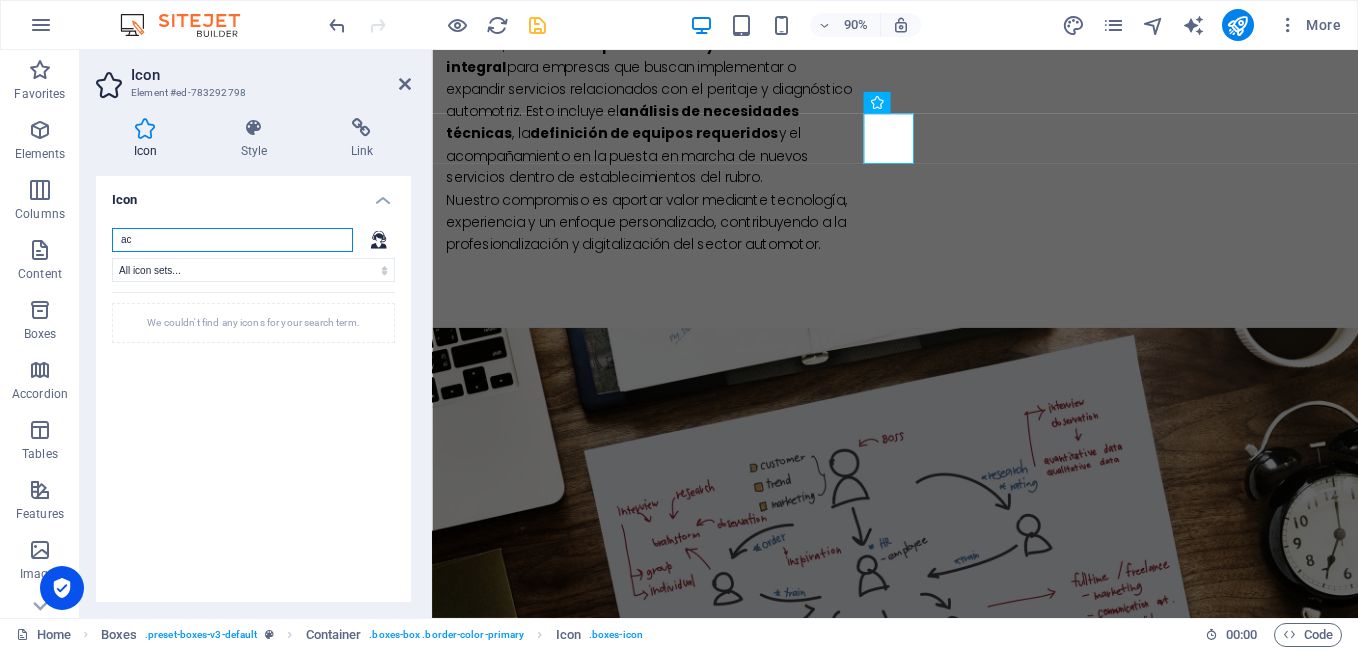 type on "a" 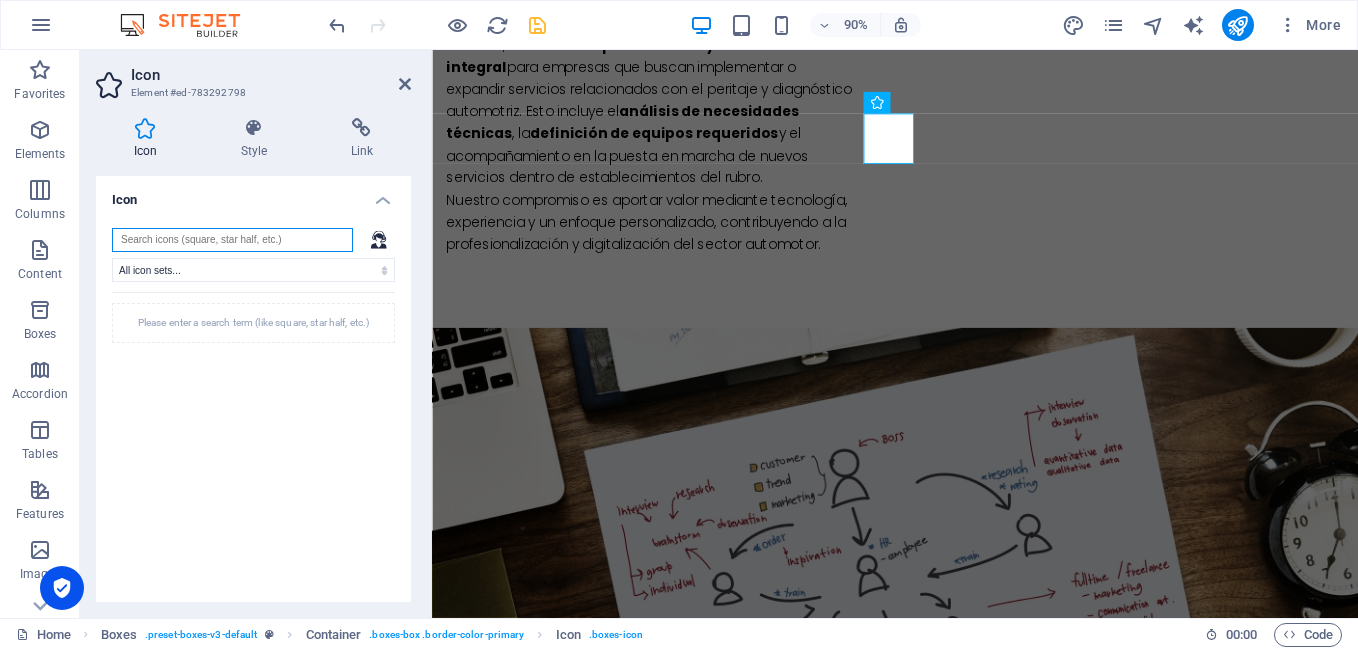 click at bounding box center [232, 240] 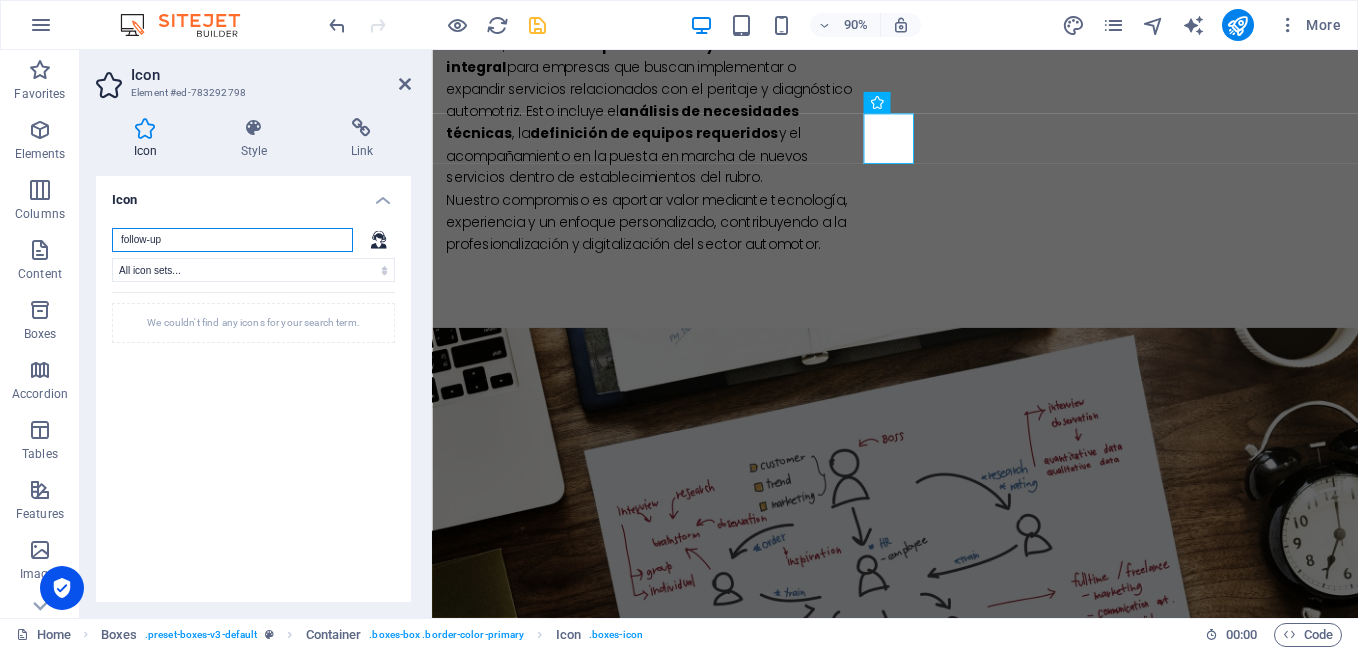 click on "follow-up" at bounding box center (232, 240) 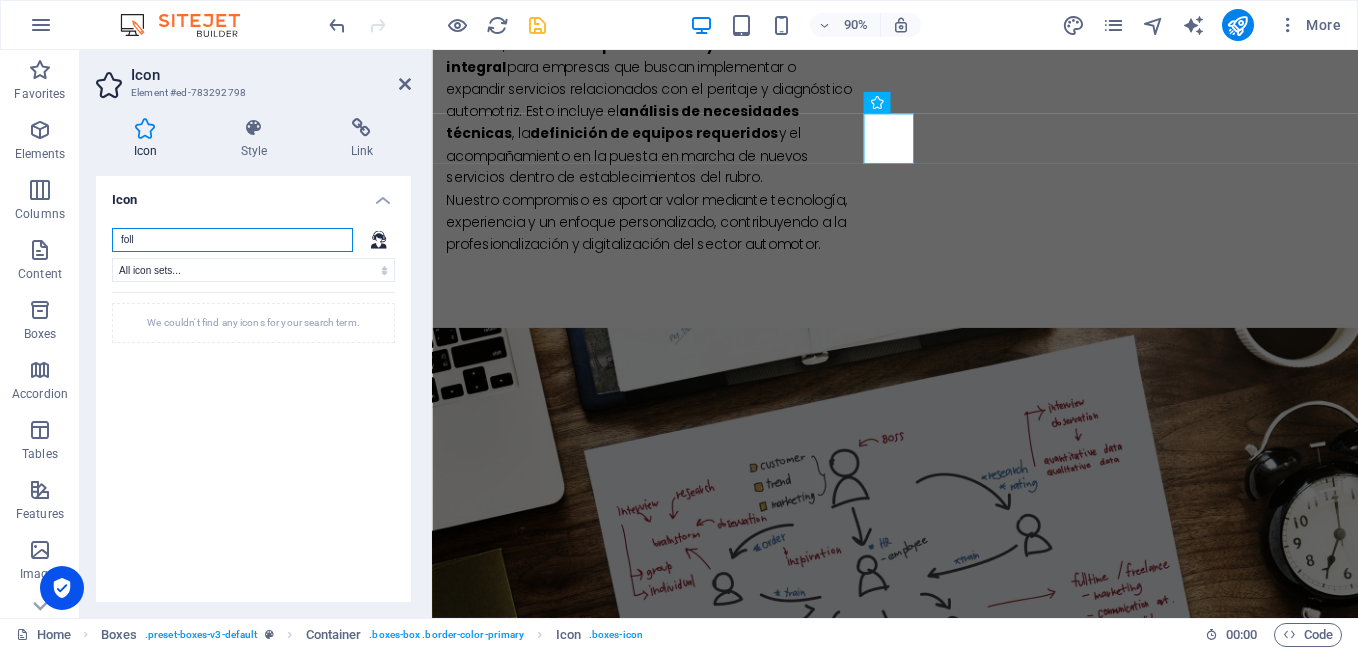 type on "fol" 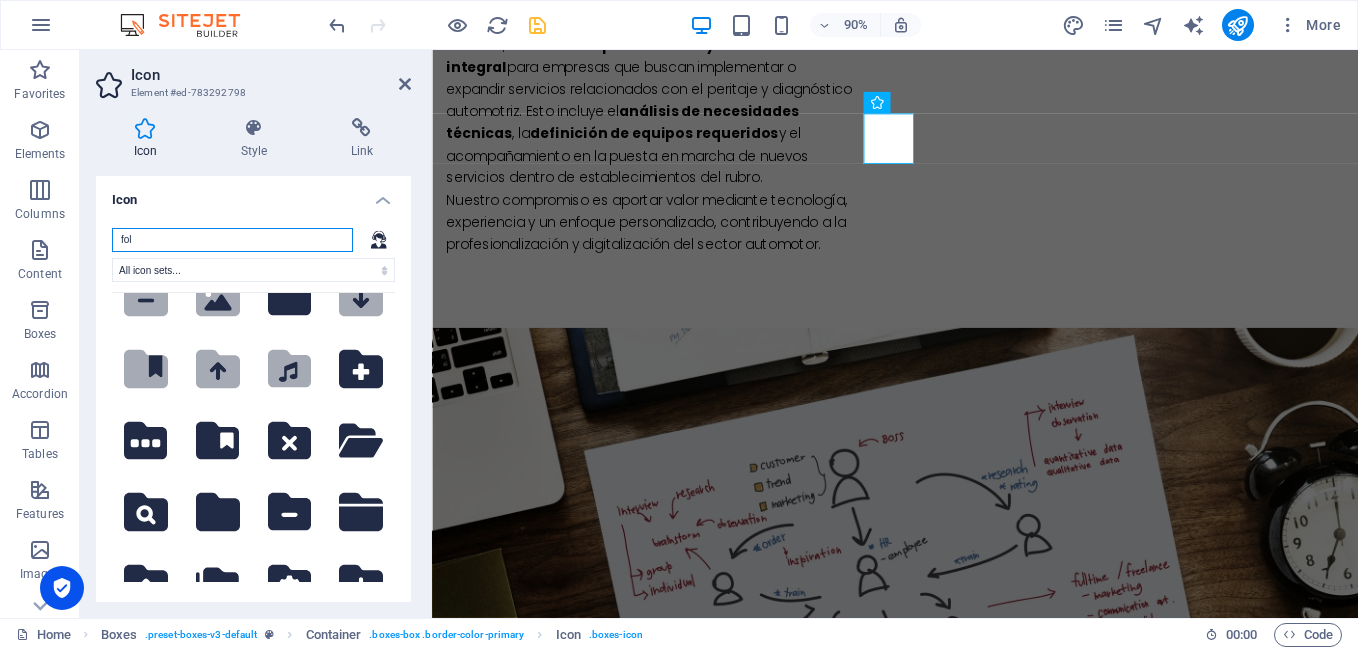 scroll, scrollTop: 500, scrollLeft: 0, axis: vertical 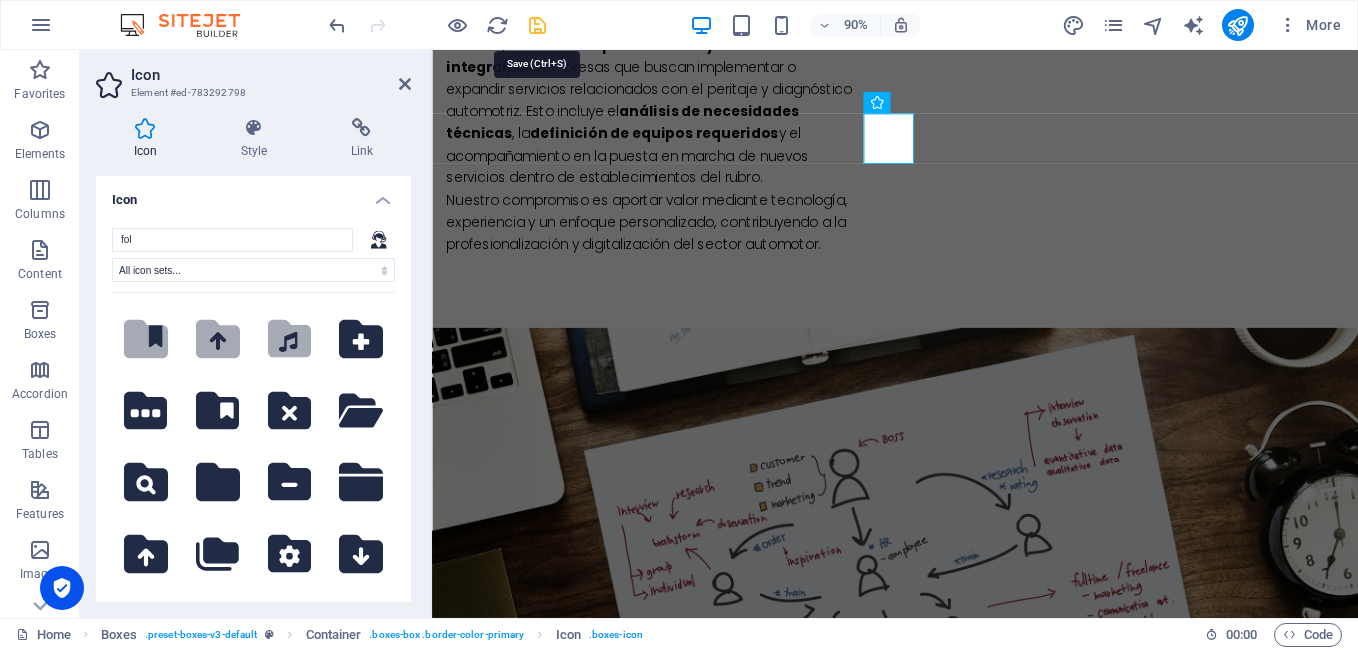 click at bounding box center [537, 25] 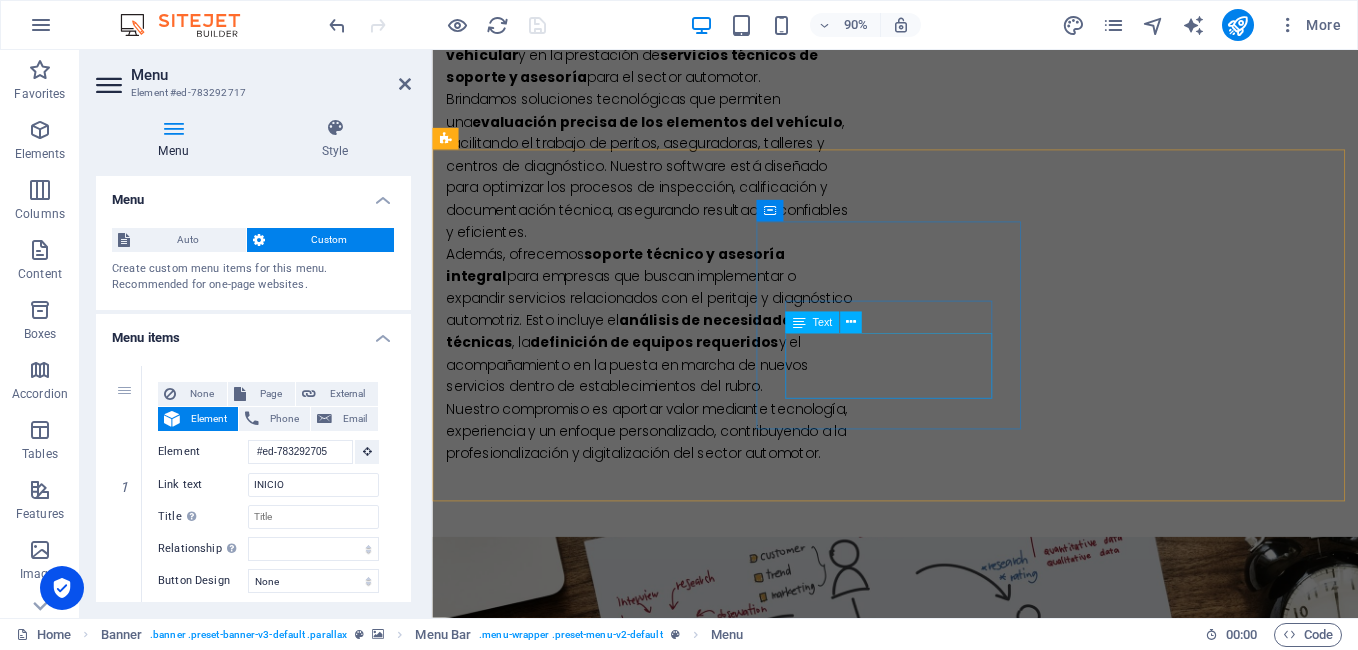 scroll, scrollTop: 1600, scrollLeft: 0, axis: vertical 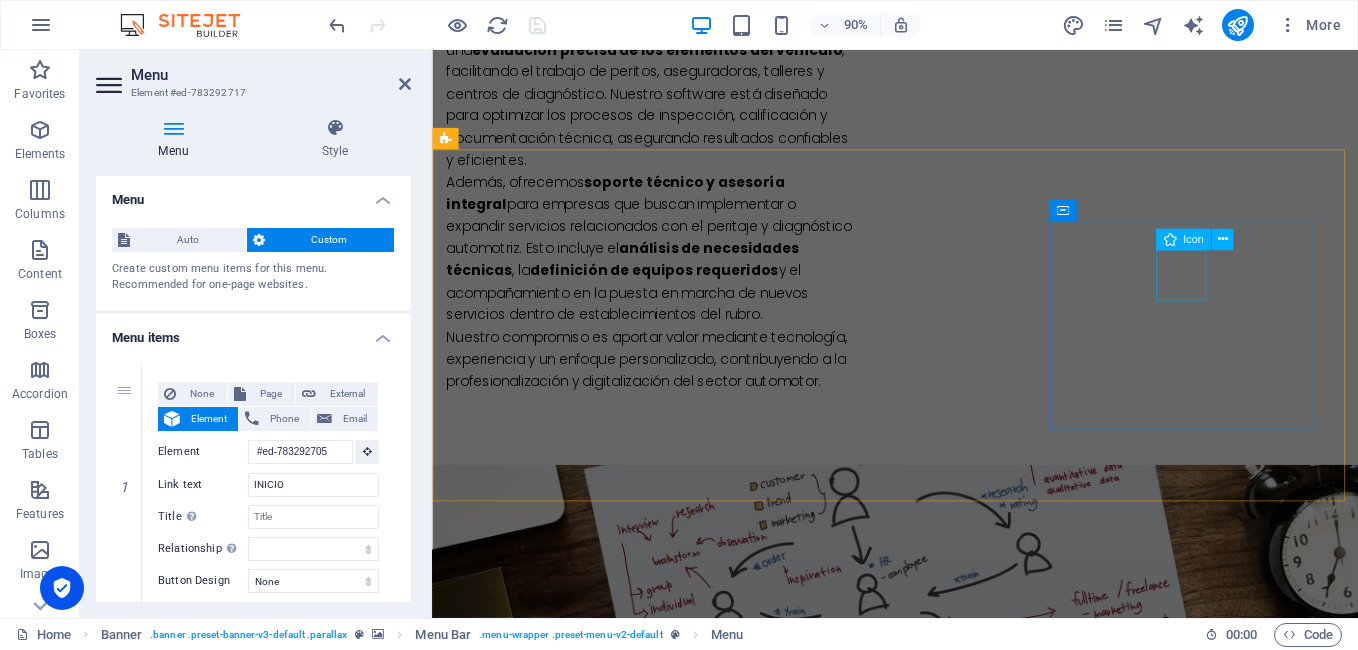 click at bounding box center [594, 1880] 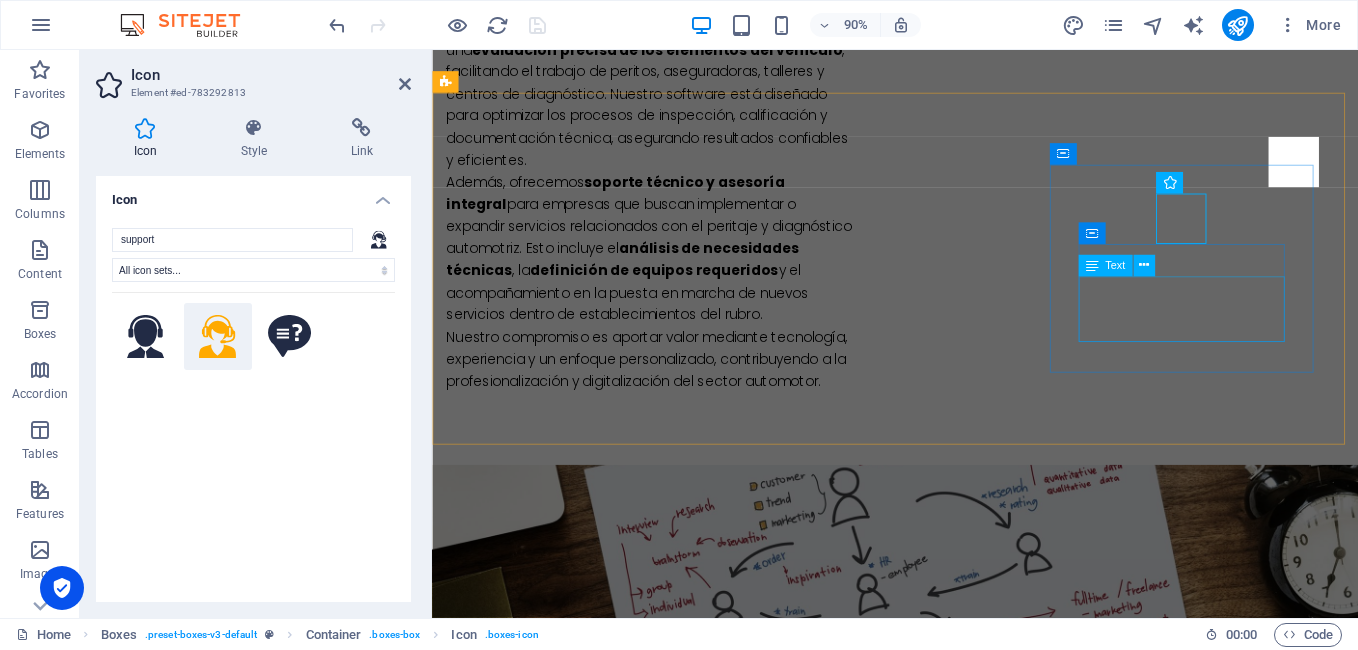 scroll, scrollTop: 1663, scrollLeft: 0, axis: vertical 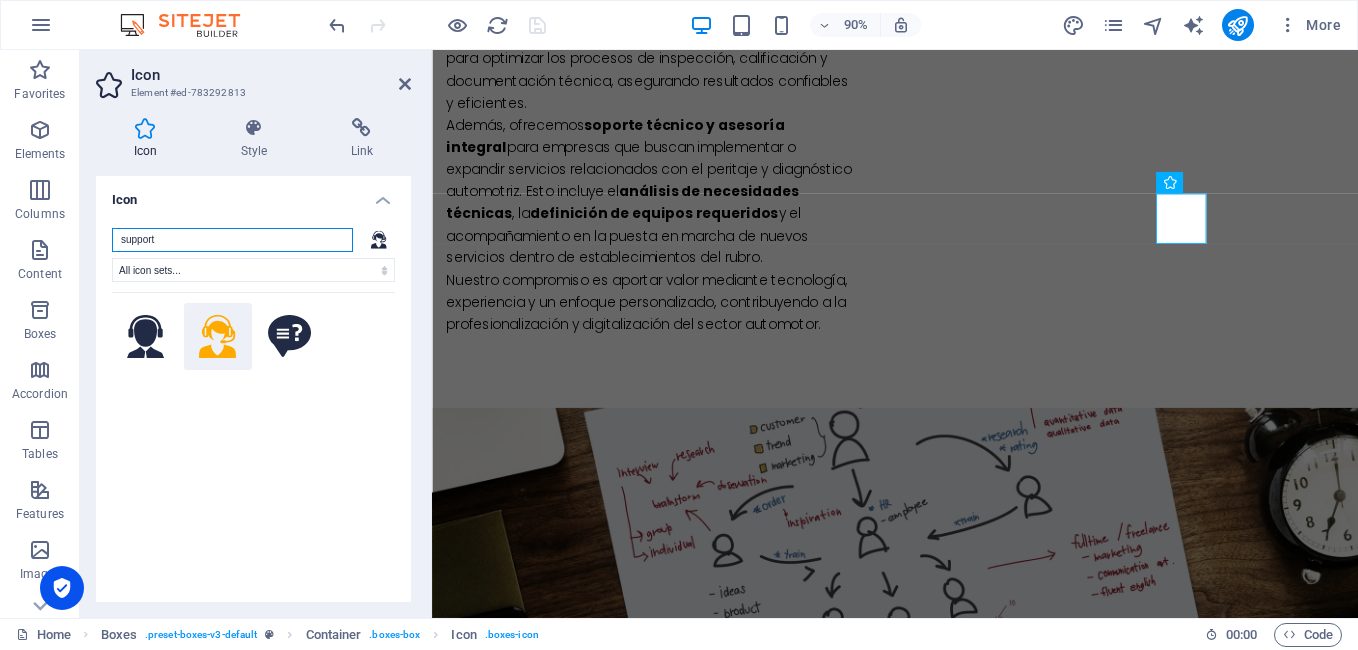 drag, startPoint x: 186, startPoint y: 238, endPoint x: 81, endPoint y: 237, distance: 105.00476 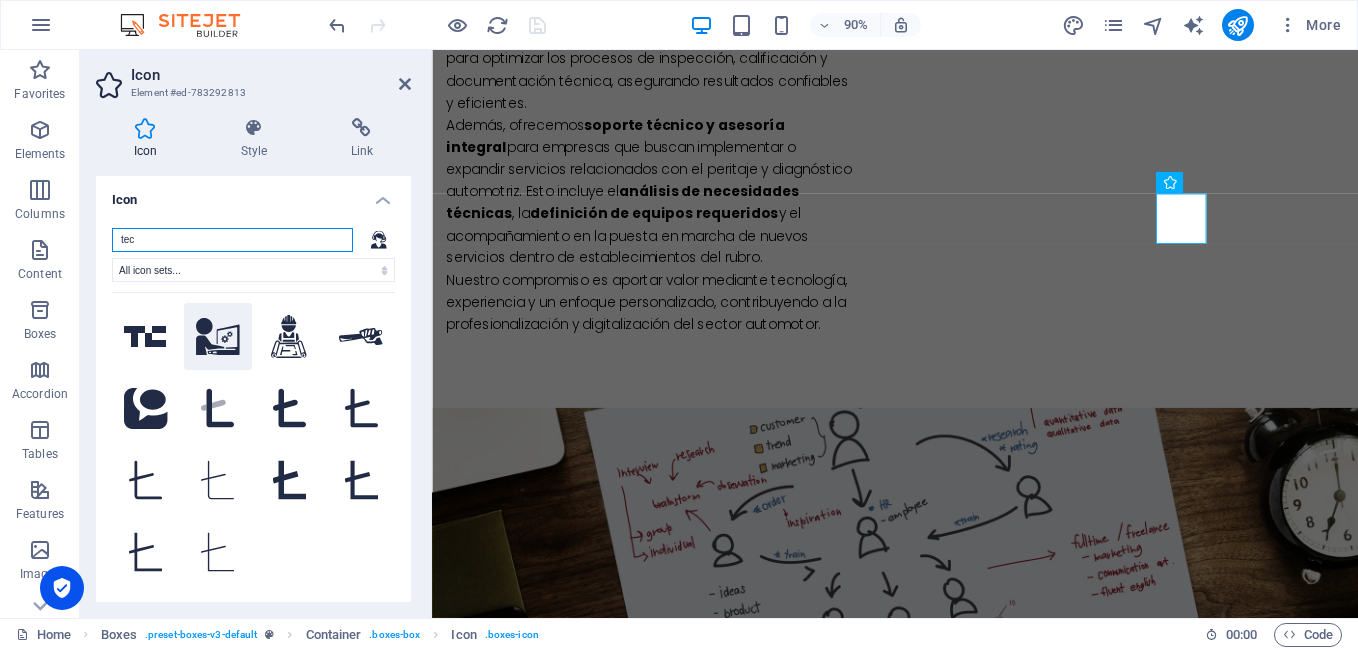 type on "tec" 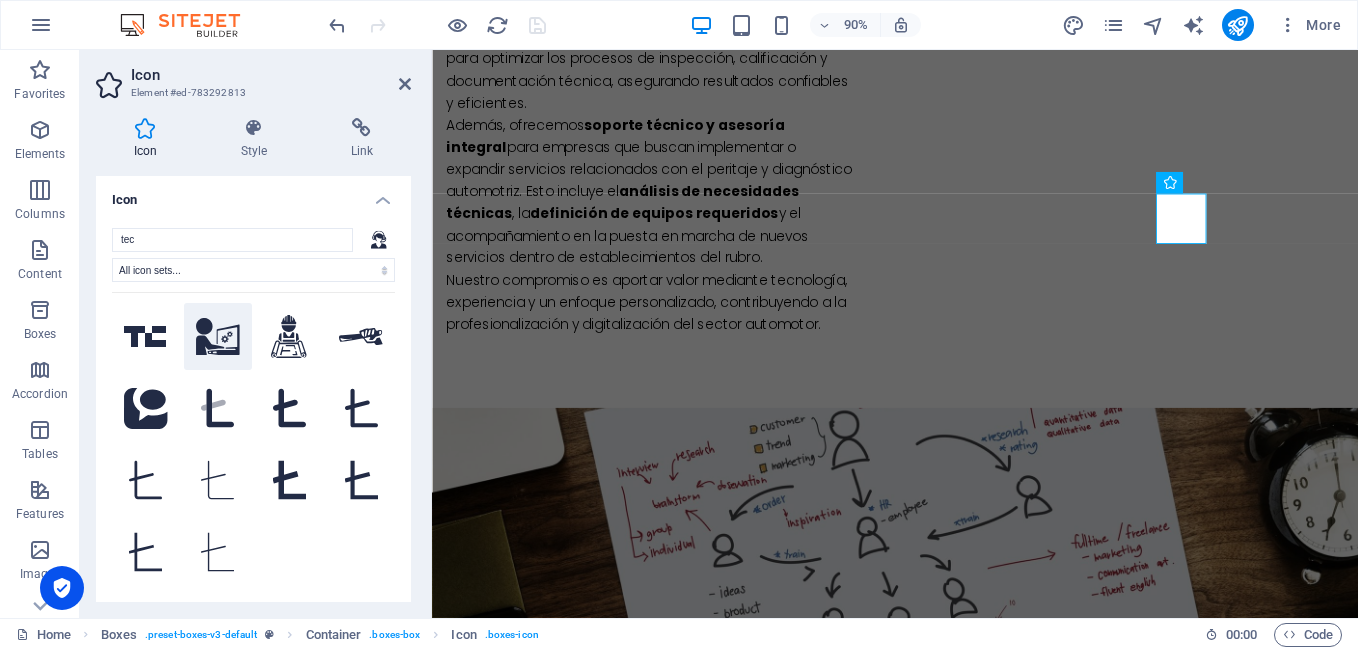 click 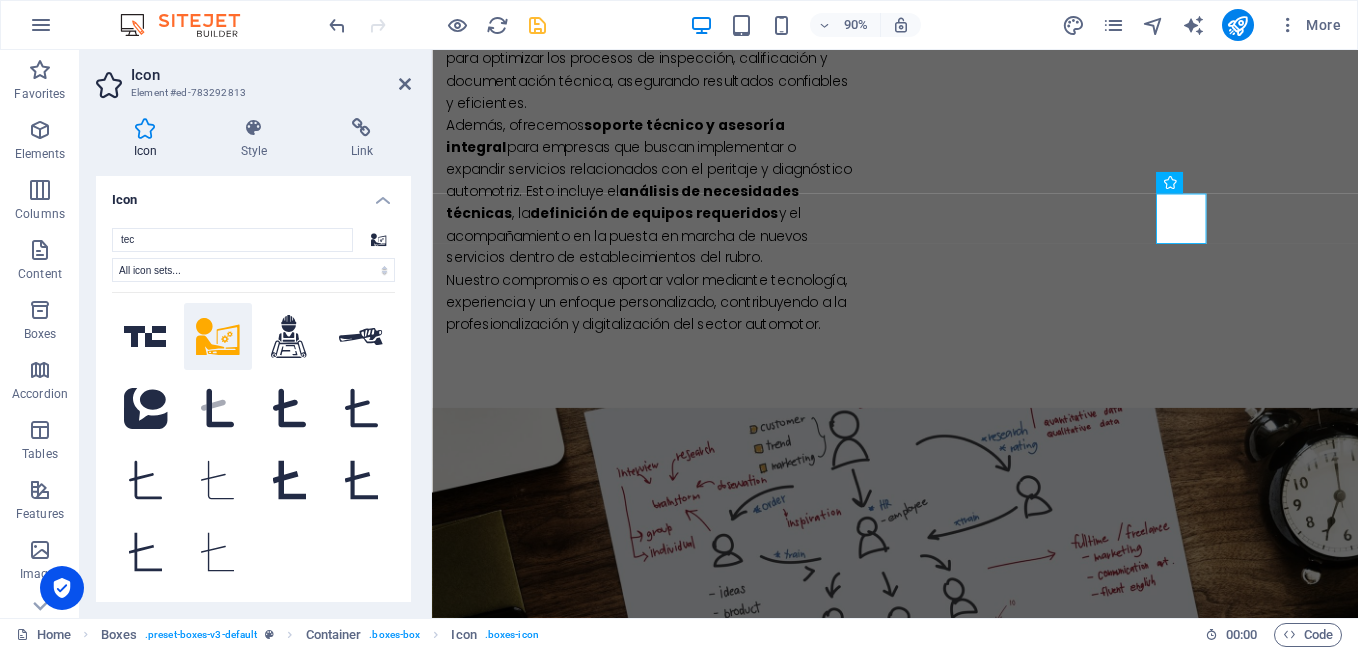 click on "90% More" at bounding box center [837, 25] 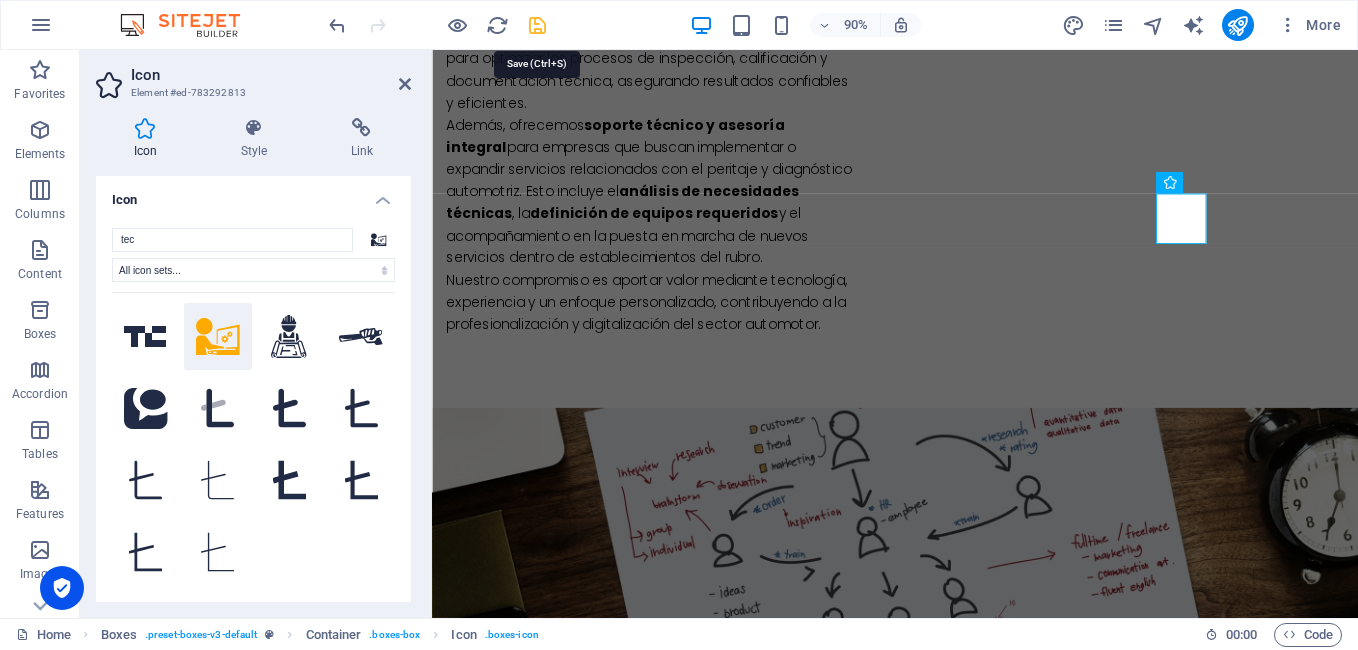 drag, startPoint x: 538, startPoint y: 28, endPoint x: 4, endPoint y: 8, distance: 534.3744 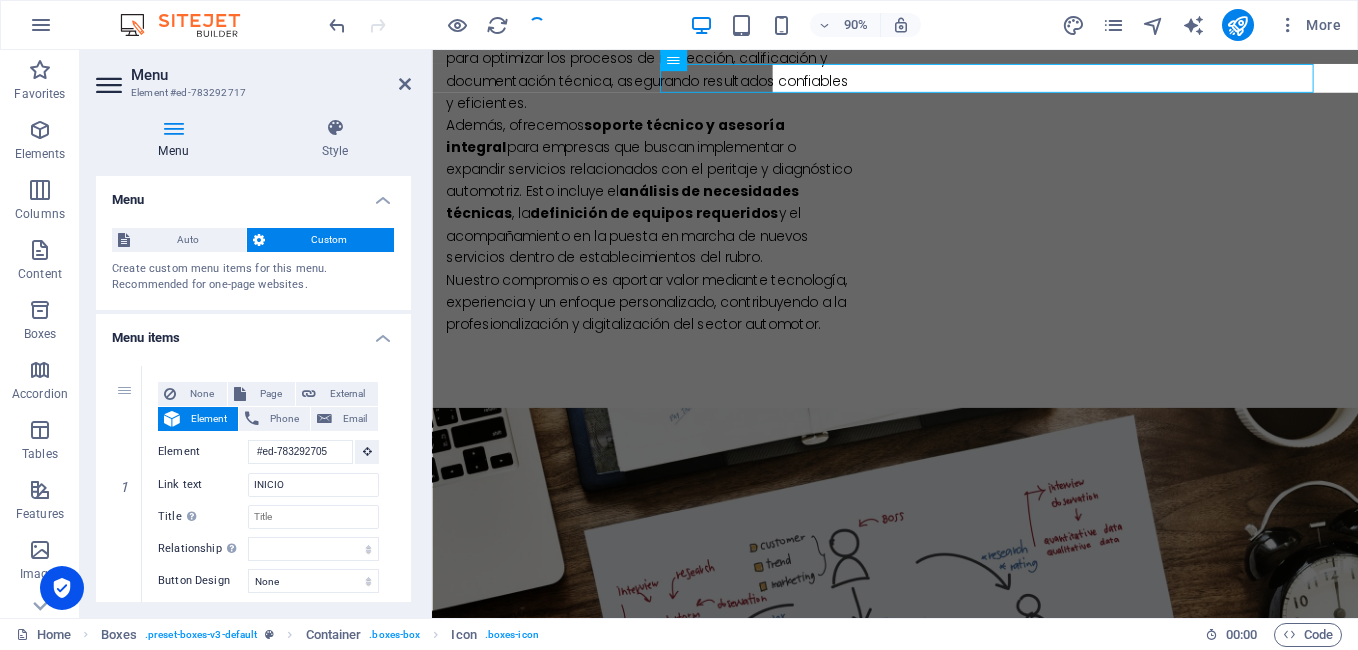 scroll, scrollTop: 0, scrollLeft: 0, axis: both 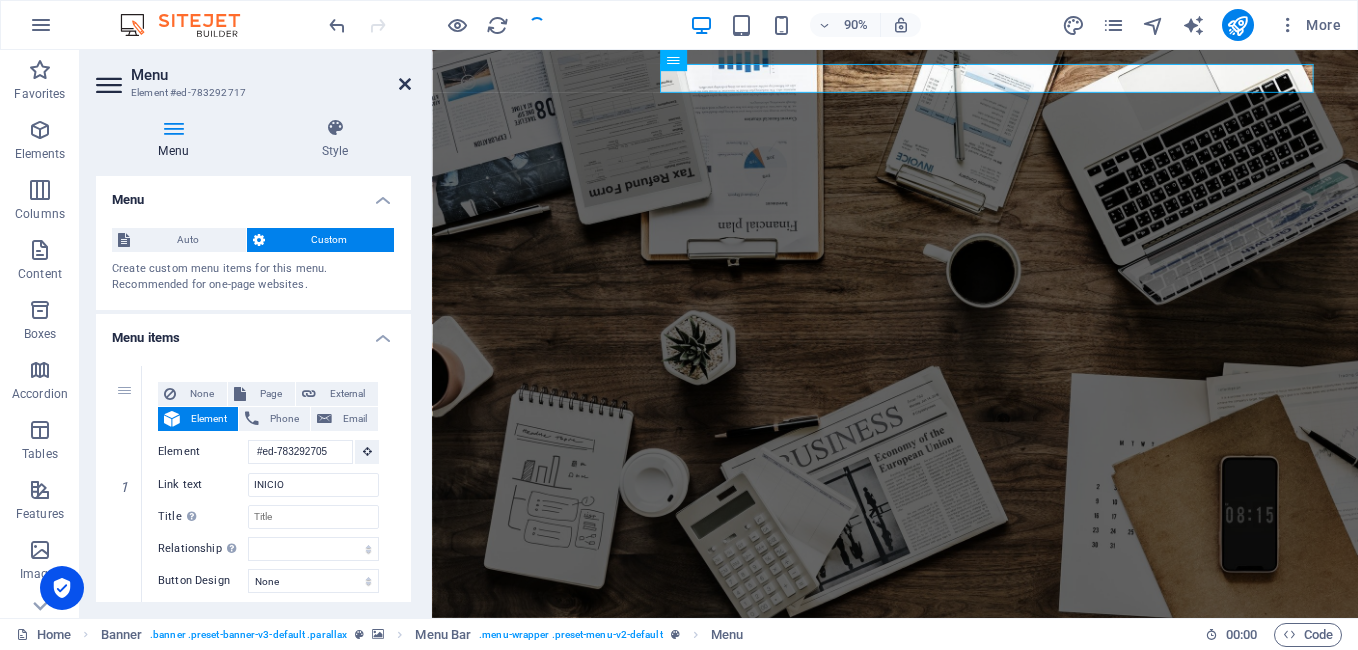 click at bounding box center [405, 84] 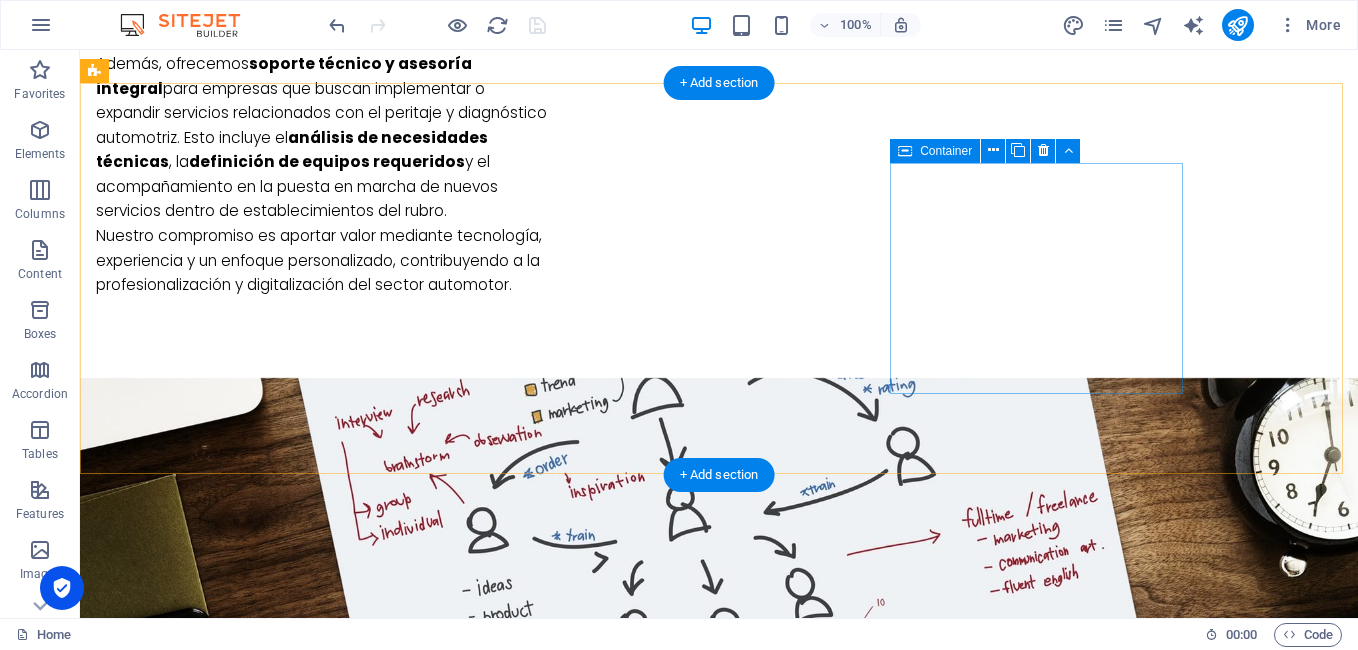 scroll, scrollTop: 1700, scrollLeft: 0, axis: vertical 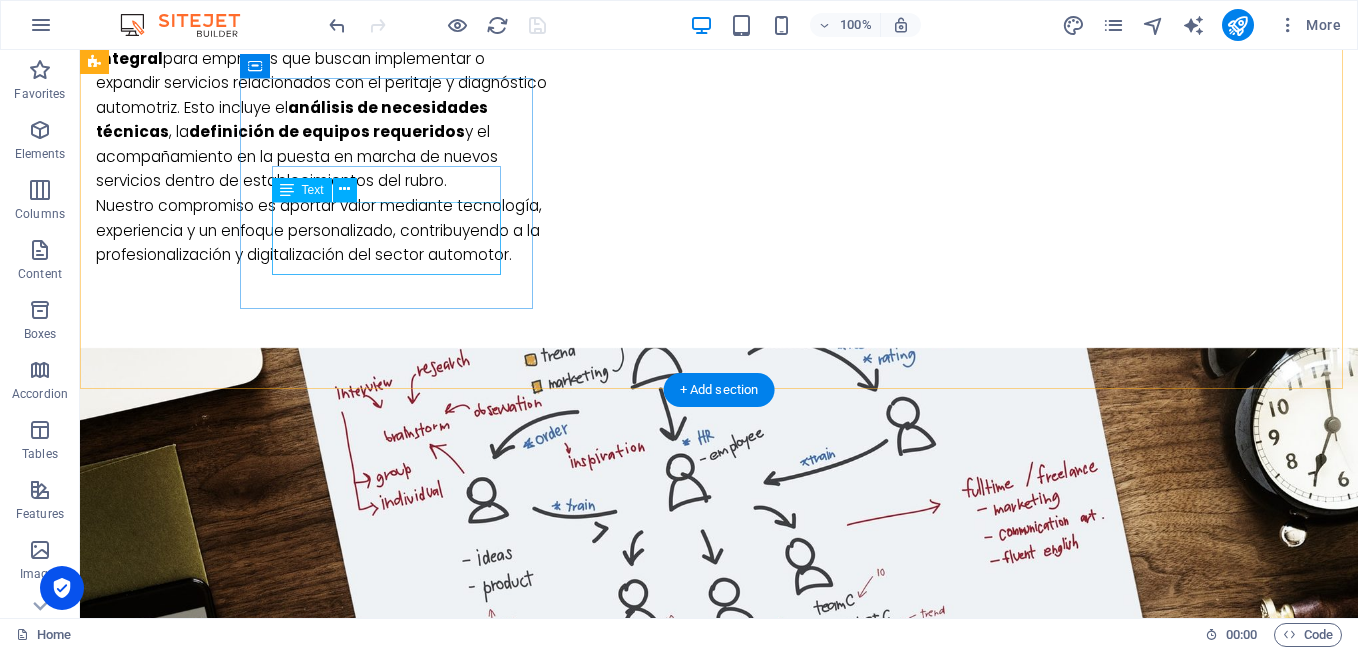 click on "Lorem ipsum dolor sit amet, consectetur adipisicing elit. Veritatis, dolorem!" at bounding box center [242, 1325] 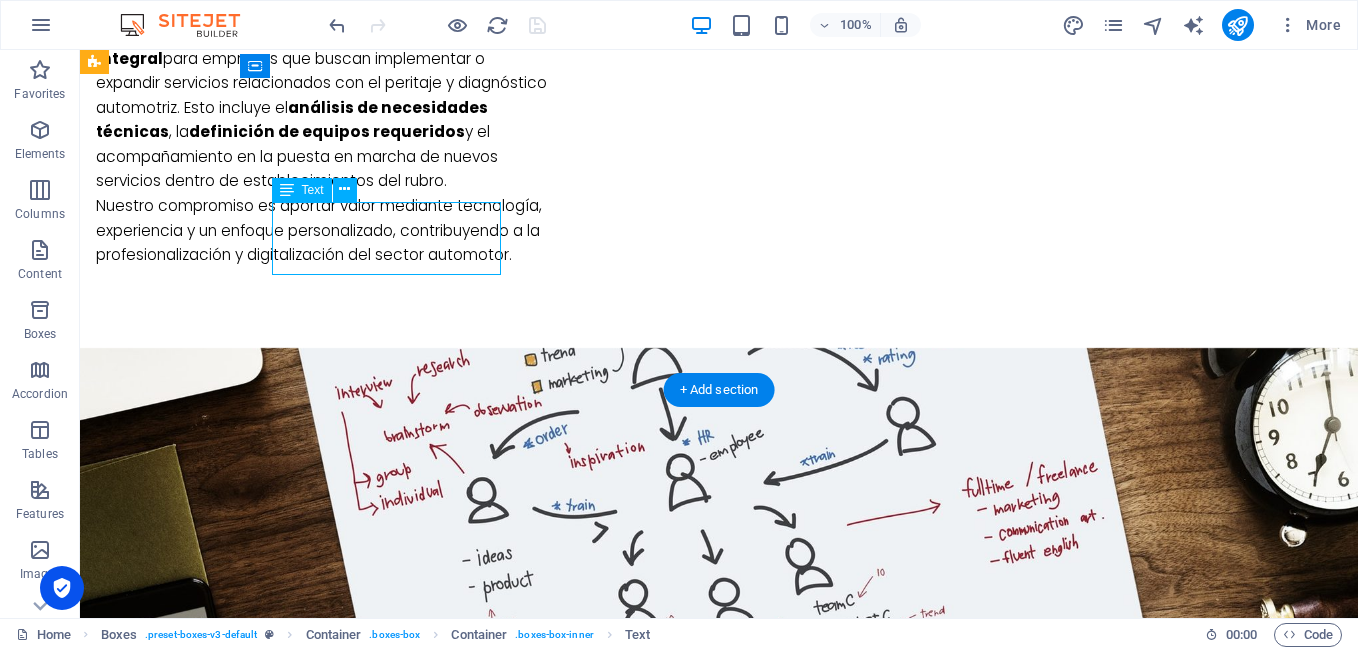 click on "Lorem ipsum dolor sit amet, consectetur adipisicing elit. Veritatis, dolorem!" at bounding box center [242, 1325] 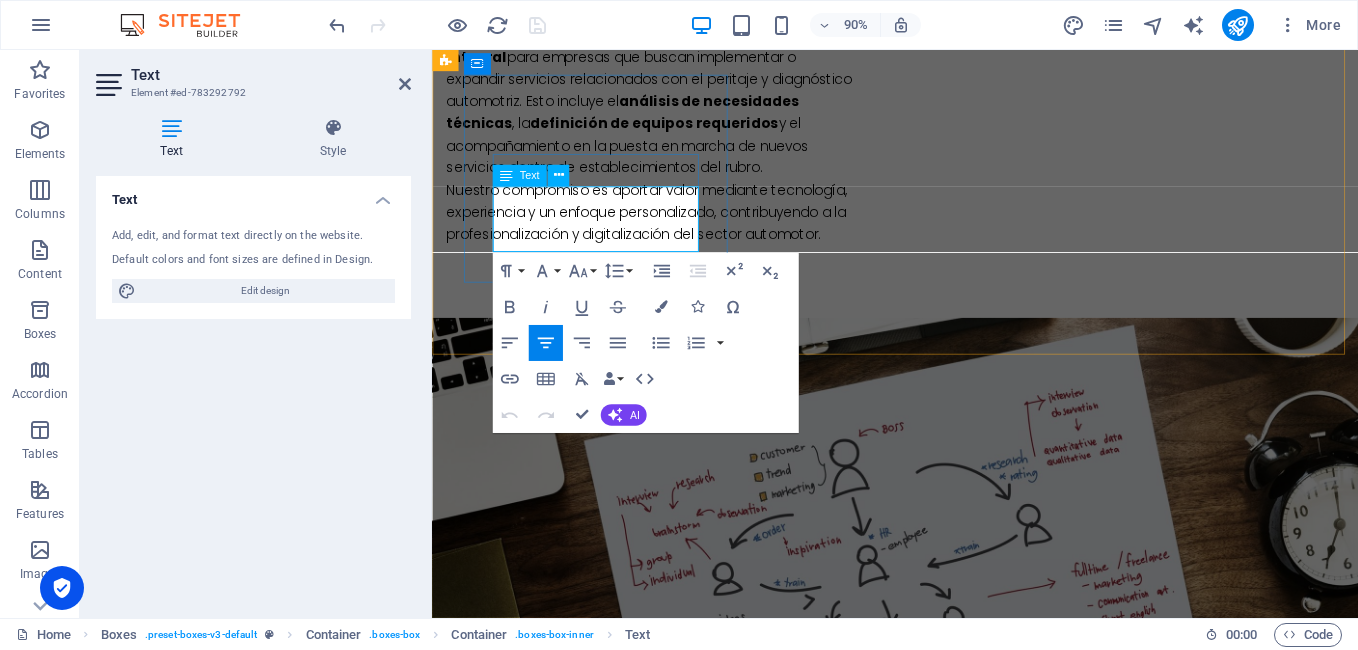 drag, startPoint x: 704, startPoint y: 262, endPoint x: 499, endPoint y: 202, distance: 213.6001 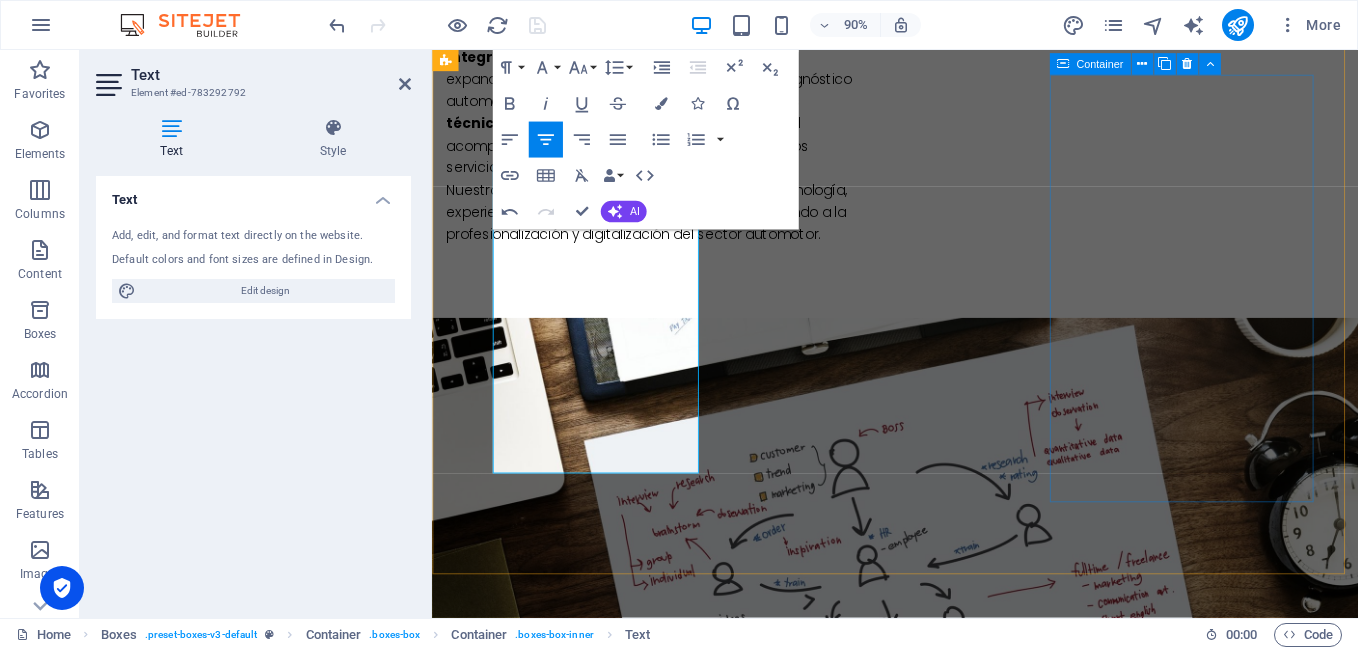 click on "soporte Lorem ipsum dolor sit amet, consectetur adipisicing elit. Veritatis, dolorem!" at bounding box center (594, 2042) 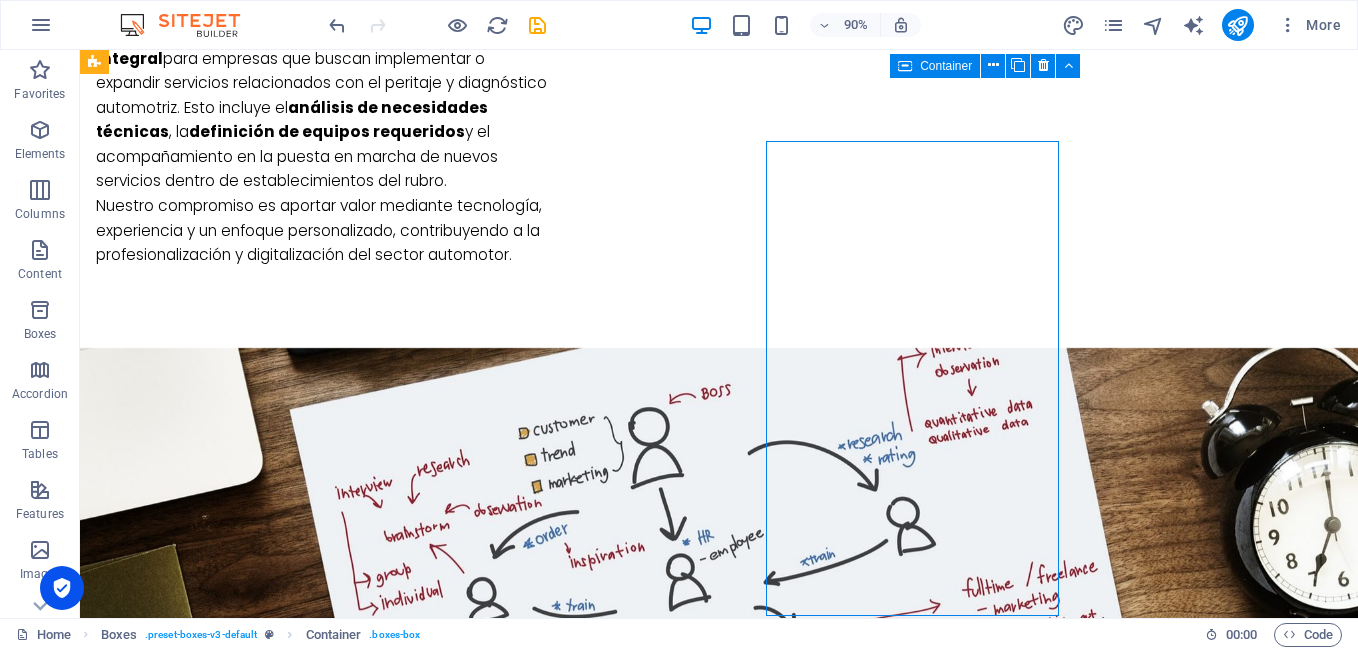 scroll, scrollTop: 1700, scrollLeft: 0, axis: vertical 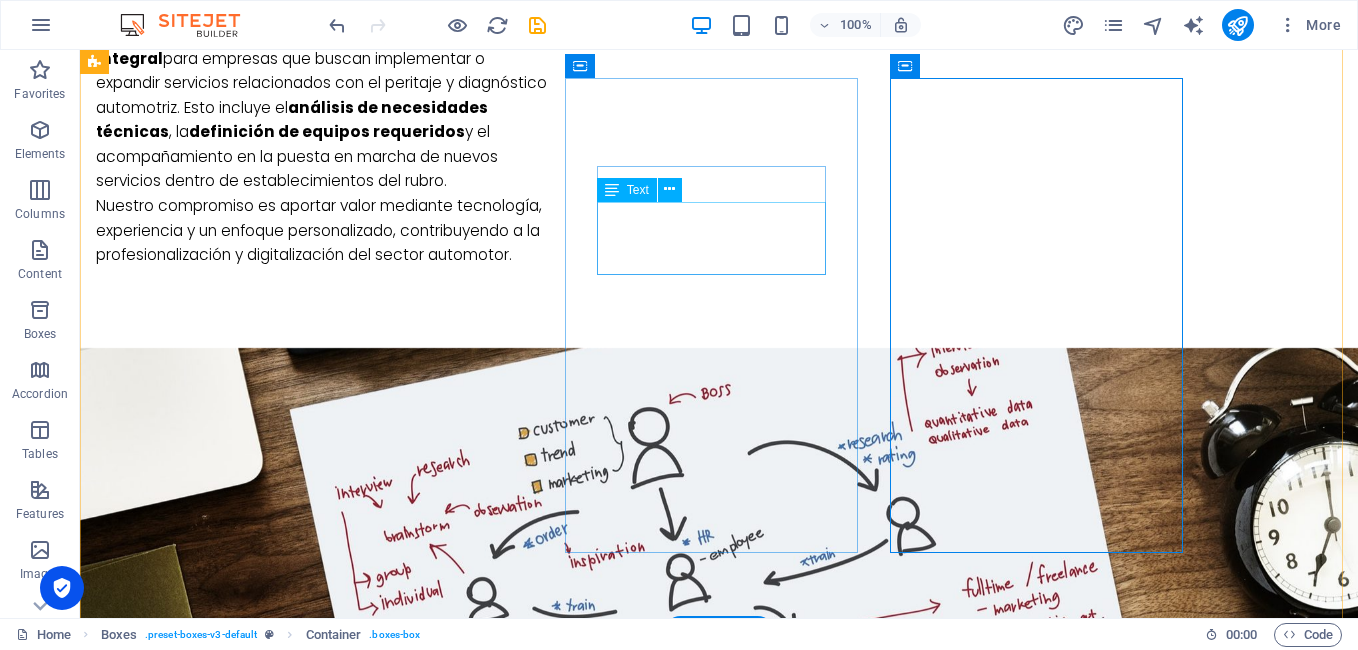 click on "Lorem ipsum dolor sit amet, consectetur adipisicing elit. Veritatis, dolorem!" at bounding box center [242, 1841] 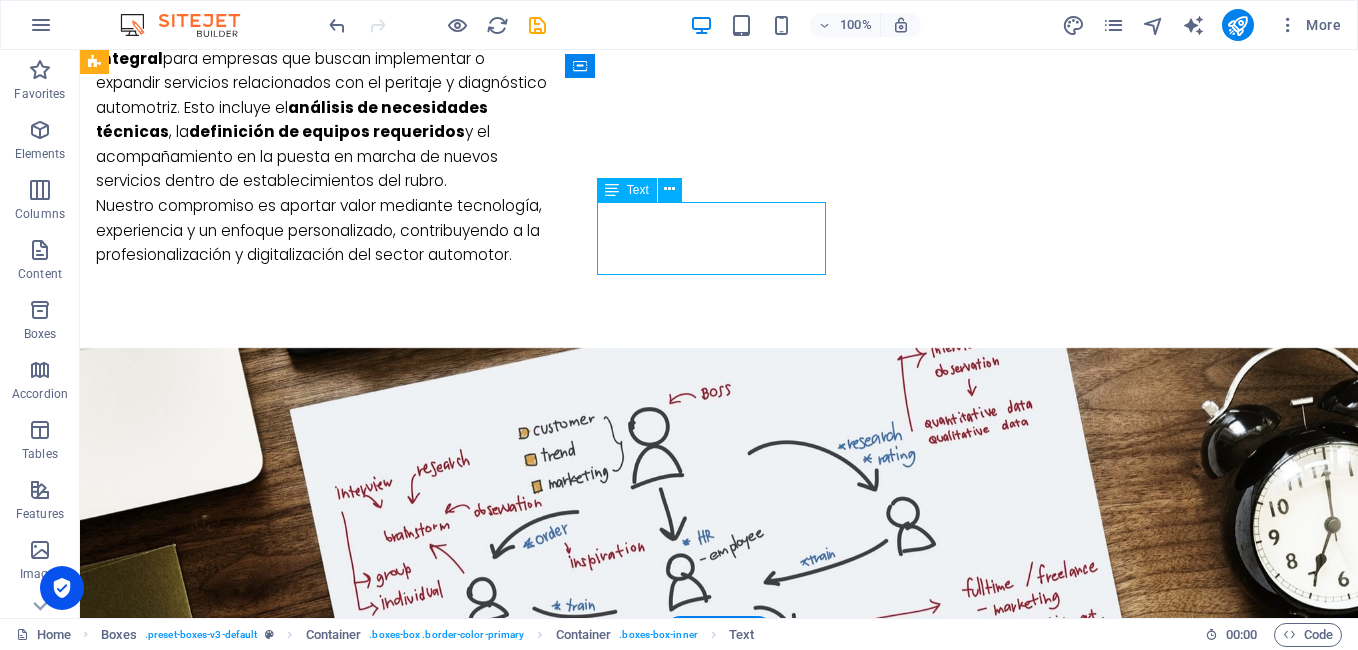 click on "Lorem ipsum dolor sit amet, consectetur adipisicing elit. Veritatis, dolorem!" at bounding box center [242, 1841] 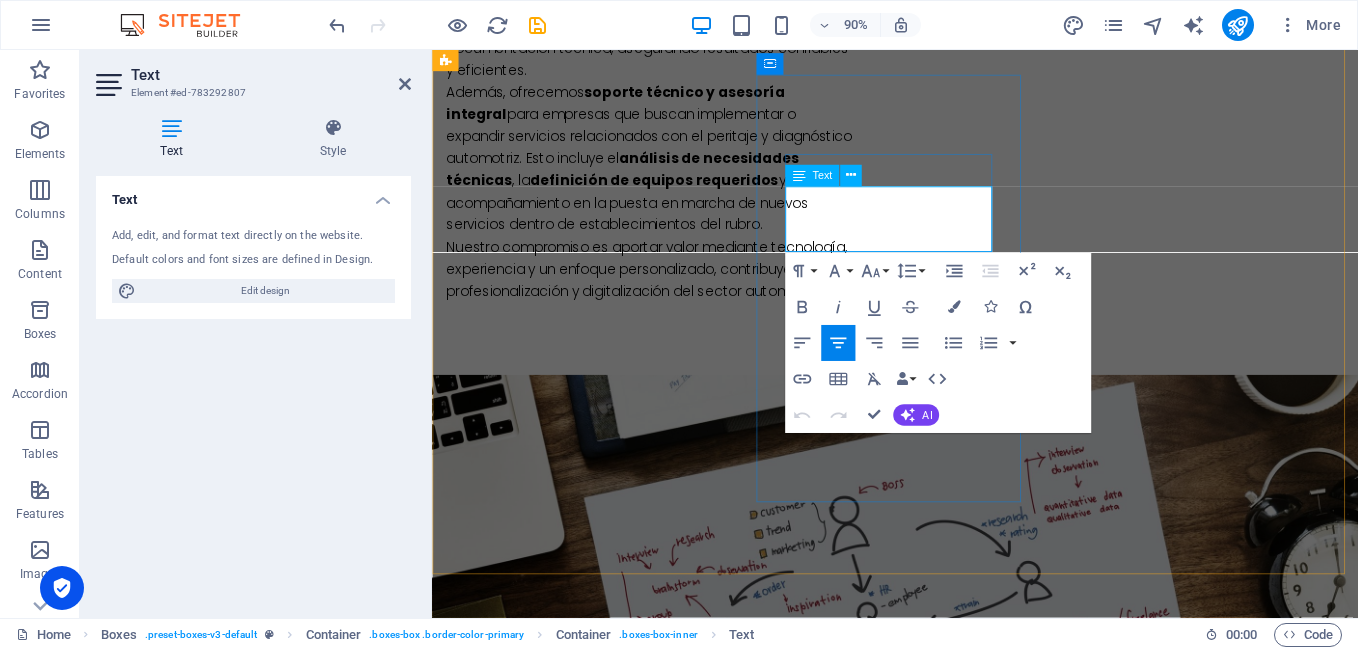 scroll, scrollTop: 1763, scrollLeft: 0, axis: vertical 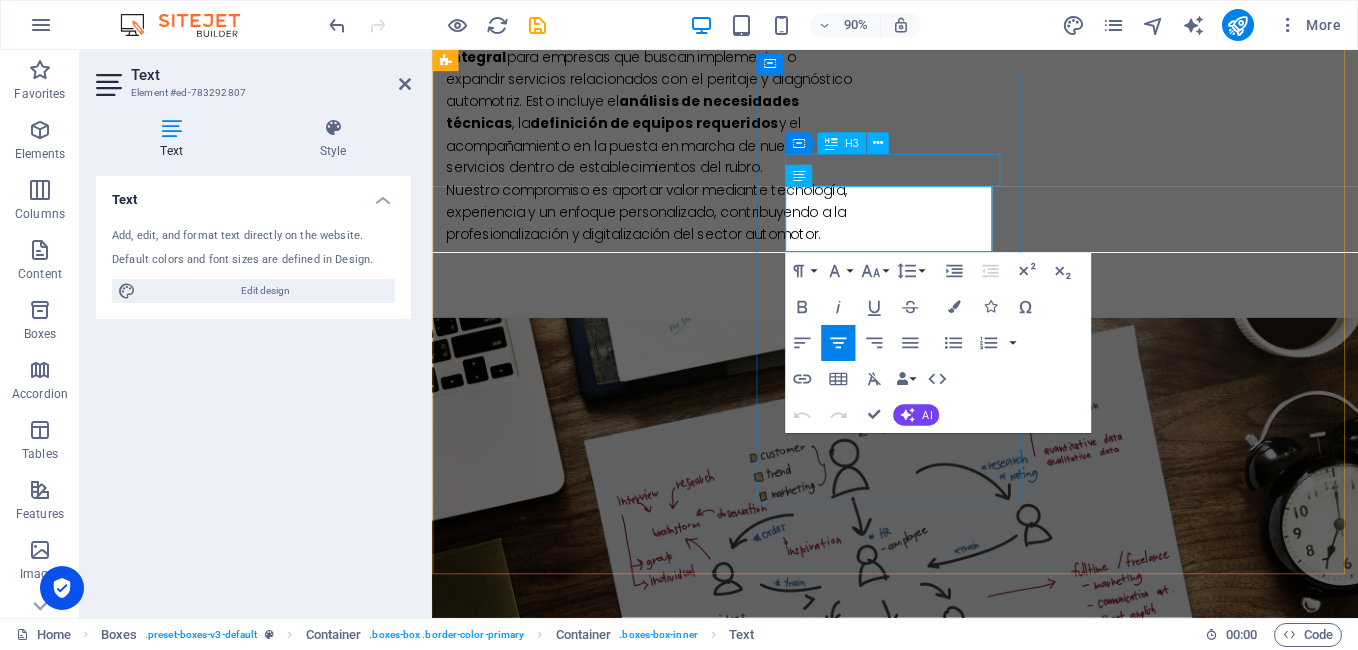 drag, startPoint x: 1014, startPoint y: 257, endPoint x: 811, endPoint y: 202, distance: 210.3188 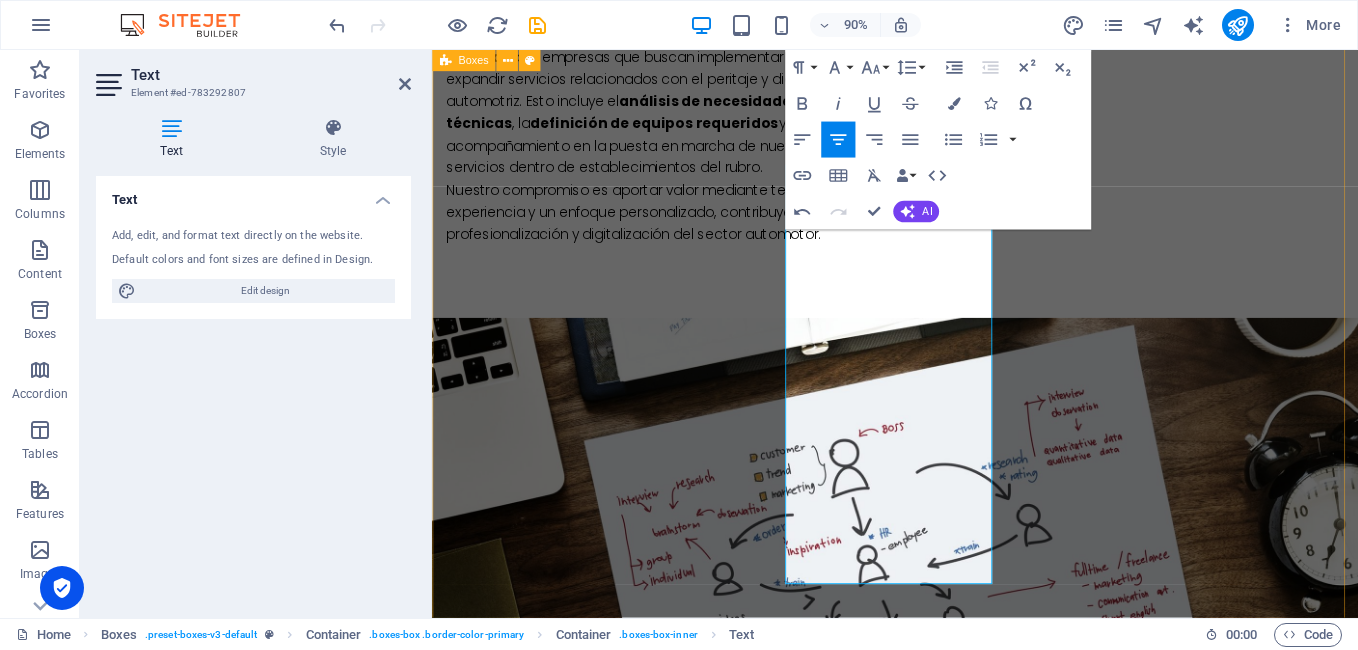 click on "peritaje Nuestro  software de peritaje vehicular  es una solución tecnológica diseñada para  automatizar, estandarizar y optimizar el proceso de evaluación técnica de vehículos . Facilita la inspección, documentación y calificación [PERSON_NAME] o condiciones mecánicas, permitiendo una gestión más eficiente, confiable y profesional de los peritajes. acompañamiento no solo proveemos tecnología:  acompañamos a nuestros clientes en la correcta implementación, uso y optimización  de nuestras soluciones. Ofrecemos un servicio de  asesoría técnica personalizada  orientado a garantizar que cada cliente aproveche al máximo el potencial de nuestro  software de peritaje  y cuente con el  equipamiento necesario  para prestar un servicio profesional, eficiente y ajustado a los estándares del sector automotor. soporte Lorem ipsum dolor sit amet, consectetur adipisicing elit. Veritatis, dolorem!" at bounding box center (946, 1857) 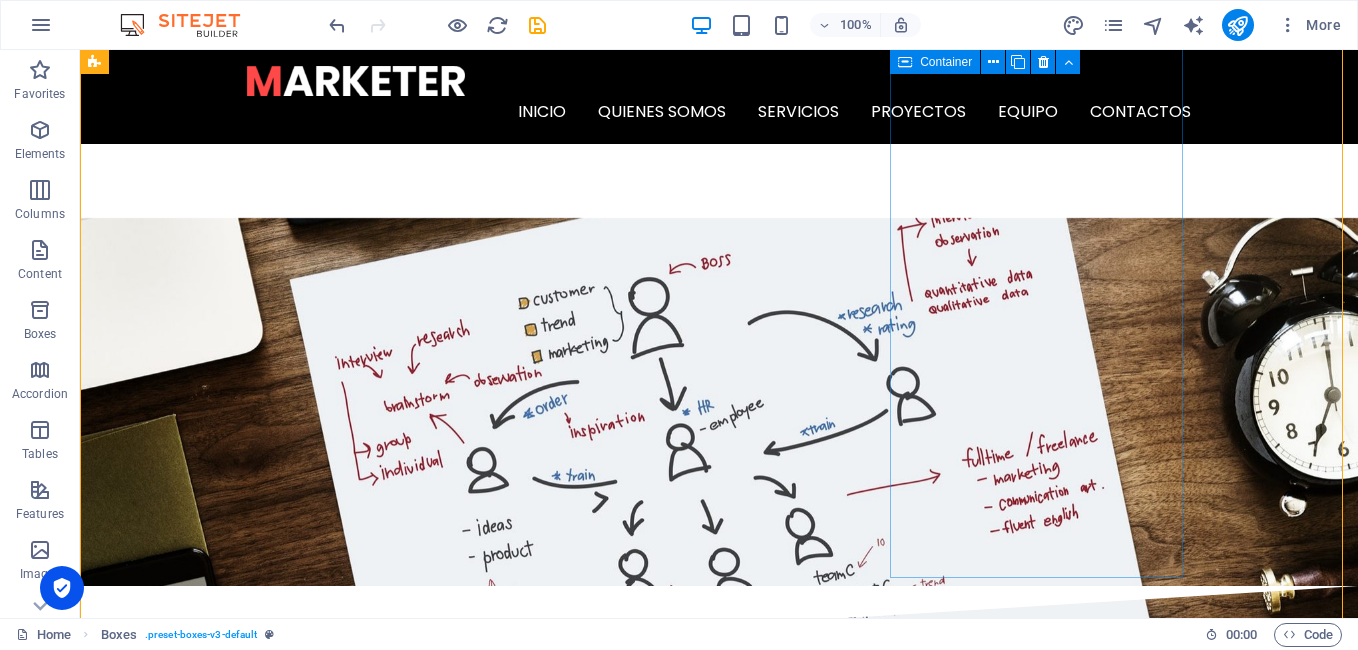 scroll, scrollTop: 1700, scrollLeft: 0, axis: vertical 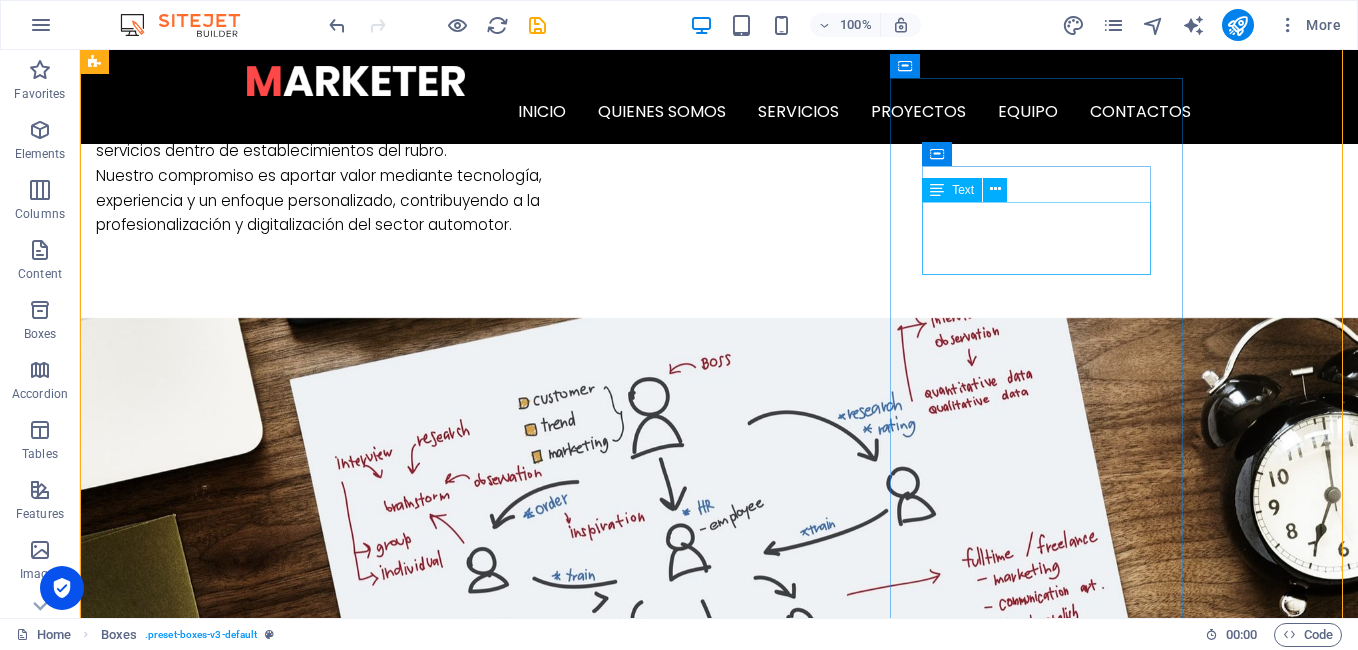 click on "Lorem ipsum dolor sit amet, consectetur adipisicing elit. Veritatis, dolorem!" at bounding box center [242, 2451] 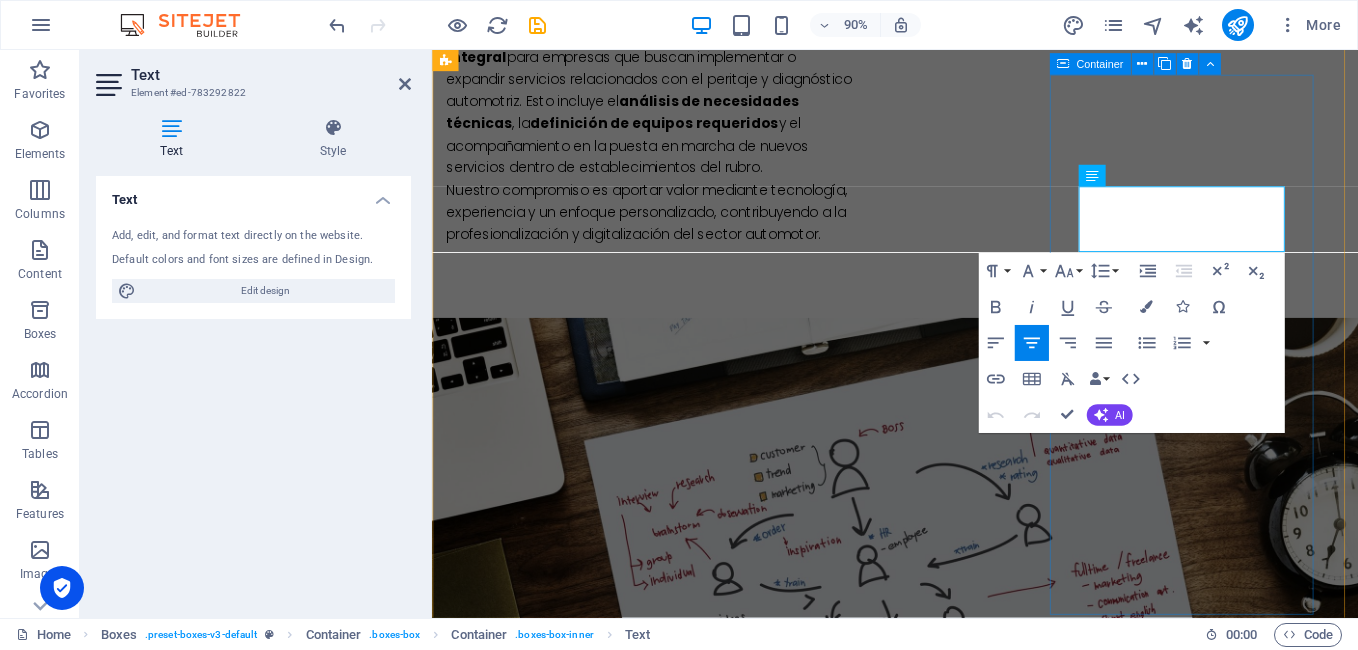 drag, startPoint x: 1343, startPoint y: 255, endPoint x: 1118, endPoint y: 207, distance: 230.06303 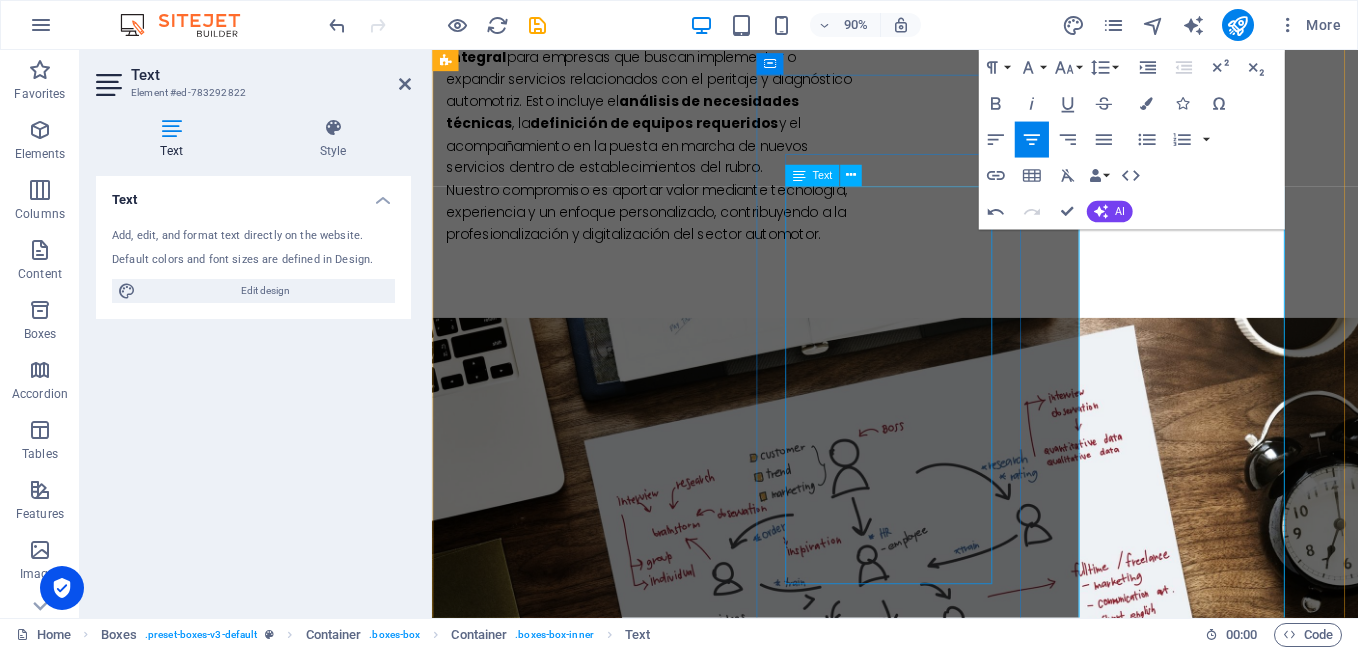 click on "no solo proveemos tecnología:  acompañamos a nuestros clientes en la correcta implementación, uso y optimización  de nuestras soluciones. Ofrecemos un servicio de  asesoría técnica personalizada  orientado a garantizar que cada cliente aproveche al máximo el potencial de nuestro  software de peritaje  y cuente con el  equipamiento necesario  para prestar un servicio profesional, eficiente y ajustado a los estándares del sector automotor." at bounding box center (594, 2037) 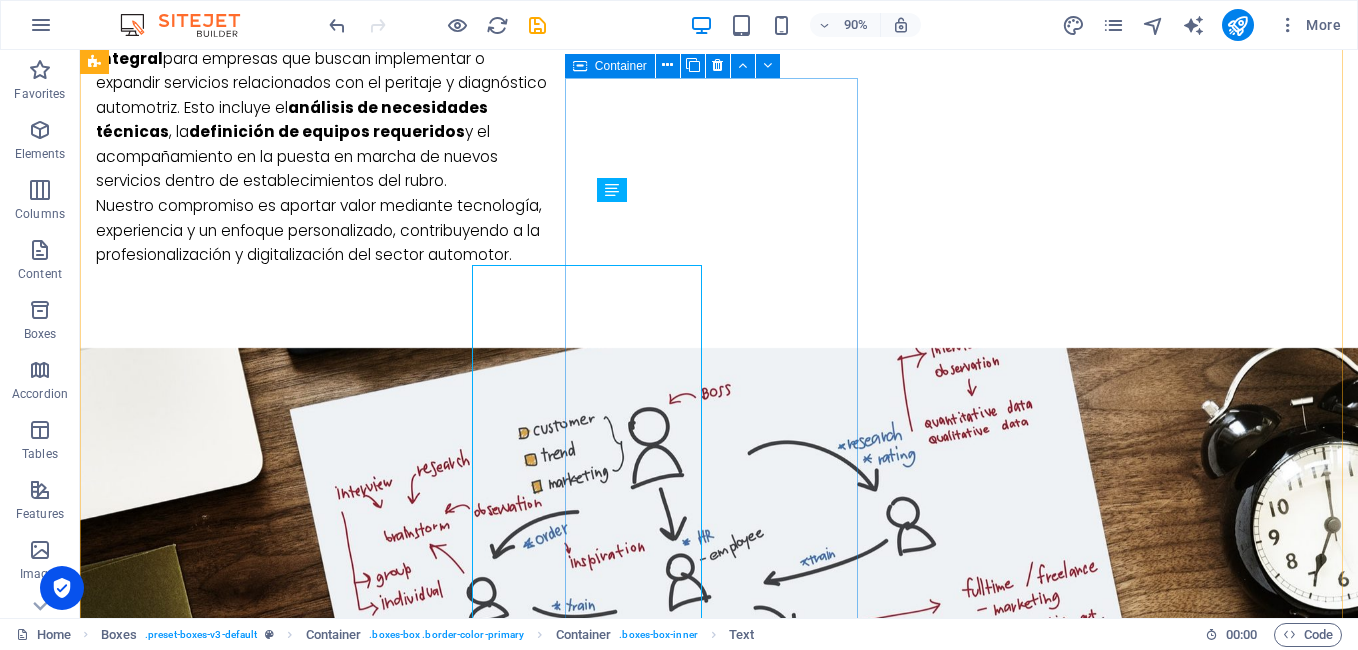 scroll, scrollTop: 1700, scrollLeft: 0, axis: vertical 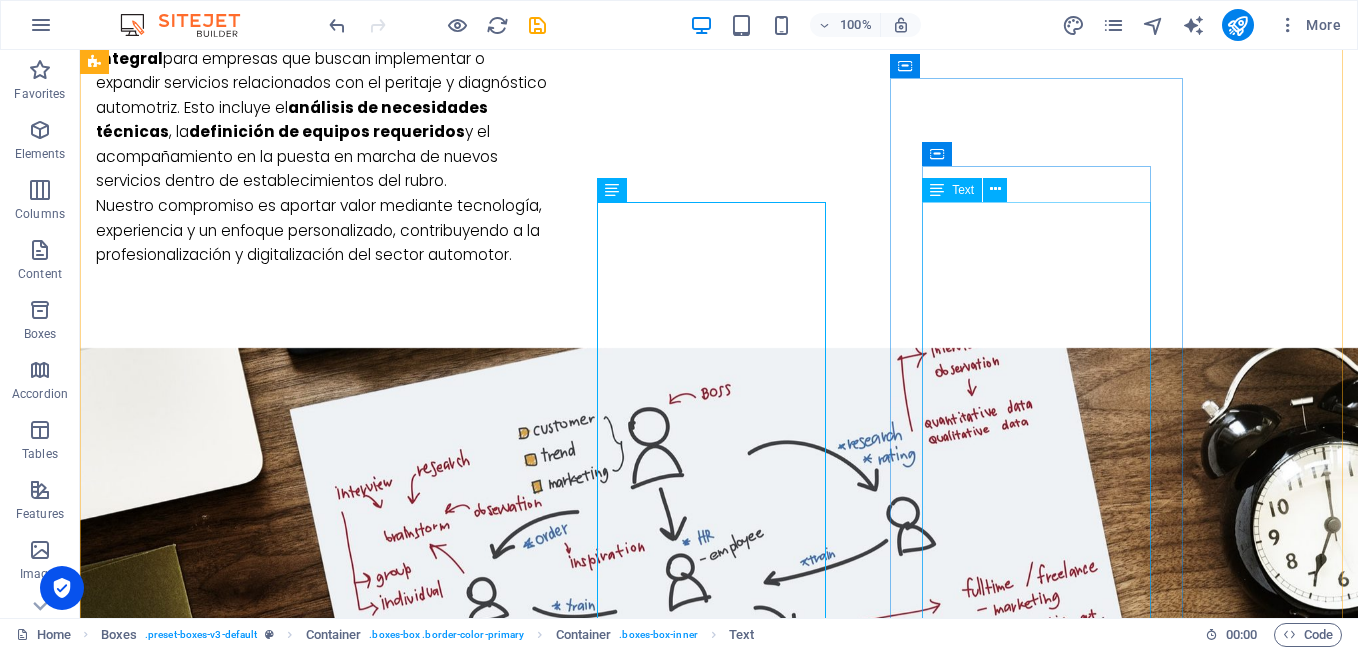 click on "En  [Nombre de tu Empresa] , ofrecemos un servicio especializado de  soporte técnico y evaluación de vehículos , orientado a brindar respaldo profesional en procesos de inspección, diagnóstico y peritaje automotriz. Nos enfocamos en acompañar a talleres, centros de diagnóstico, aseguradoras y peritos en la  verificación técnica del estado de los vehículos , ya sea para la evaluación [PERSON_NAME] por siniestros, revisión mecánica, determinación de condiciones comerciales o procesos de aseguramiento." at bounding box center (242, 2689) 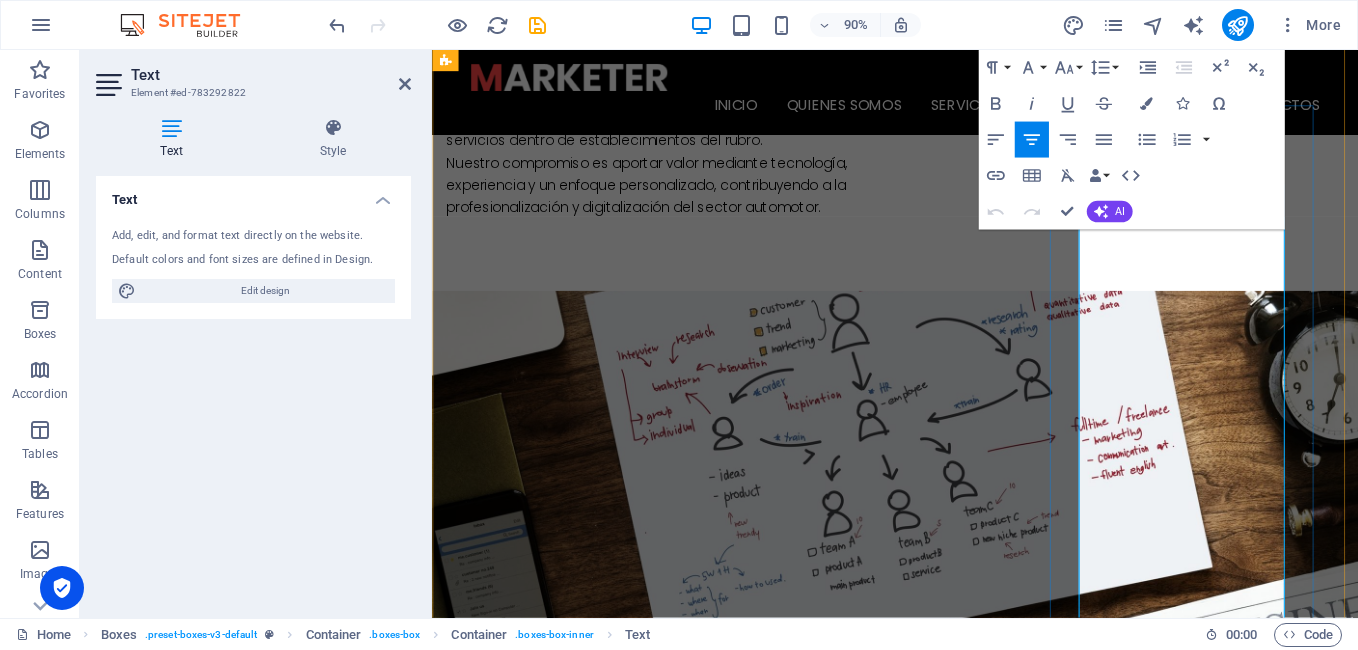 scroll, scrollTop: 1463, scrollLeft: 0, axis: vertical 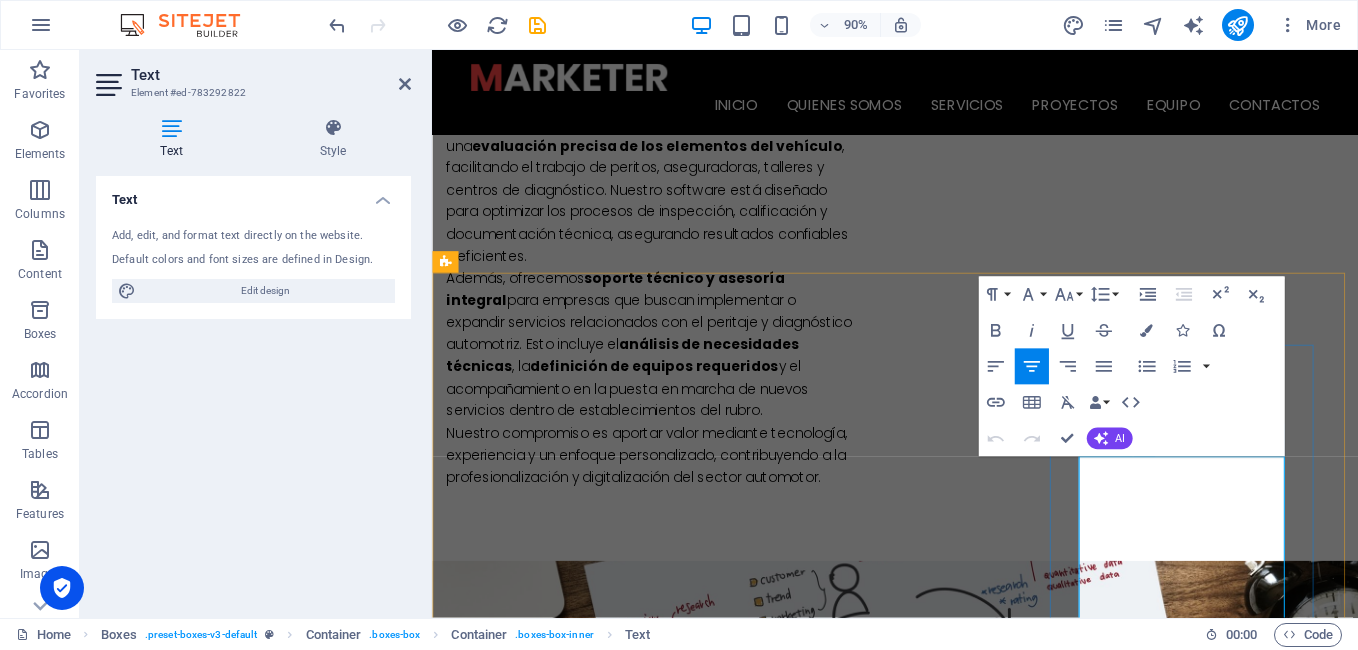 drag, startPoint x: 1156, startPoint y: 516, endPoint x: 1375, endPoint y: 522, distance: 219.08218 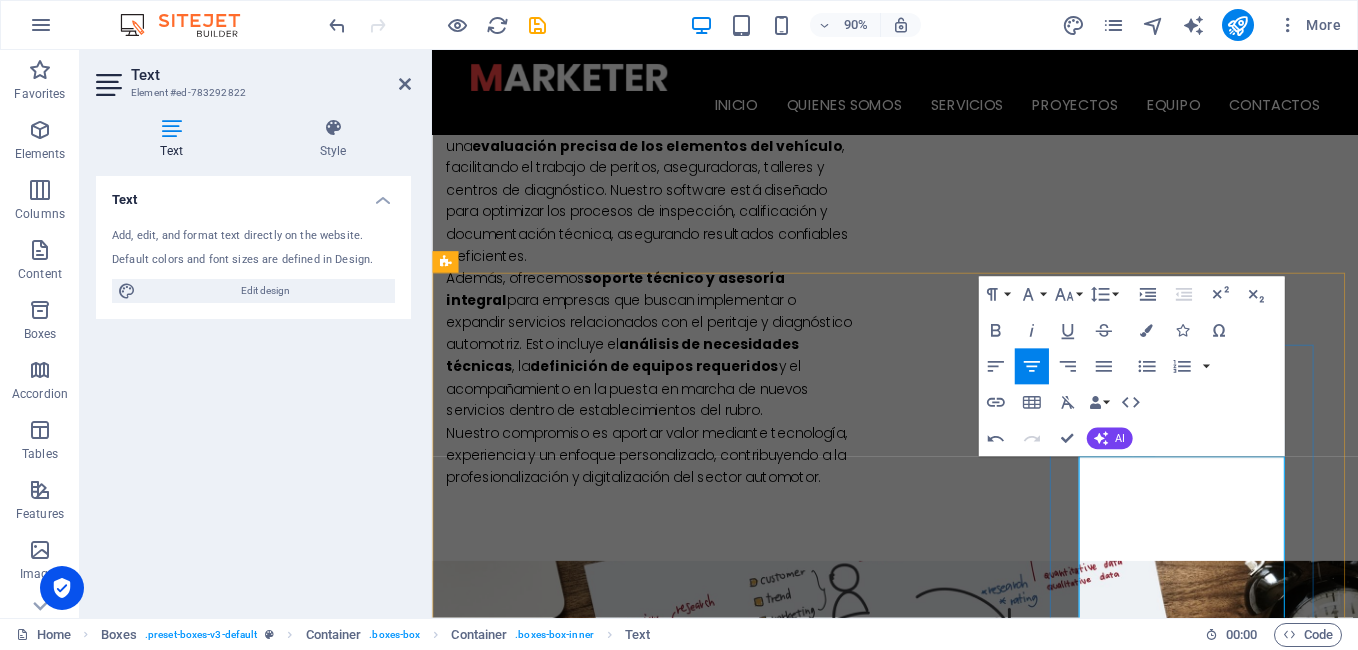 type 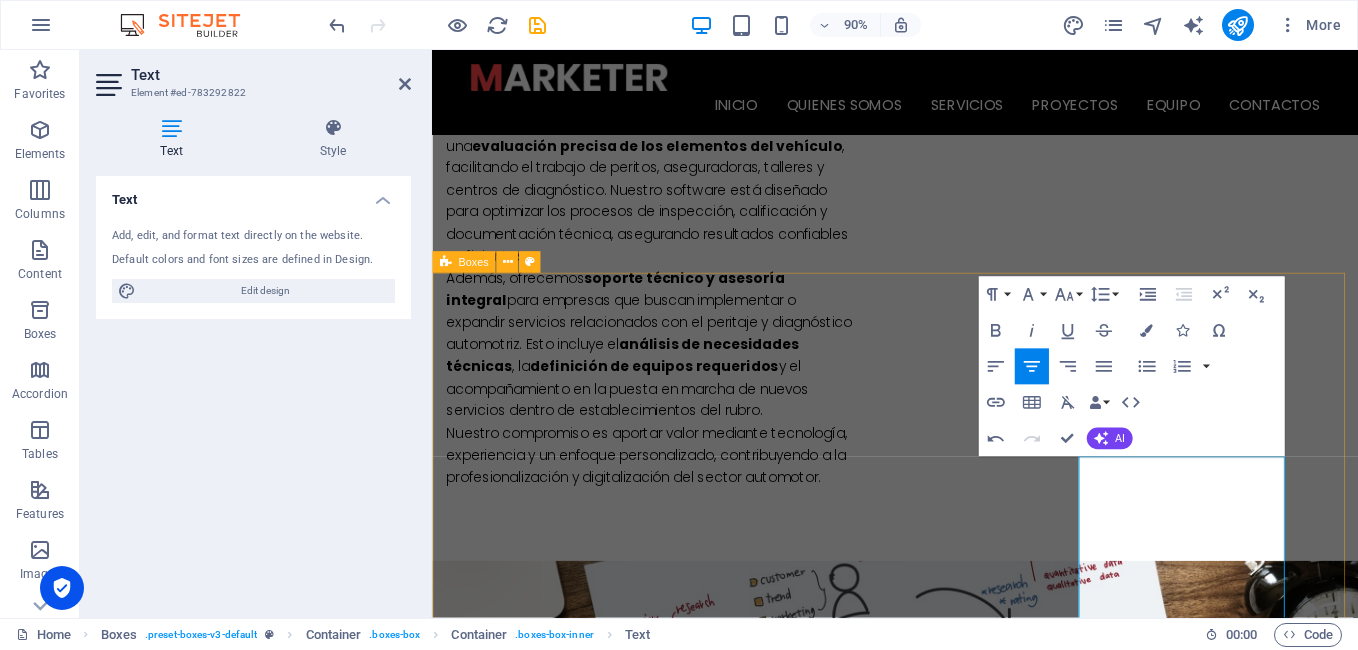 click on "peritaje Nuestro  software de peritaje vehicular  es una solución tecnológica diseñada para  automatizar, estandarizar y optimizar el proceso de evaluación técnica de vehículos . Facilita la inspección, documentación y calificación [PERSON_NAME] o condiciones mecánicas, permitiendo una gestión más eficiente, confiable y profesional de los peritajes. acompañamiento no solo proveemos tecnología:  acompañamos a nuestros clientes en la correcta implementación, uso y optimización  de nuestras soluciones. Ofrecemos un servicio de  asesoría técnica personalizada  orientado a garantizar que cada cliente aproveche al máximo el potencial de nuestro  software de peritaje  y cuente con el  equipamiento necesario  para prestar un servicio profesional, eficiente y ajustado a los estándares del sector automotor. soporte Ofrecemos un servicio especializado de  soporte técnico y evaluación de vehículos Nos enfocamos en acompañar a talleres, centros de diagnóstico, aseguradoras y peritos en la" at bounding box center (946, 2323) 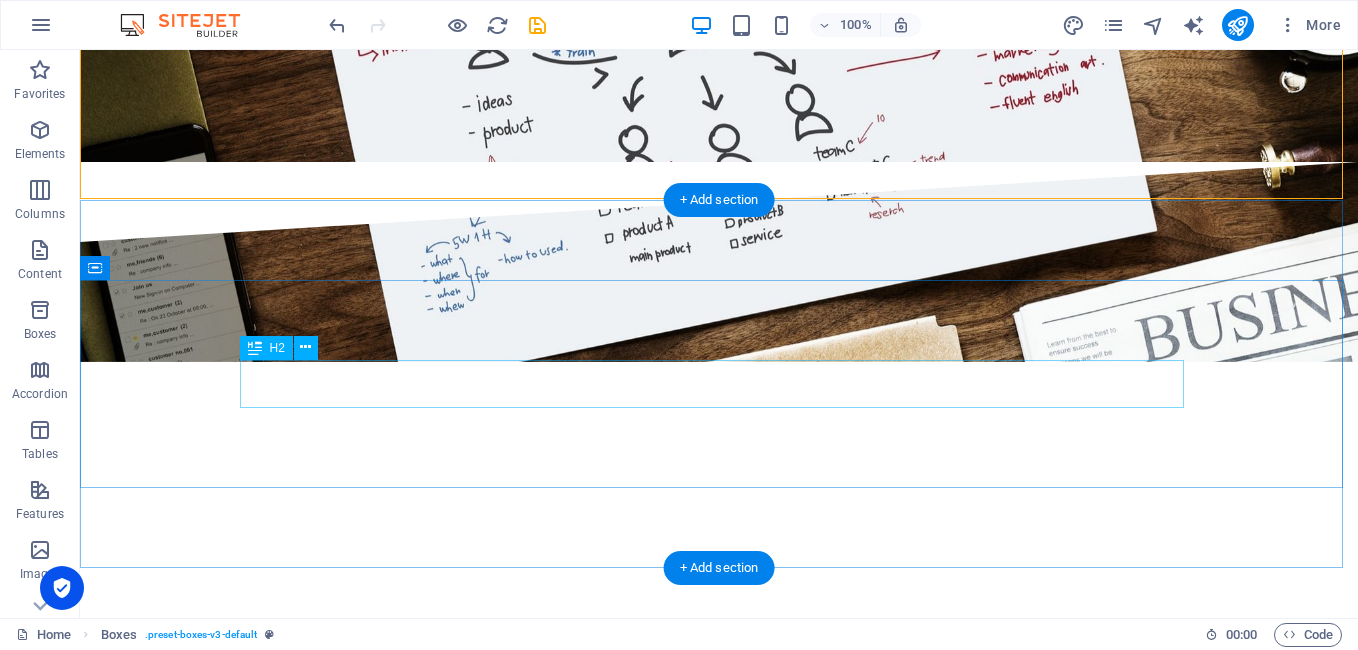 scroll, scrollTop: 2300, scrollLeft: 0, axis: vertical 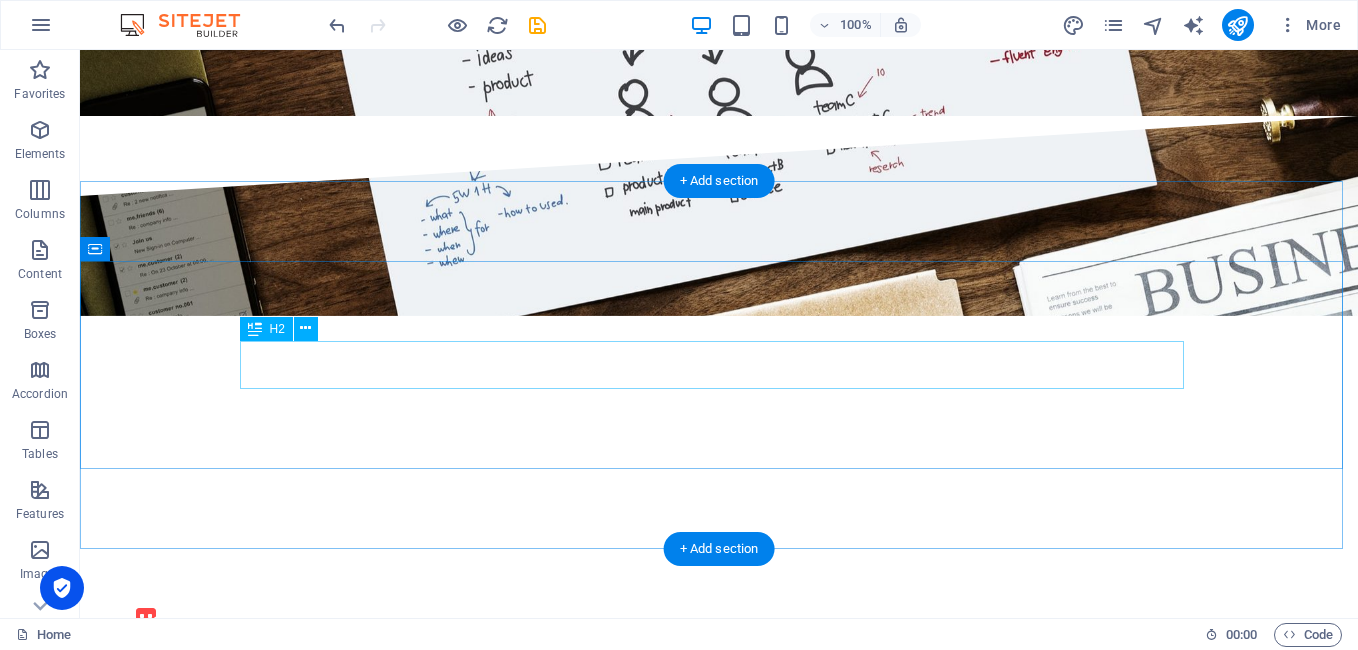 click on "O ur Projects" at bounding box center [719, 2975] 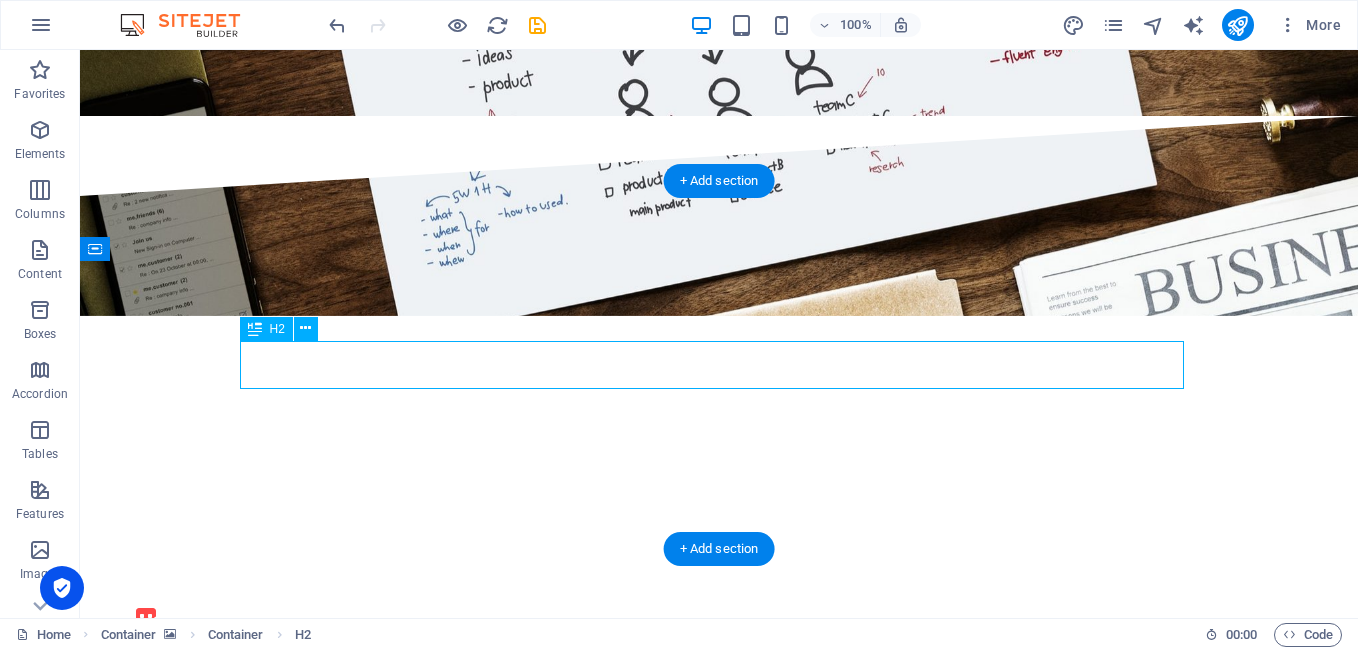 click on "O ur Projects" at bounding box center [719, 2975] 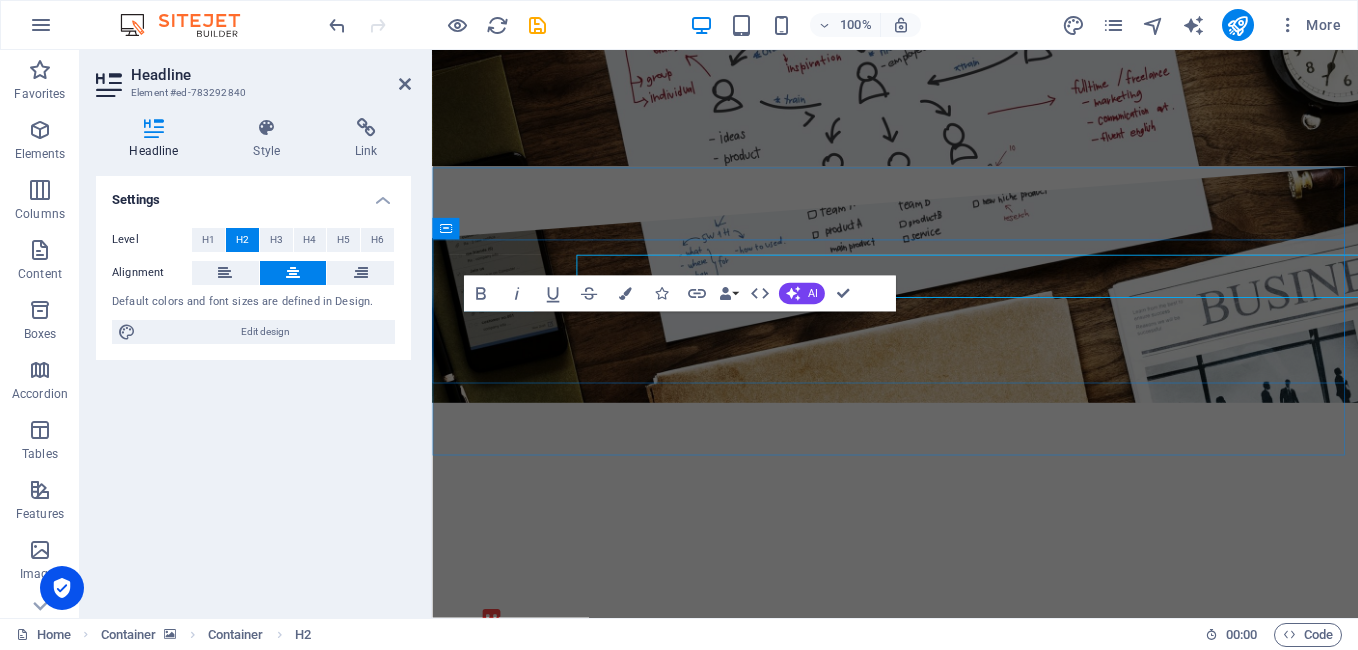 scroll, scrollTop: 2363, scrollLeft: 0, axis: vertical 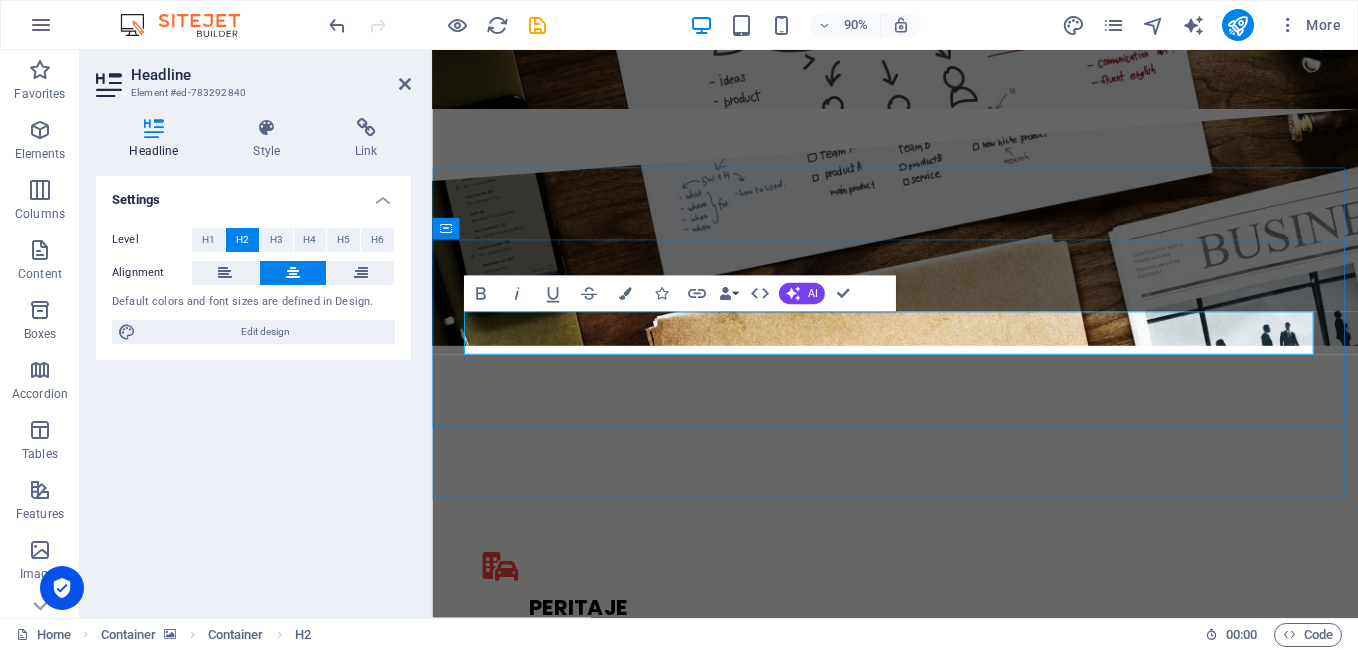 click on "ur Projects" at bounding box center (962, 2927) 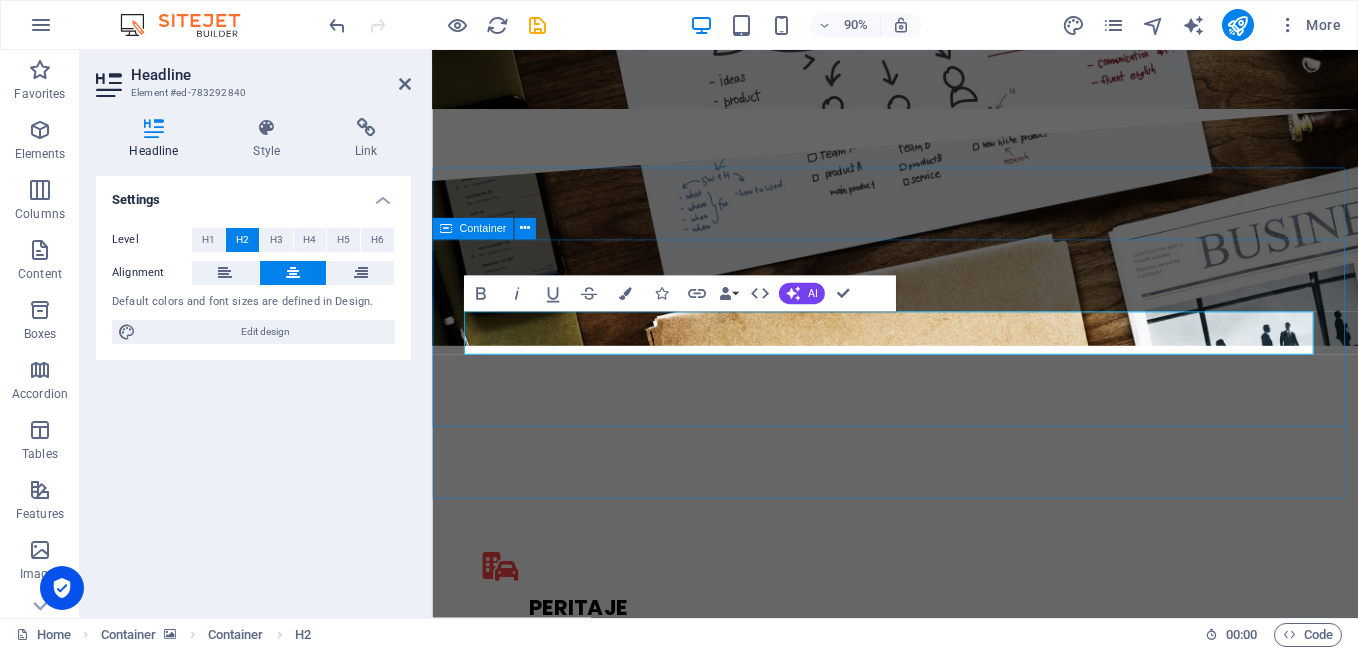 click on "n uestros proyectos" at bounding box center (946, 2975) 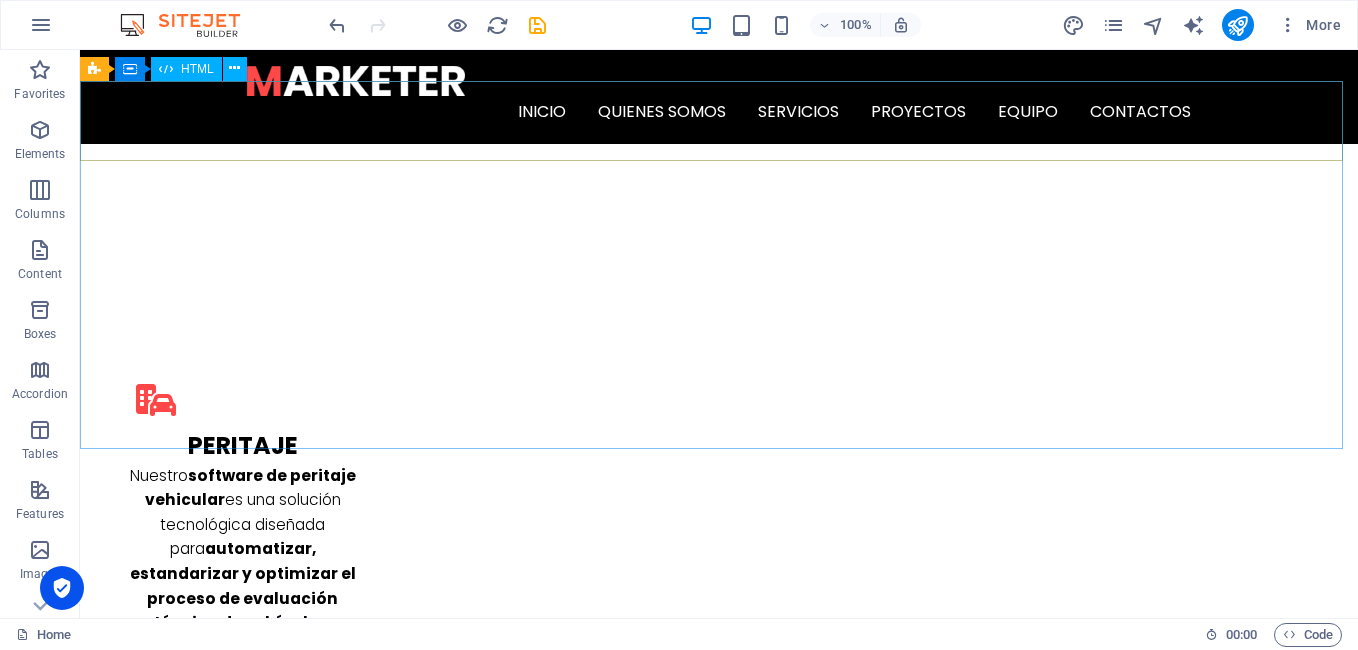 scroll, scrollTop: 2400, scrollLeft: 0, axis: vertical 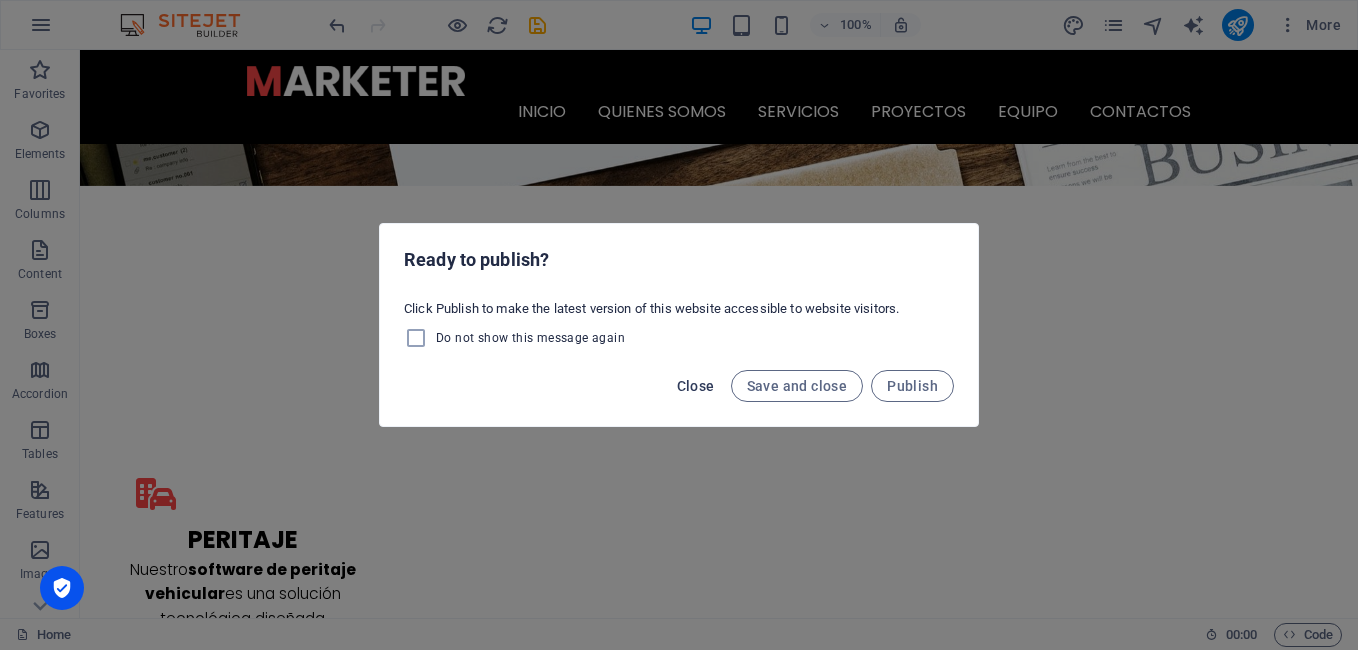 click on "Close" at bounding box center [696, 386] 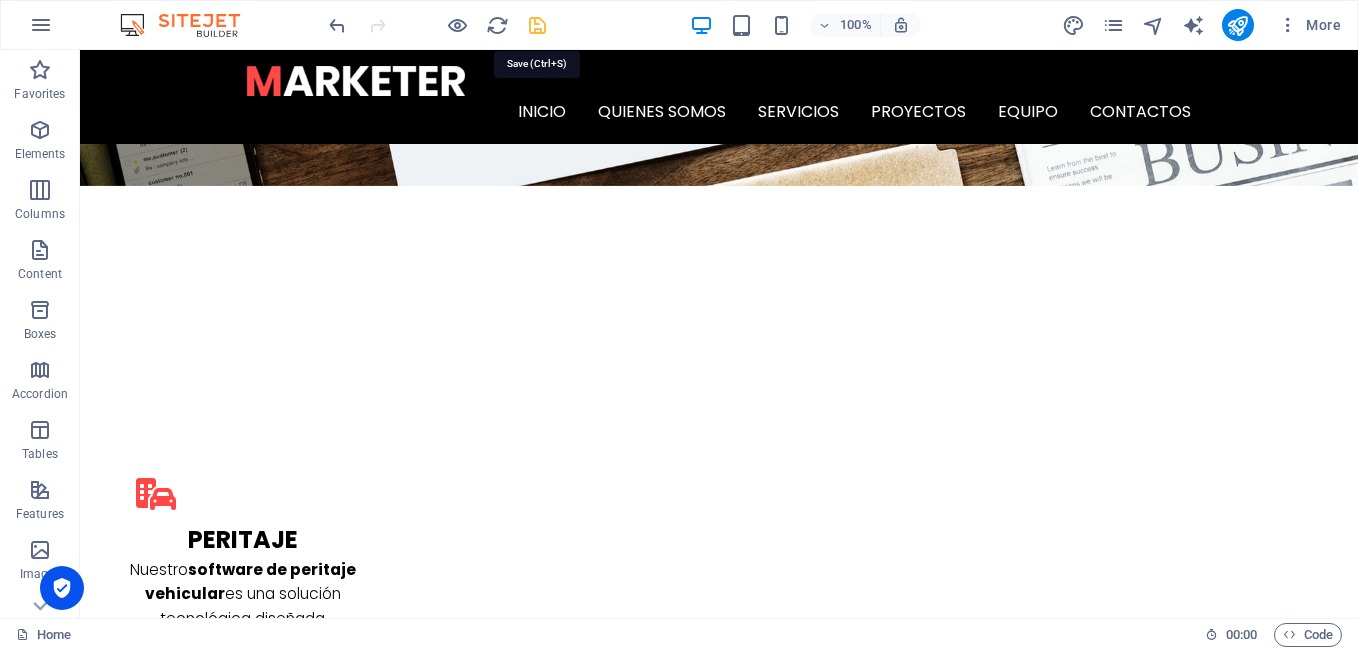 click at bounding box center [537, 25] 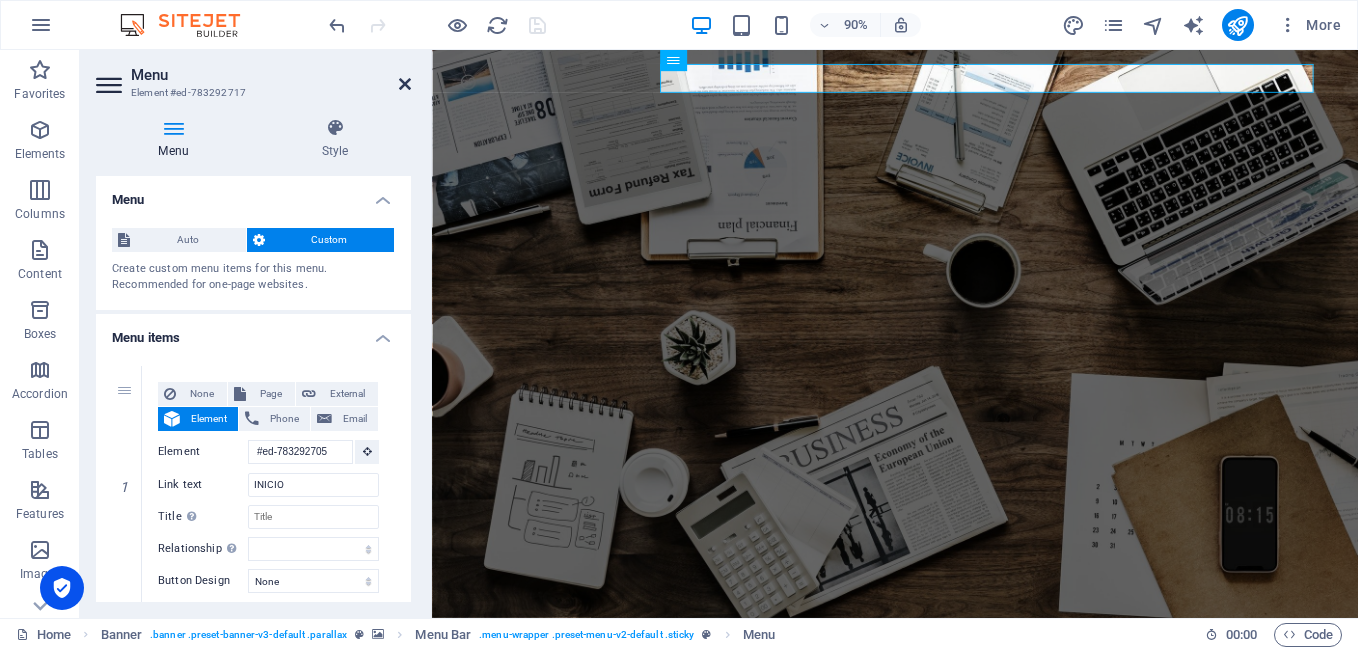 click at bounding box center [405, 84] 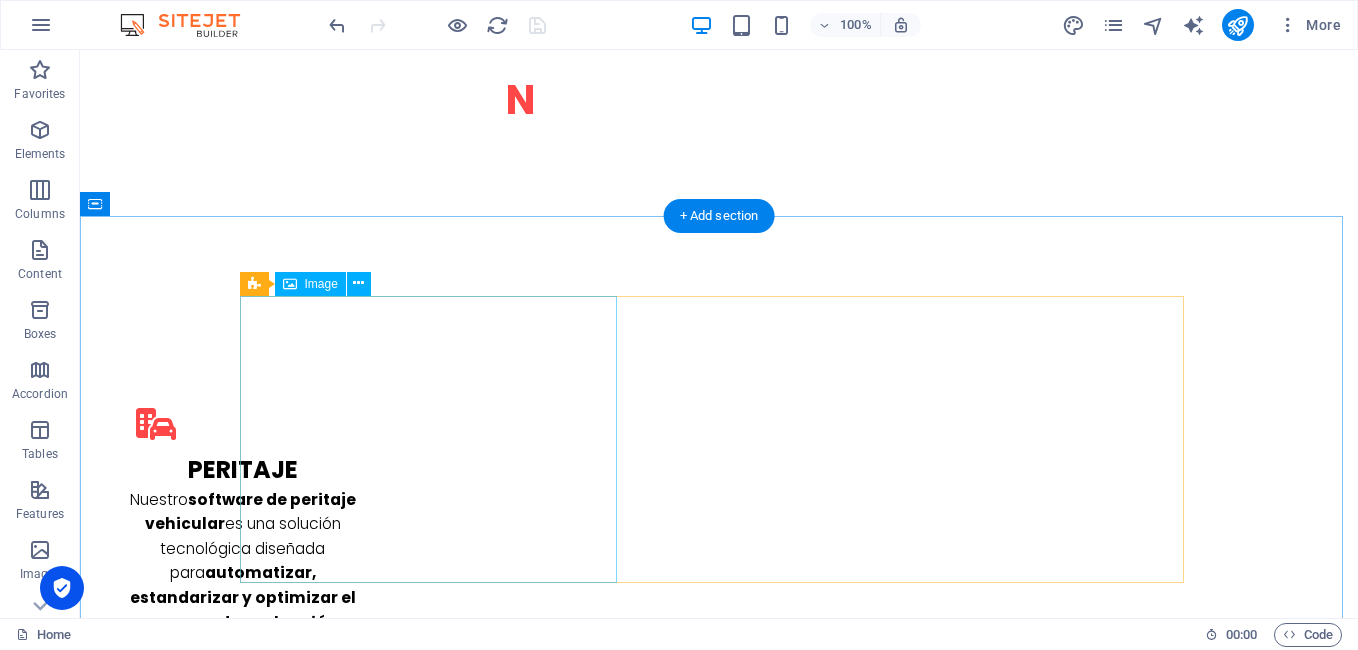 scroll, scrollTop: 2800, scrollLeft: 0, axis: vertical 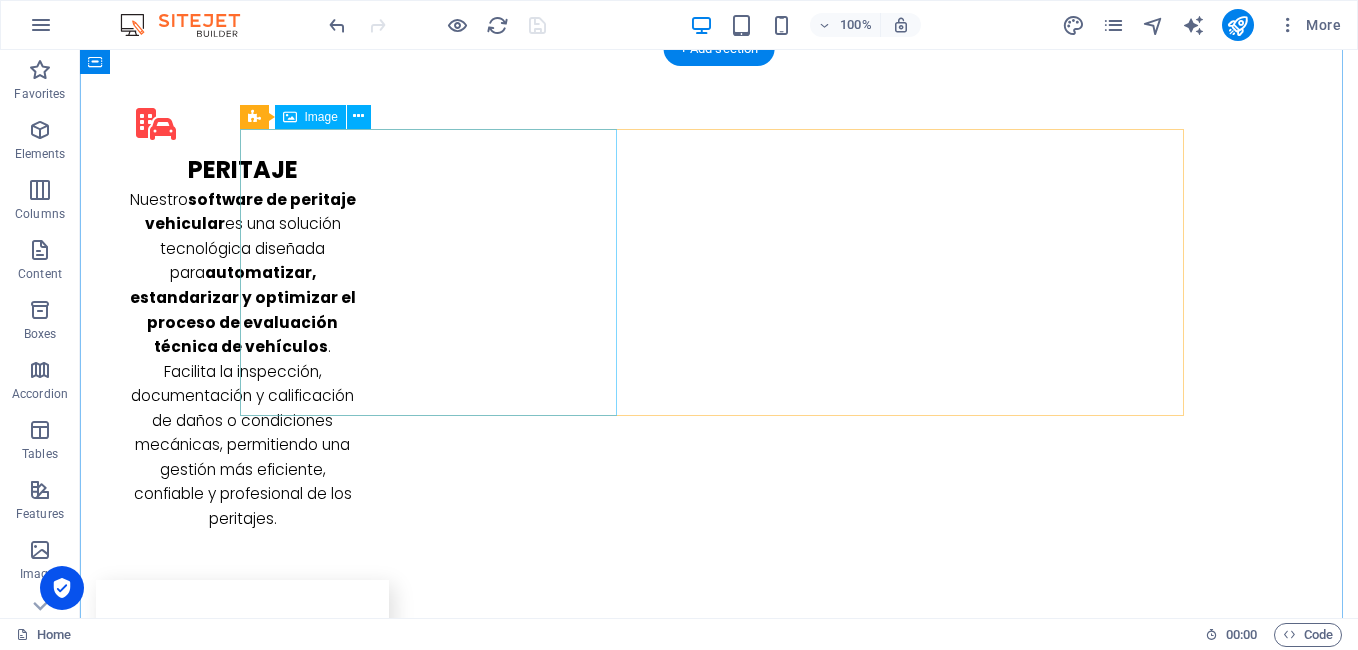 click at bounding box center [388, 2830] 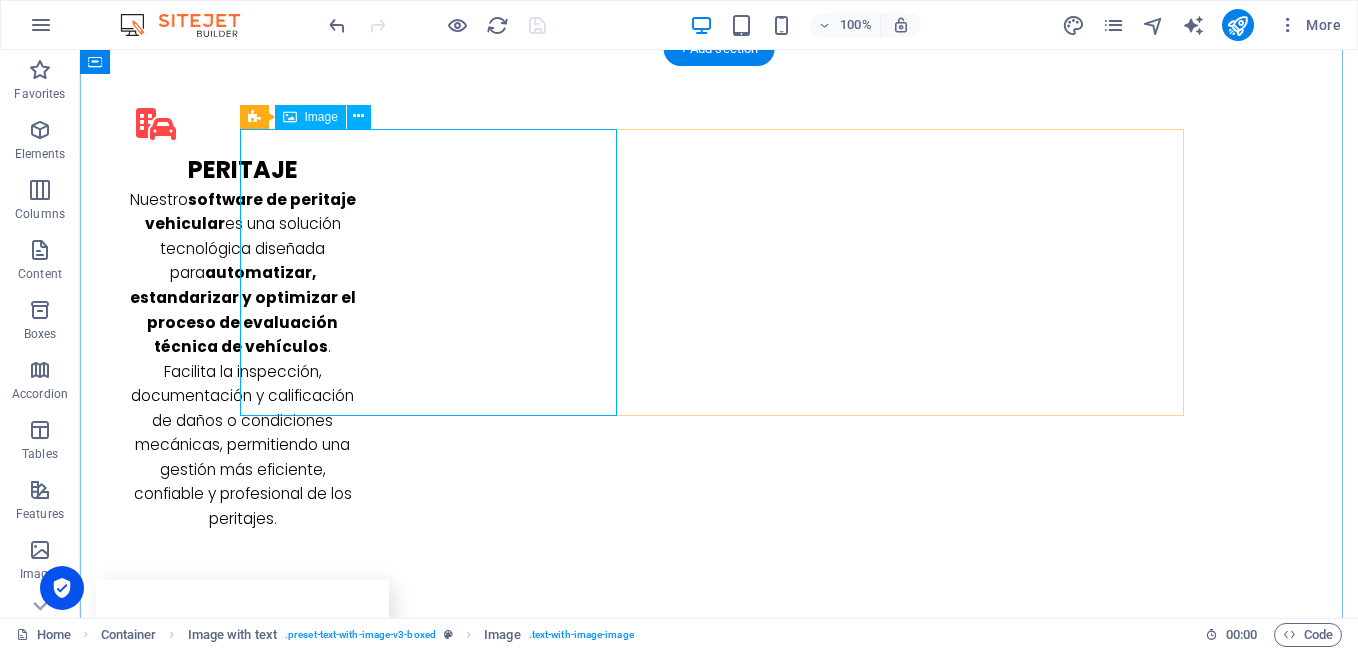 click at bounding box center [388, 2830] 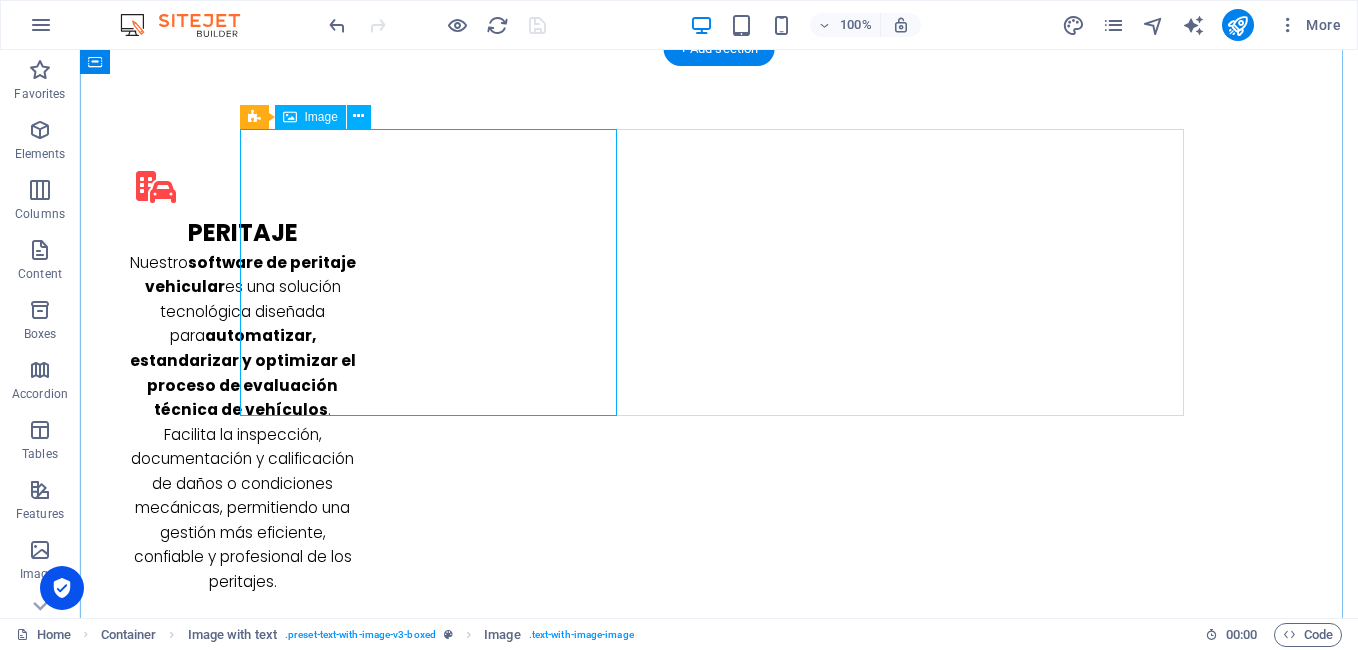 select on "%" 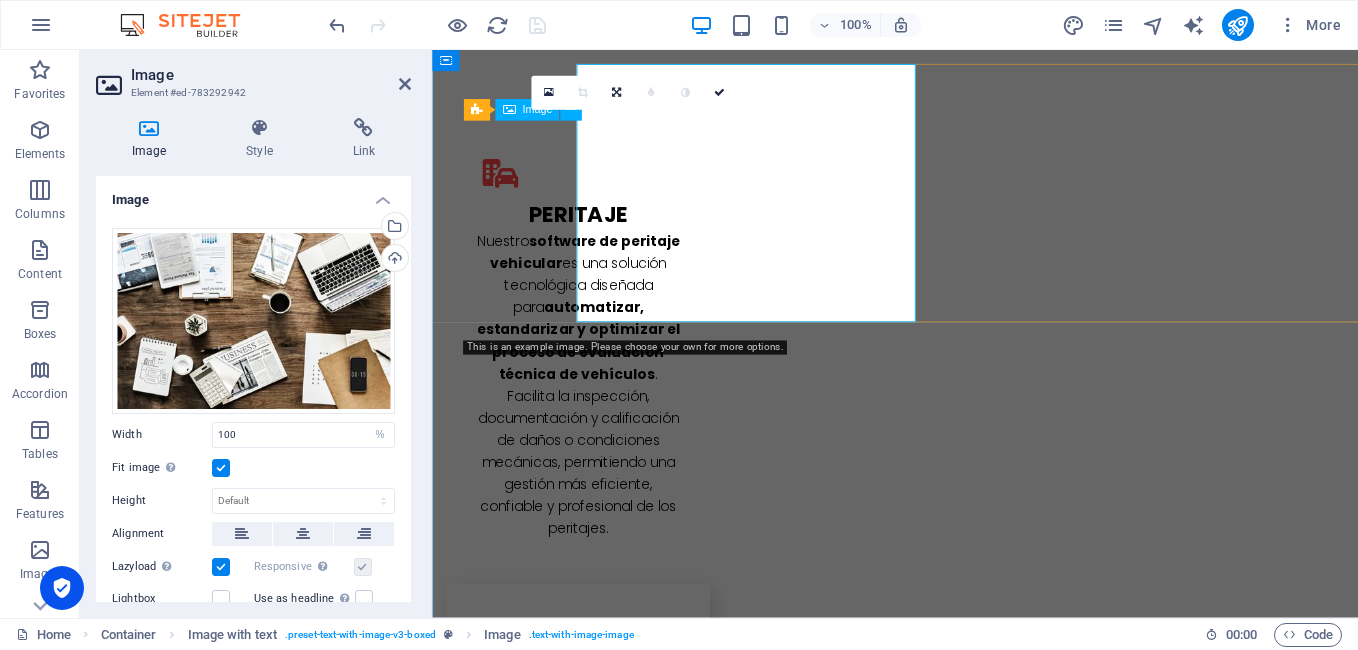 scroll, scrollTop: 2863, scrollLeft: 0, axis: vertical 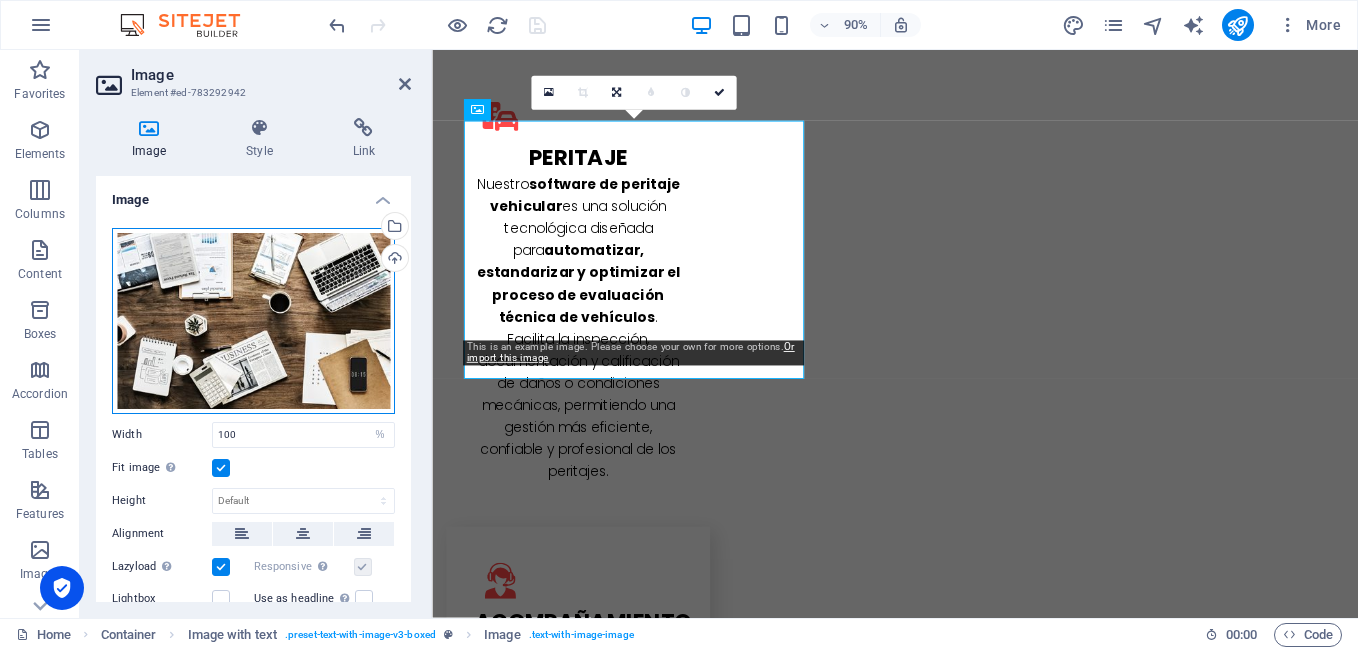 click on "Drag files here, click to choose files or select files from Files or our free stock photos & videos" at bounding box center (253, 321) 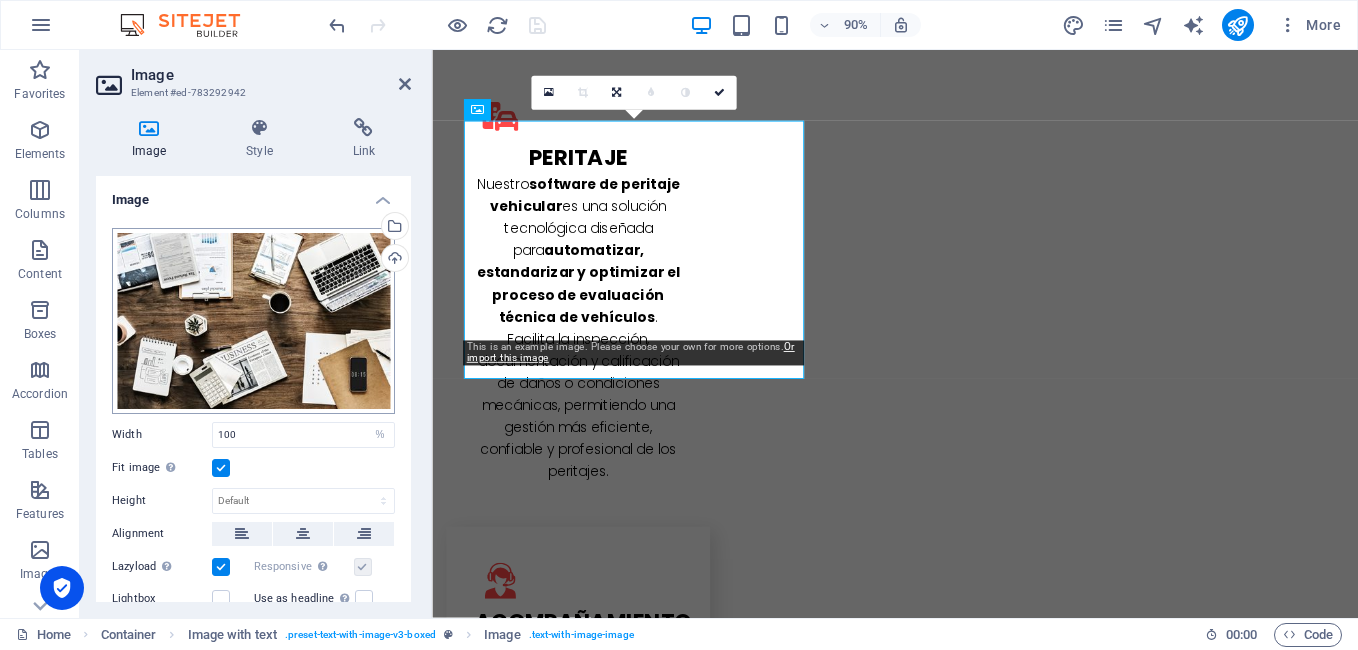 click on "[DOMAIN_NAME] Home Favorites Elements Columns Content Boxes Accordion Tables Features Images Slider Header Footer Forms Marketing Collections Image Element #ed-783292942 Image Style Link Image Drag files here, click to choose files or select files from Files or our free stock photos & videos Select files from the file manager, stock photos, or upload file(s) Upload Width 100 Default auto px rem % em vh vw Fit image Automatically fit image to a fixed width and height Height Default auto px Alignment Lazyload Loading images after the page loads improves page speed. Responsive Automatically load retina image and smartphone optimized sizes. Lightbox Use as headline The image will be wrapped in an H1 headline tag. Useful for giving alternative text the weight of an H1 headline, e.g. for the logo. Leave unchecked if uncertain. Optimized Images are compressed to improve page speed. Position Direction Custom X offset 50 px rem % vh vw %" at bounding box center [679, 325] 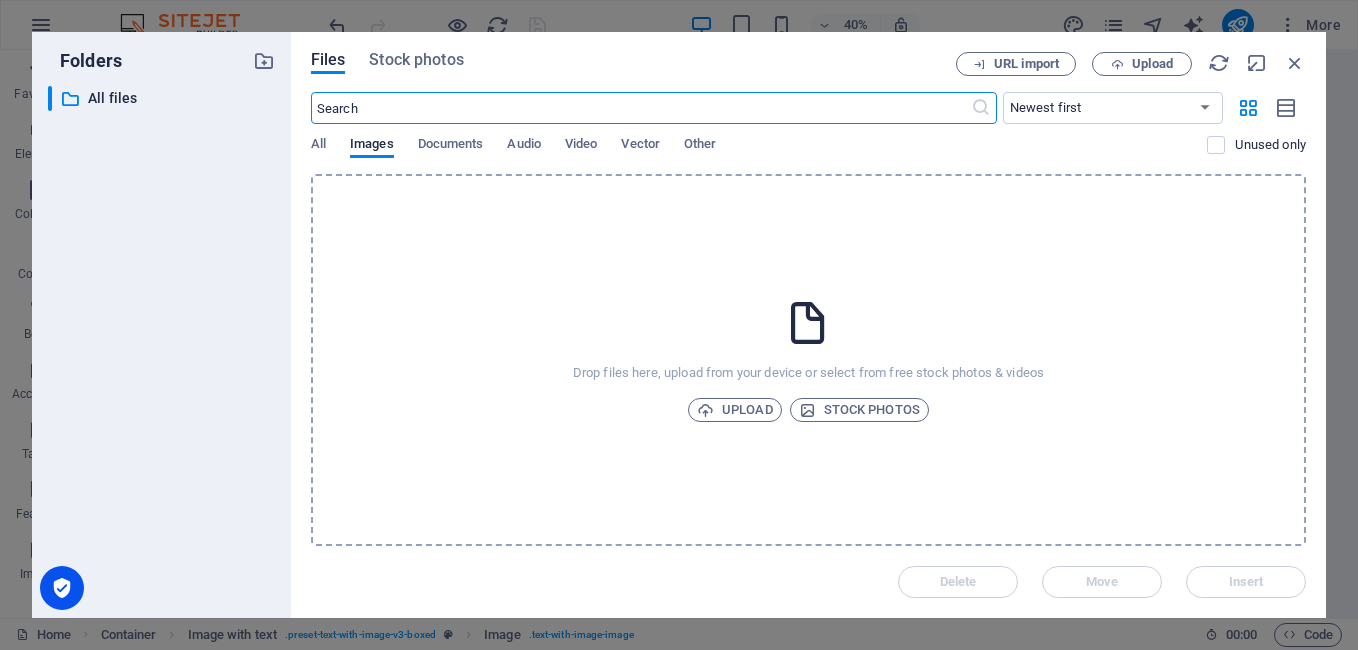 scroll, scrollTop: 3652, scrollLeft: 0, axis: vertical 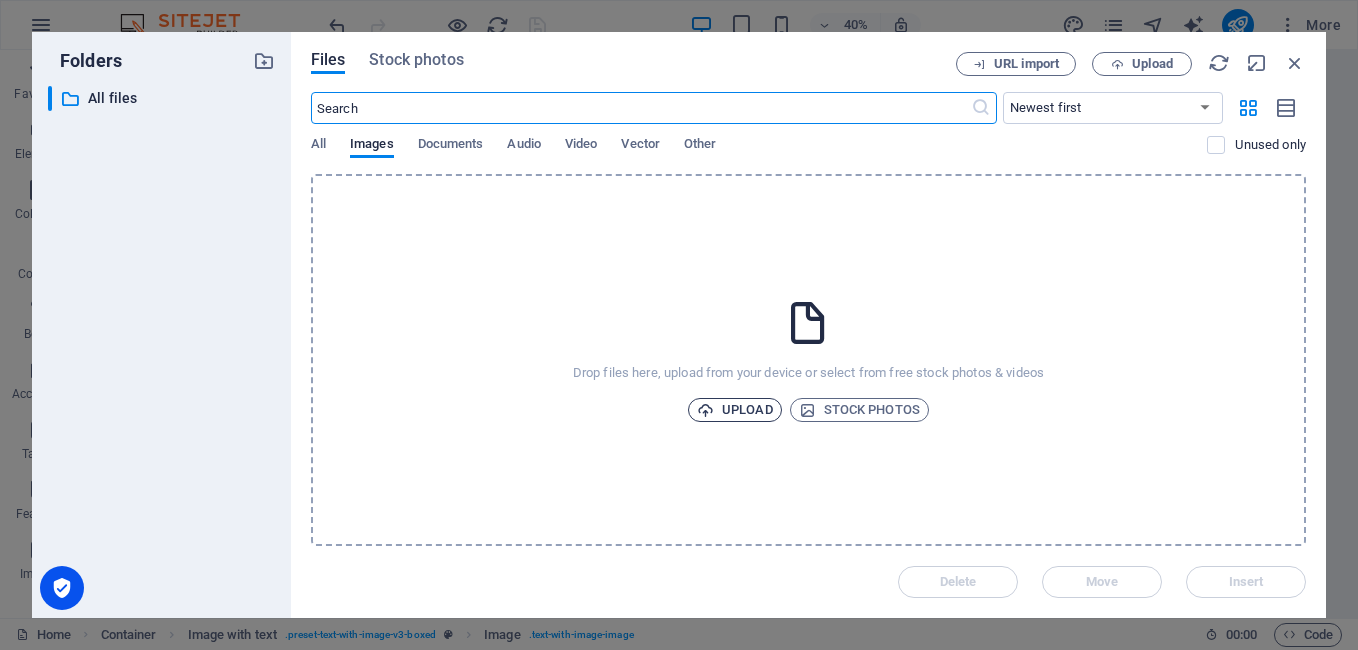 click on "Upload" at bounding box center (735, 410) 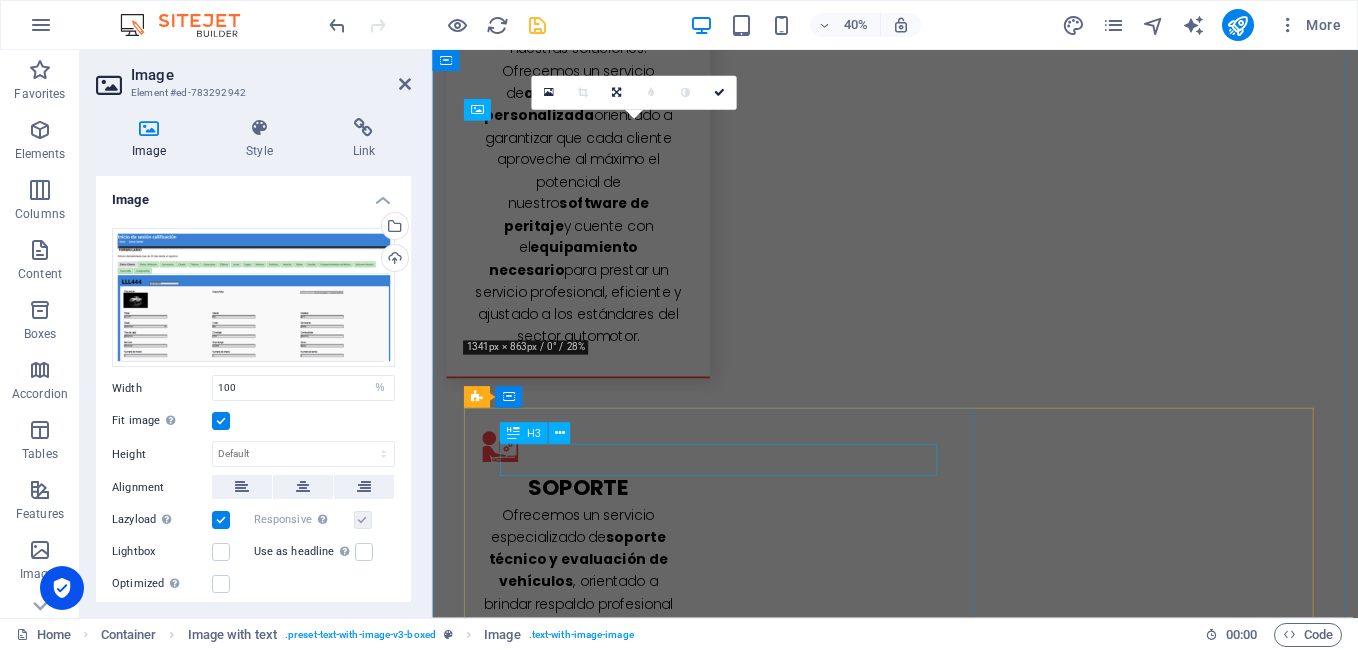 scroll, scrollTop: 2863, scrollLeft: 0, axis: vertical 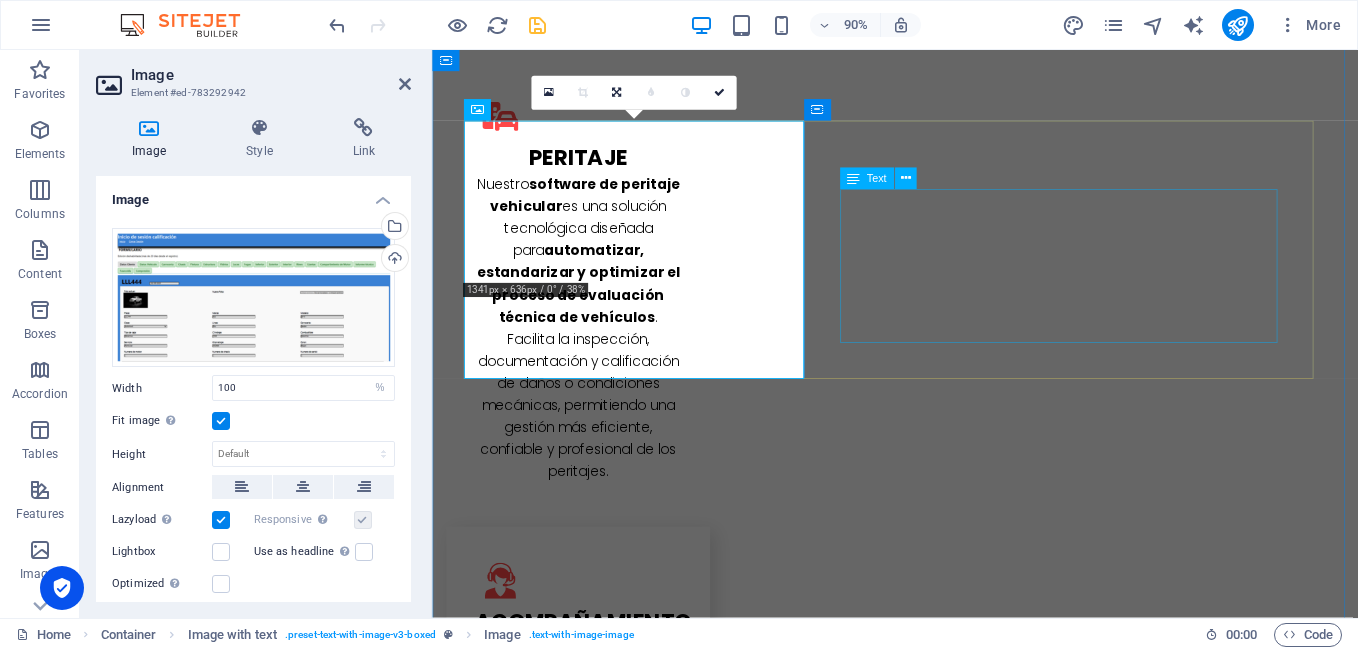 click on "Lorem ipsum dolor sit amet, consectetuer adipiscing elit. Aenean commodo ligula eget dolor. Lorem ipsum dolor sit amet, consectetuer adipiscing elit leget dolor. Lorem ipsum dolor sit amet, consectetuer adipiscing elit. Aenean commodo ligula eget dolor. Lorem ipsum dolor sit amet, consectetuer adipiscing elit dolor consectetuer adipiscing elit leget dolor. Lorem elit saget ipsum dolor sit amet, consectetuer." at bounding box center [947, 2998] 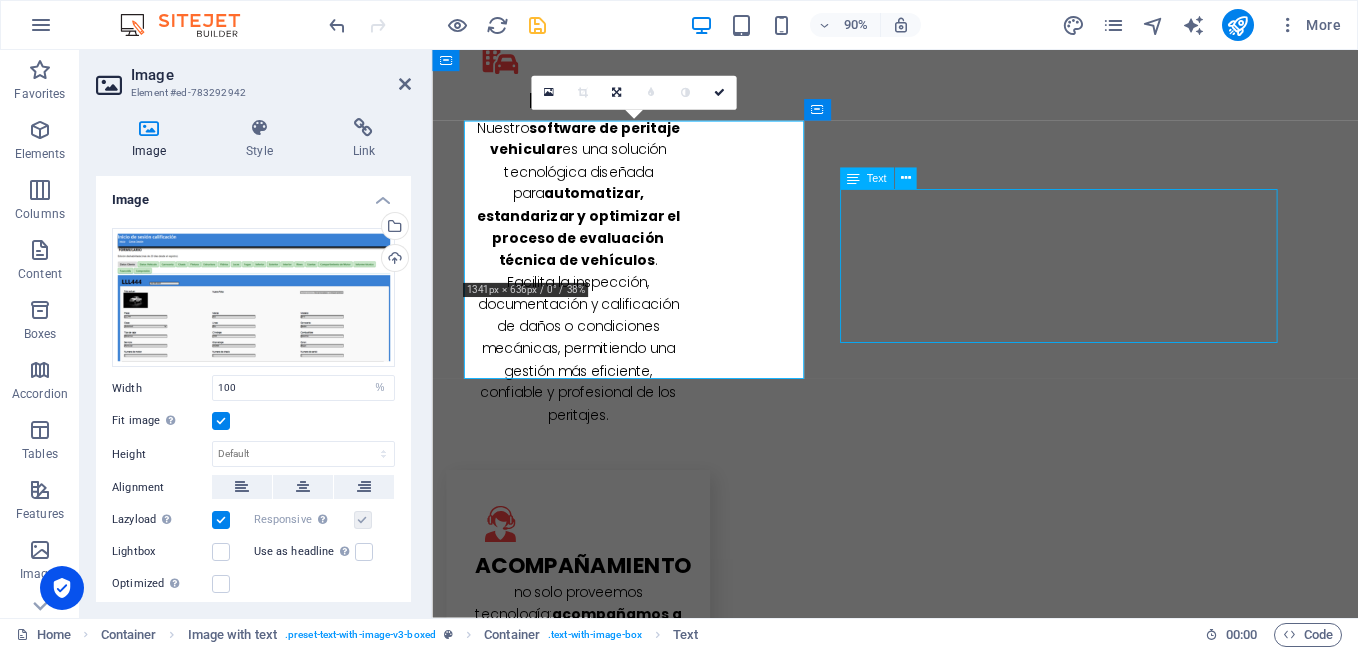 scroll, scrollTop: 2800, scrollLeft: 0, axis: vertical 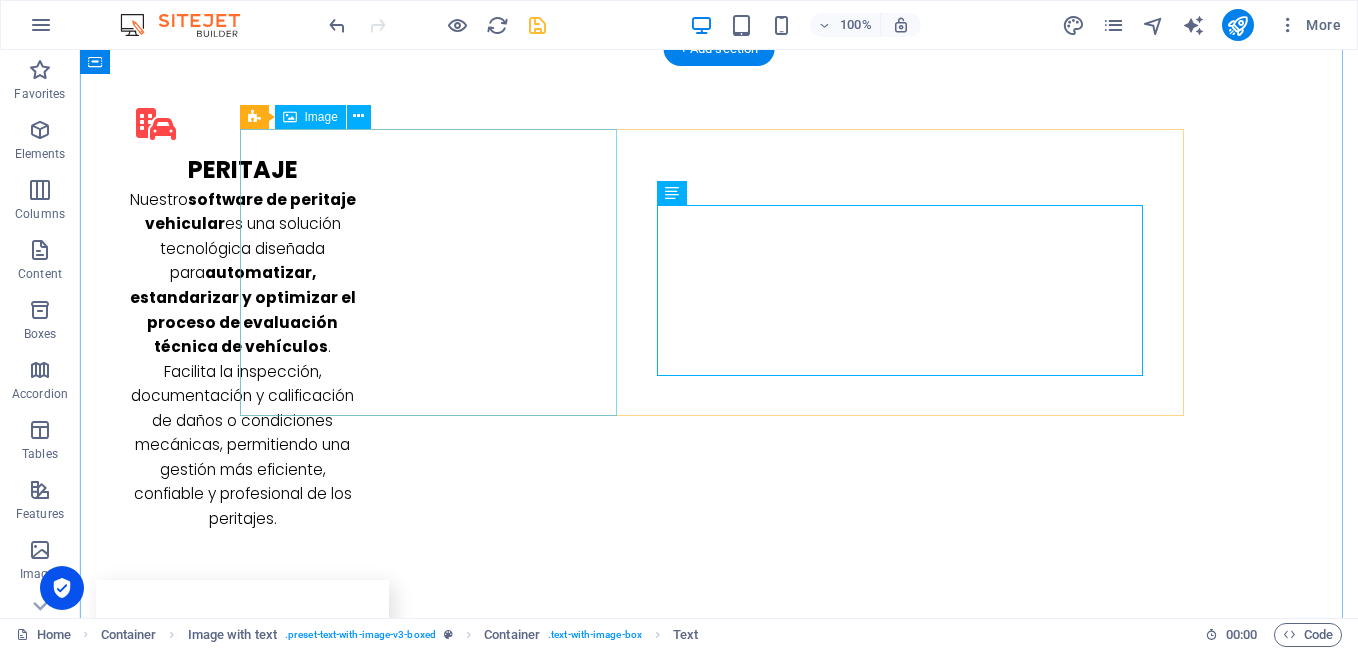 click at bounding box center [388, 2806] 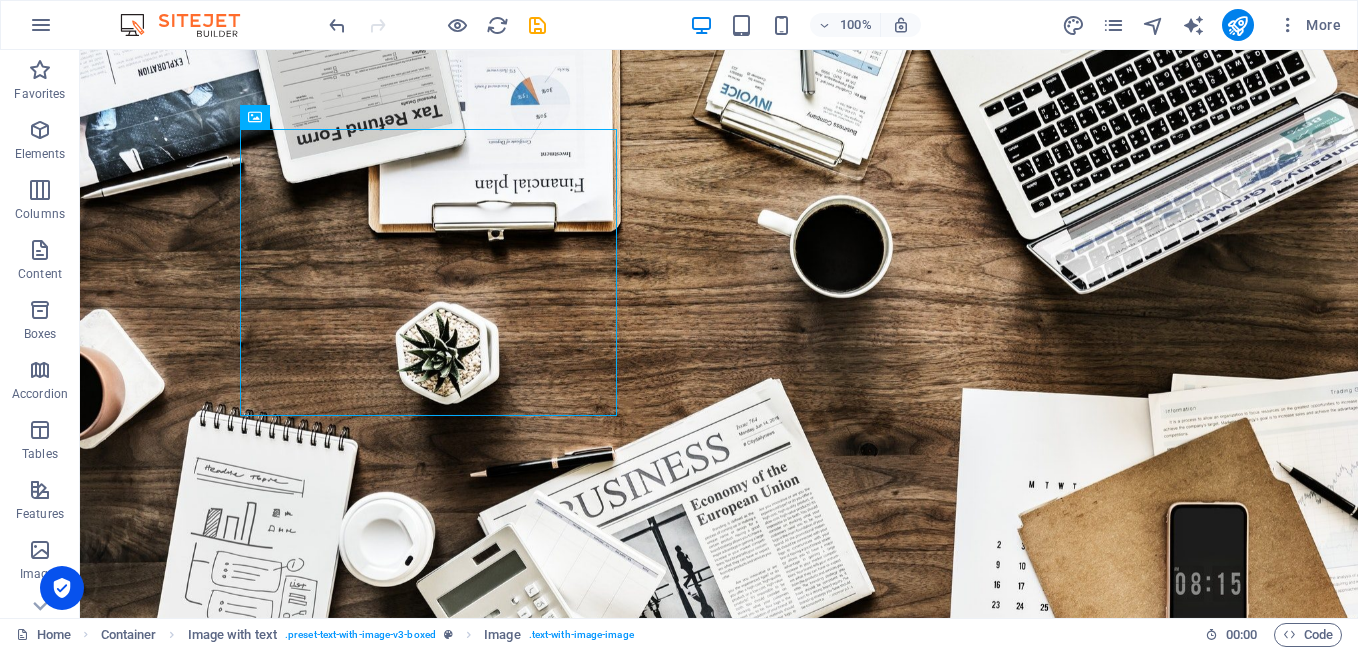 scroll, scrollTop: 0, scrollLeft: 0, axis: both 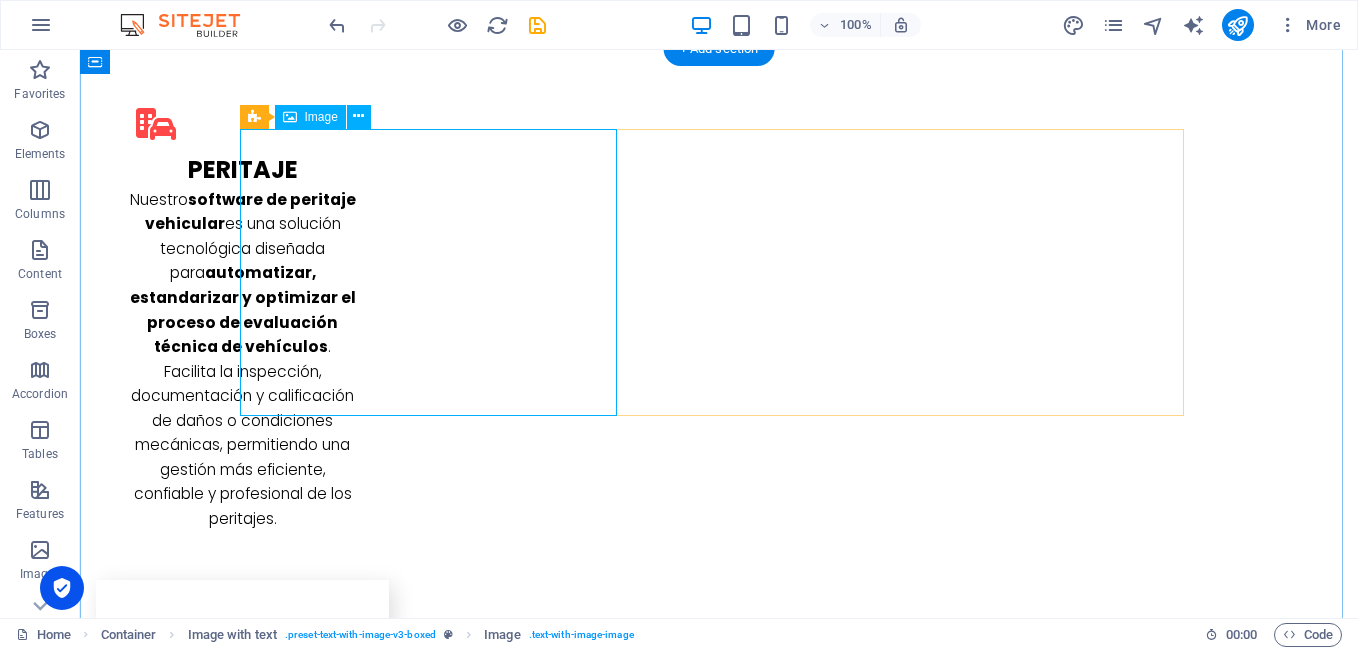 click at bounding box center [388, 2806] 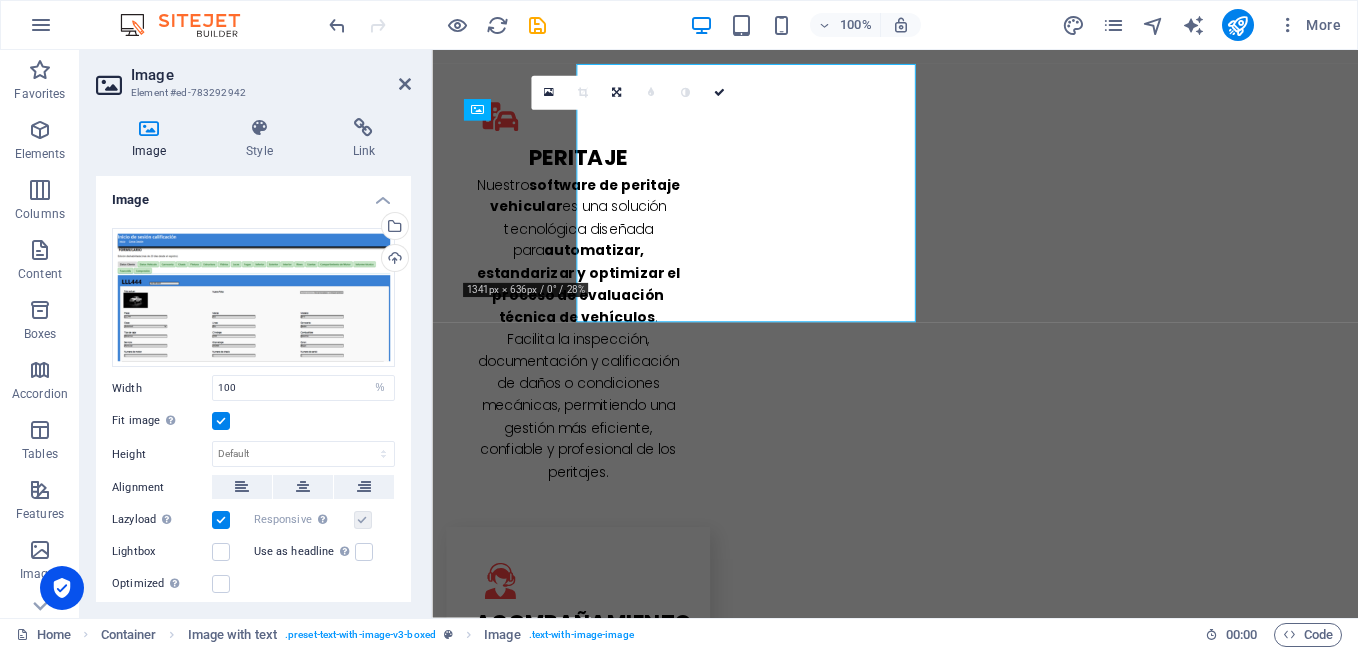 scroll, scrollTop: 2863, scrollLeft: 0, axis: vertical 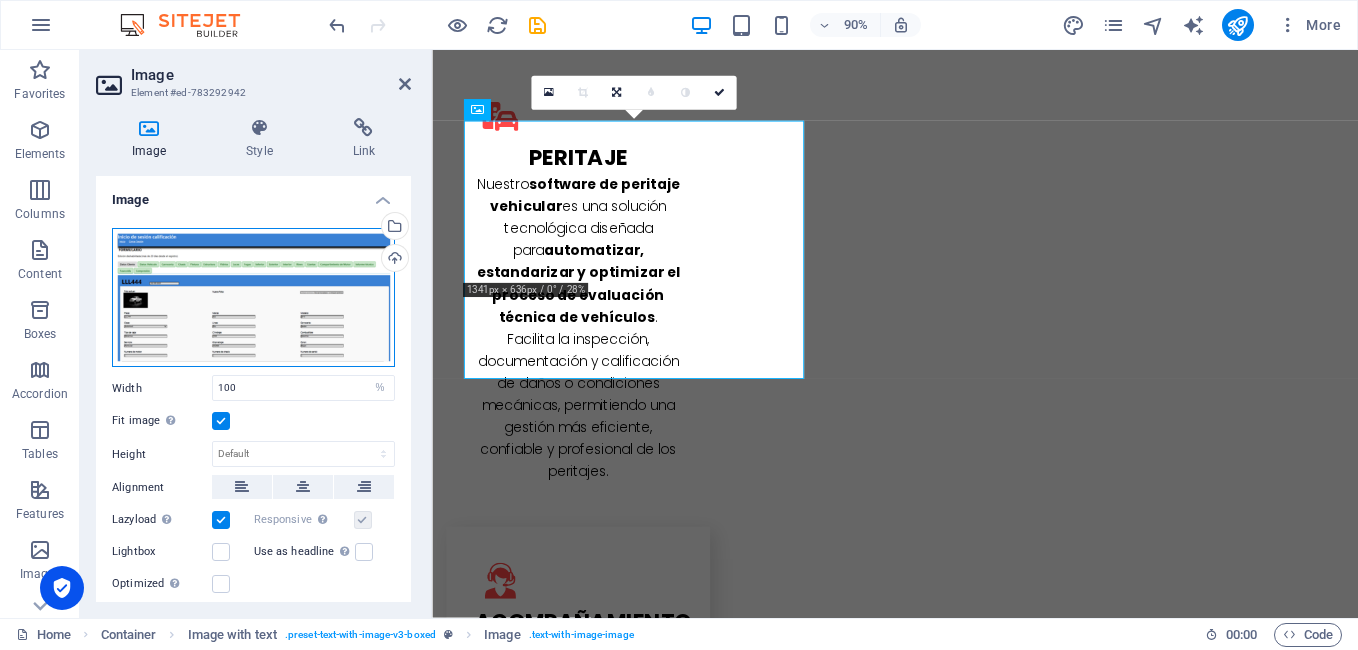 click on "Drag files here, click to choose files or select files from Files or our free stock photos & videos" at bounding box center (253, 298) 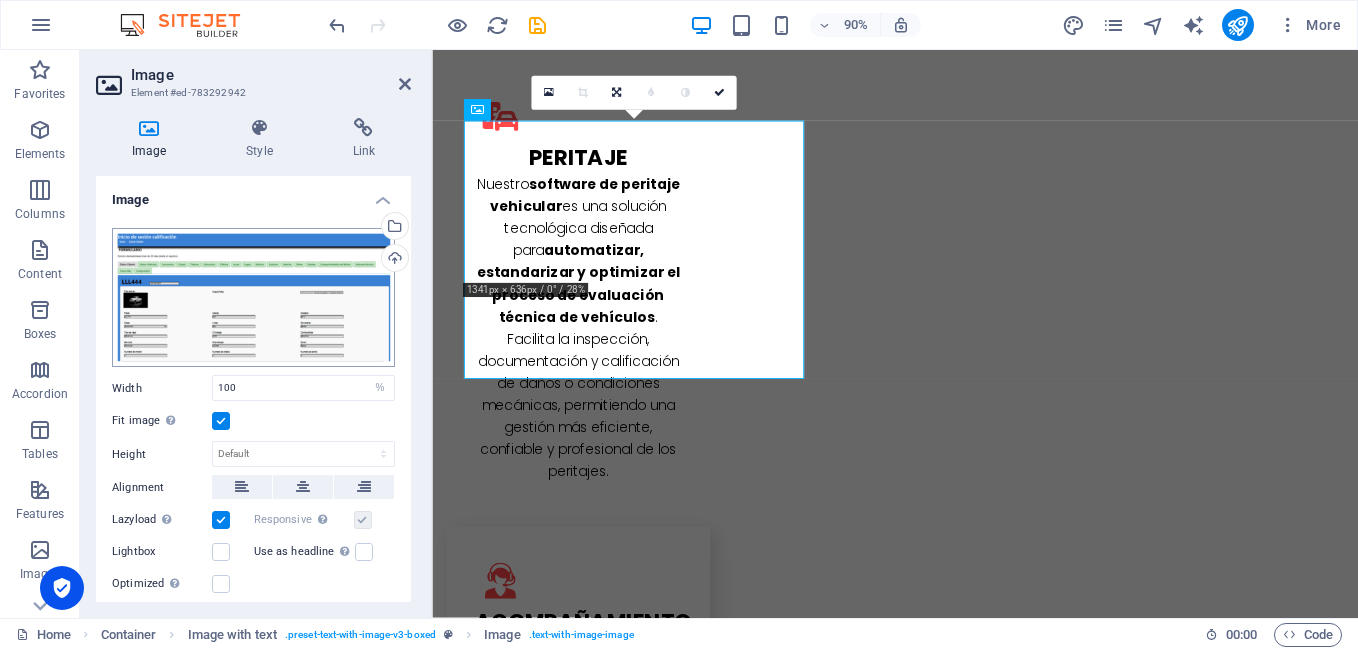 click on "[DOMAIN_NAME] Home Favorites Elements Columns Content Boxes Accordion Tables Features Images Slider Header Footer Forms Marketing Collections Image Element #ed-783292942 Image Style Link Image Drag files here, click to choose files or select files from Files or our free stock photos & videos Select files from the file manager, stock photos, or upload file(s) Upload Width 100 Default auto px rem % em vh vw Fit image Automatically fit image to a fixed width and height Height Default auto px Alignment Lazyload Loading images after the page loads improves page speed. Responsive Automatically load retina image and smartphone optimized sizes. Lightbox Use as headline The image will be wrapped in an H1 headline tag. Useful for giving alternative text the weight of an H1 headline, e.g. for the logo. Leave unchecked if uncertain. Optimized Images are compressed to improve page speed. Position Direction Custom X offset 50 px rem % vh vw %" at bounding box center (679, 325) 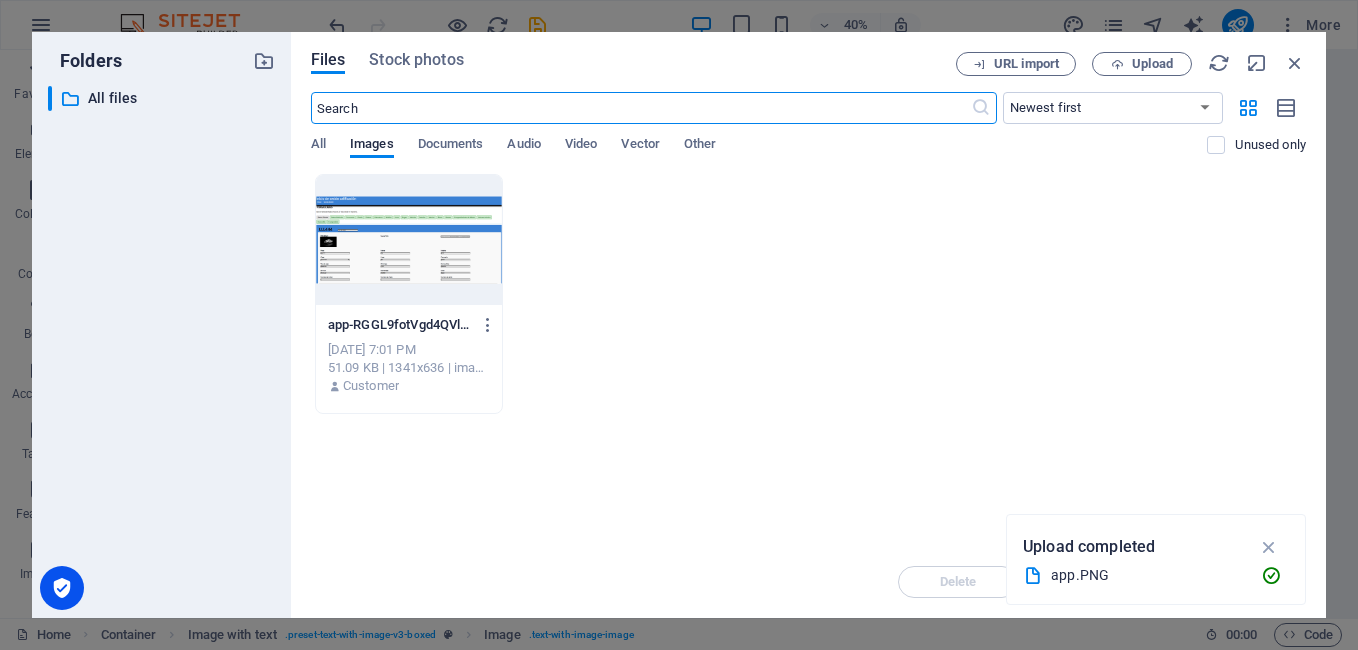 scroll, scrollTop: 3652, scrollLeft: 0, axis: vertical 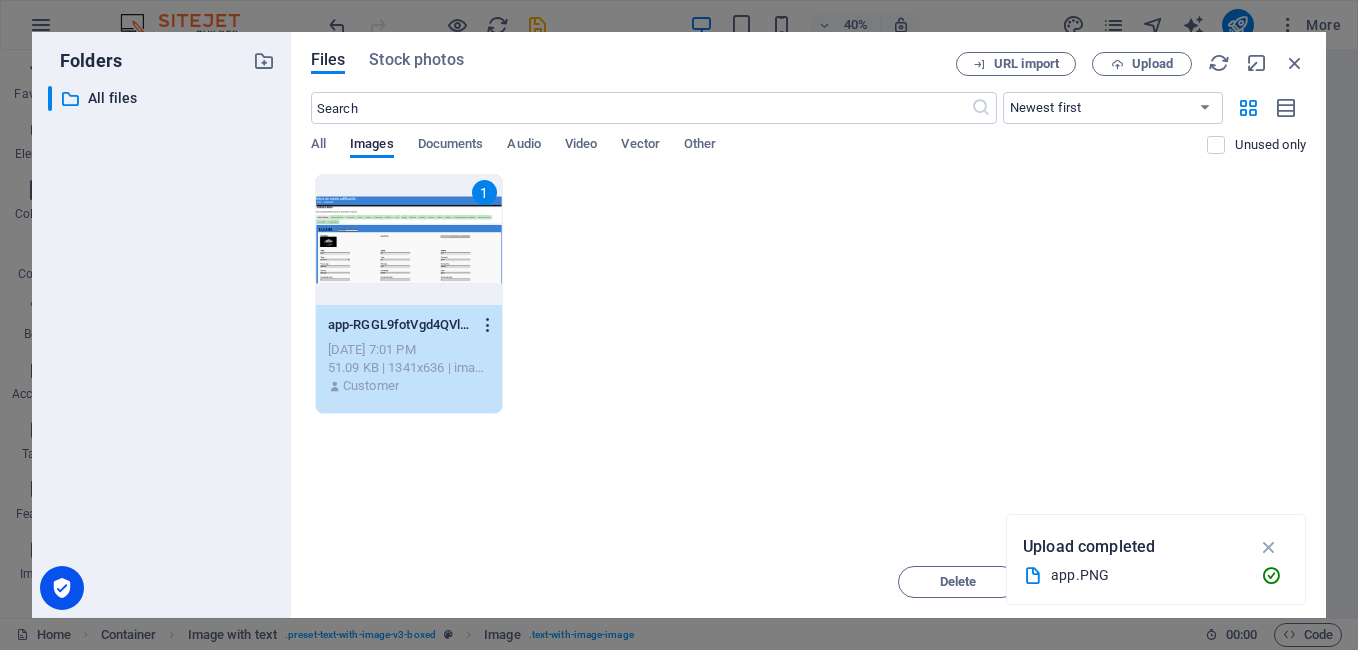click at bounding box center (488, 325) 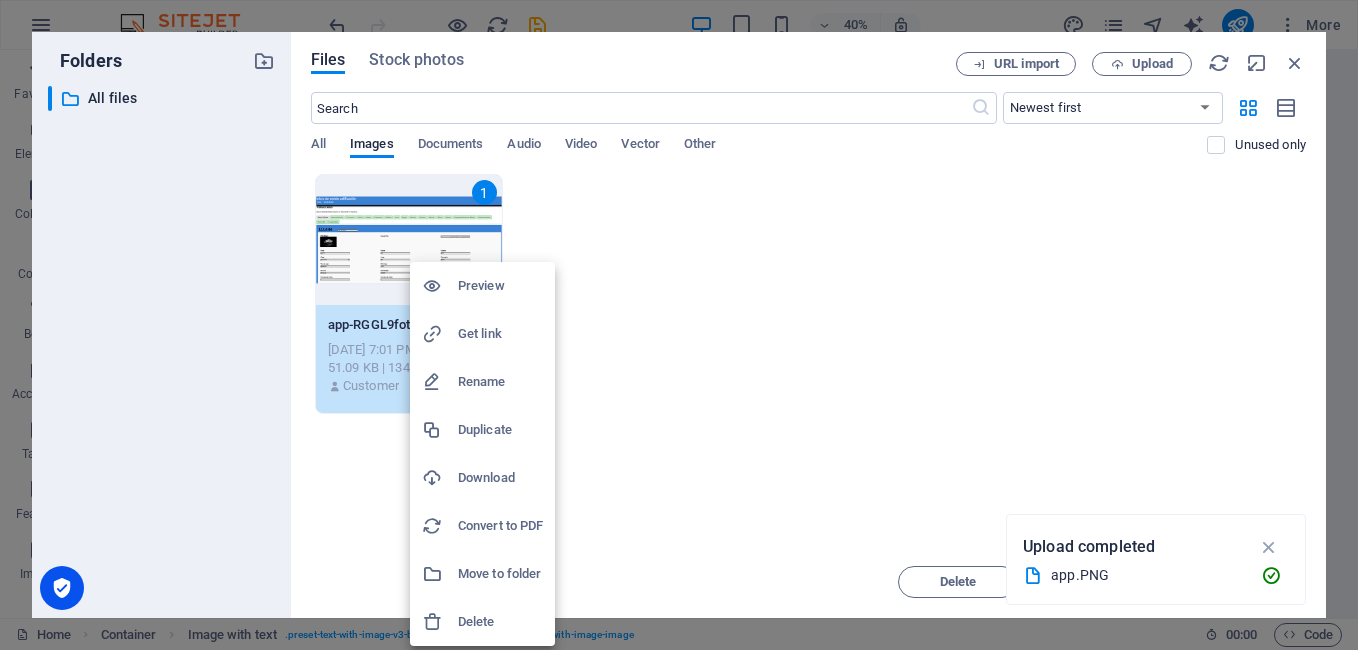 click on "Delete" at bounding box center (500, 622) 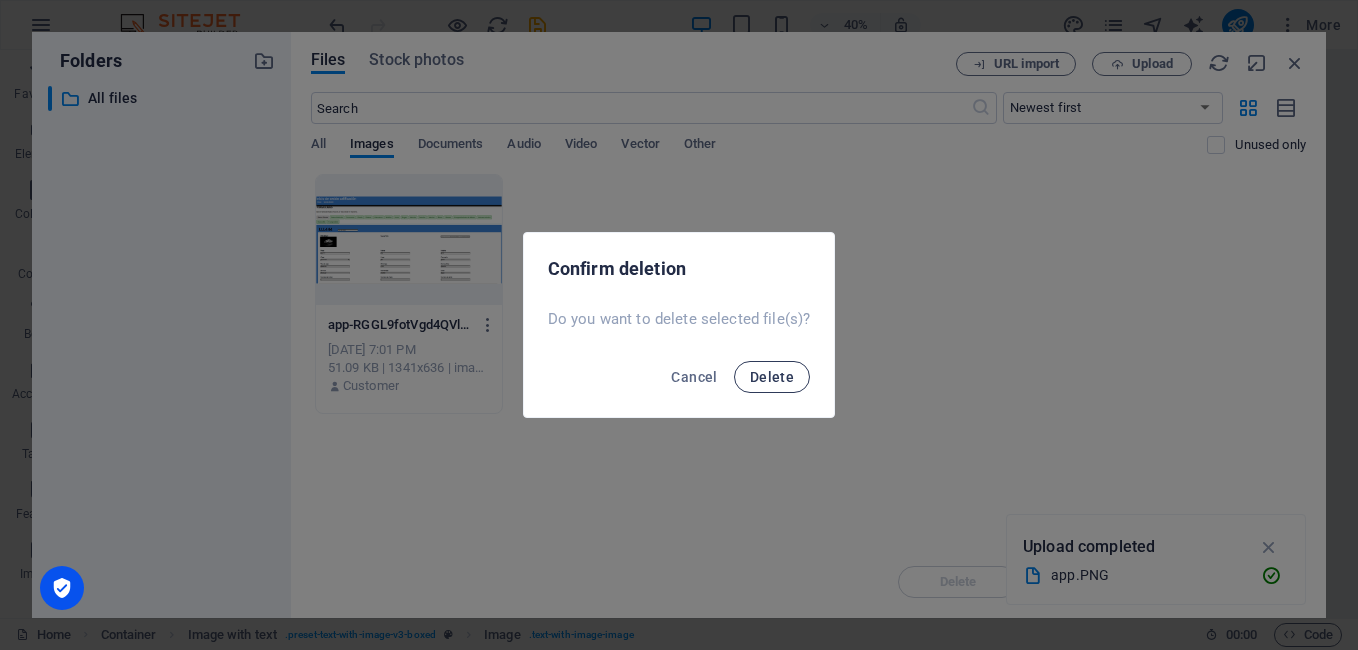 click on "Delete" at bounding box center (772, 377) 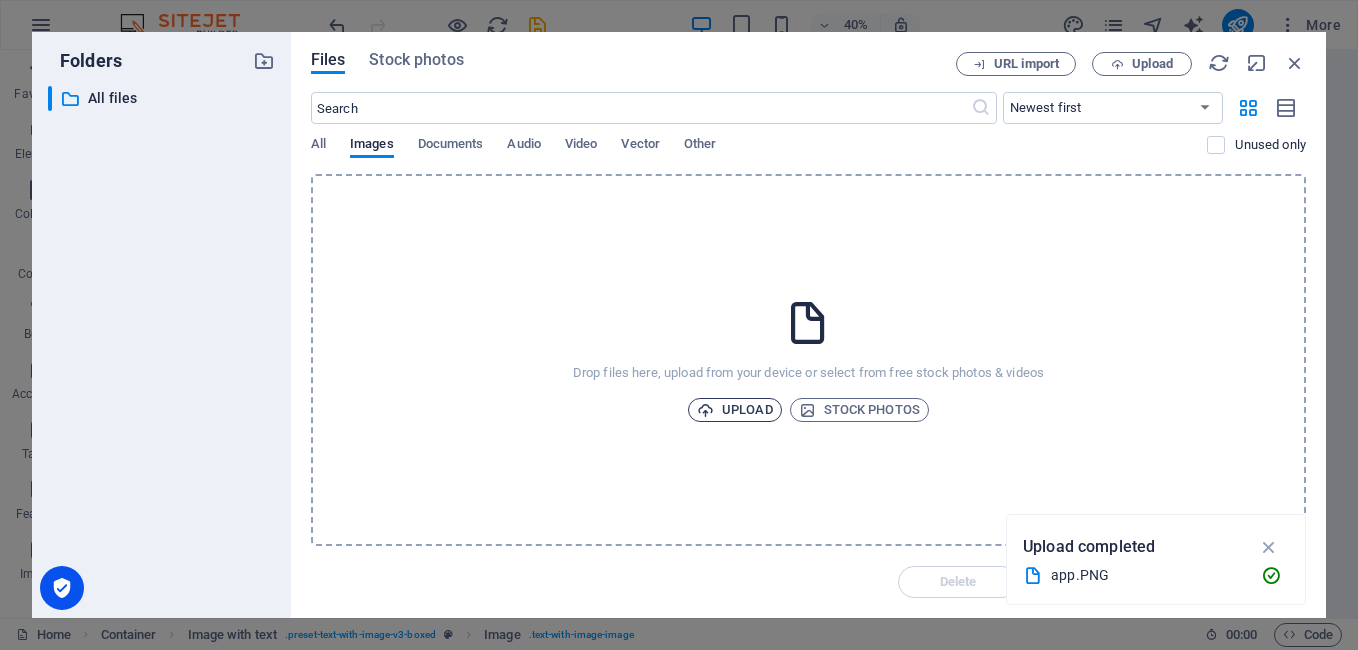 click on "Upload" at bounding box center (735, 410) 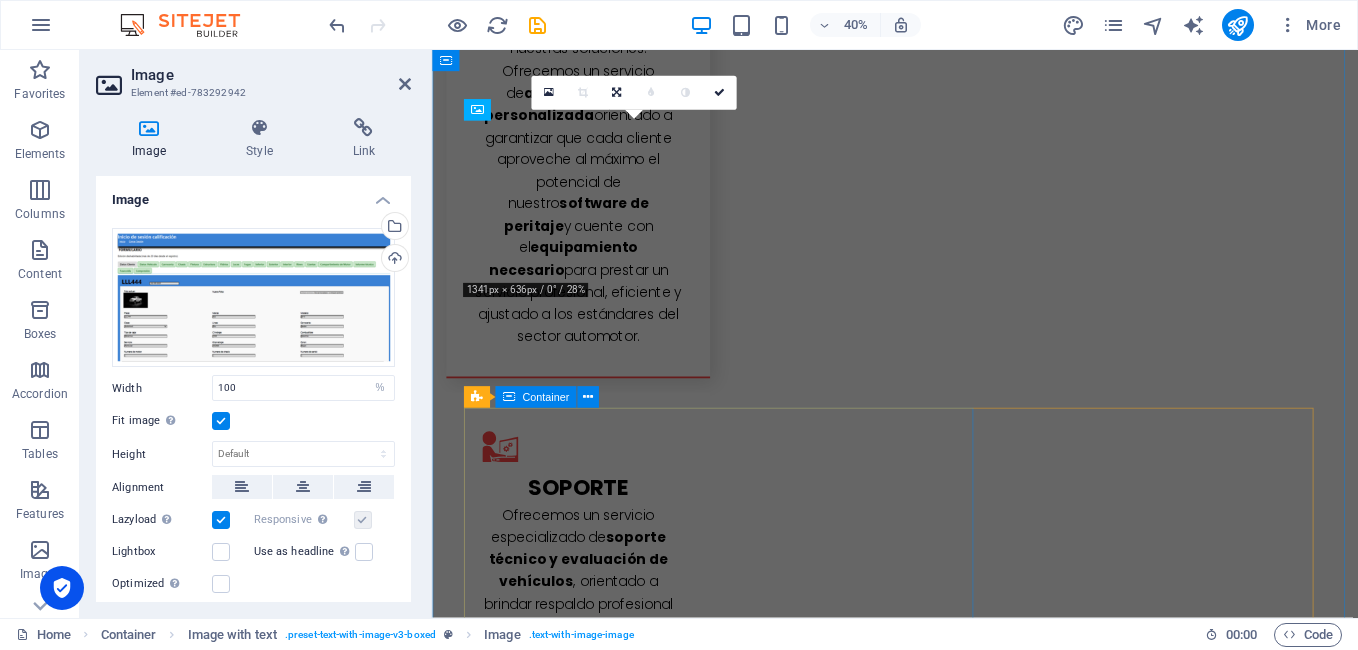 scroll, scrollTop: 2863, scrollLeft: 0, axis: vertical 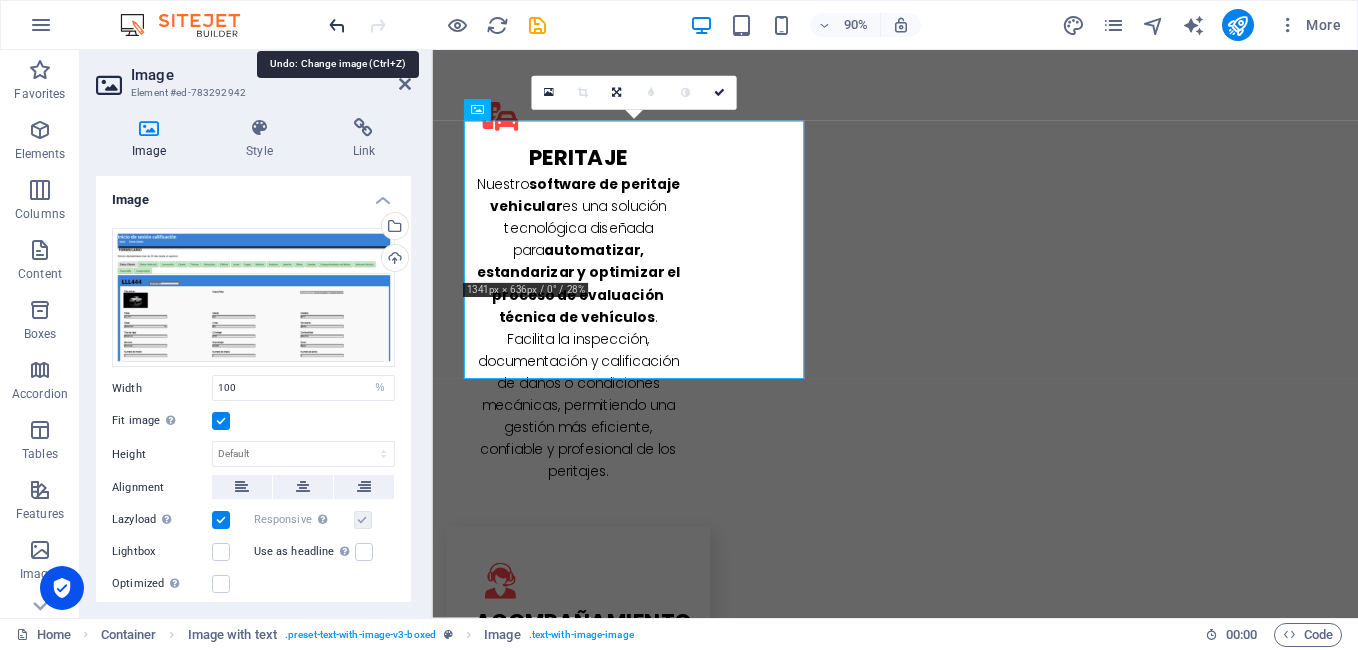 click at bounding box center (337, 25) 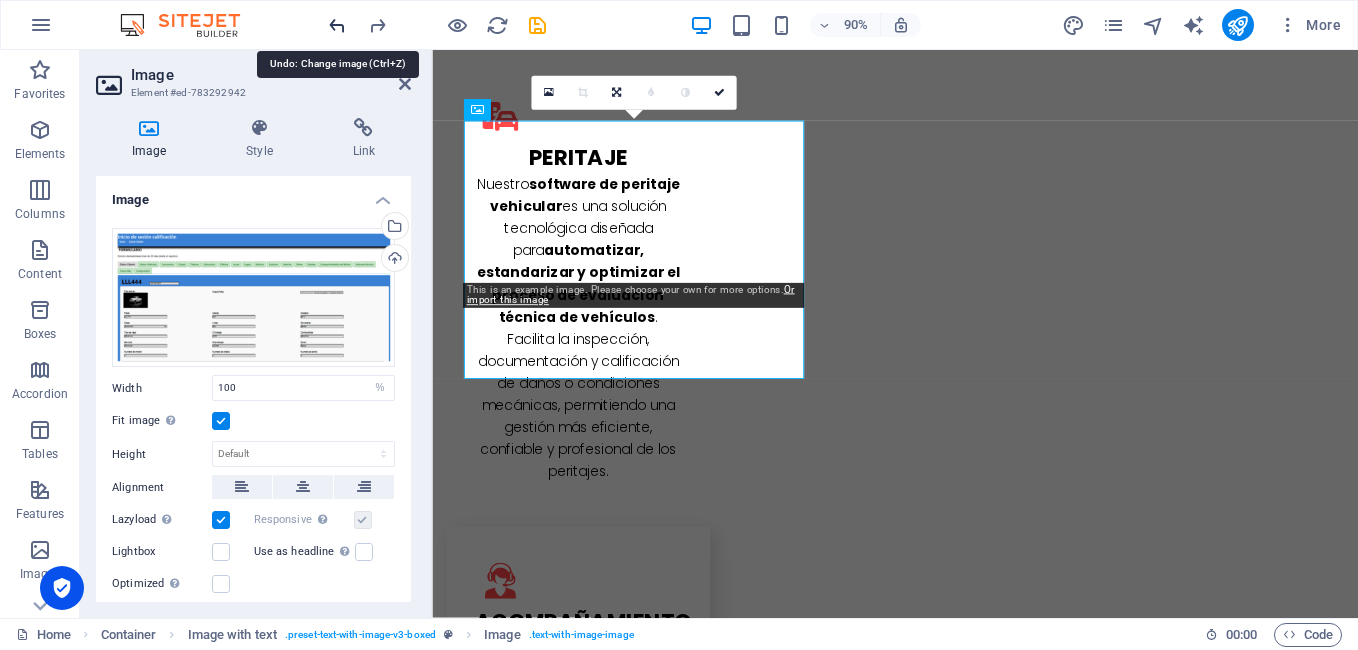 click at bounding box center [337, 25] 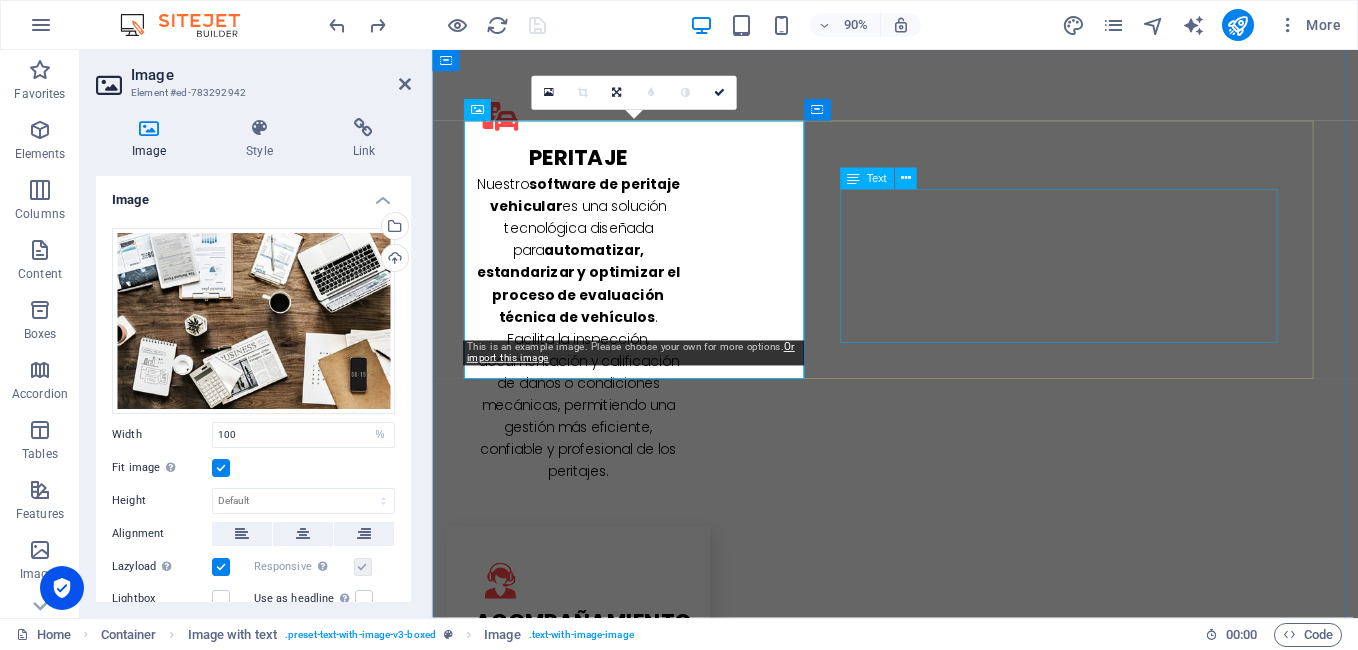click on "Lorem ipsum dolor sit amet, consectetuer adipiscing elit. Aenean commodo ligula eget dolor. Lorem ipsum dolor sit amet, consectetuer adipiscing elit leget dolor. Lorem ipsum dolor sit amet, consectetuer adipiscing elit. Aenean commodo ligula eget dolor. Lorem ipsum dolor sit amet, consectetuer adipiscing elit dolor consectetuer adipiscing elit leget dolor. Lorem elit saget ipsum dolor sit amet, consectetuer." at bounding box center (947, 3046) 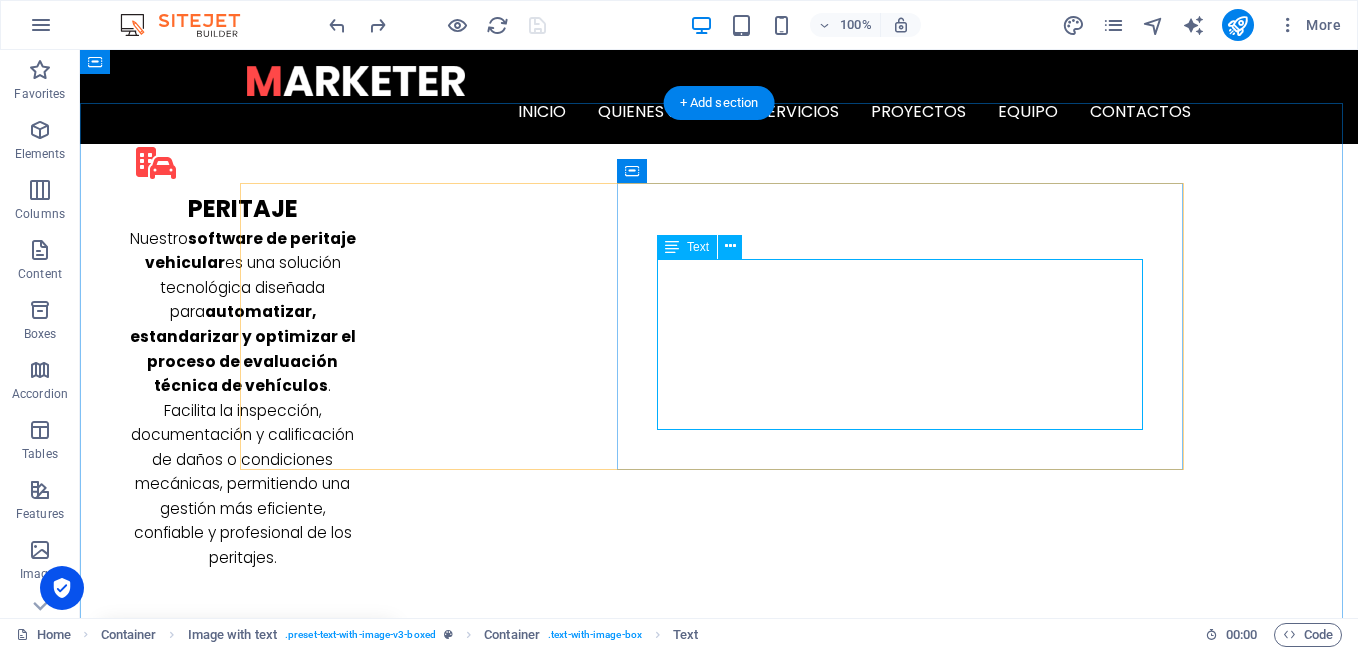 scroll, scrollTop: 2700, scrollLeft: 0, axis: vertical 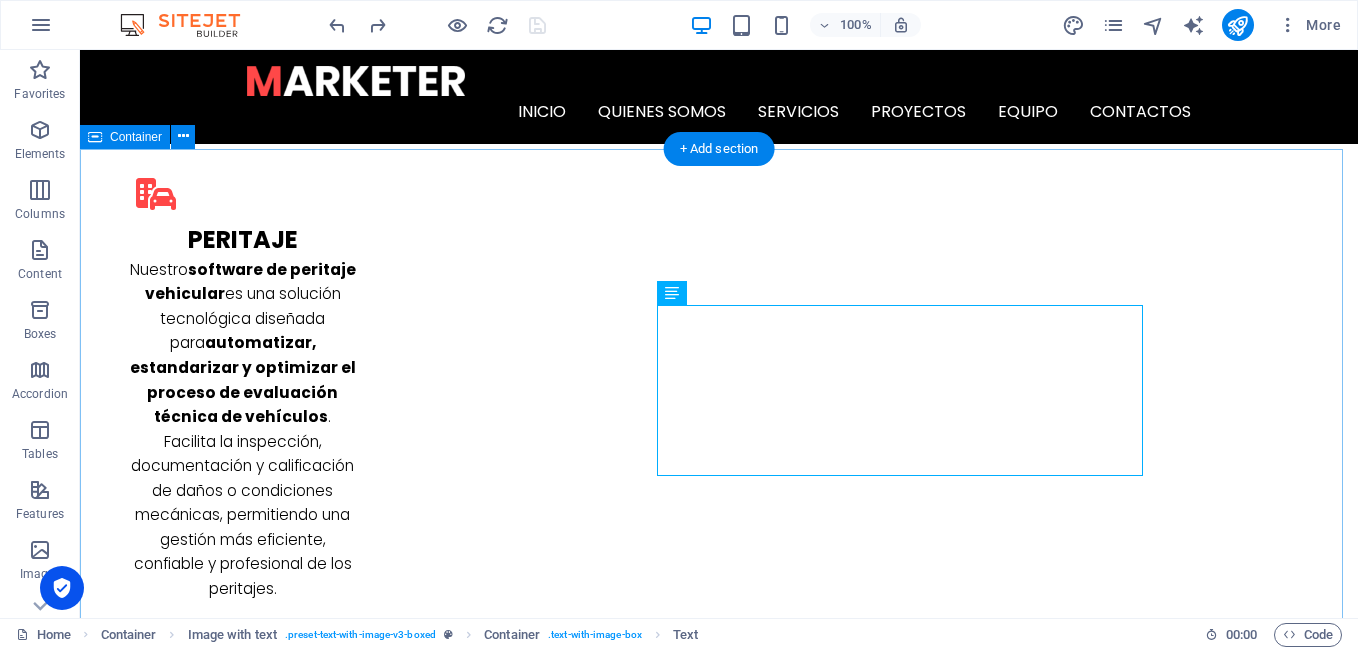 click on "L atest Project Lorem ipsum dolor sit amet, consectetuer adipiscing elit. Aenean commodo ligula eget dolor. Lorem ipsum dolor sit amet, consectetuer adipiscing elit leget dolor. Lorem ipsum dolor sit amet, consectetuer adipiscing elit. Aenean commodo ligula eget dolor. Lorem ipsum dolor sit amet, consectetuer adipiscing elit dolor consectetuer adipiscing elit leget dolor. Lorem elit saget ipsum dolor sit amet, consectetuer. L atest Project Lorem ipsum dolor sit amet, consectetuer adipiscing elit. Aenean commodo ligula eget dolor. Lorem ipsum dolor sit amet, consectetuer adipiscing elit leget dolor. Lorem ipsum dolor sit amet, consectetuer adipiscing elit. Aenean commodo ligula eget dolor. Lorem ipsum dolor sit amet, consectetuer adipiscing elit dolor consectetuer adipiscing elit leget dolor. Lorem elit saget ipsum dolor sit amet, consectetuer. L atest Project L atest Project" at bounding box center [719, 3660] 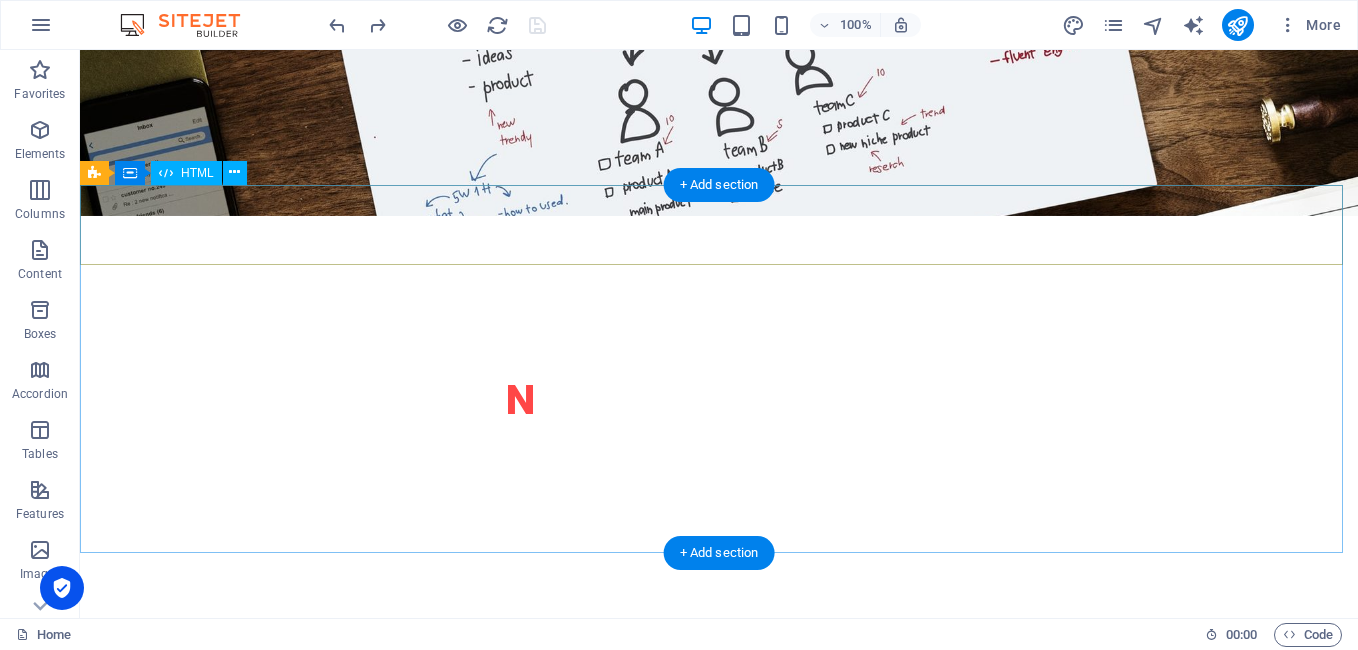 scroll, scrollTop: 2500, scrollLeft: 0, axis: vertical 